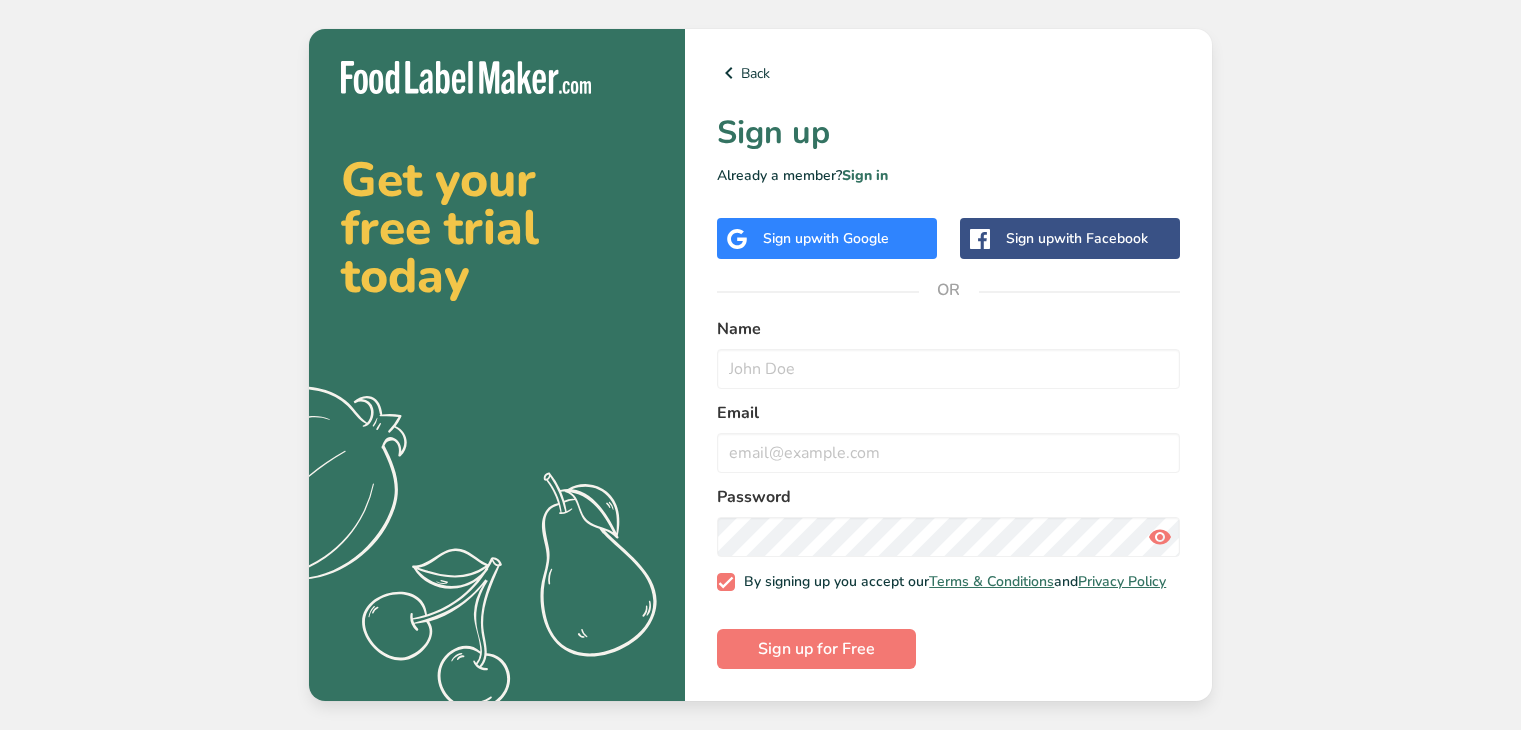 scroll, scrollTop: 0, scrollLeft: 0, axis: both 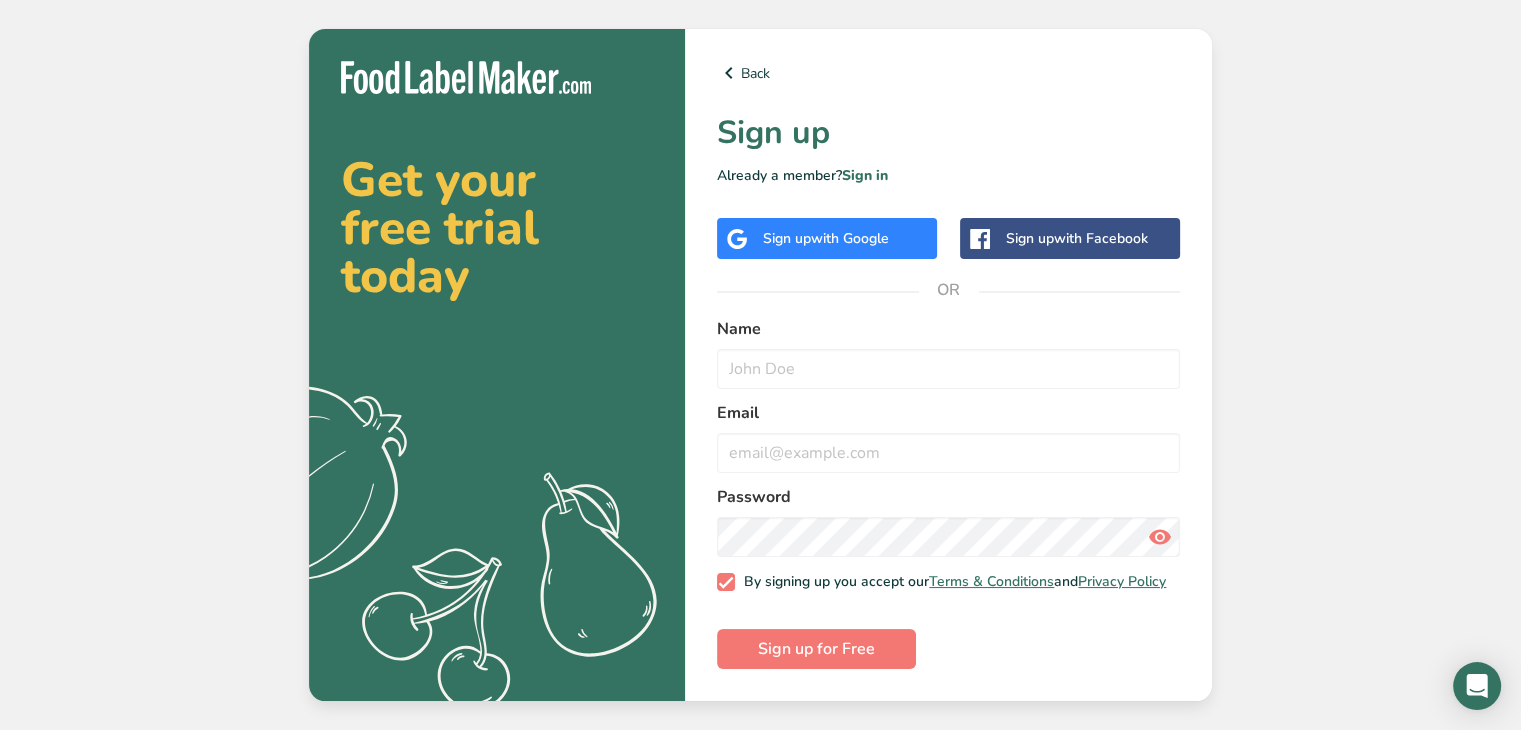 click on "with Google" at bounding box center [850, 238] 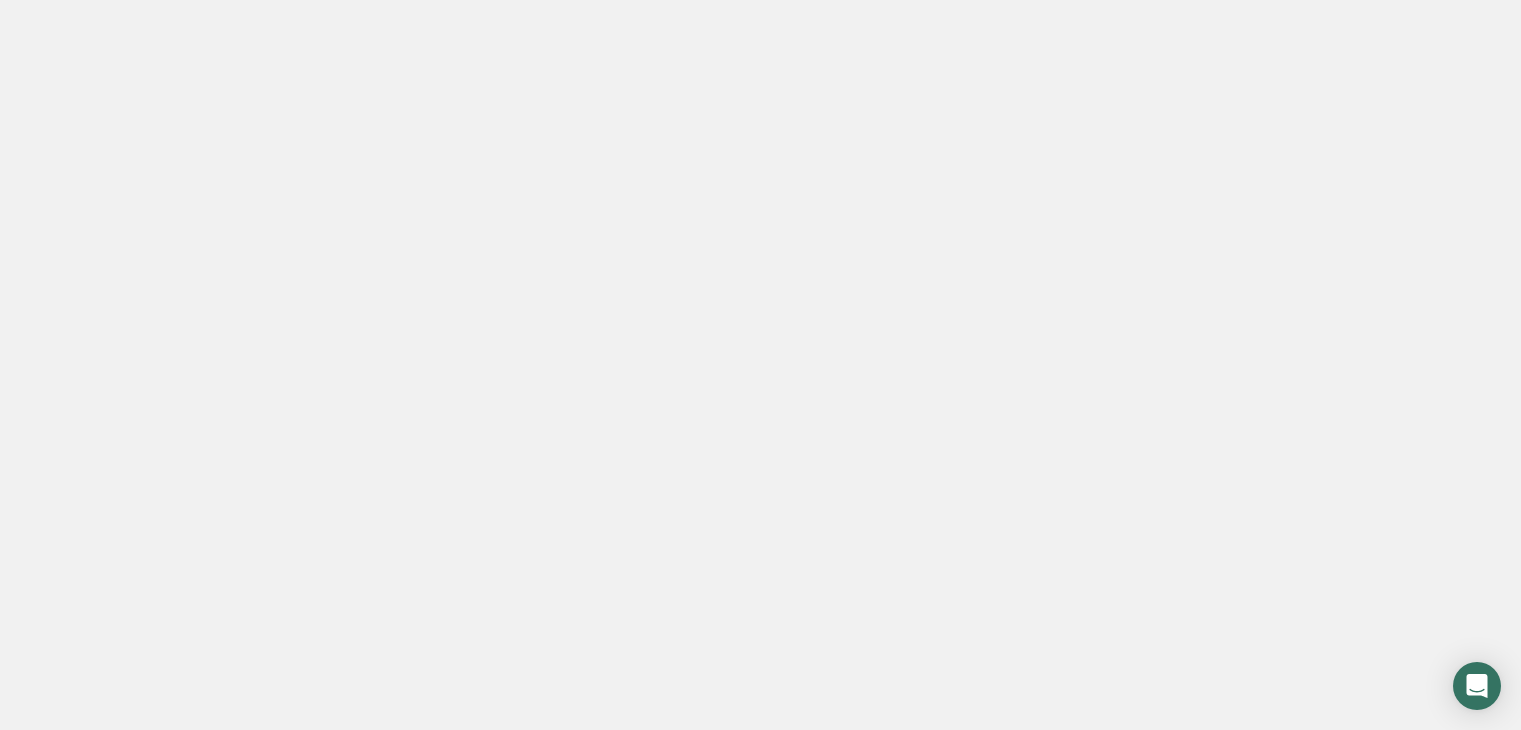 scroll, scrollTop: 0, scrollLeft: 0, axis: both 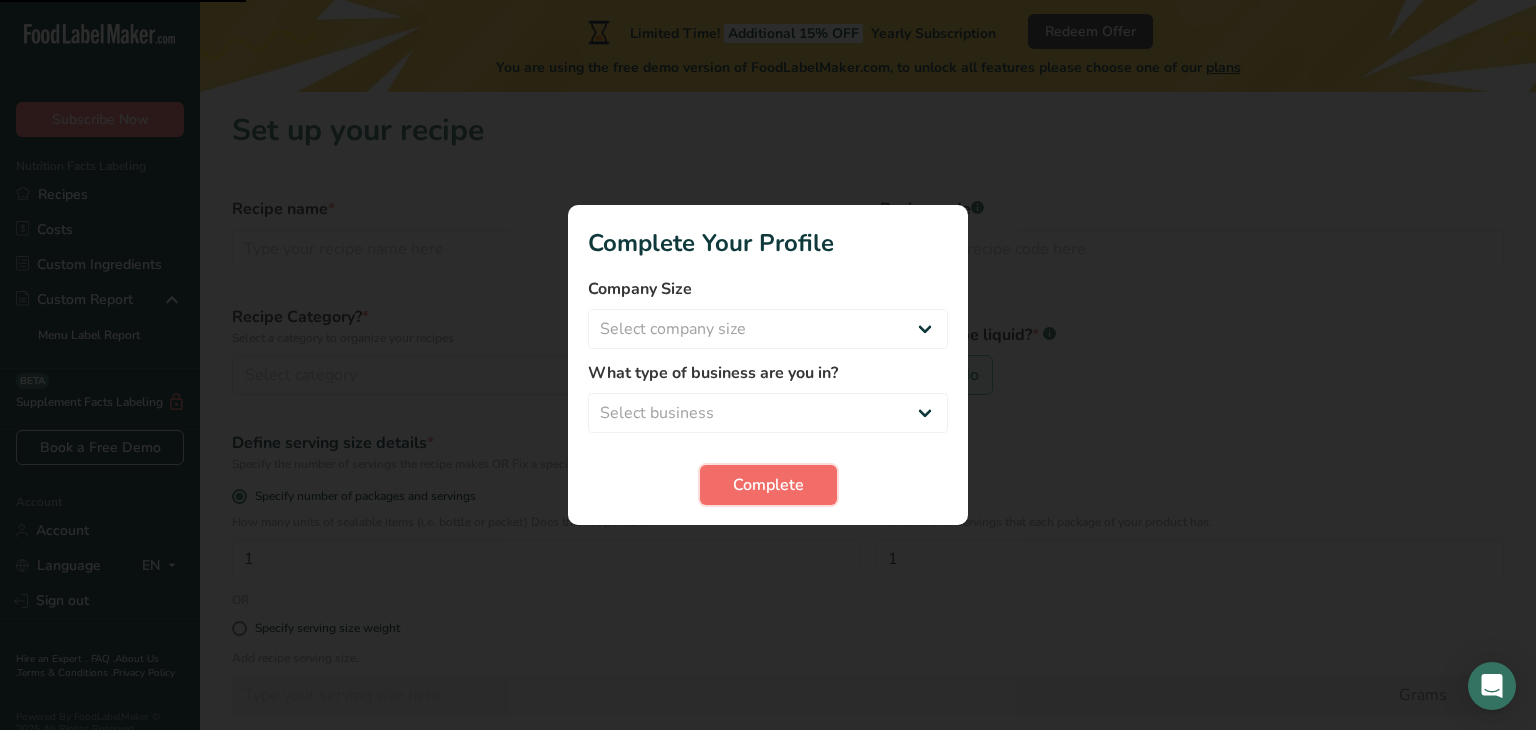 click on "Complete" at bounding box center [768, 485] 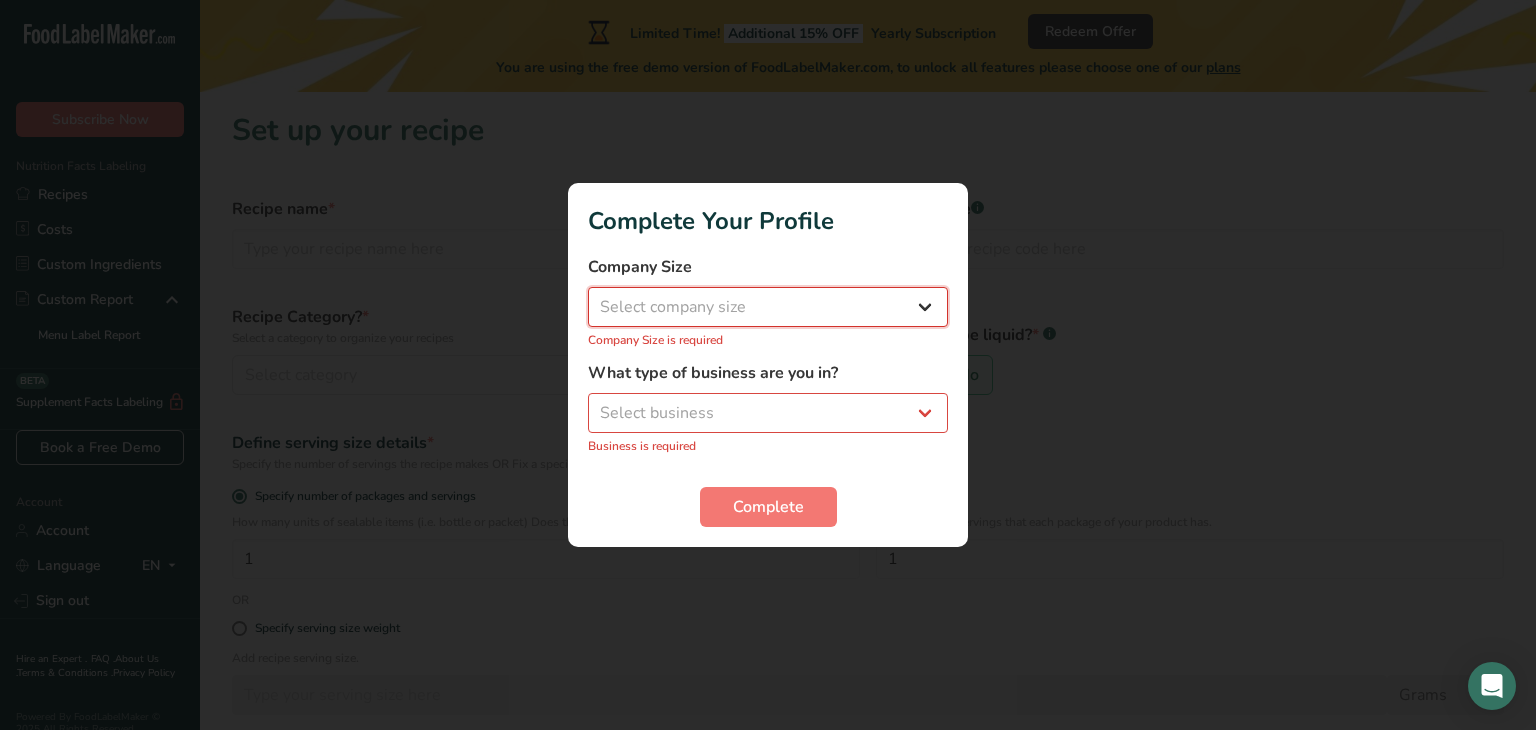 click on "Select company size
Fewer than 10 Employees
10 to 50 Employees
51 to 500 Employees
Over 500 Employees" at bounding box center (768, 307) 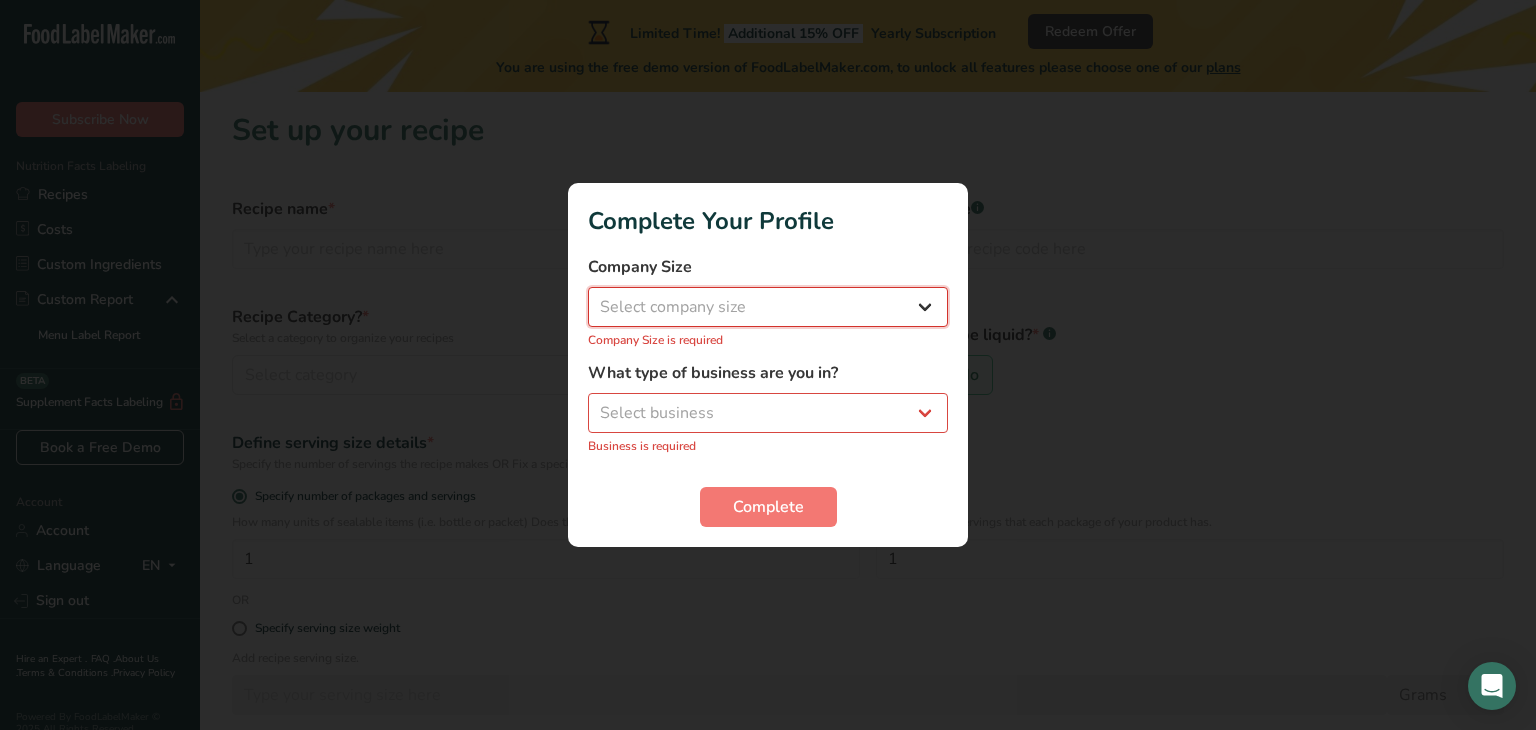 select on "1" 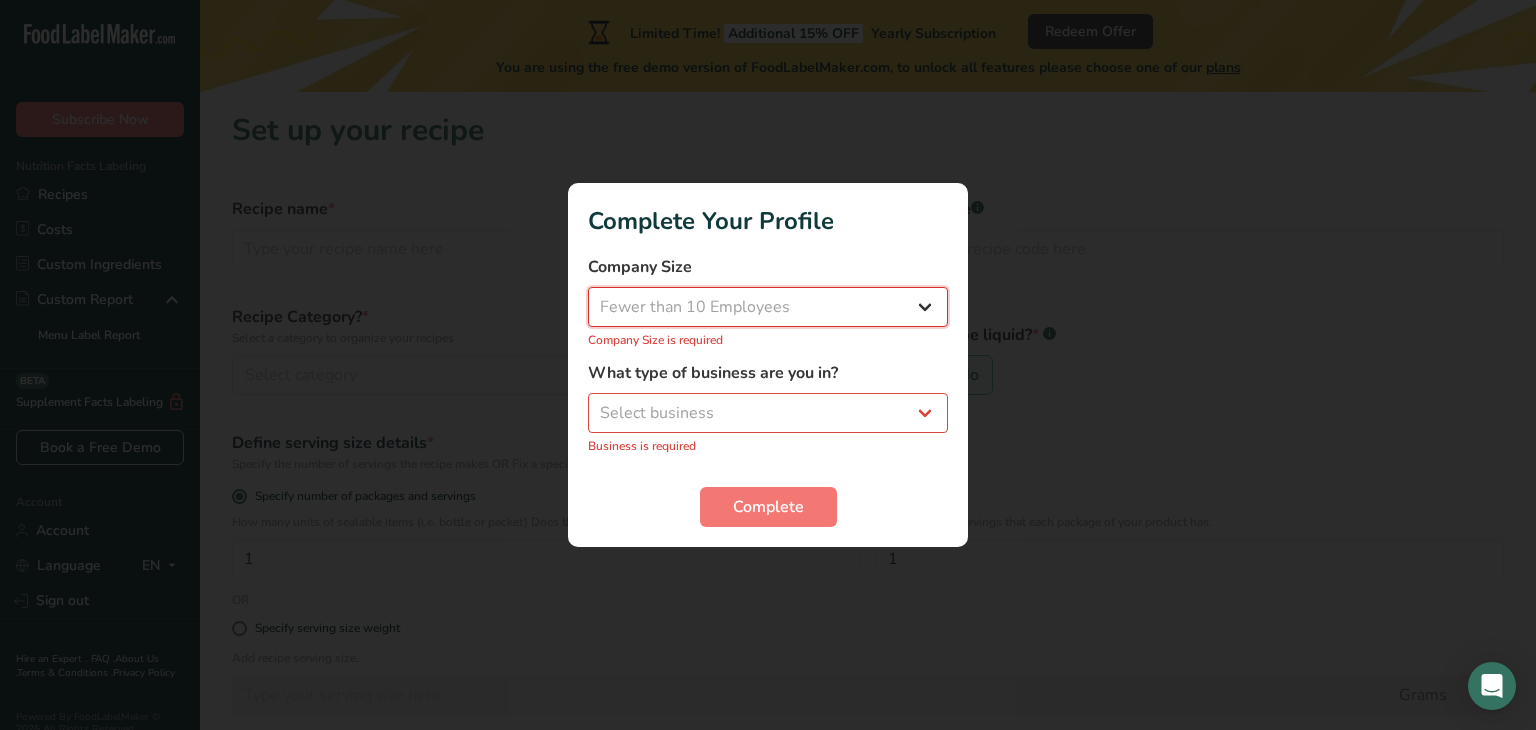 click on "Select company size
Fewer than 10 Employees
10 to 50 Employees
51 to 500 Employees
Over 500 Employees" at bounding box center [768, 307] 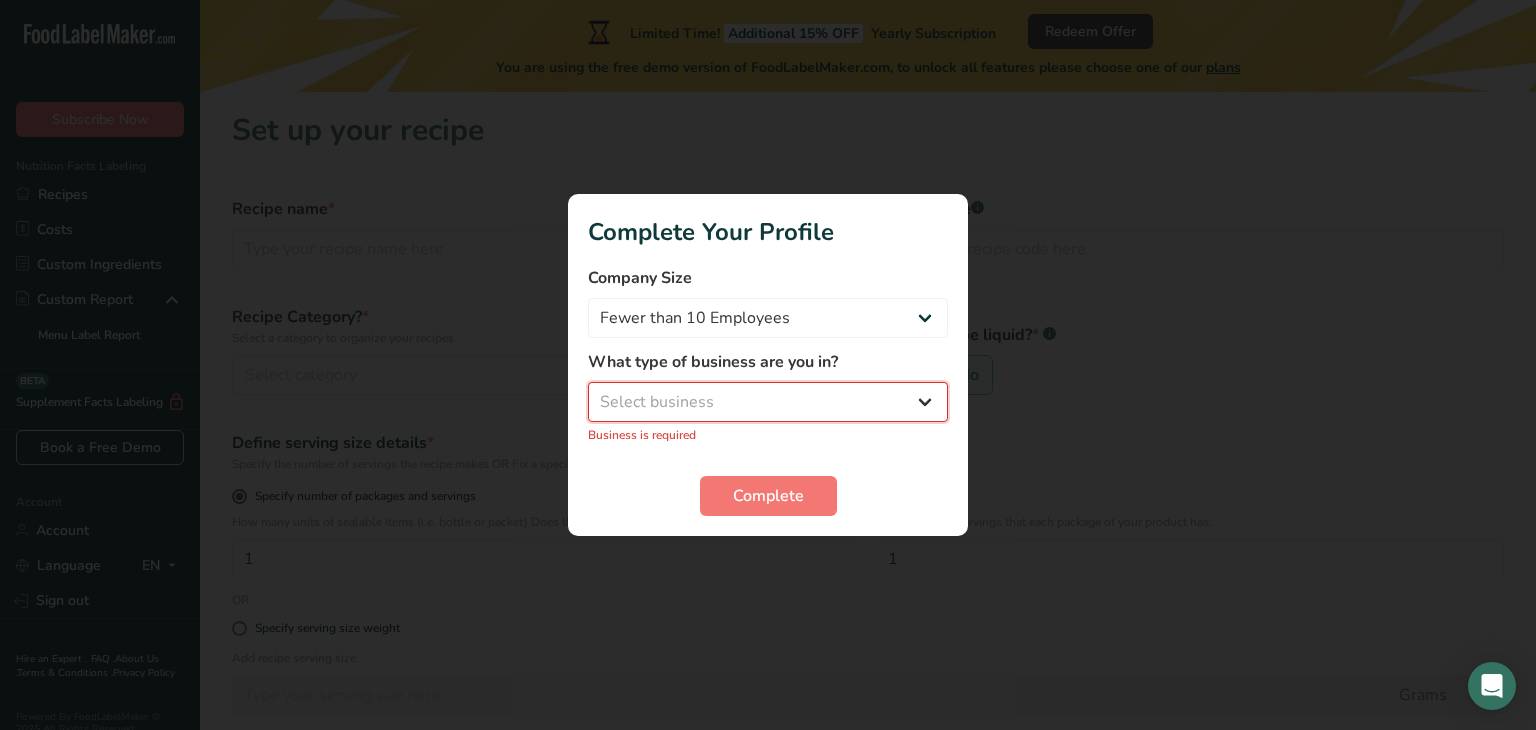 click on "Select business
Packaged Food Manufacturer
Restaurant & Cafe
Bakery
Meal Plans & Catering Company
Nutritionist
Food Blogger
Personal Trainer
Other" at bounding box center (768, 402) 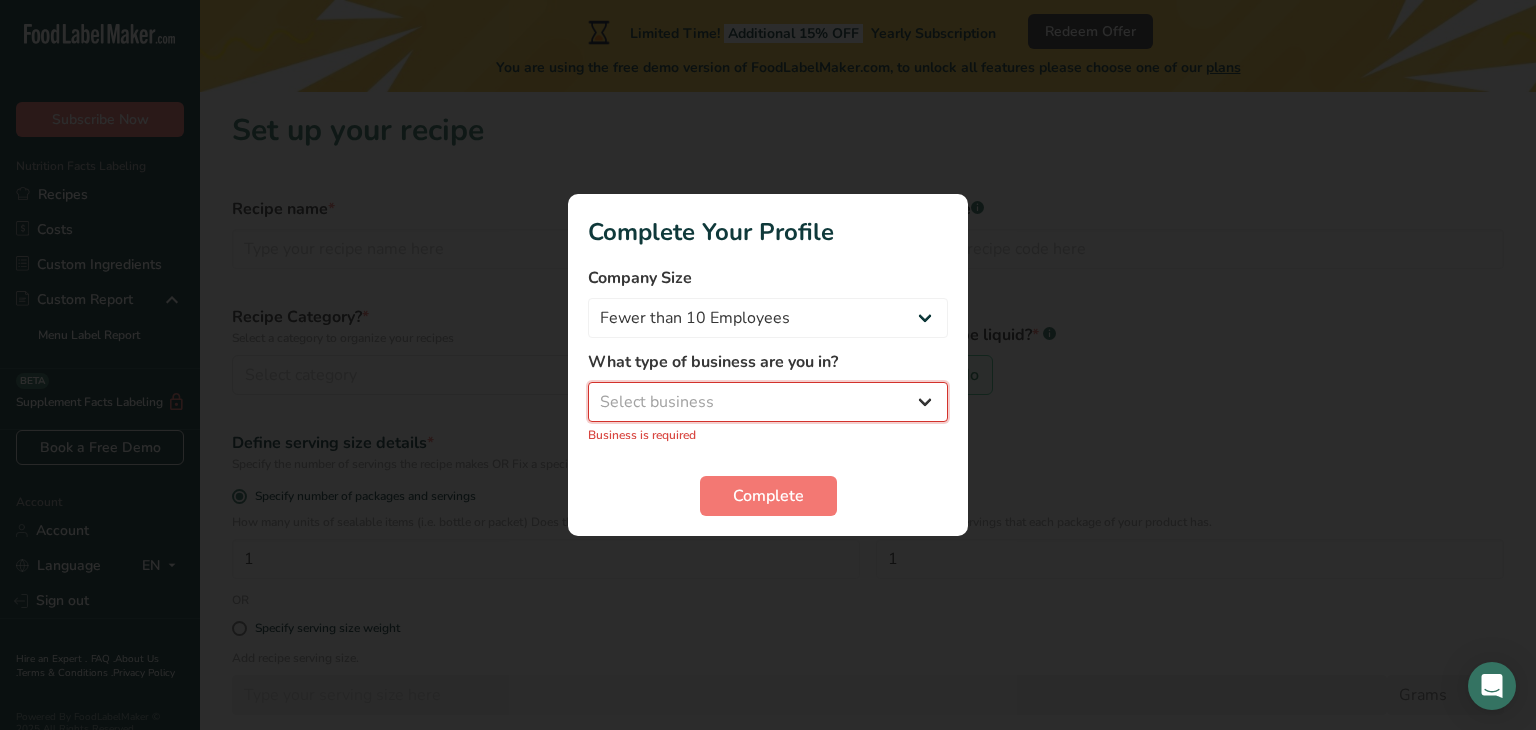 select on "6" 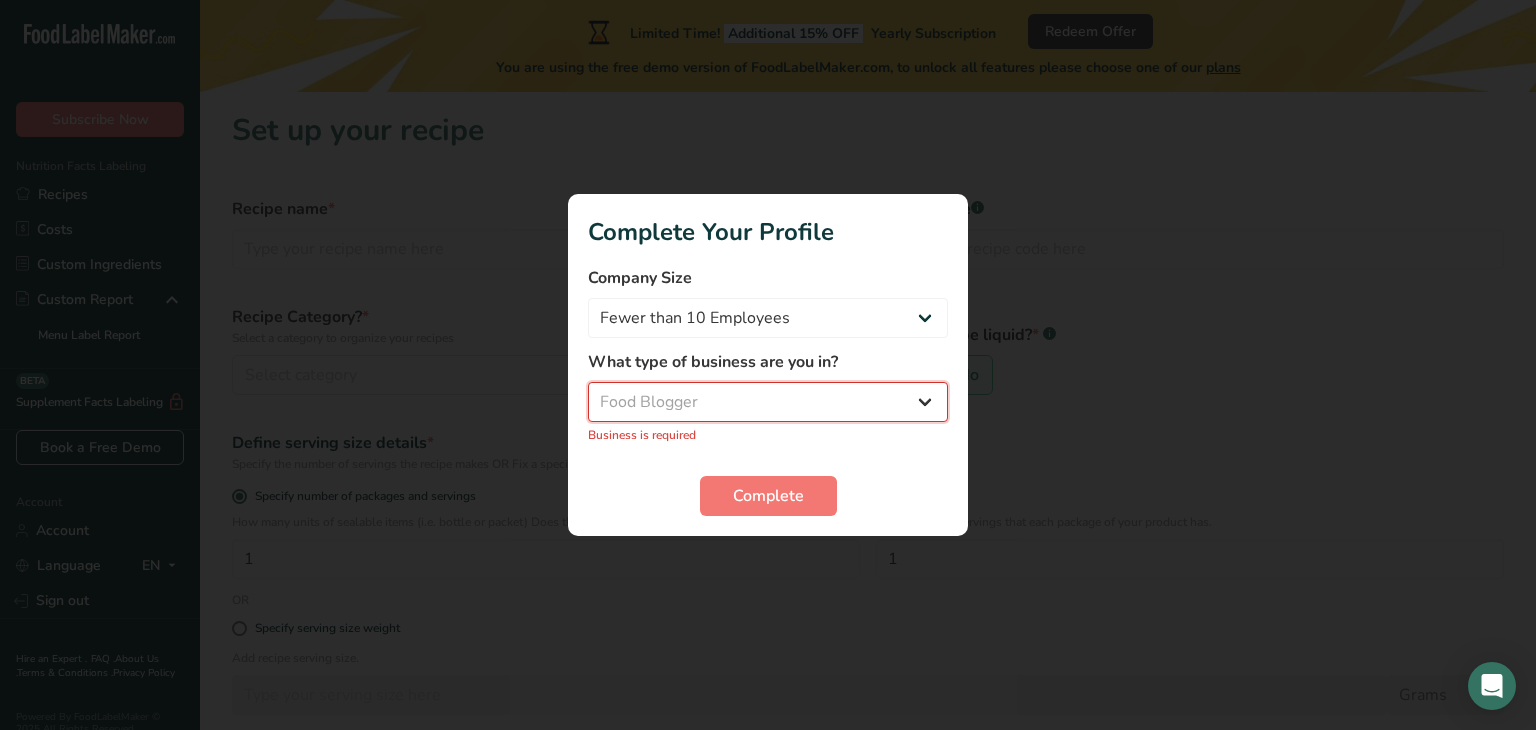 click on "Select business
Packaged Food Manufacturer
Restaurant & Cafe
Bakery
Meal Plans & Catering Company
Nutritionist
Food Blogger
Personal Trainer
Other" at bounding box center (768, 402) 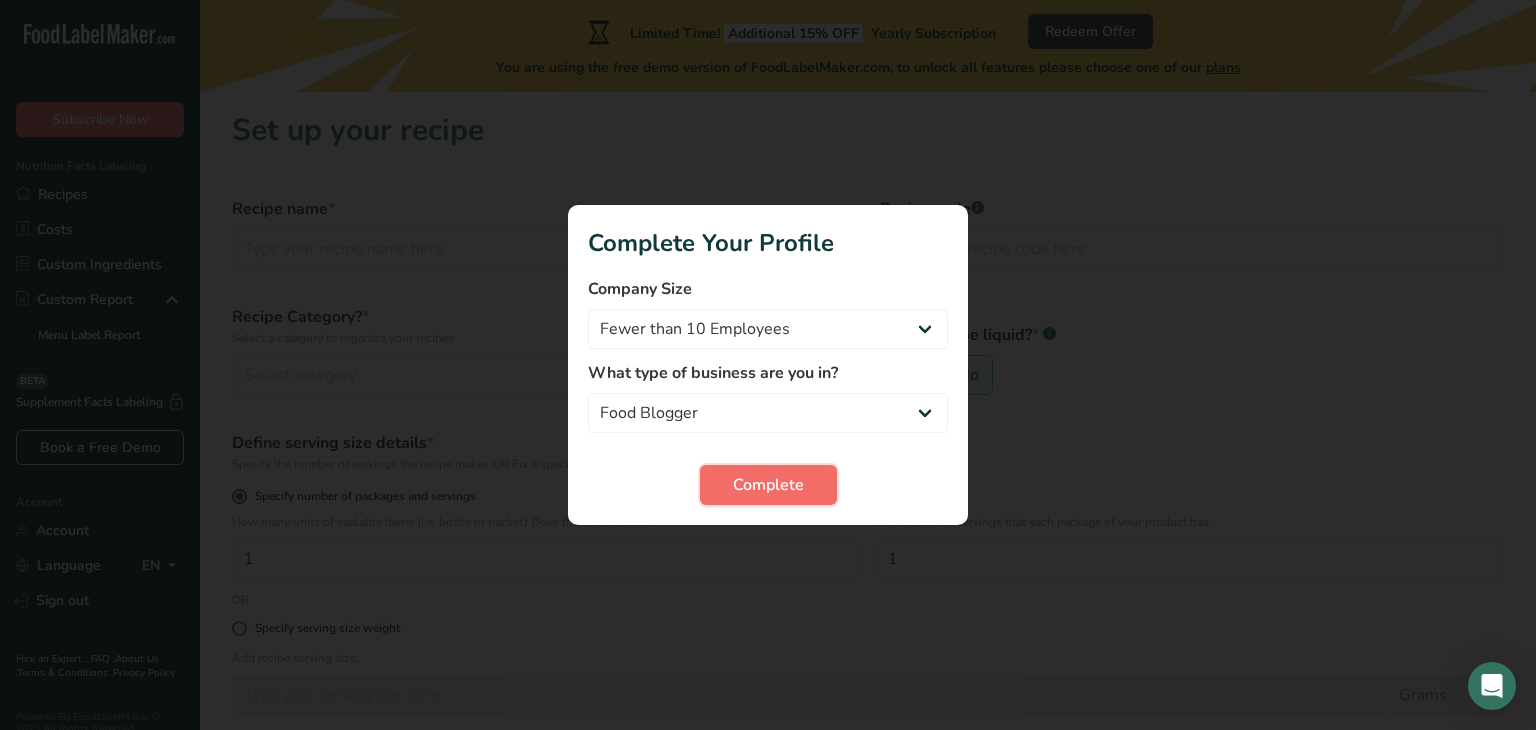 click on "Complete" at bounding box center (768, 485) 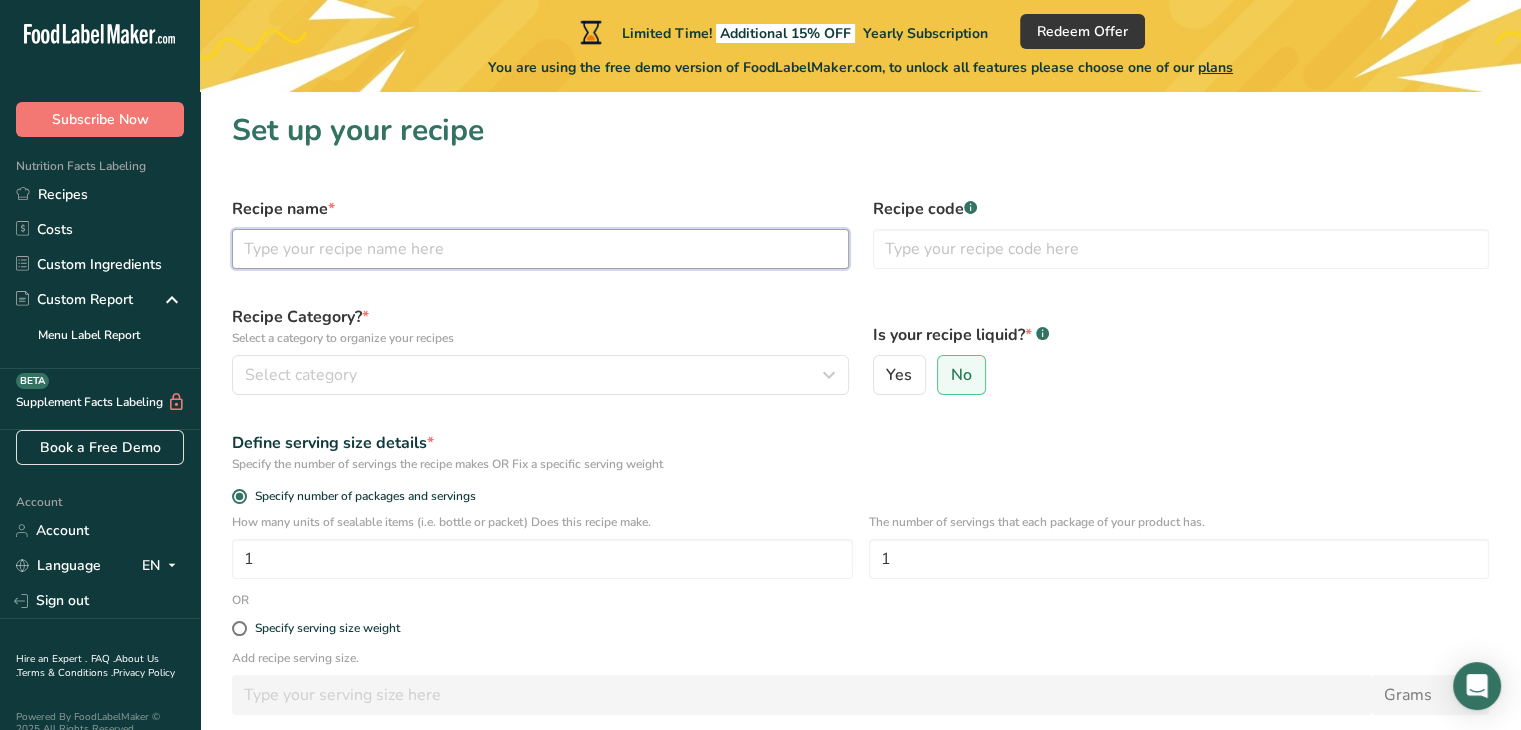 click at bounding box center (540, 249) 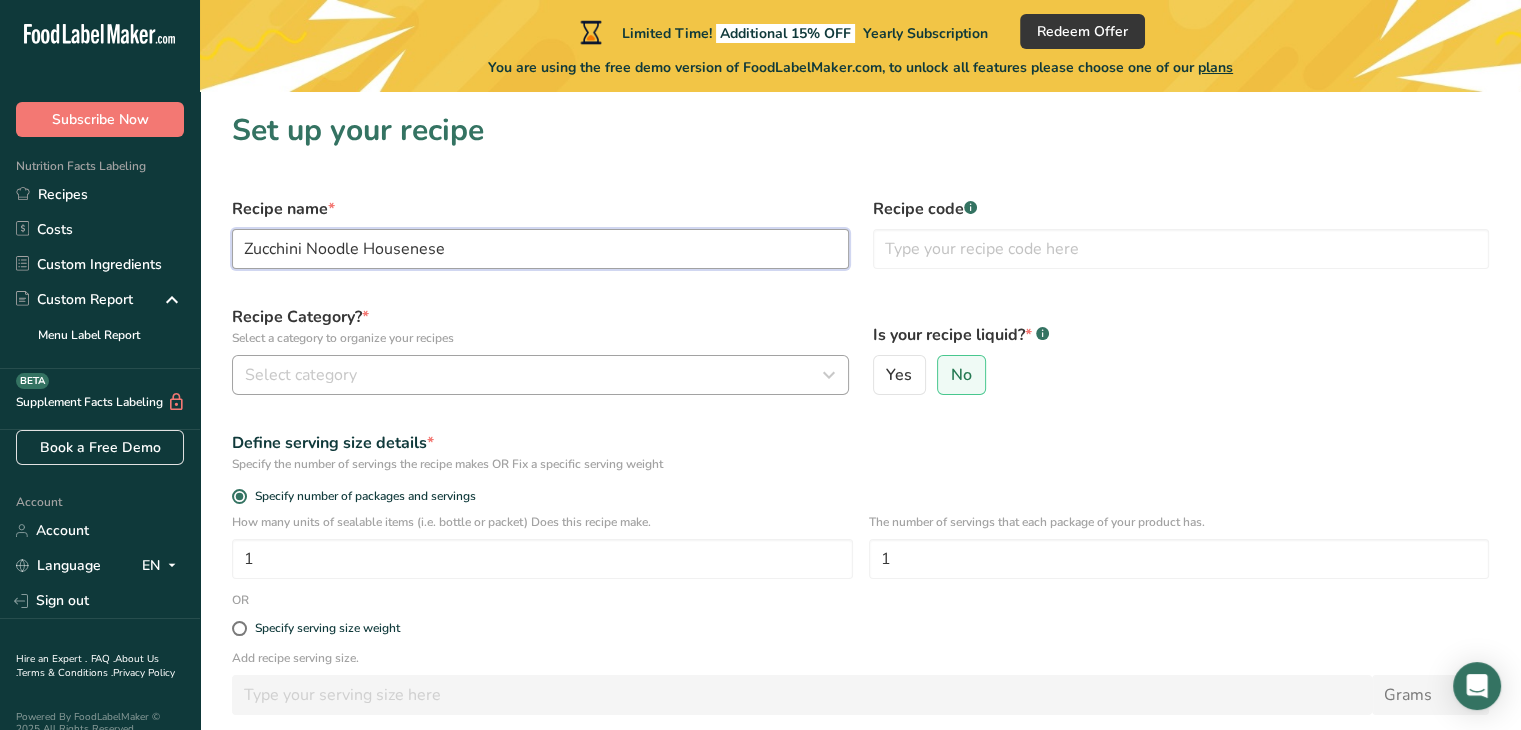 type on "Zucchini Noodle Housenese" 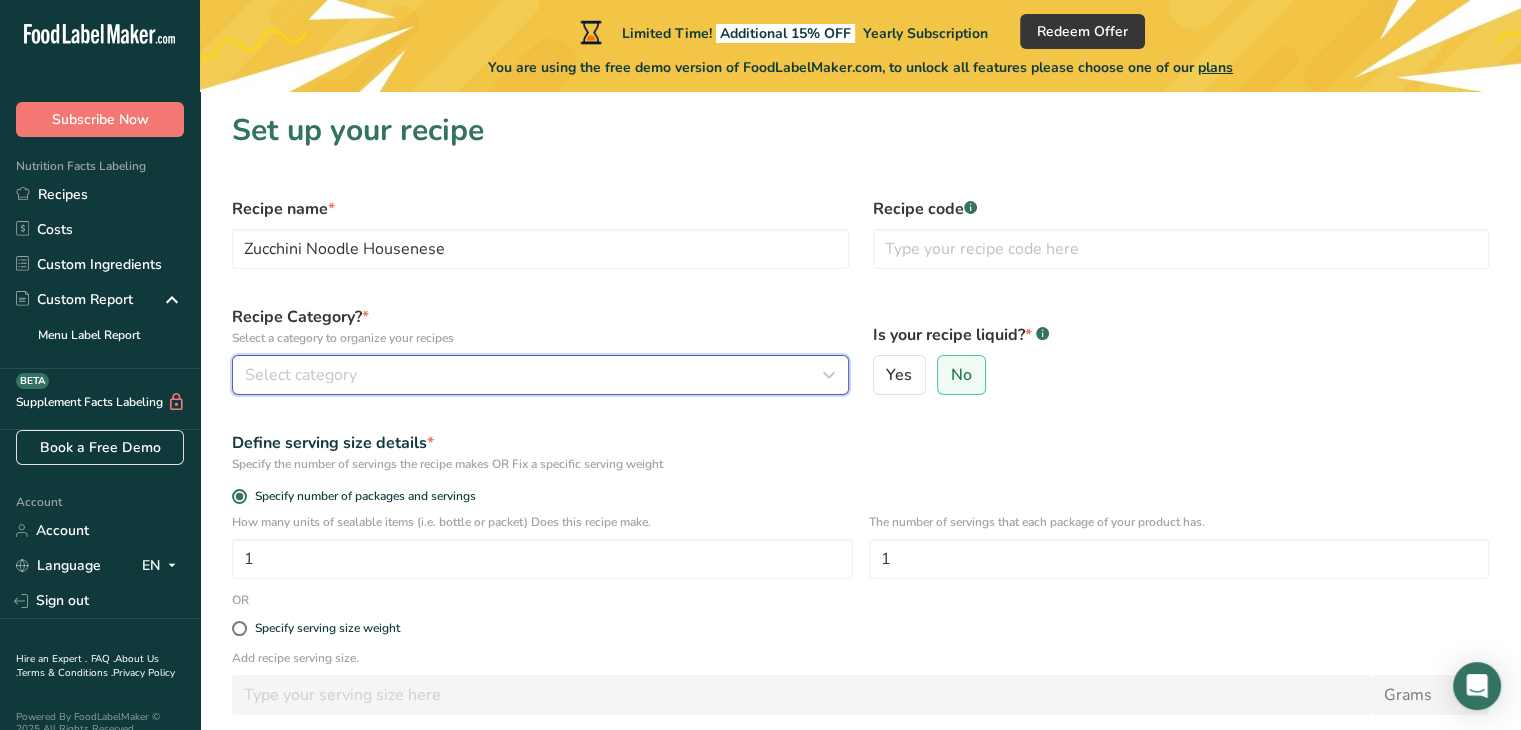 click on "Select category" at bounding box center [534, 375] 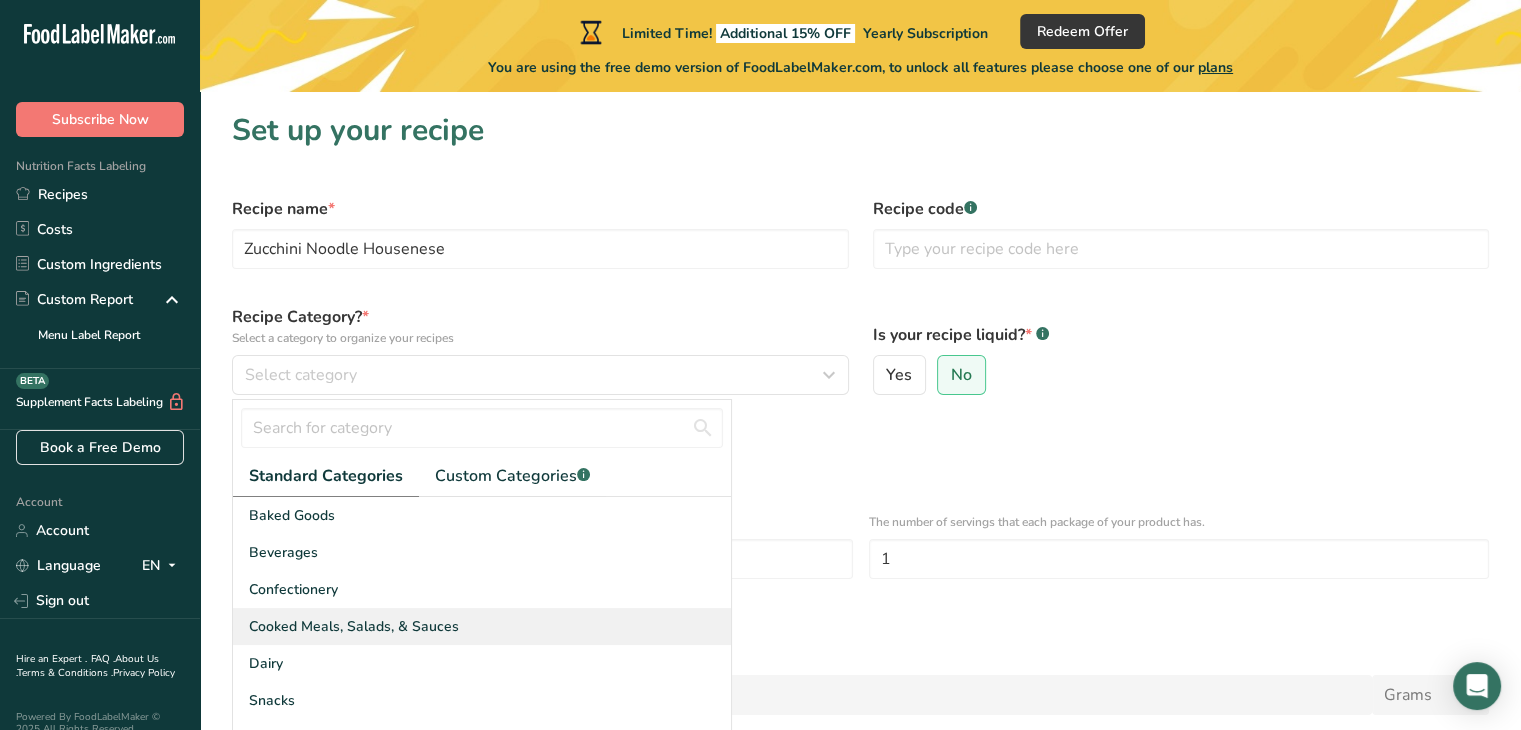 click on "Cooked Meals, Salads, & Sauces" at bounding box center (354, 626) 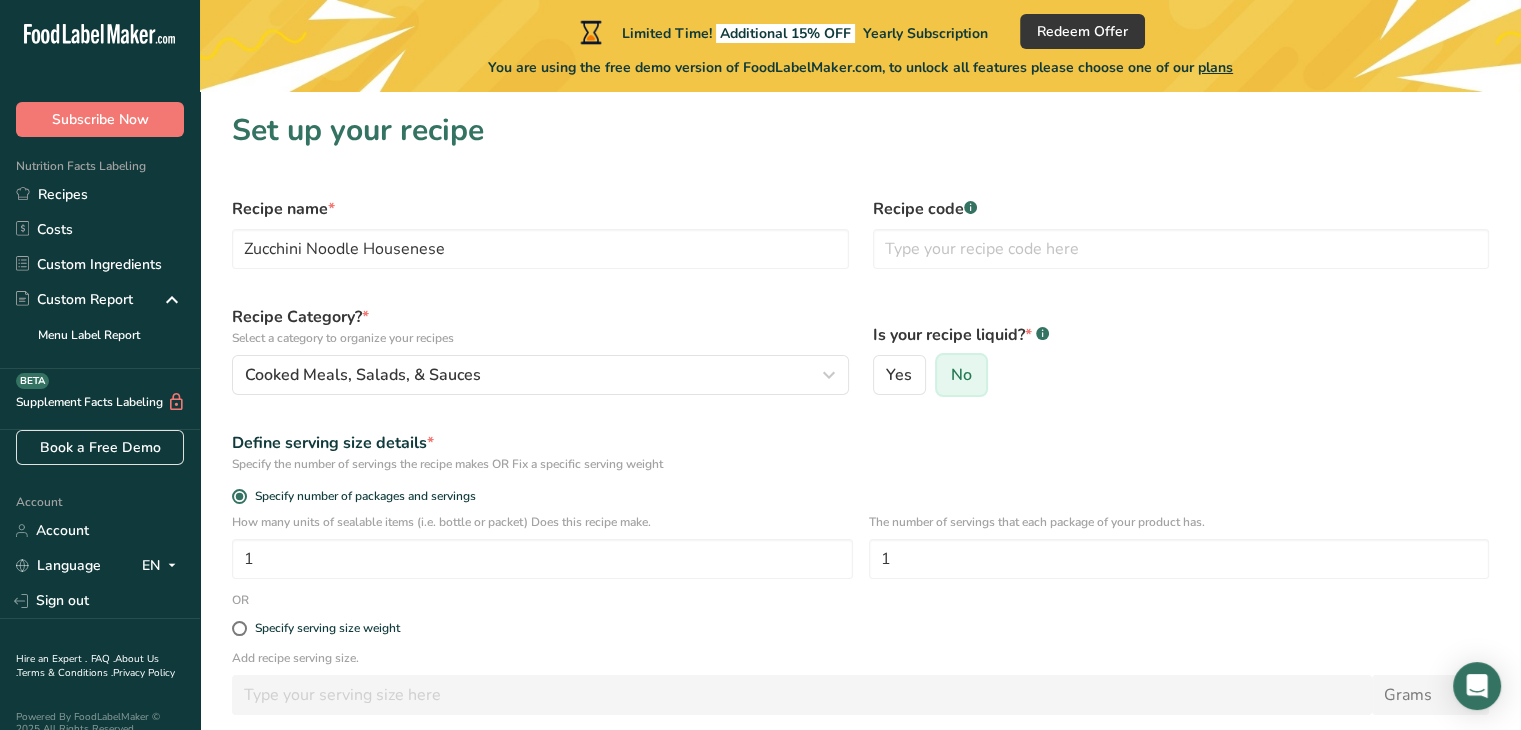 click on "No" at bounding box center (944, 375) 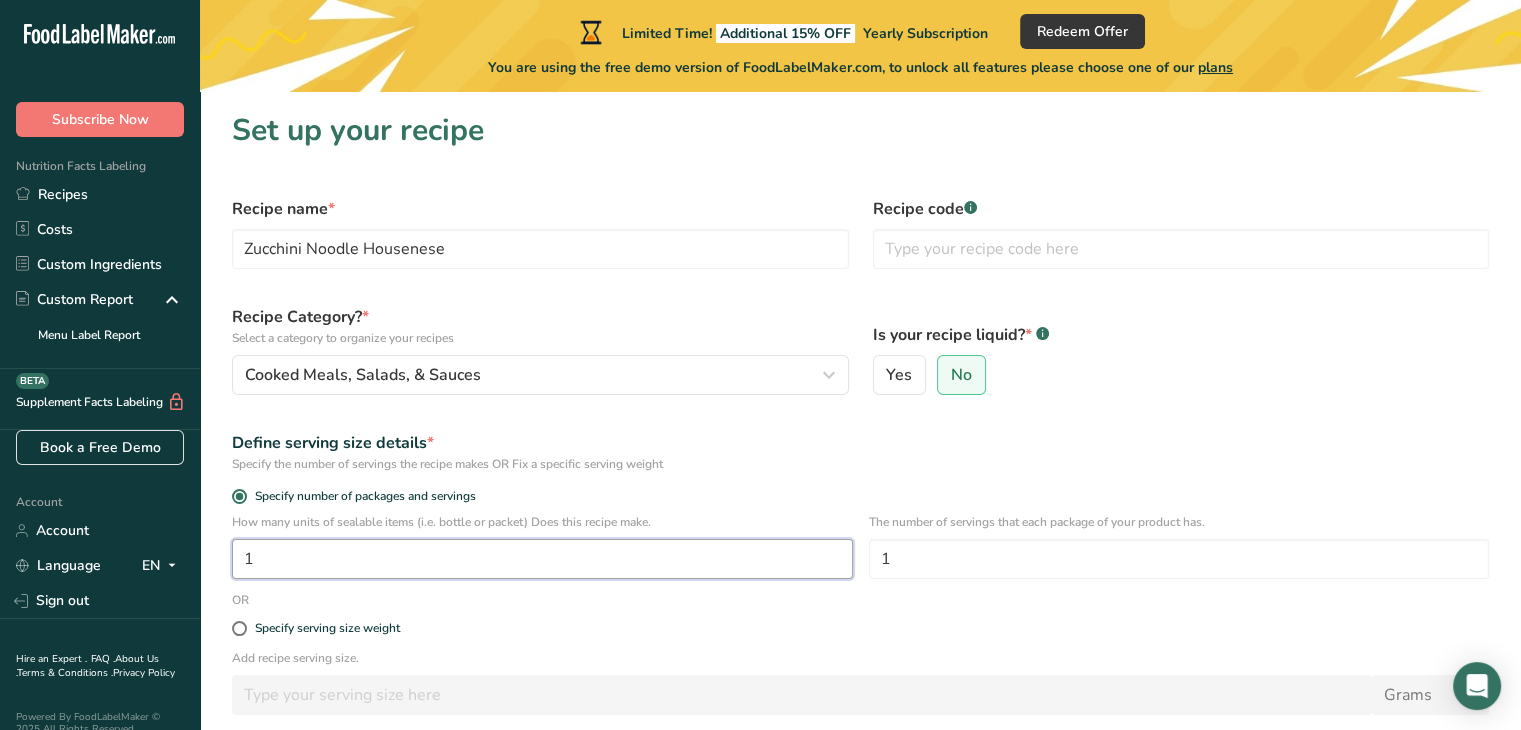 click on "1" at bounding box center (542, 559) 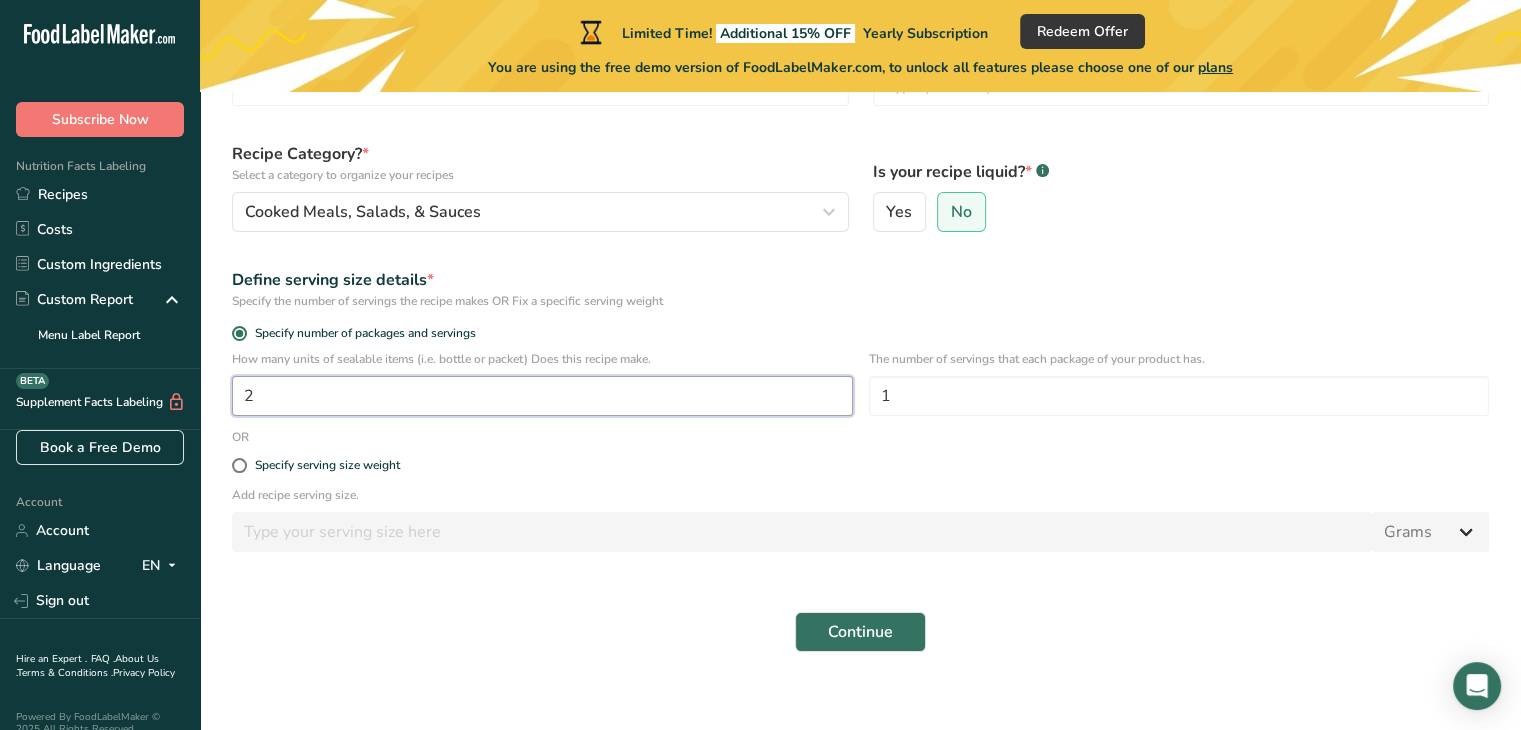 scroll, scrollTop: 164, scrollLeft: 0, axis: vertical 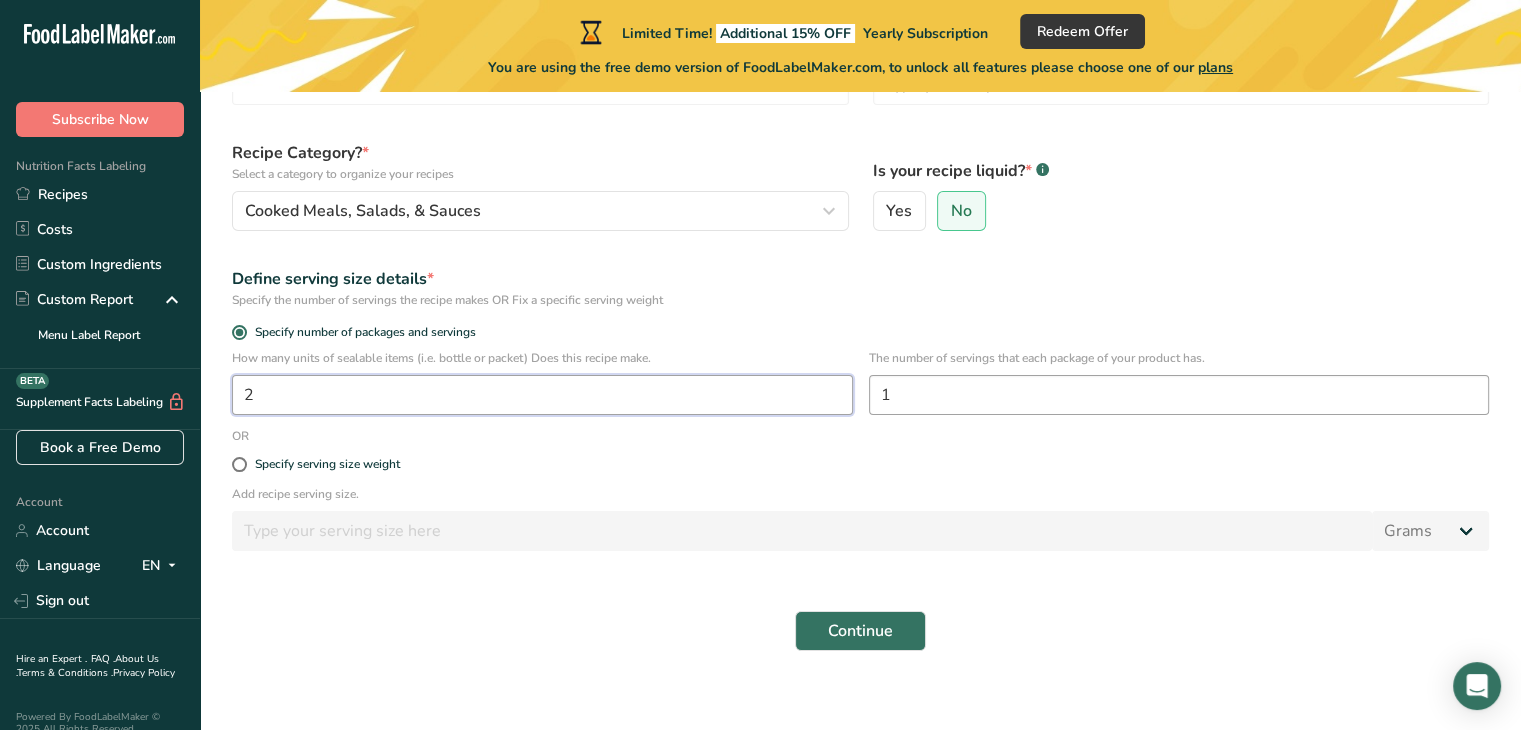 type on "2" 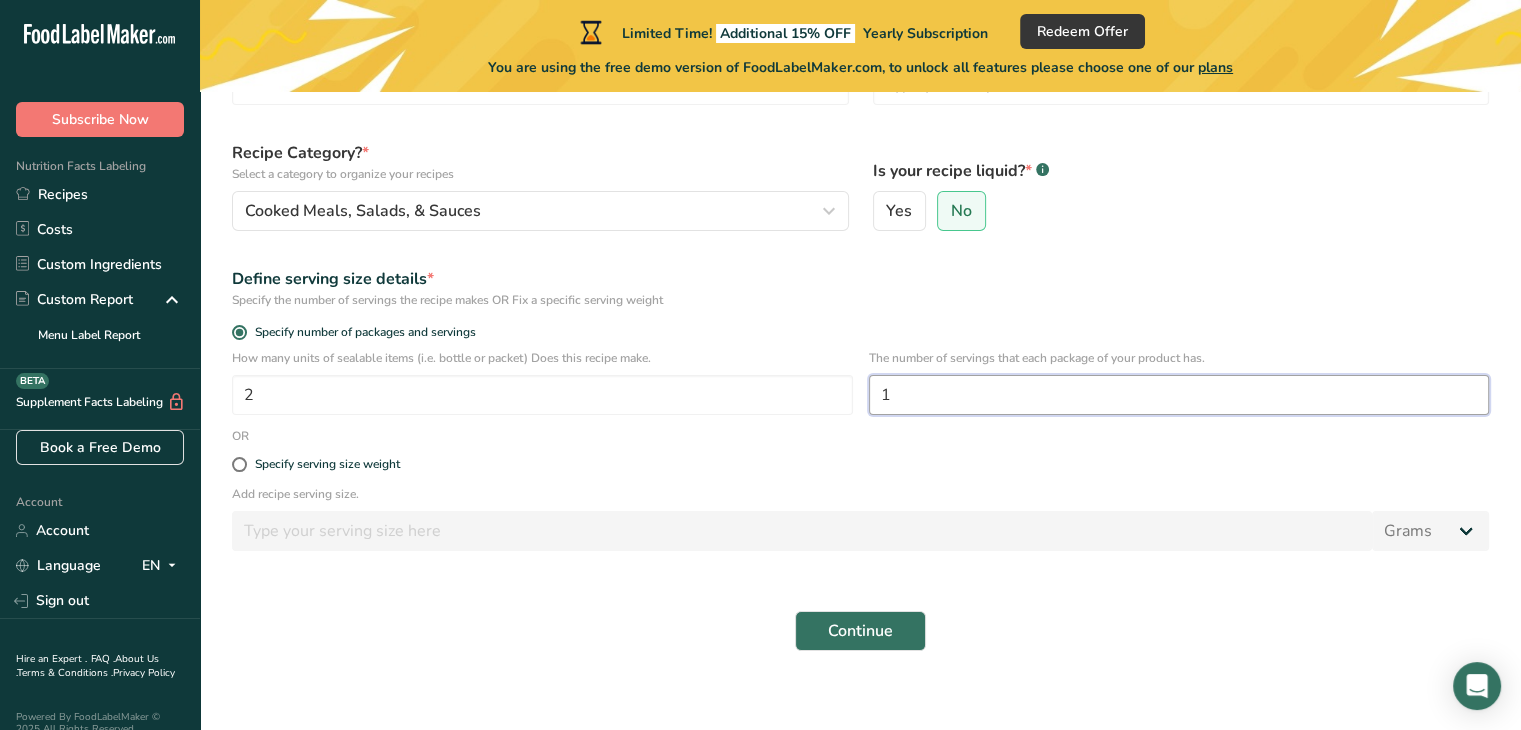 click on "1" at bounding box center [1179, 395] 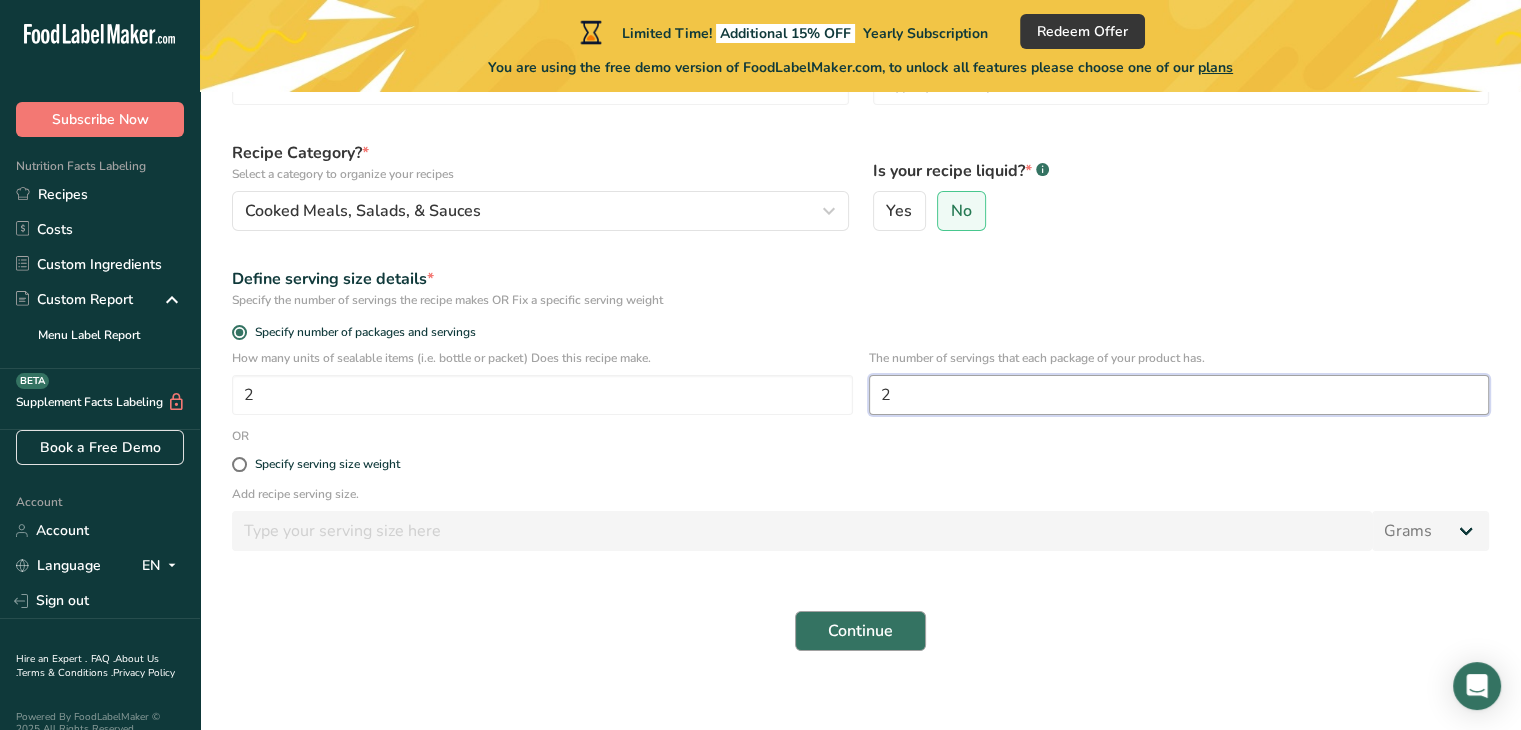 type on "2" 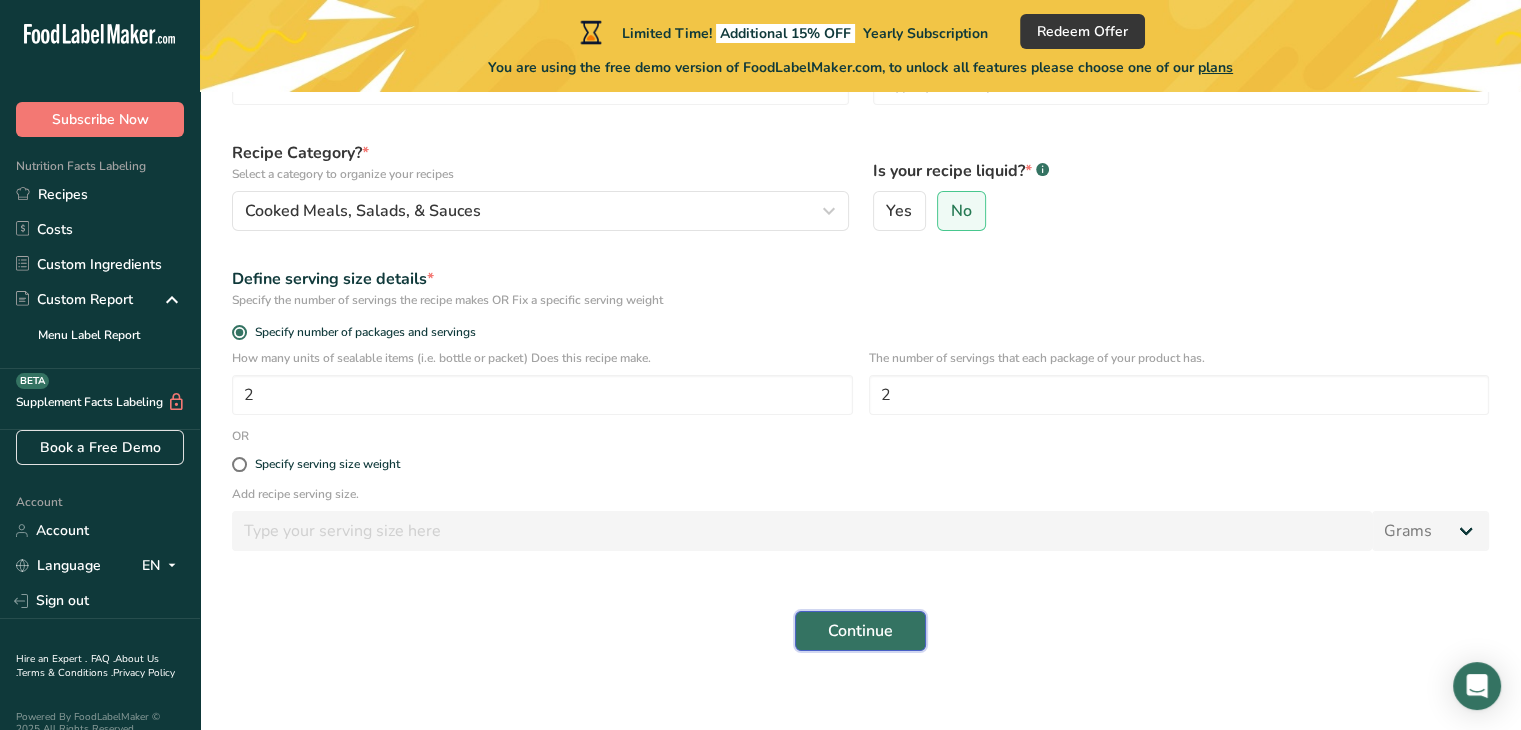 click on "Continue" at bounding box center (860, 631) 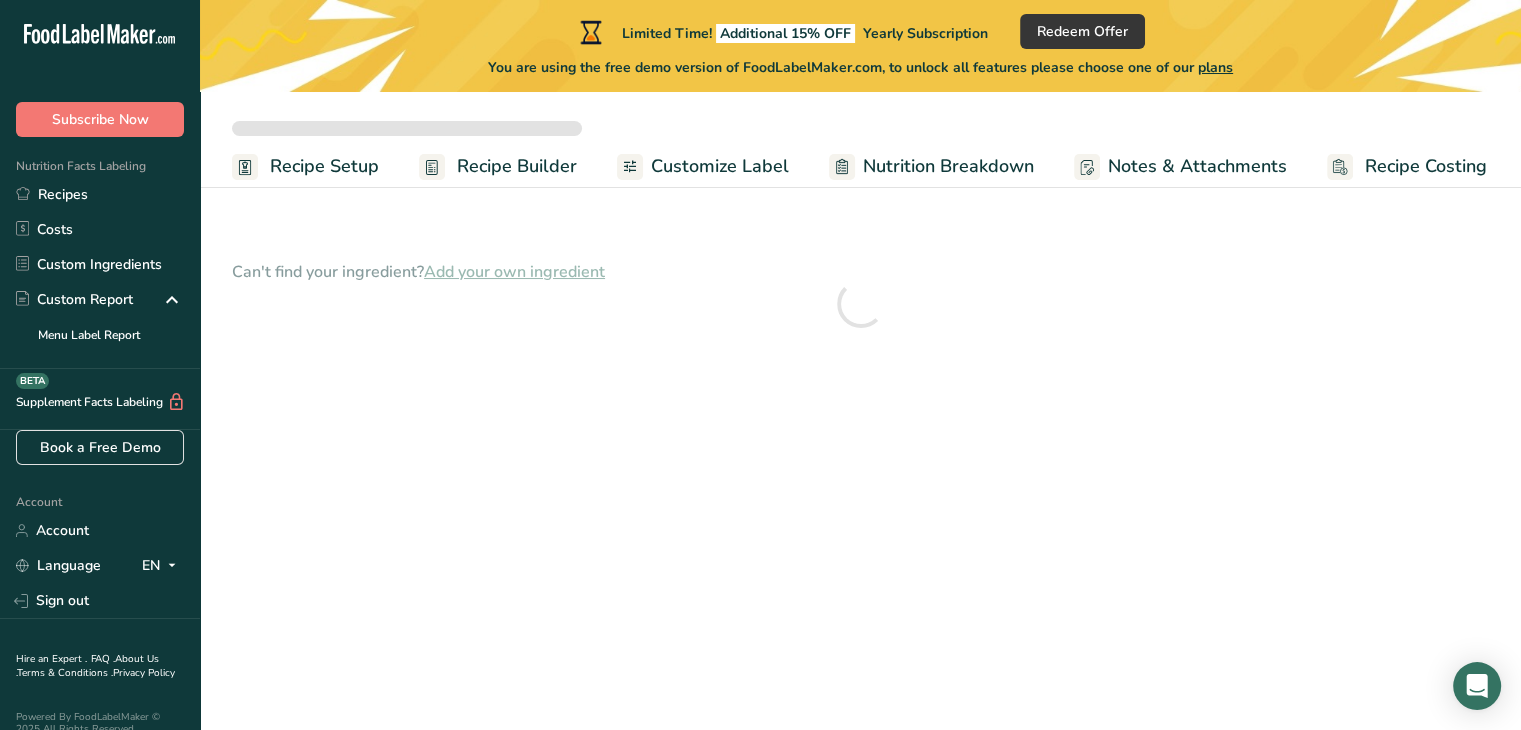 scroll, scrollTop: 0, scrollLeft: 0, axis: both 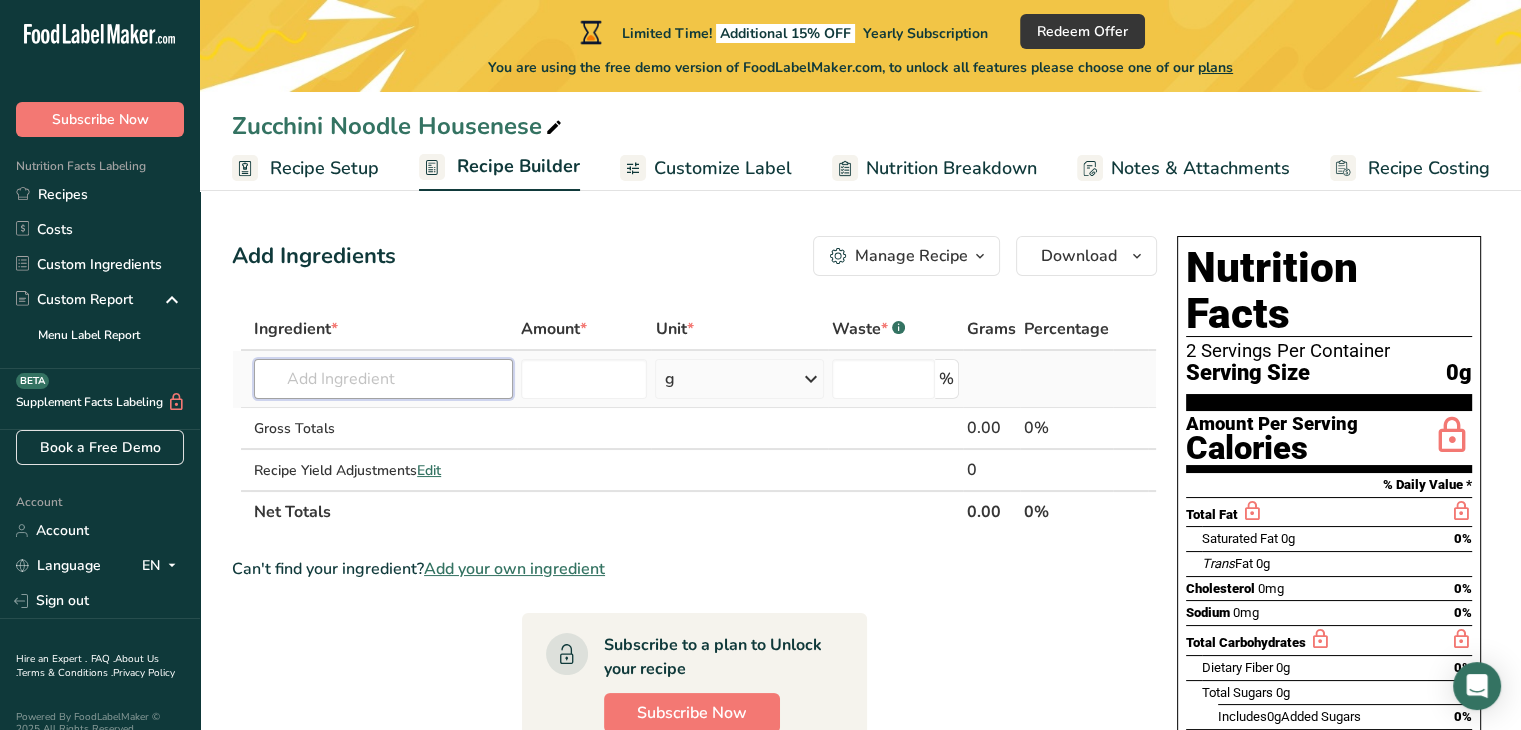 click at bounding box center [383, 379] 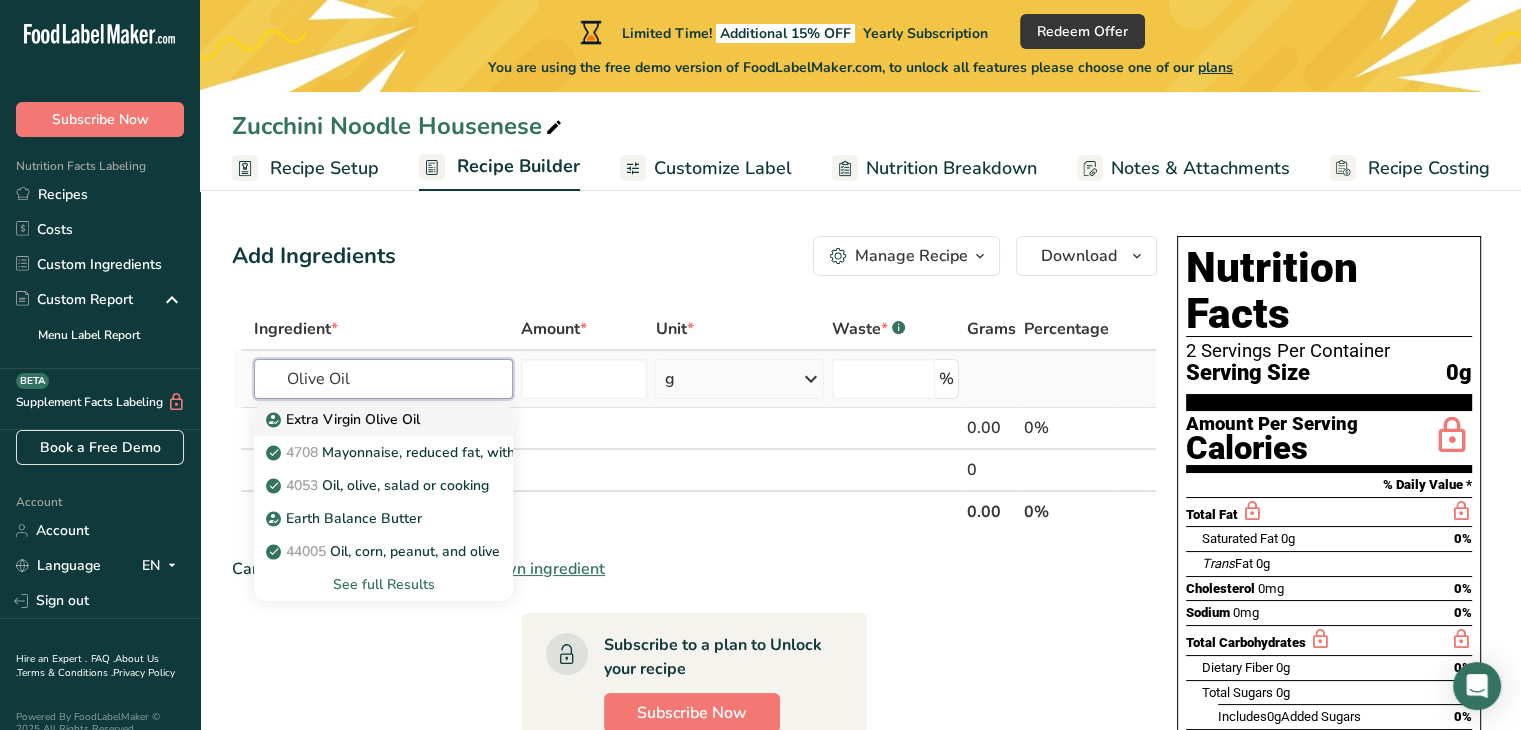 type on "Olive Oil" 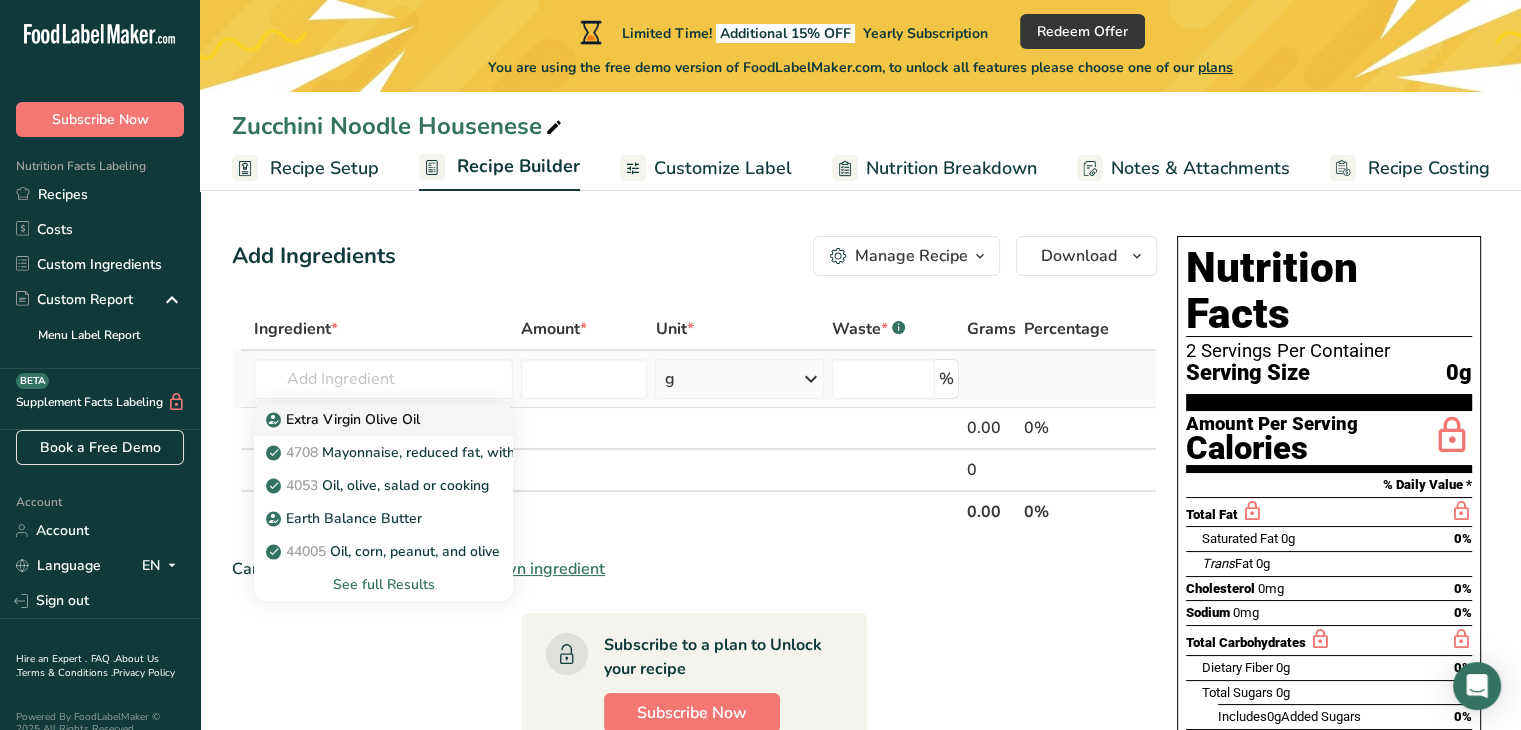 click on "Extra Virgin Olive Oil" at bounding box center (345, 419) 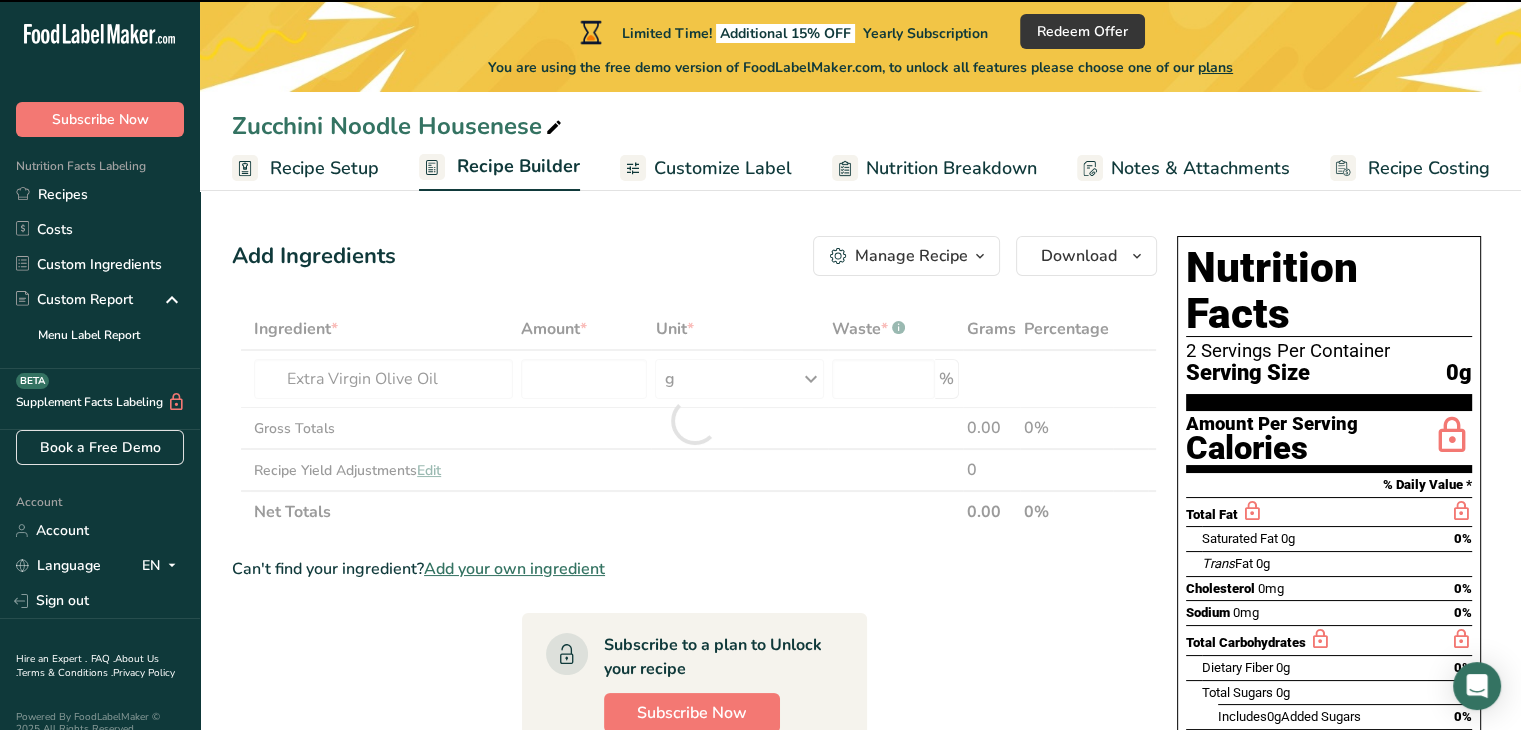 type on "0" 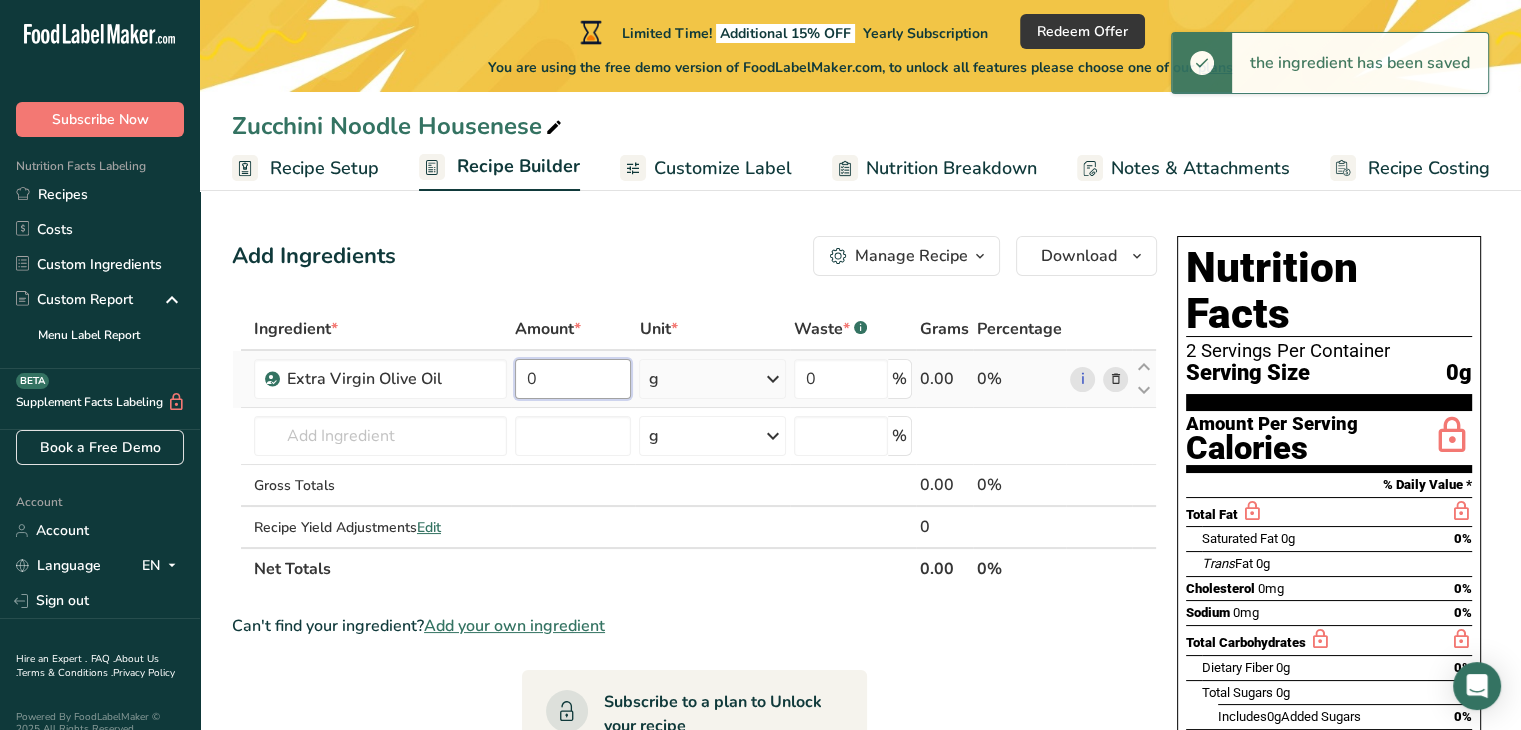 click on "0" at bounding box center [573, 379] 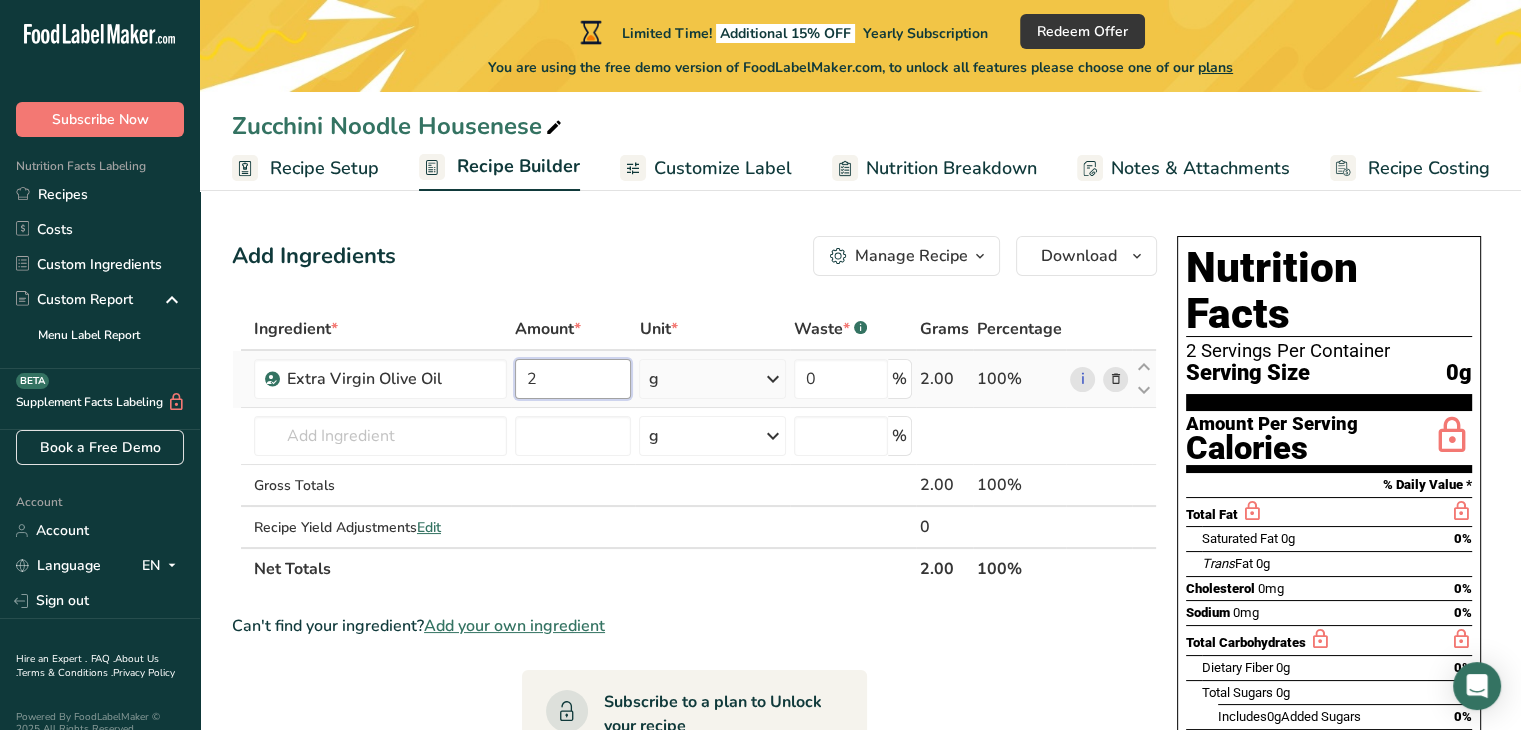 type on "2" 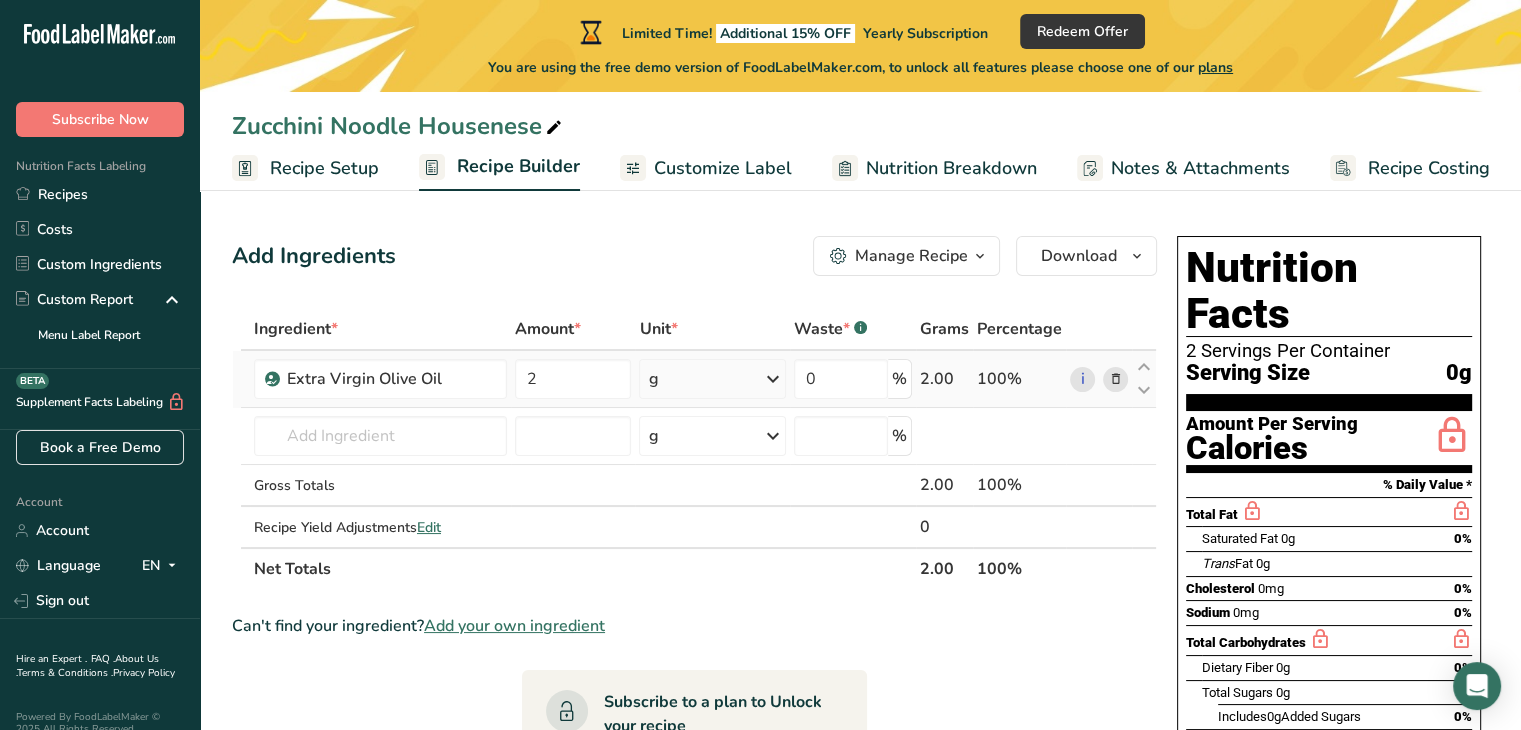 click on "Ingredient *
Amount *
Unit *
Waste *   .a-a{fill:#347362;}.b-a{fill:#fff;}          Grams
Percentage
Extra Virgin Olive Oil
2
g
Weight Units
g
kg
mg
See more
Volume Units
l
Volume units require a density conversion. If you know your ingredient's density enter it below. Otherwise, click on "RIA" our AI Regulatory bot - she will be able to help you
lb/ft3
g/cm3
Confirm
mL
Volume units require a density conversion. If you know your ingredient's density enter it below. Otherwise, click on "RIA" our AI Regulatory bot - she will be able to help you
lb/ft3" at bounding box center [694, 449] 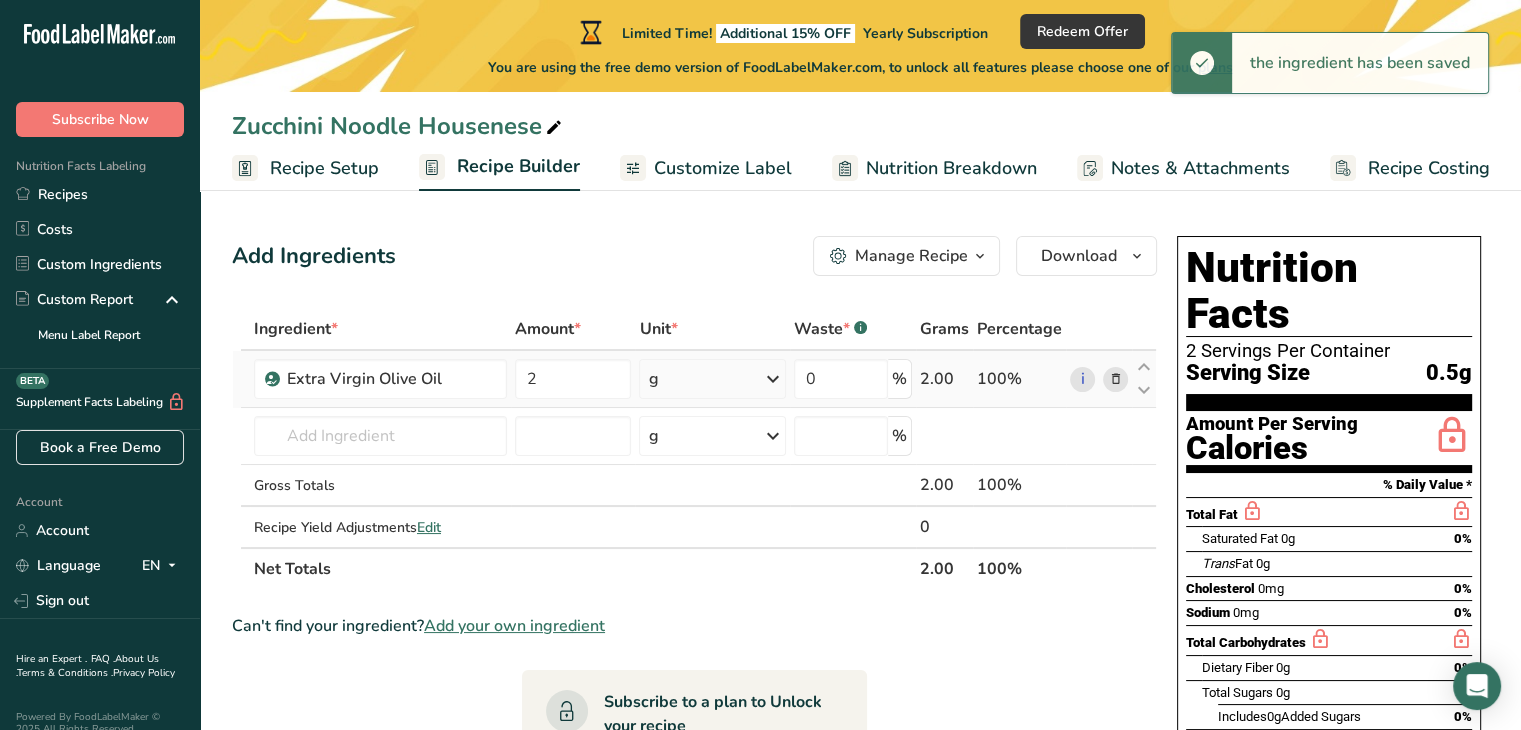 click at bounding box center (773, 379) 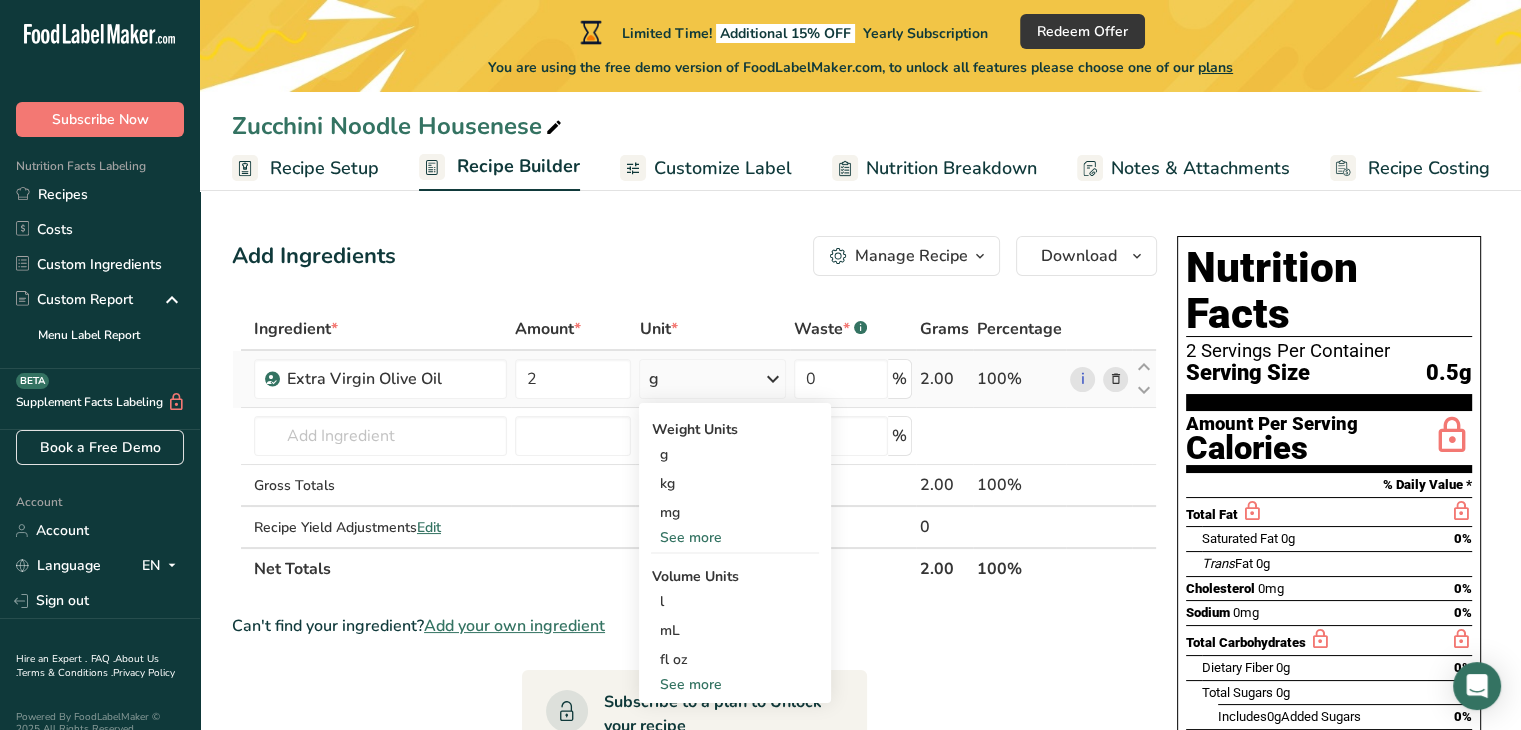click on "See more" at bounding box center (735, 684) 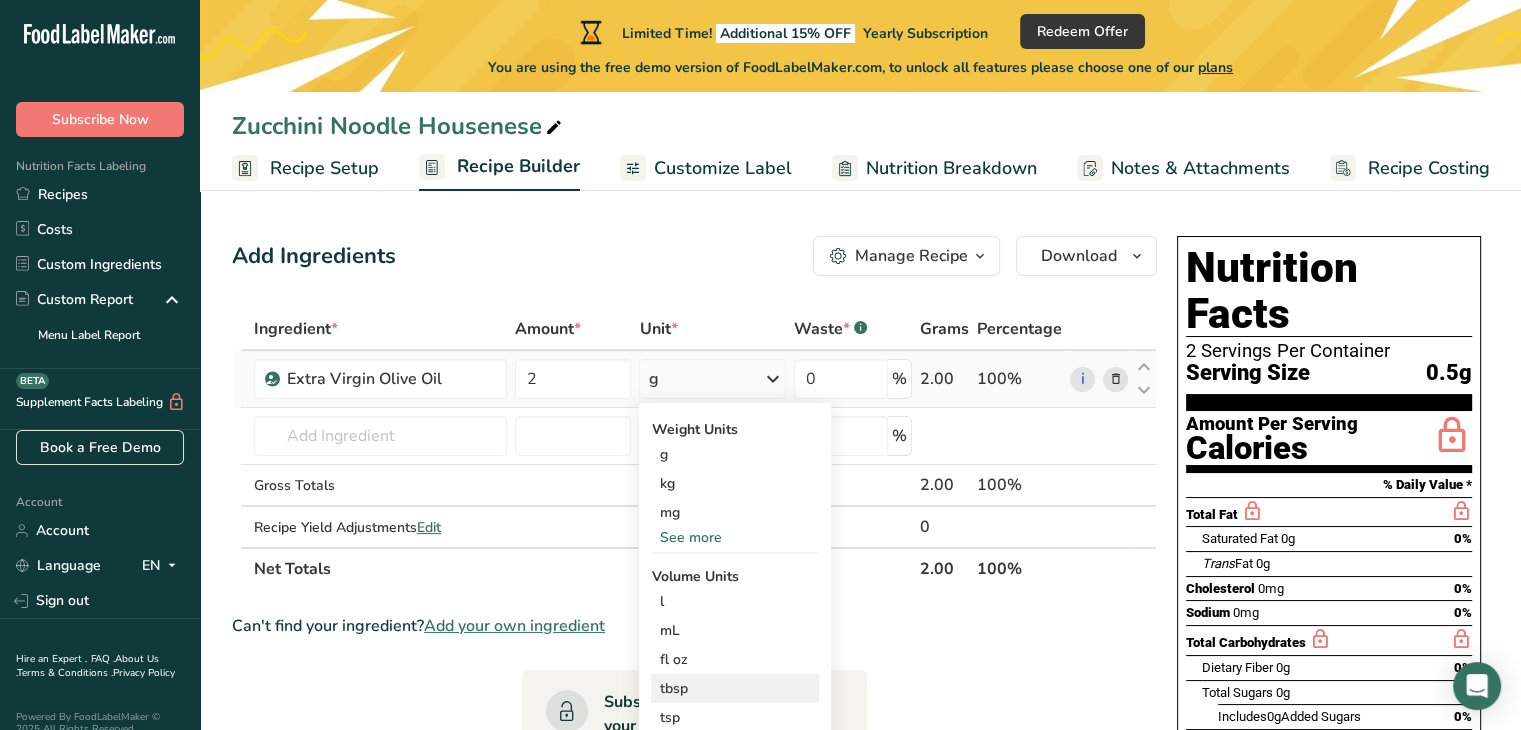 click on "tbsp" at bounding box center [735, 688] 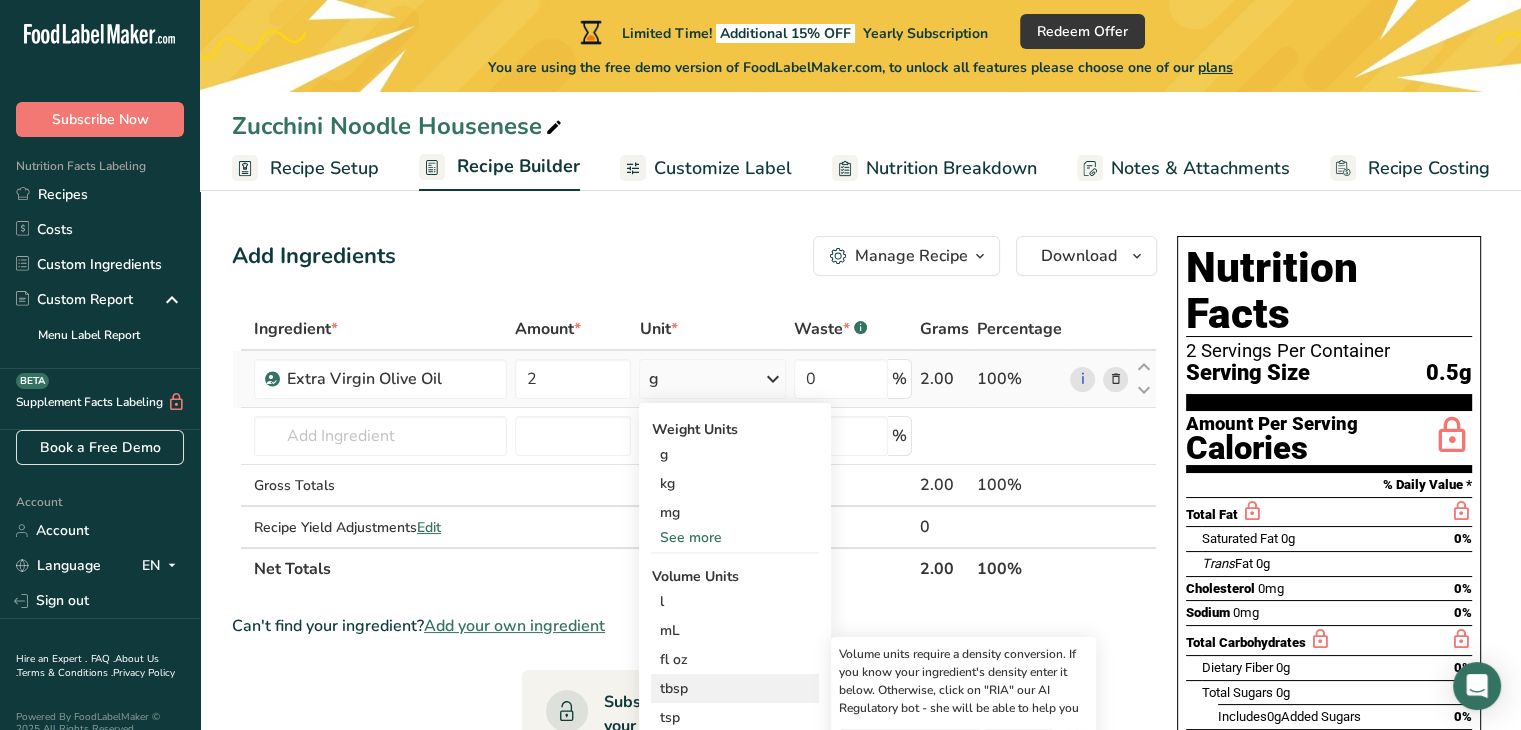 click on "tbsp" at bounding box center [735, 688] 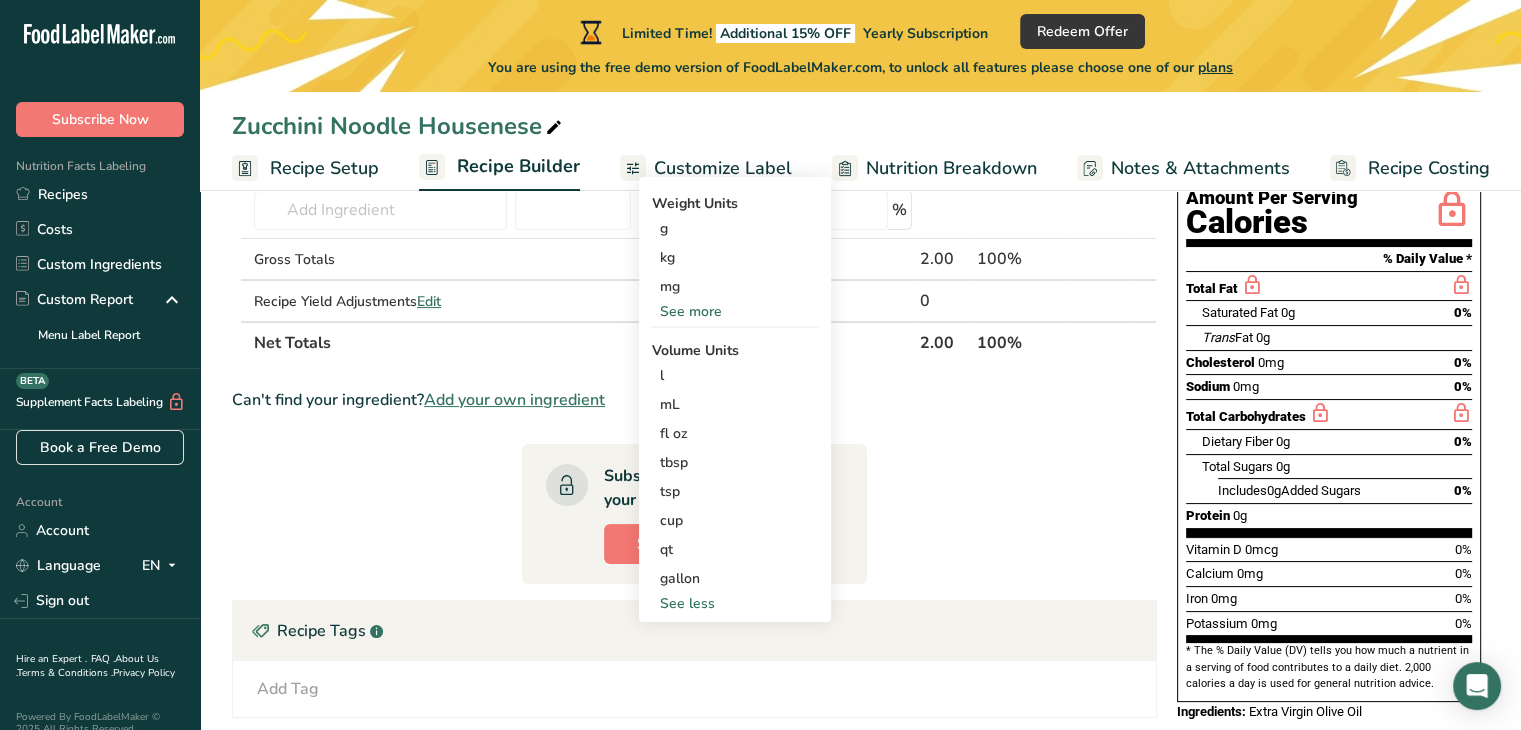 scroll, scrollTop: 232, scrollLeft: 0, axis: vertical 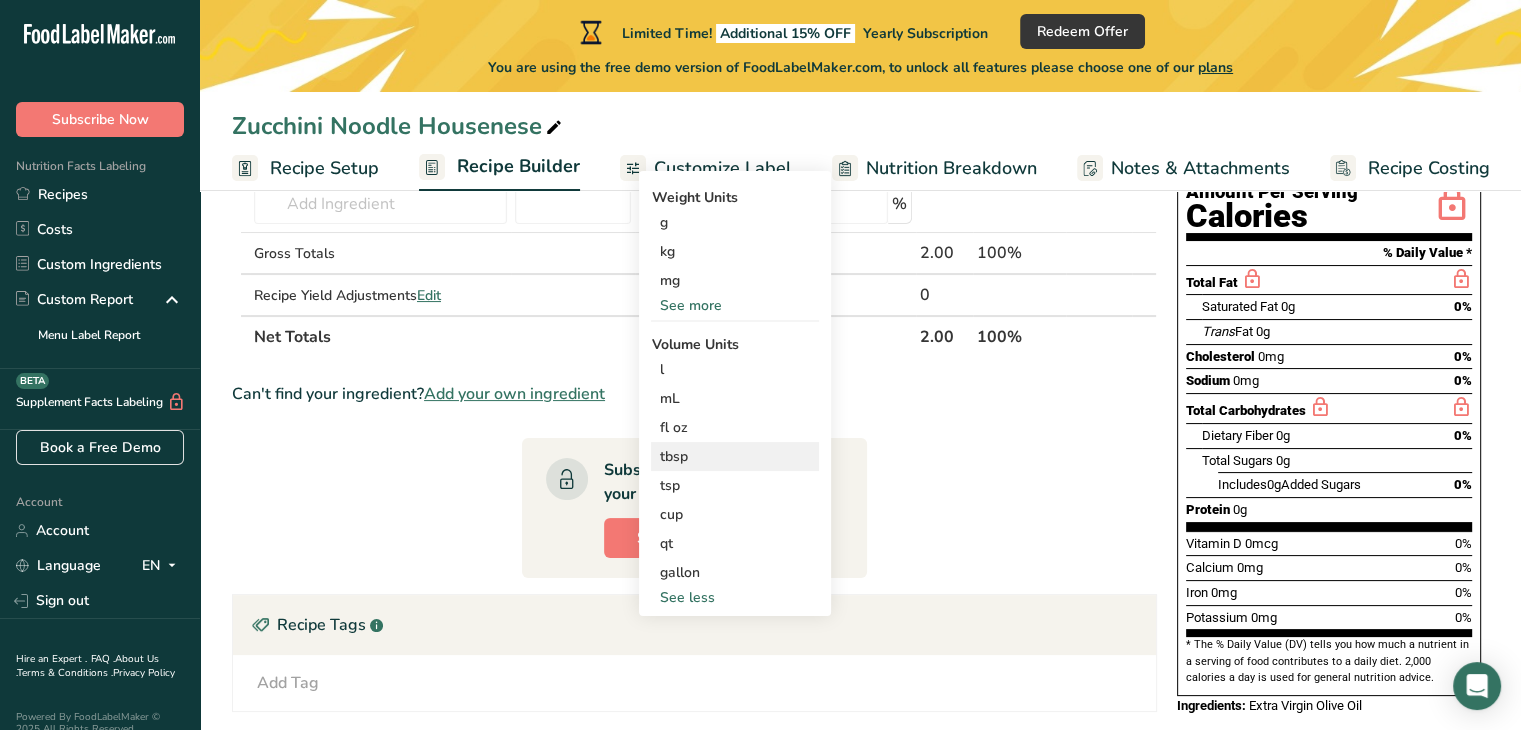 click on "tbsp" at bounding box center [735, 456] 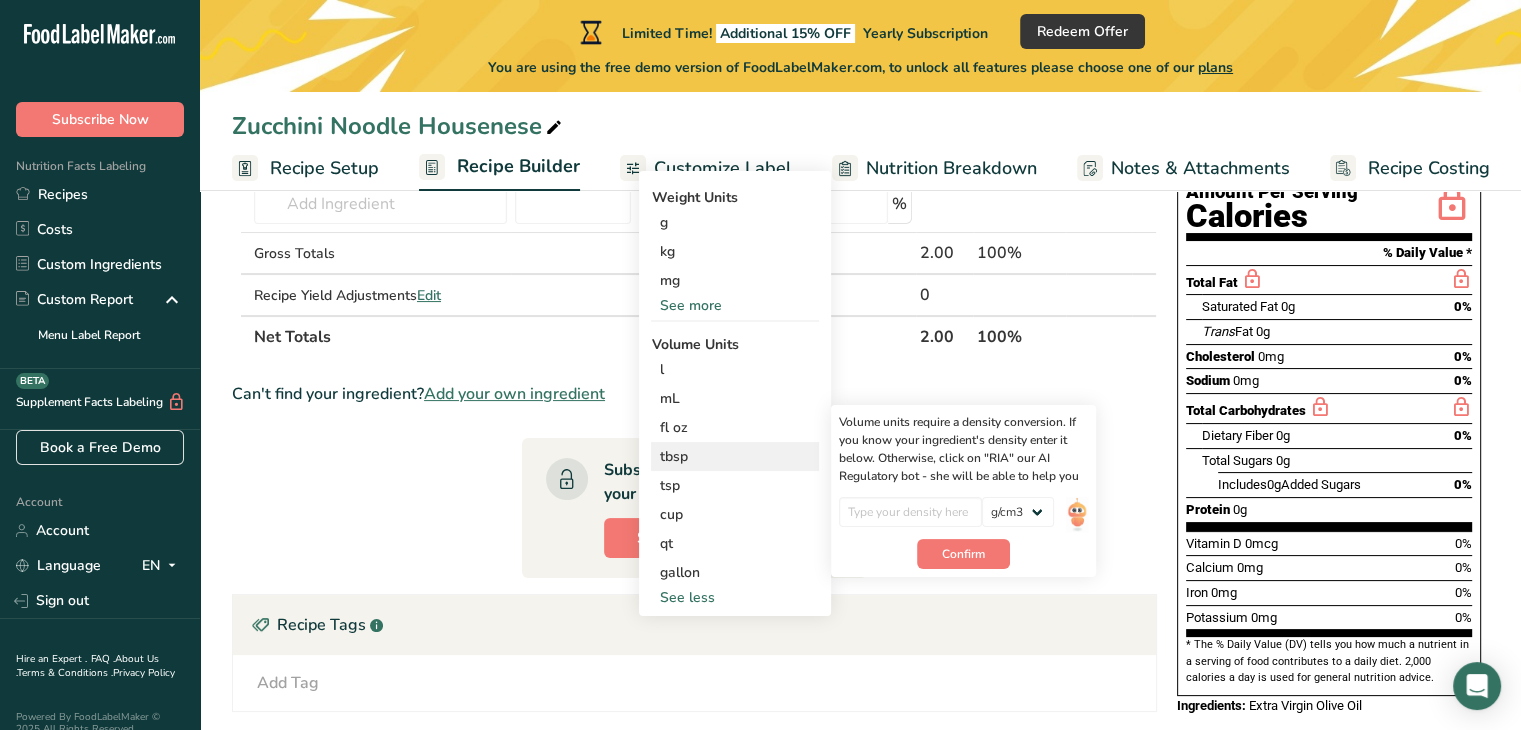 click on "tbsp" at bounding box center [735, 456] 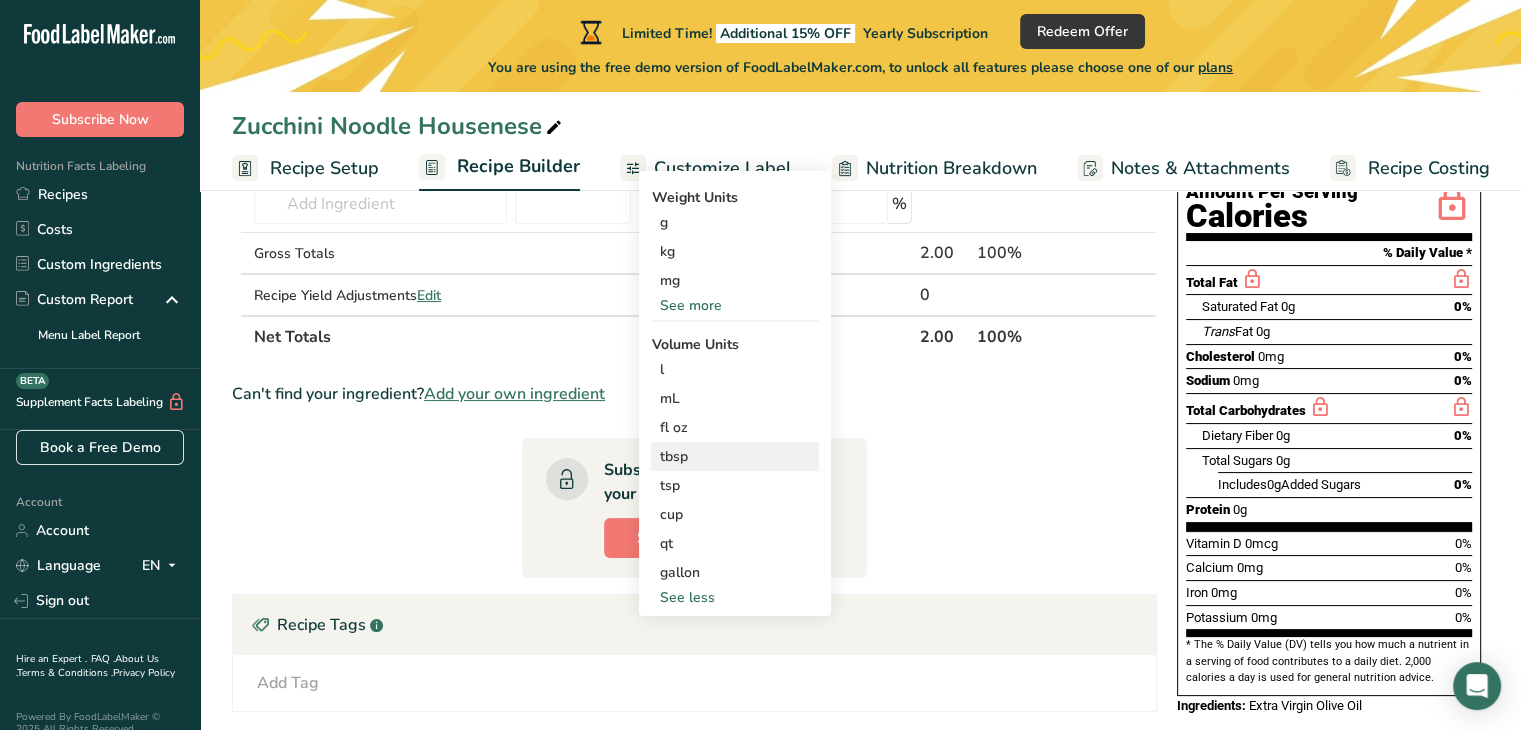 click on "tbsp" at bounding box center (735, 456) 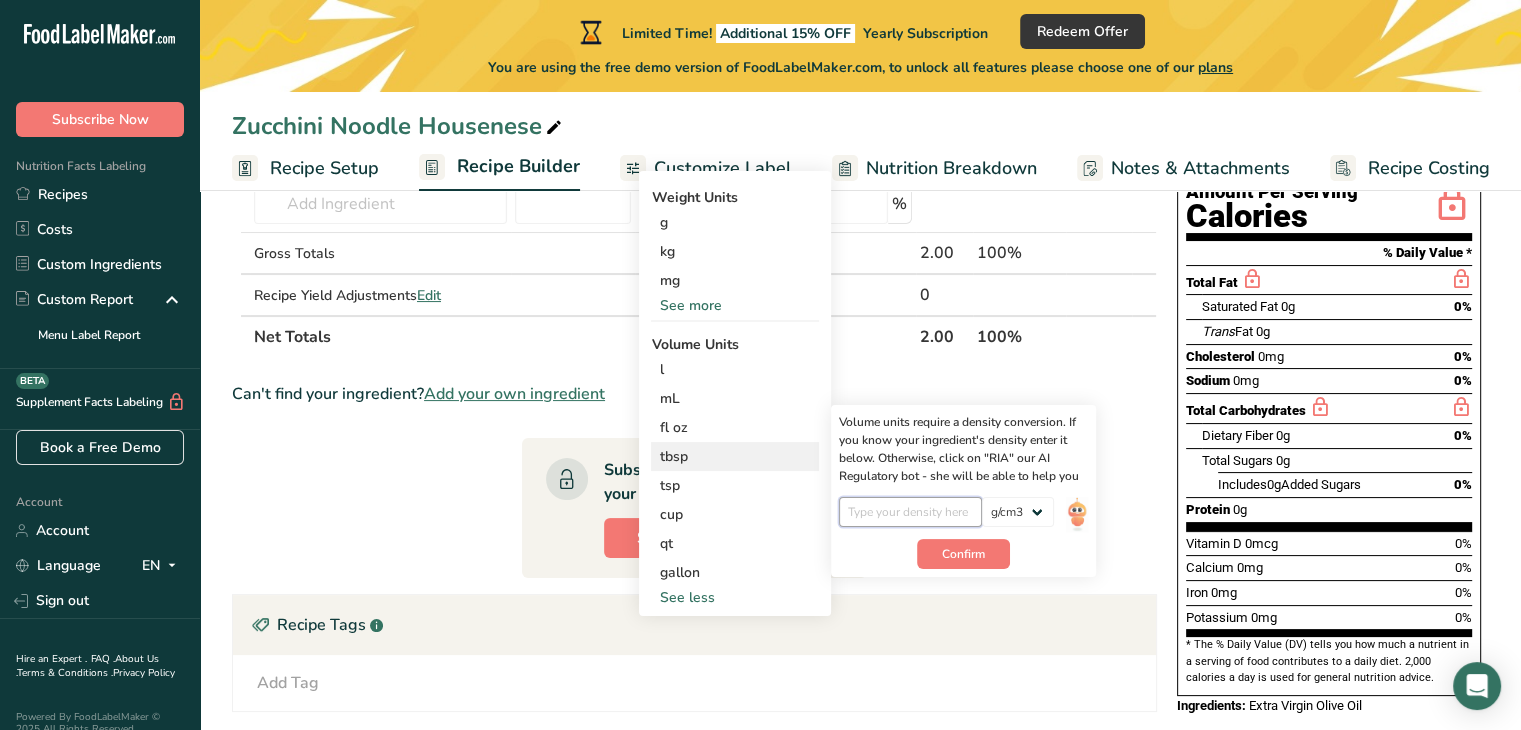 click at bounding box center (910, 512) 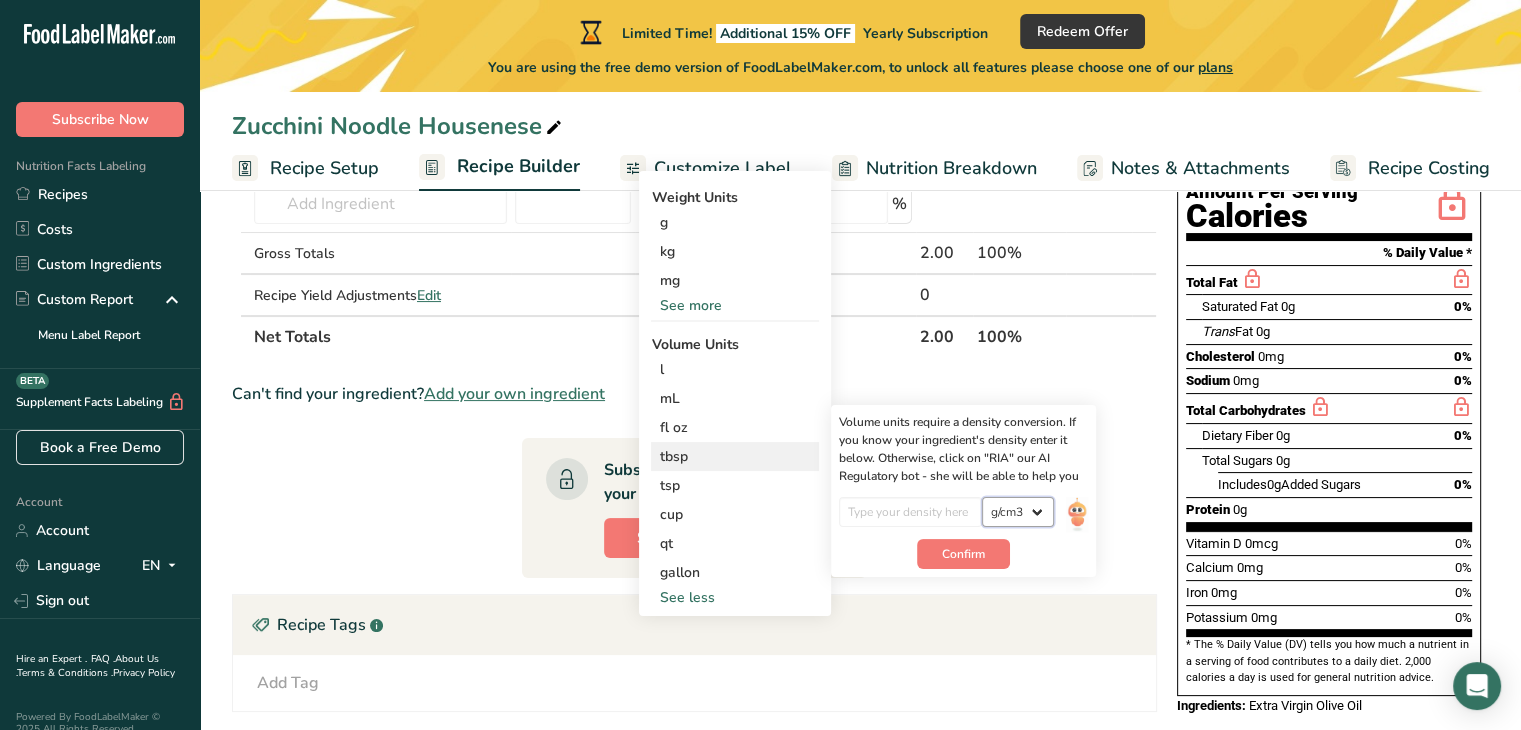 click on "lb/ft3
g/cm3" at bounding box center [1018, 512] 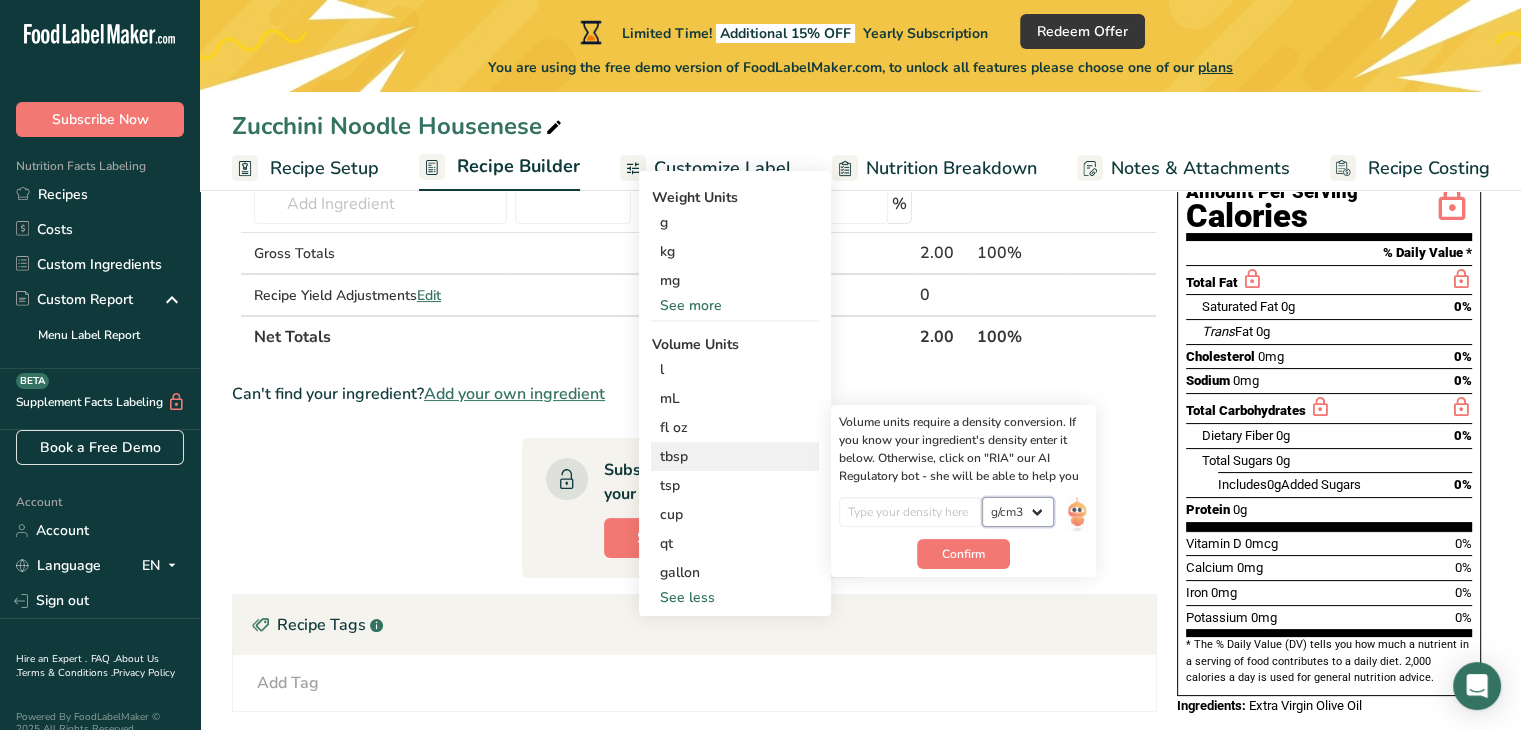click on "lb/ft3
g/cm3" at bounding box center [1018, 512] 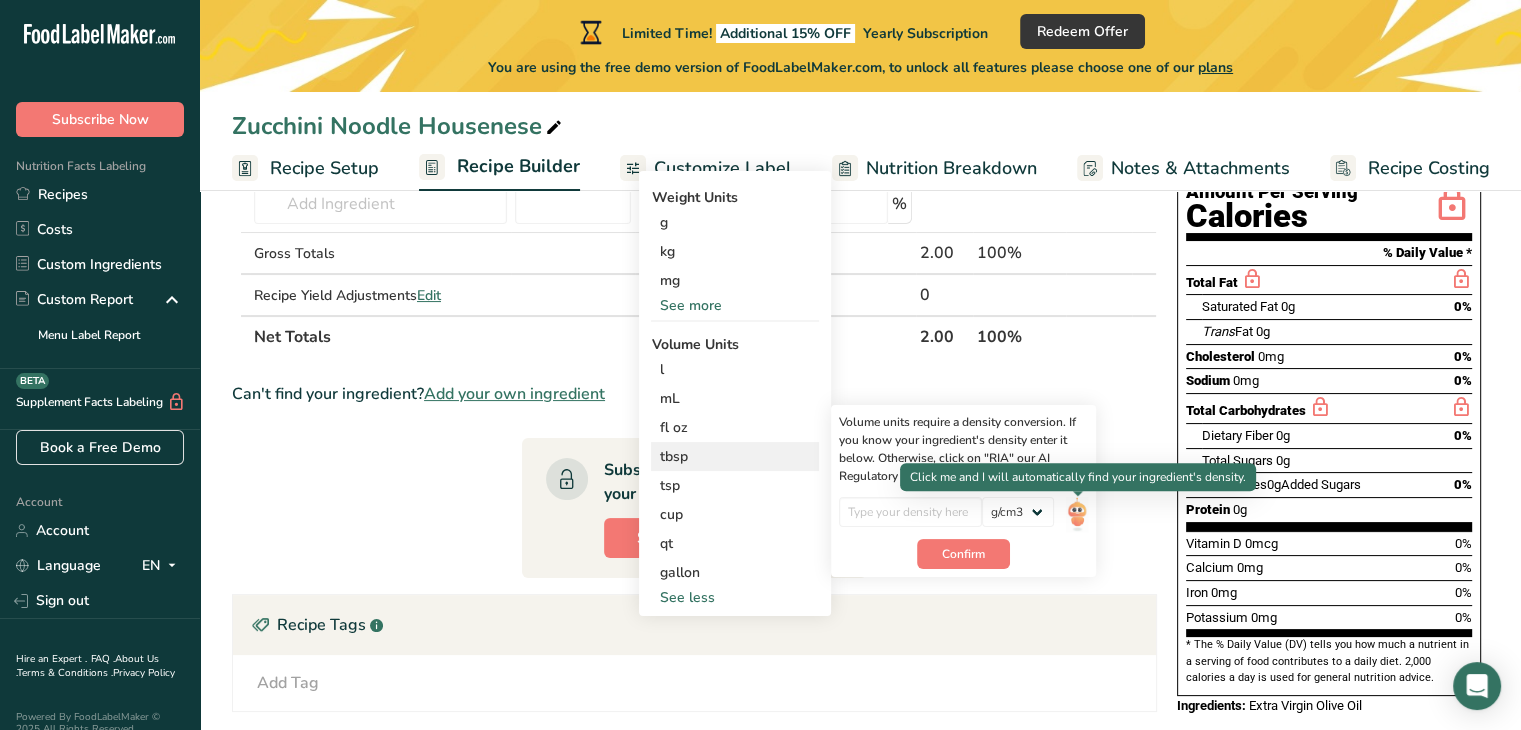click at bounding box center (1077, 514) 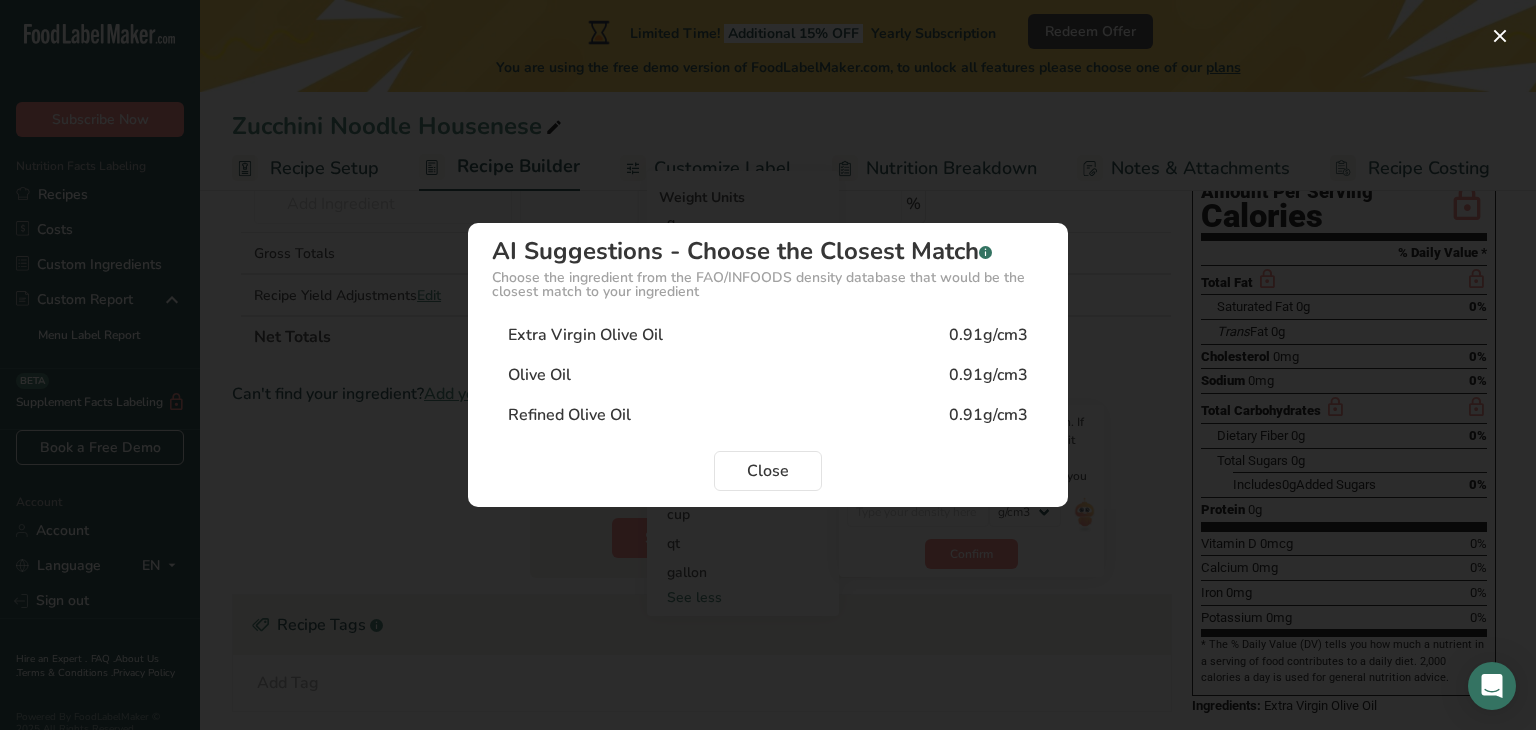 click on "Olive Oil   0.91g/cm3" at bounding box center (768, 375) 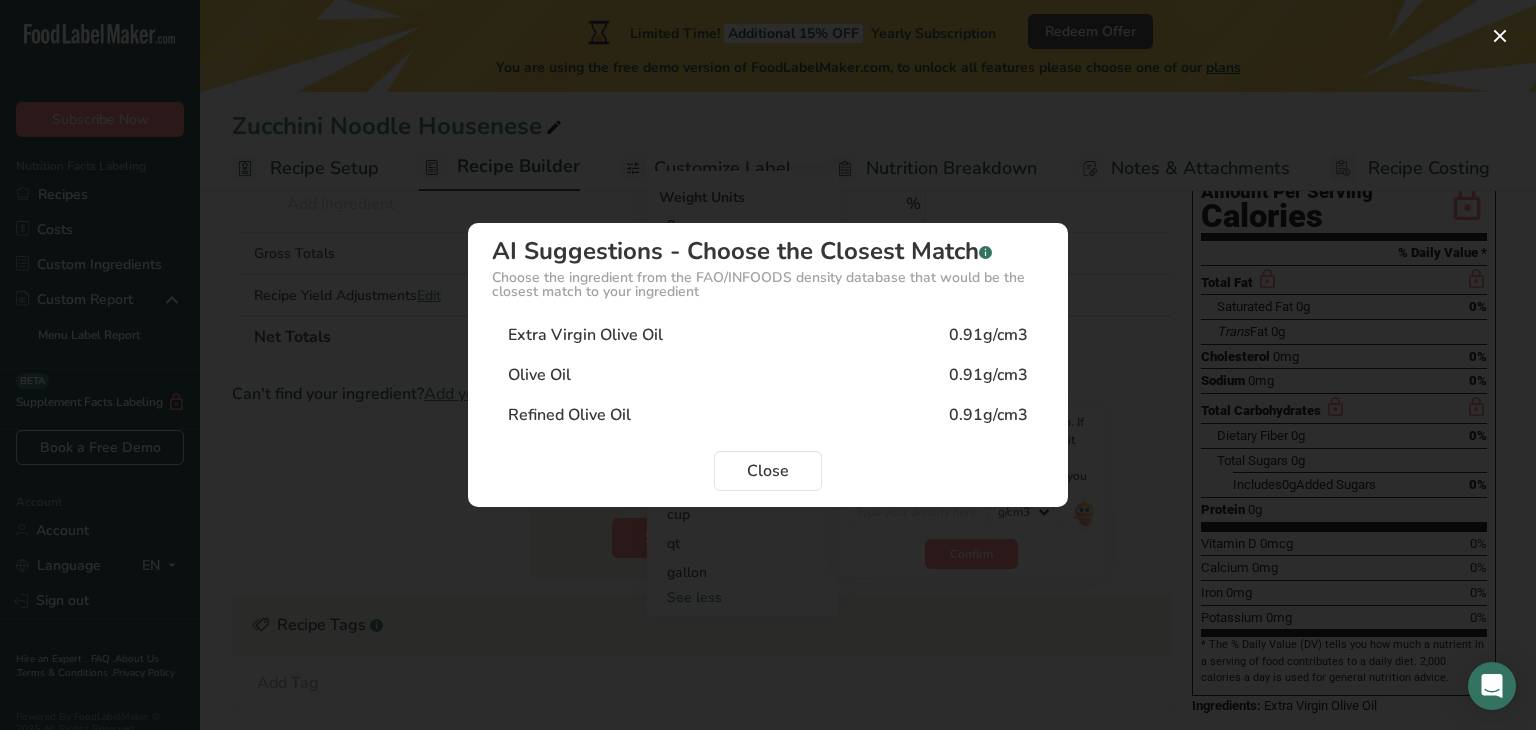 type on "0.91" 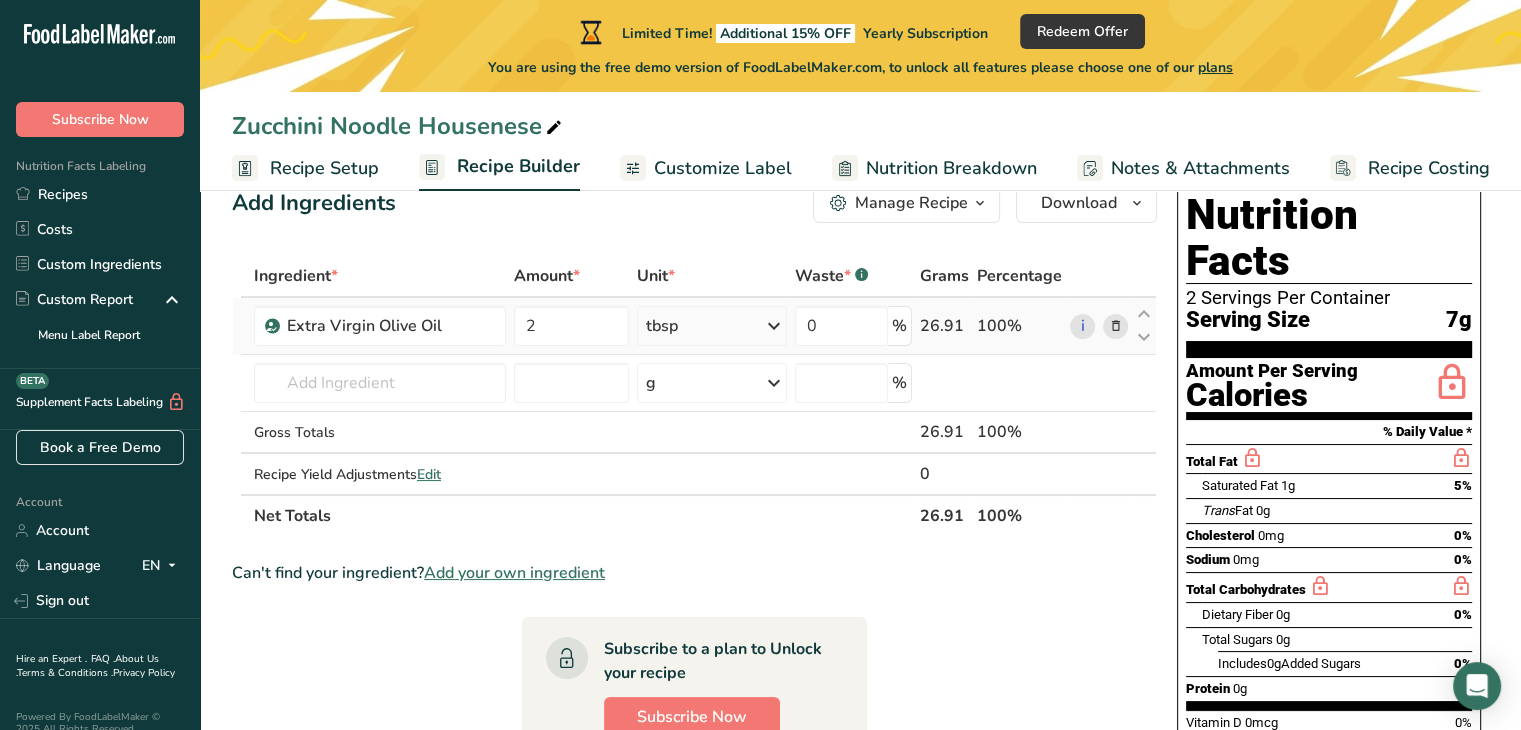 scroll, scrollTop: 36, scrollLeft: 0, axis: vertical 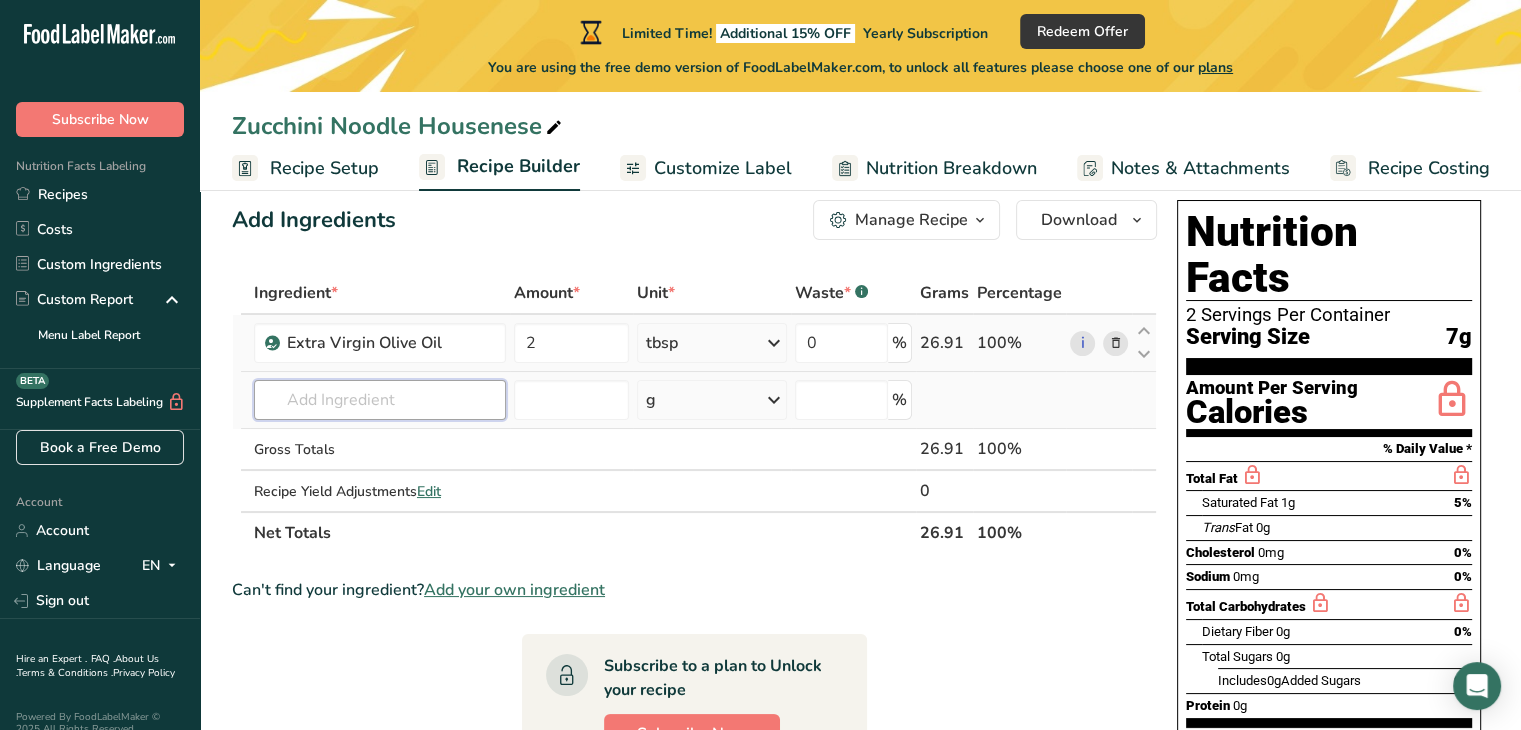 click at bounding box center (380, 400) 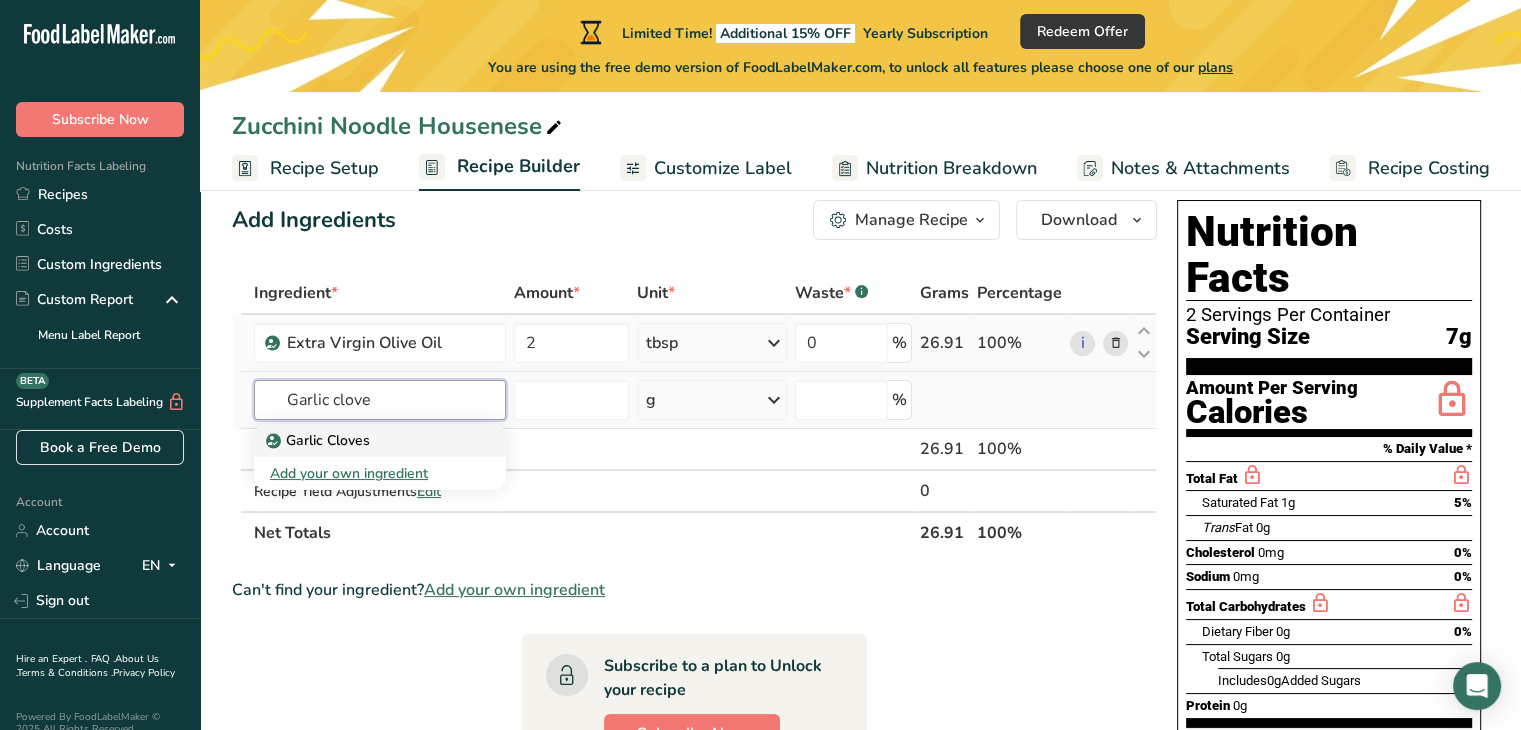 type on "Garlic clove" 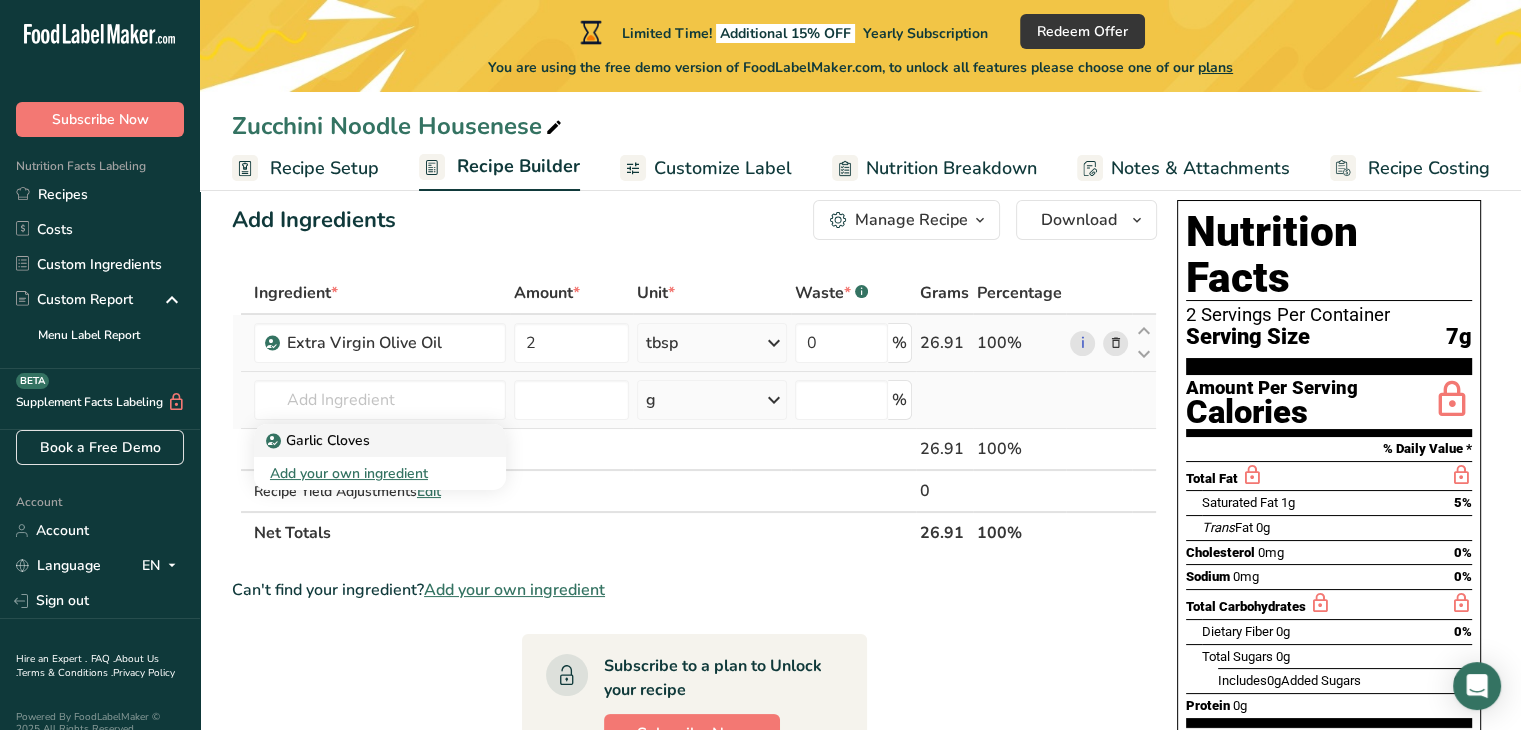 click on "Garlic Cloves" at bounding box center (320, 440) 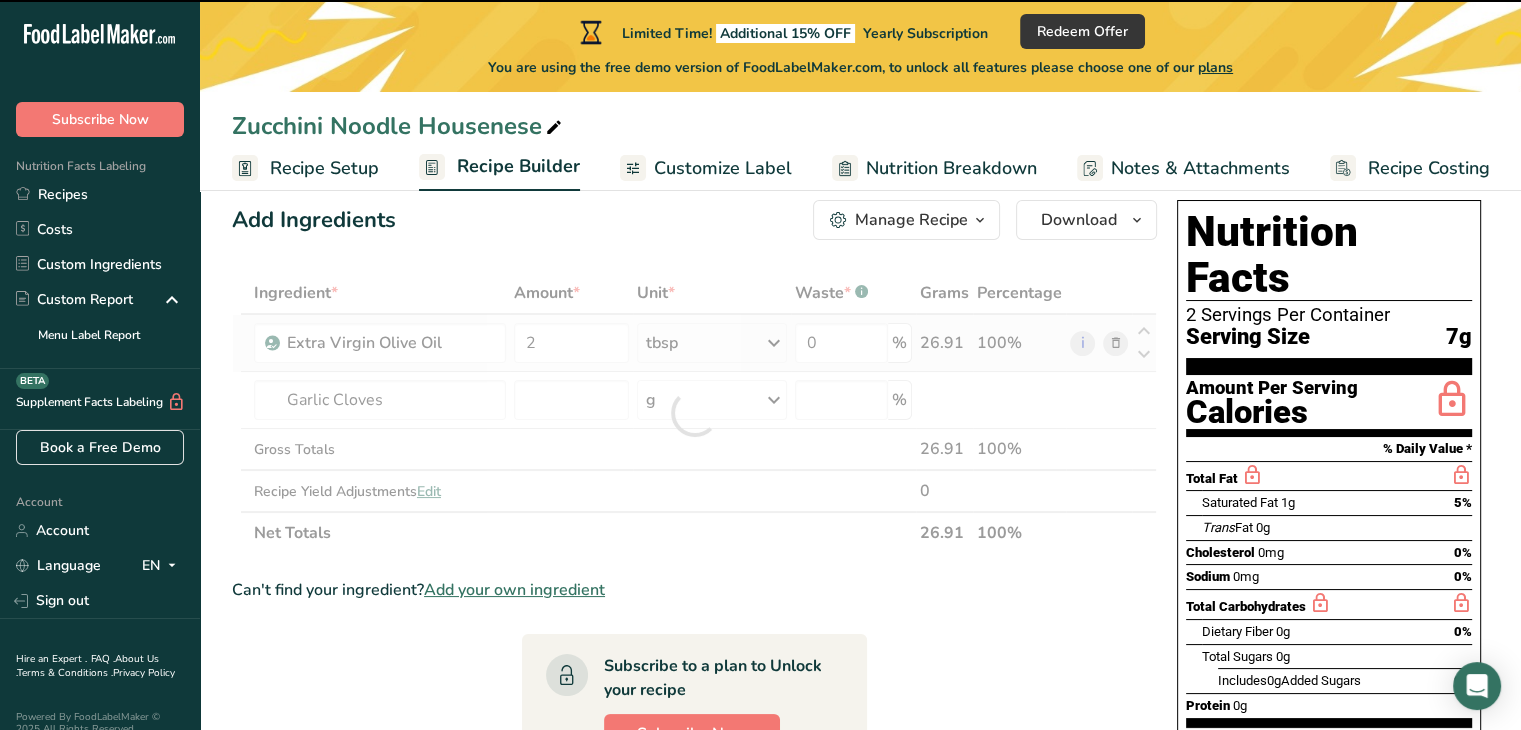 type on "0" 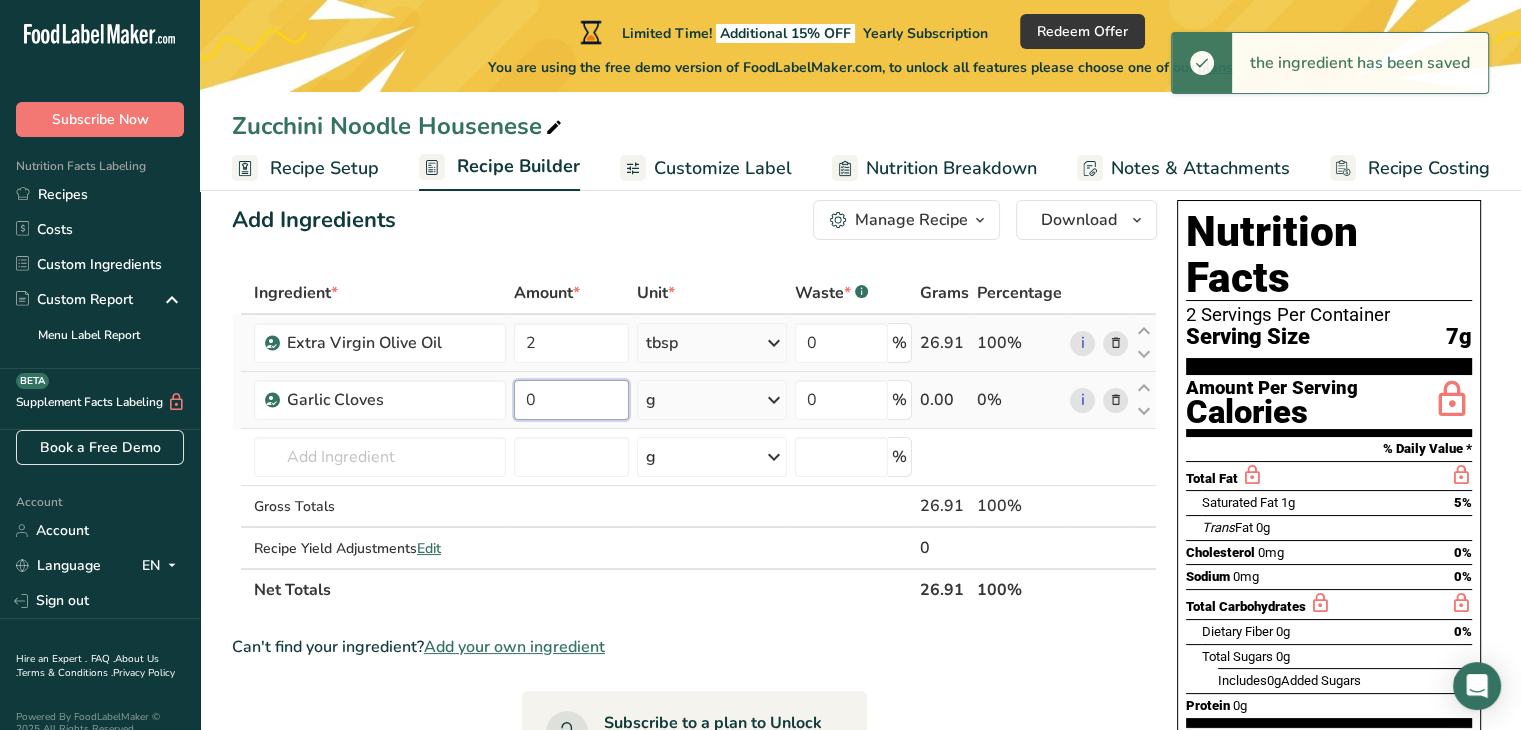 click on "0" at bounding box center [571, 400] 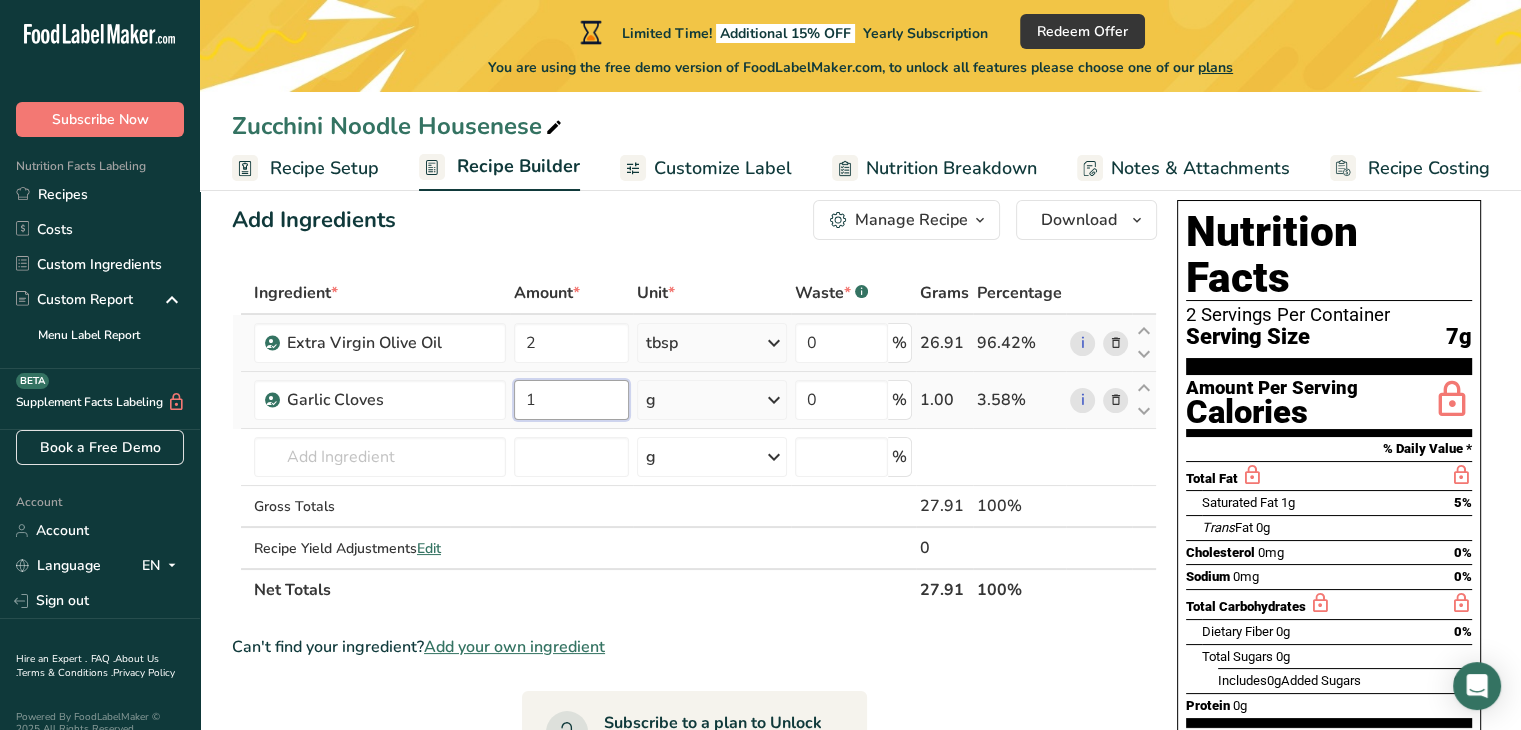 type on "1" 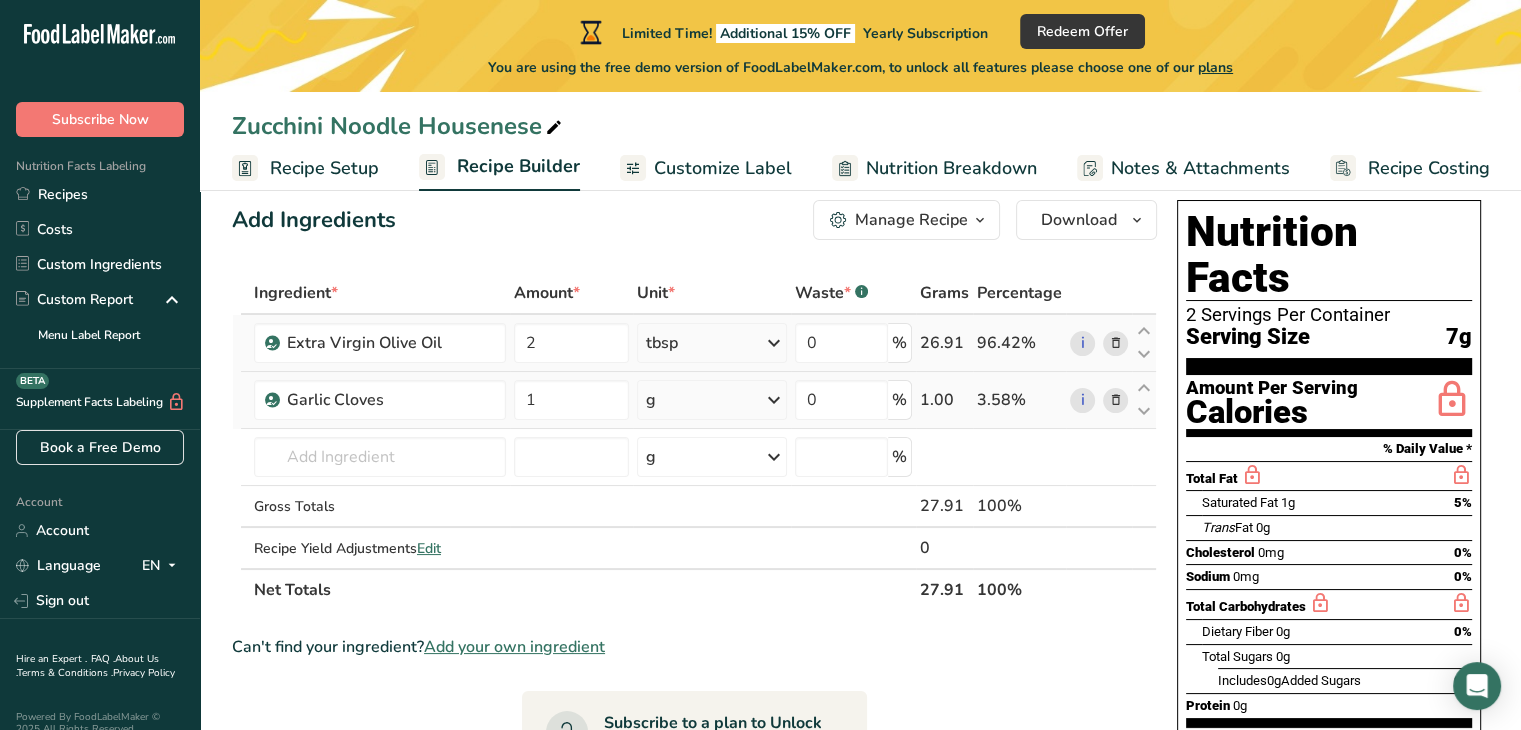 click on "Ingredient *
Amount *
Unit *
Waste *   .a-a{fill:#347362;}.b-a{fill:#fff;}          Grams
Percentage
Extra Virgin Olive Oil
2
tbsp
Weight Units
g
kg
mg
See more
Volume Units
l
Volume units require a density conversion. If you know your ingredient's density enter it below. Otherwise, click on "RIA" our AI Regulatory bot - she will be able to help you
0.91
lb/ft3
g/cm3
Confirm
mL
Volume units require a density conversion. If you know your ingredient's density enter it below. Otherwise, click on "RIA" our AI Regulatory bot - she will be able to help you
0.91
fl oz" at bounding box center (694, 441) 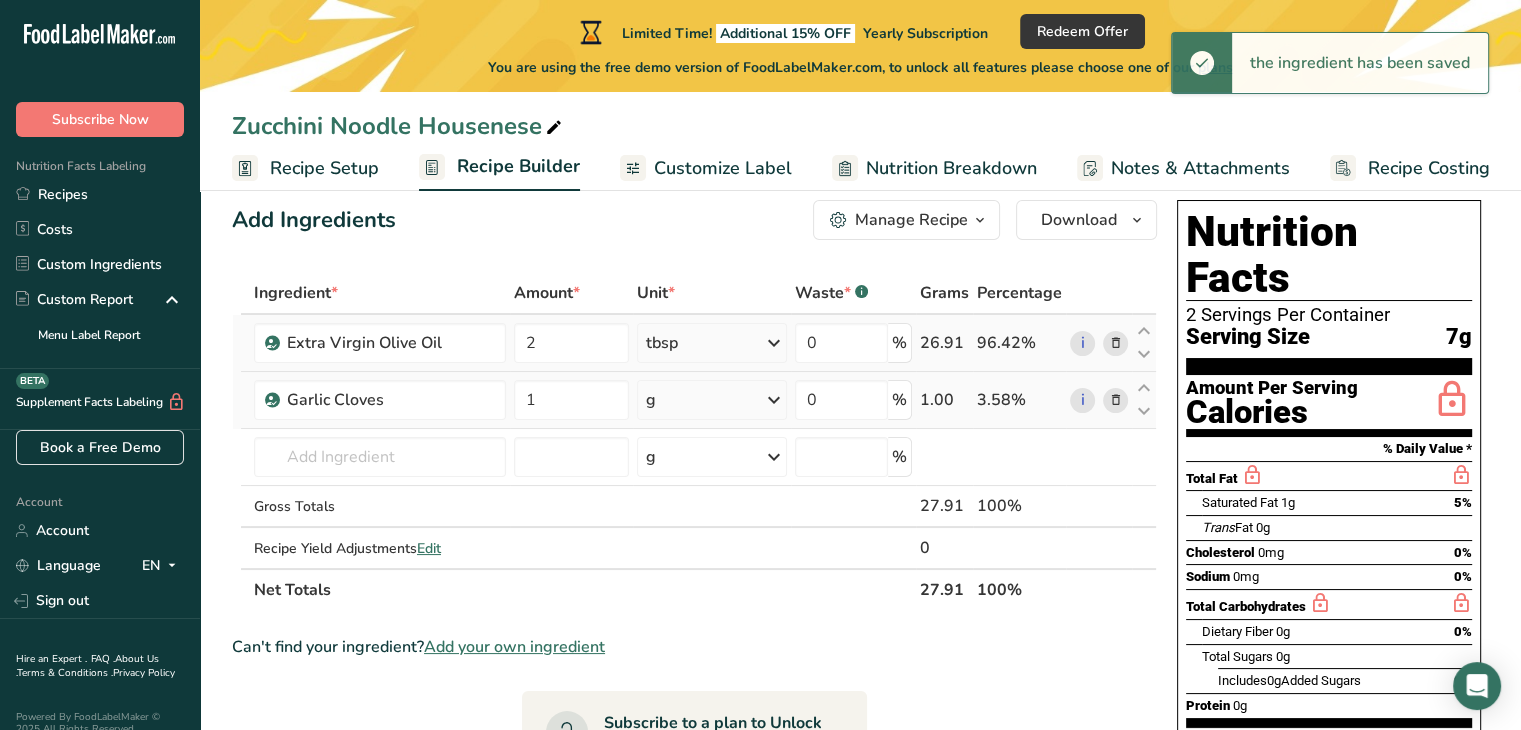 click at bounding box center (774, 400) 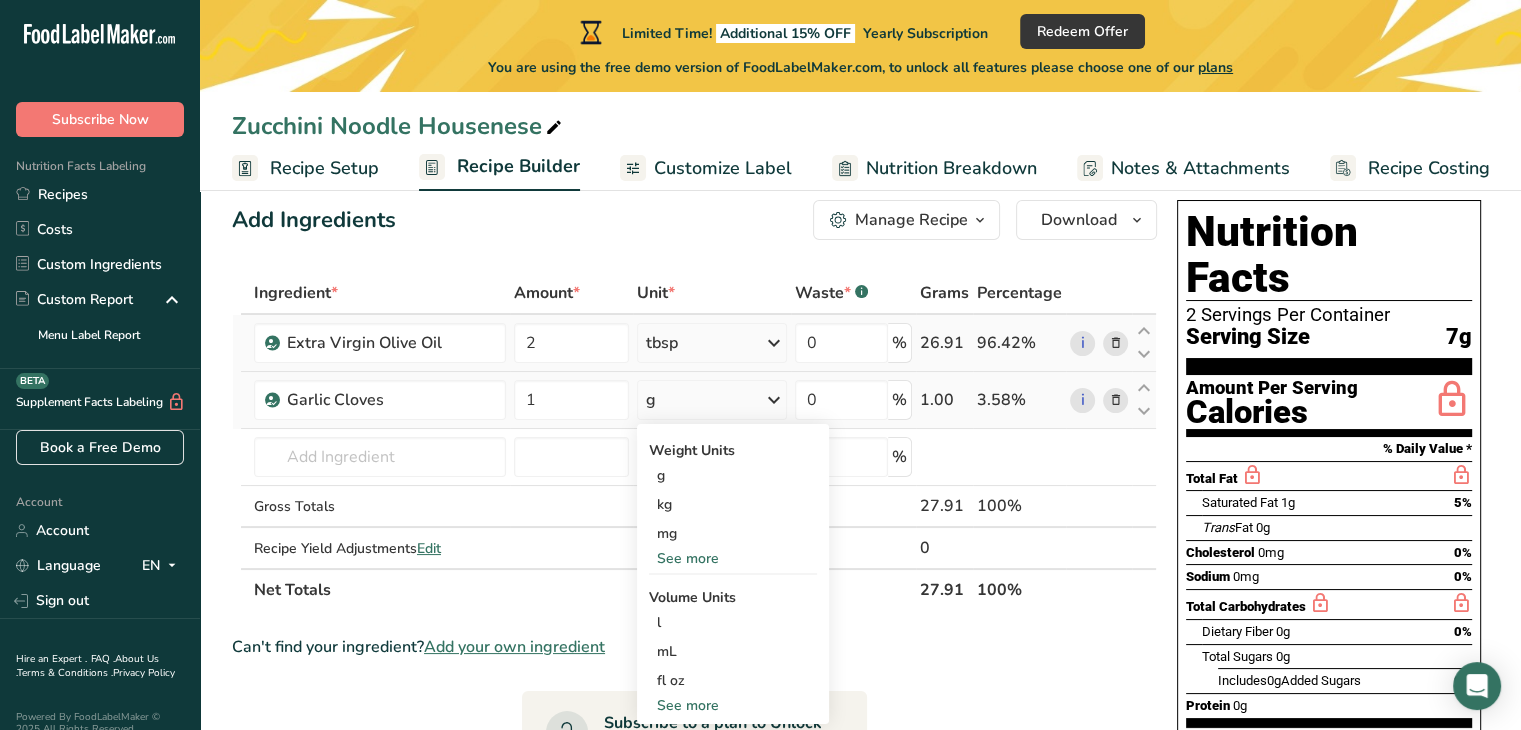 click on "See more" at bounding box center [733, 705] 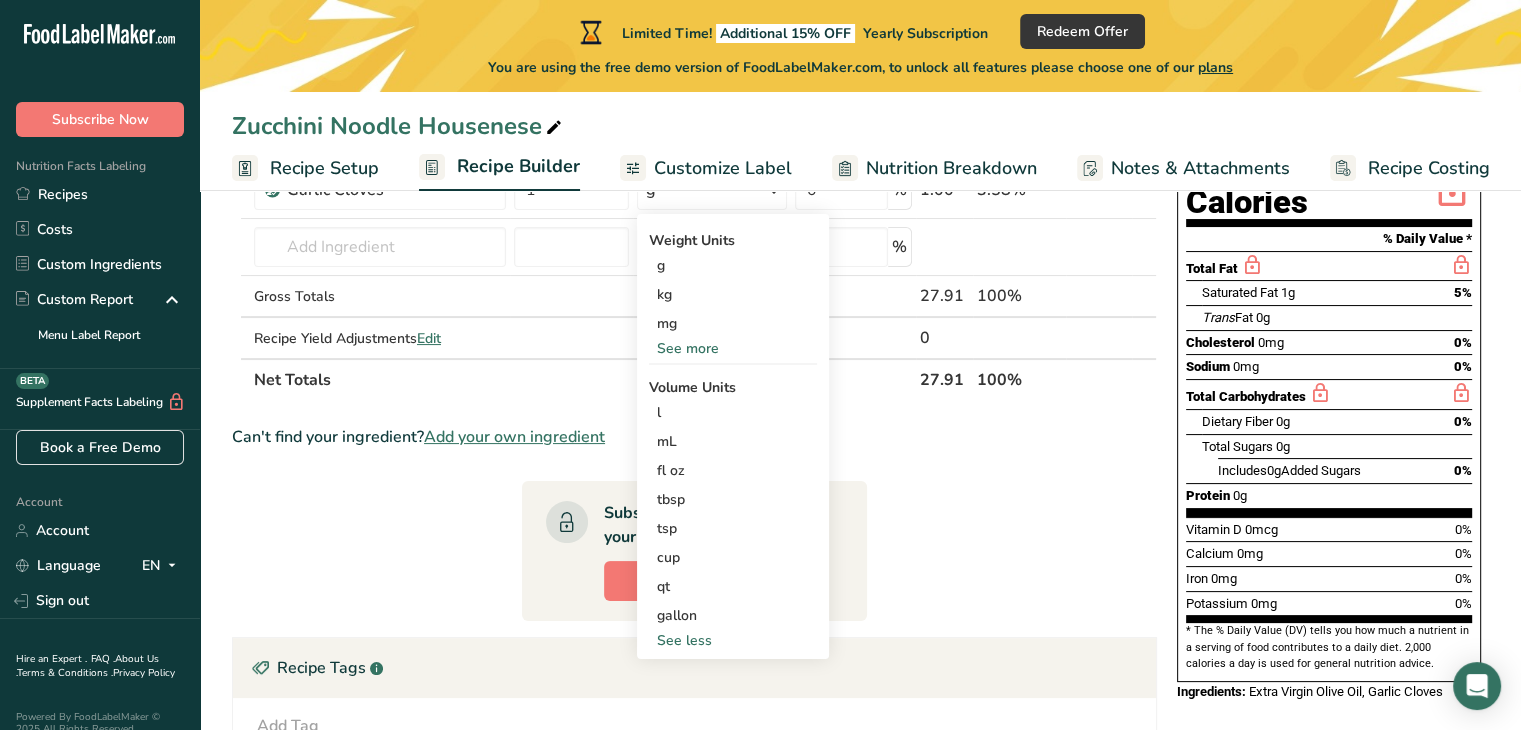 scroll, scrollTop: 244, scrollLeft: 0, axis: vertical 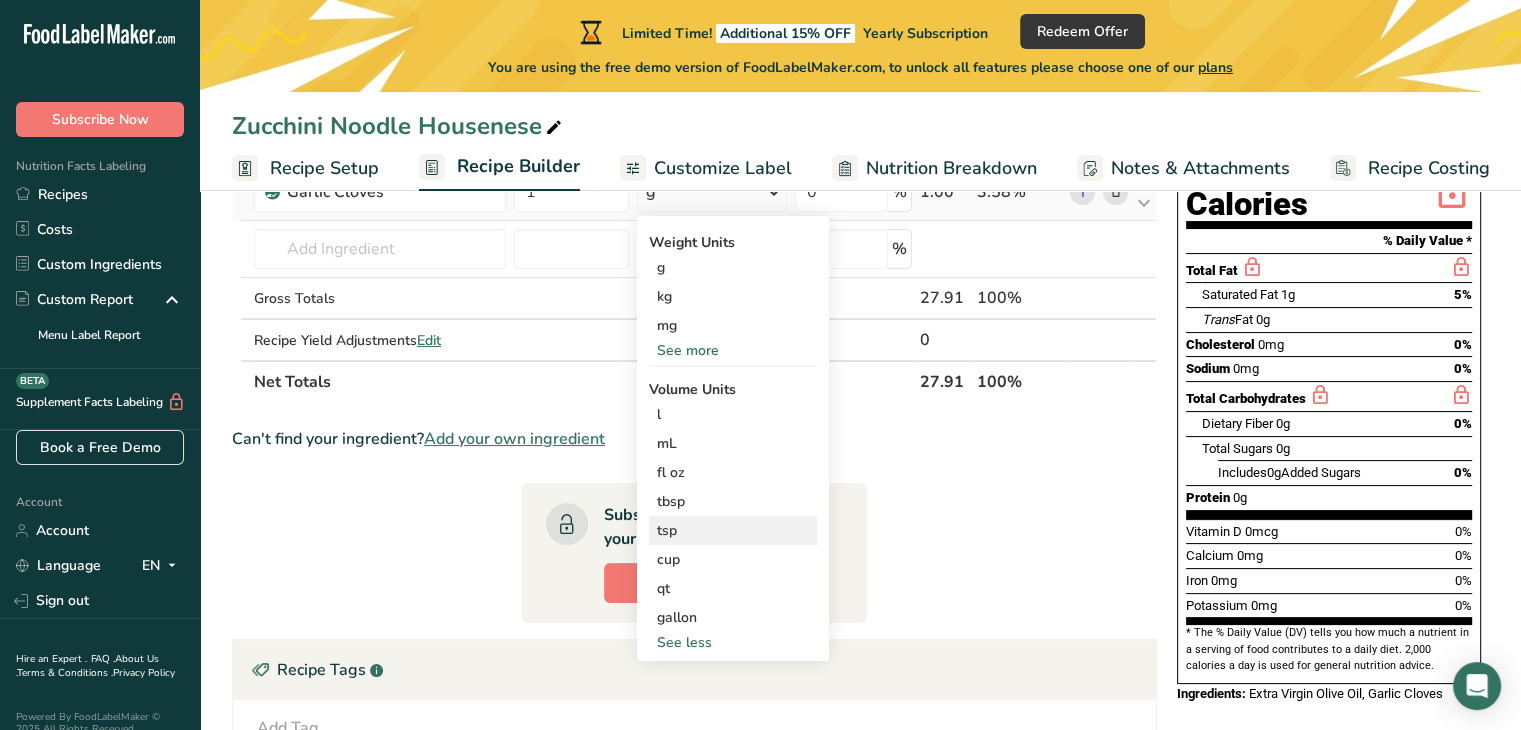 click on "tsp" at bounding box center [733, 530] 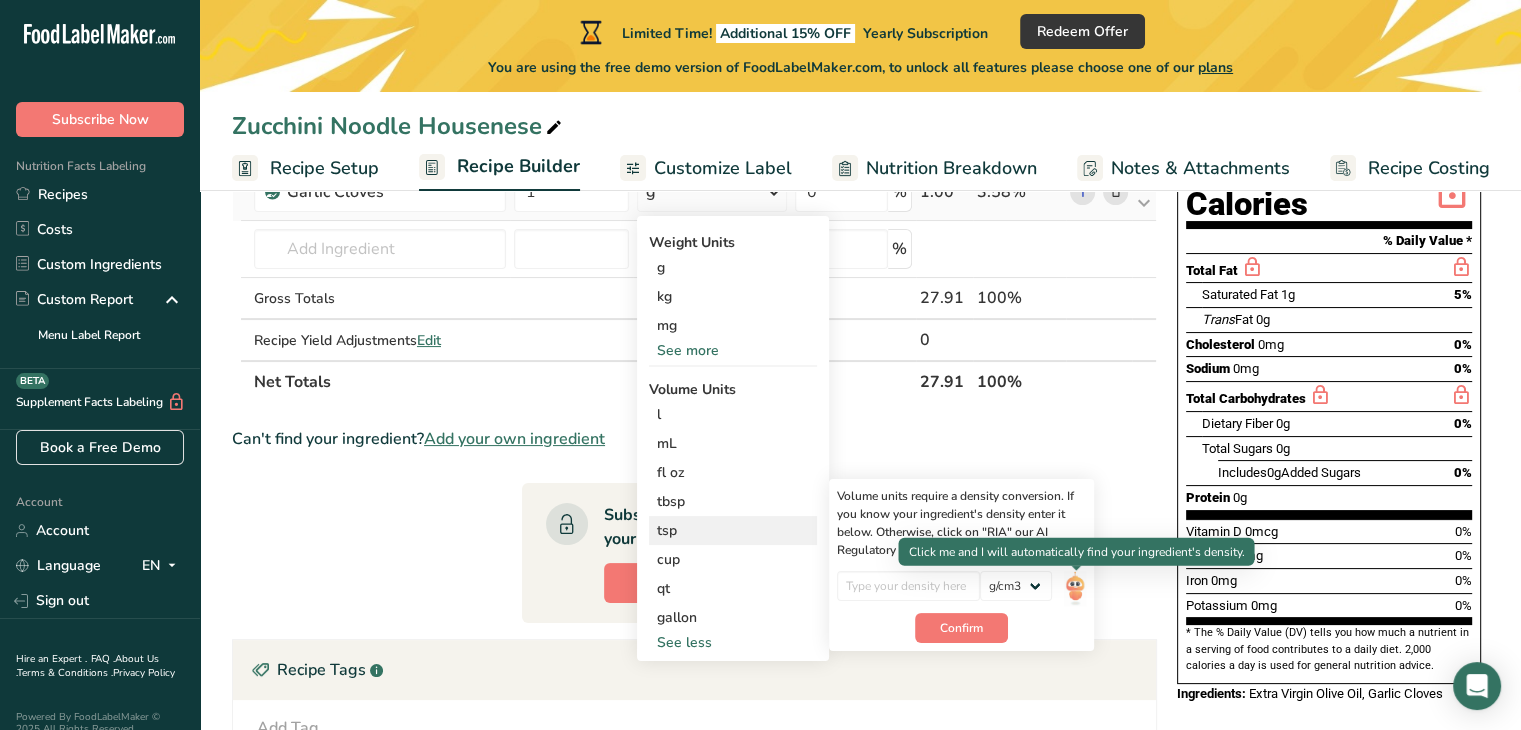 click at bounding box center [1075, 588] 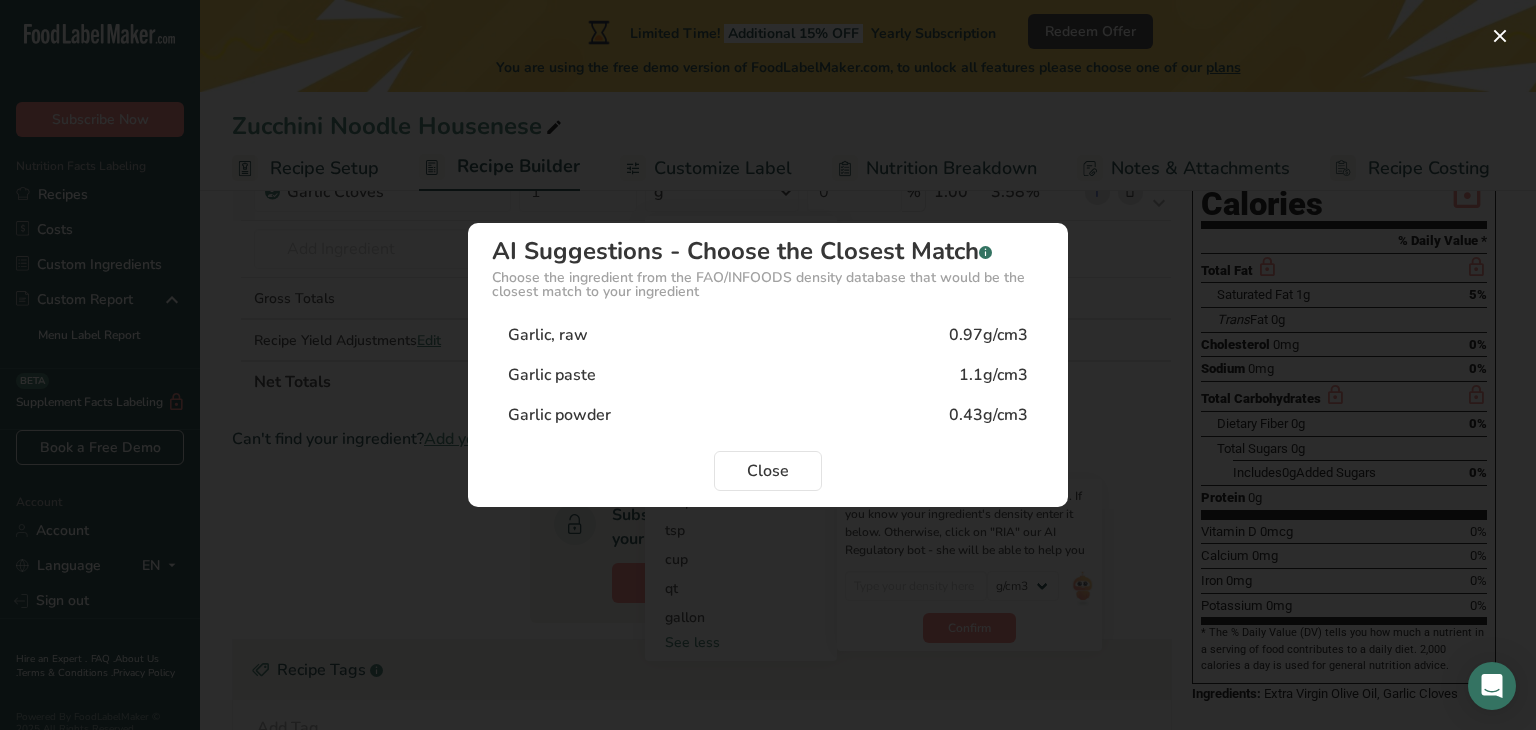 click on "Garlic, raw   0.97g/cm3" at bounding box center [768, 335] 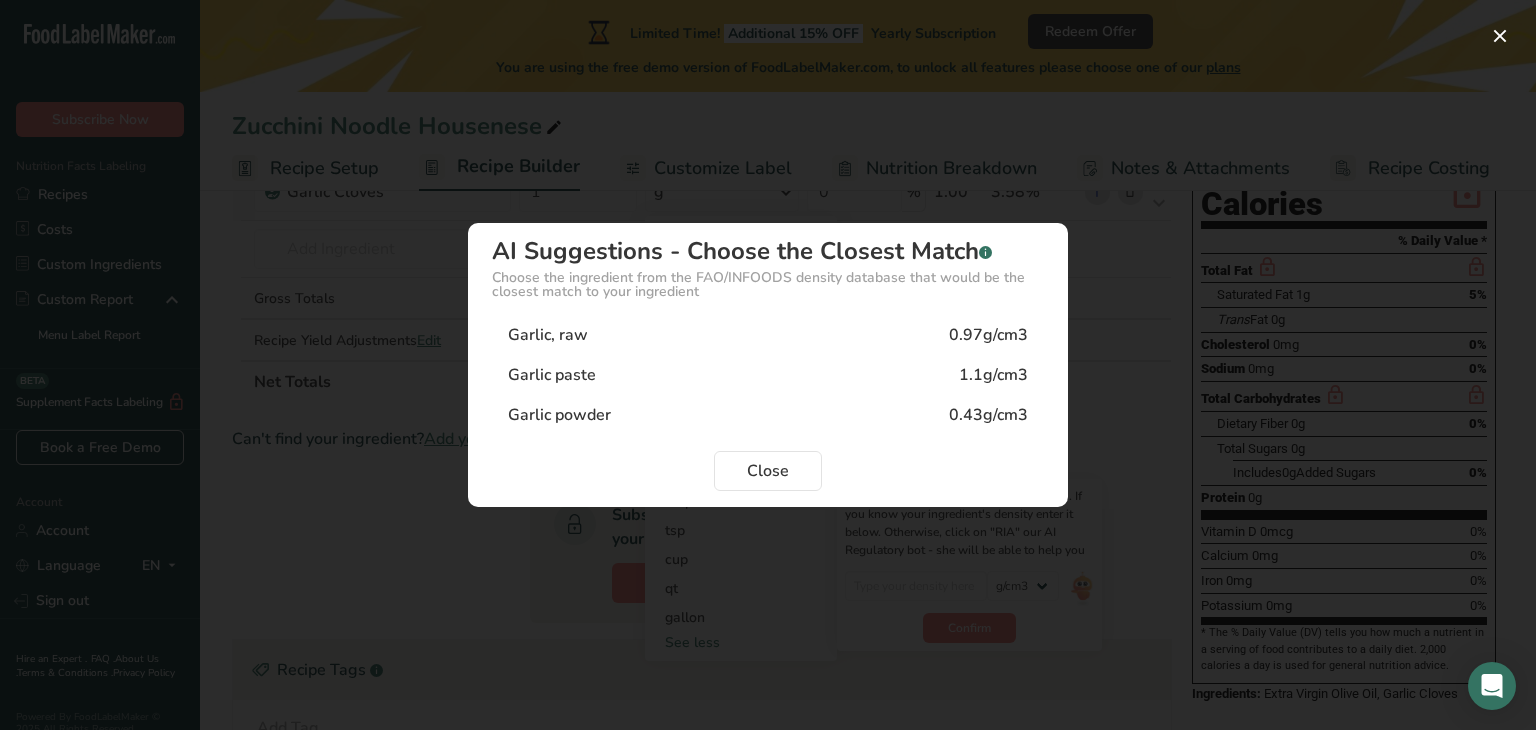 type on "0.97" 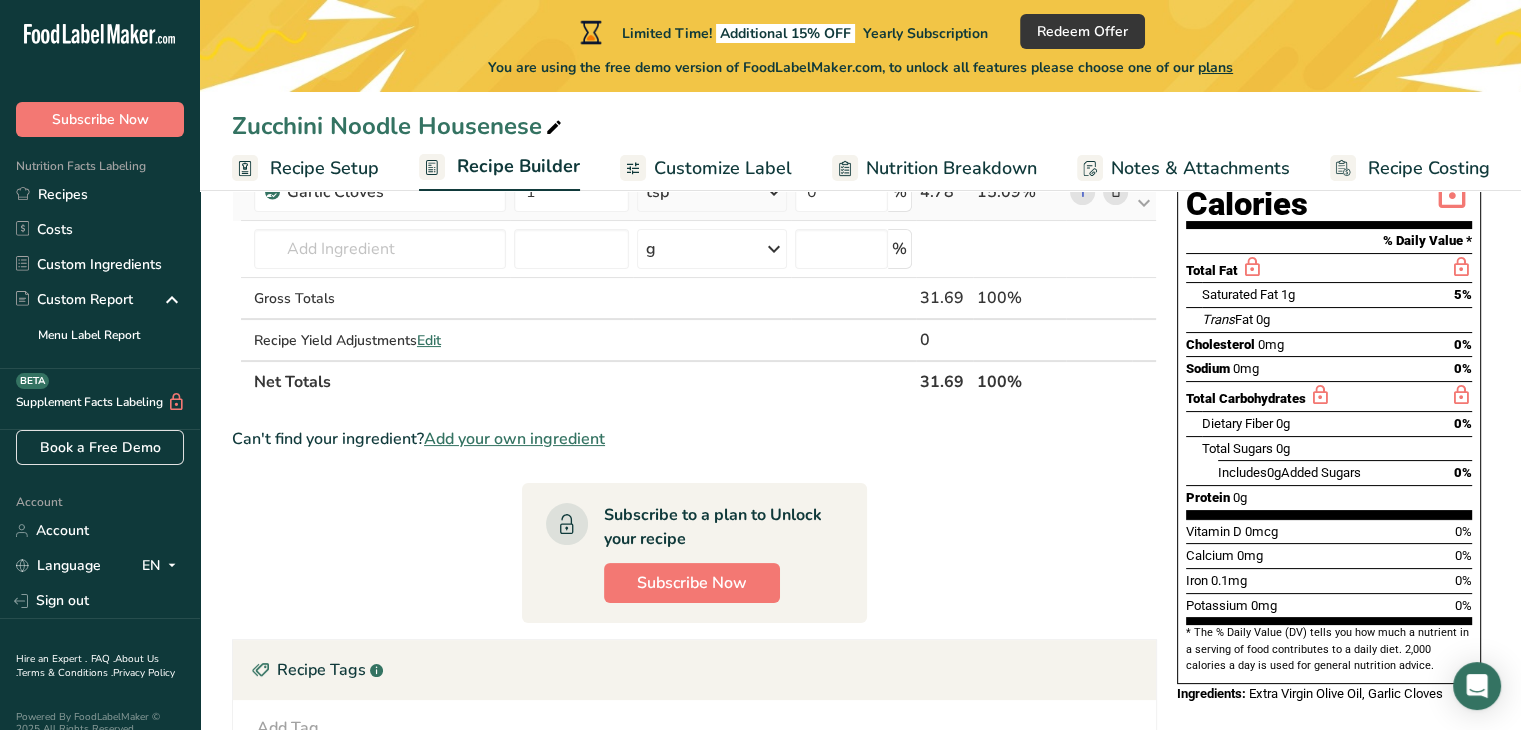 drag, startPoint x: 1520, startPoint y: 485, endPoint x: 1526, endPoint y: 428, distance: 57.31492 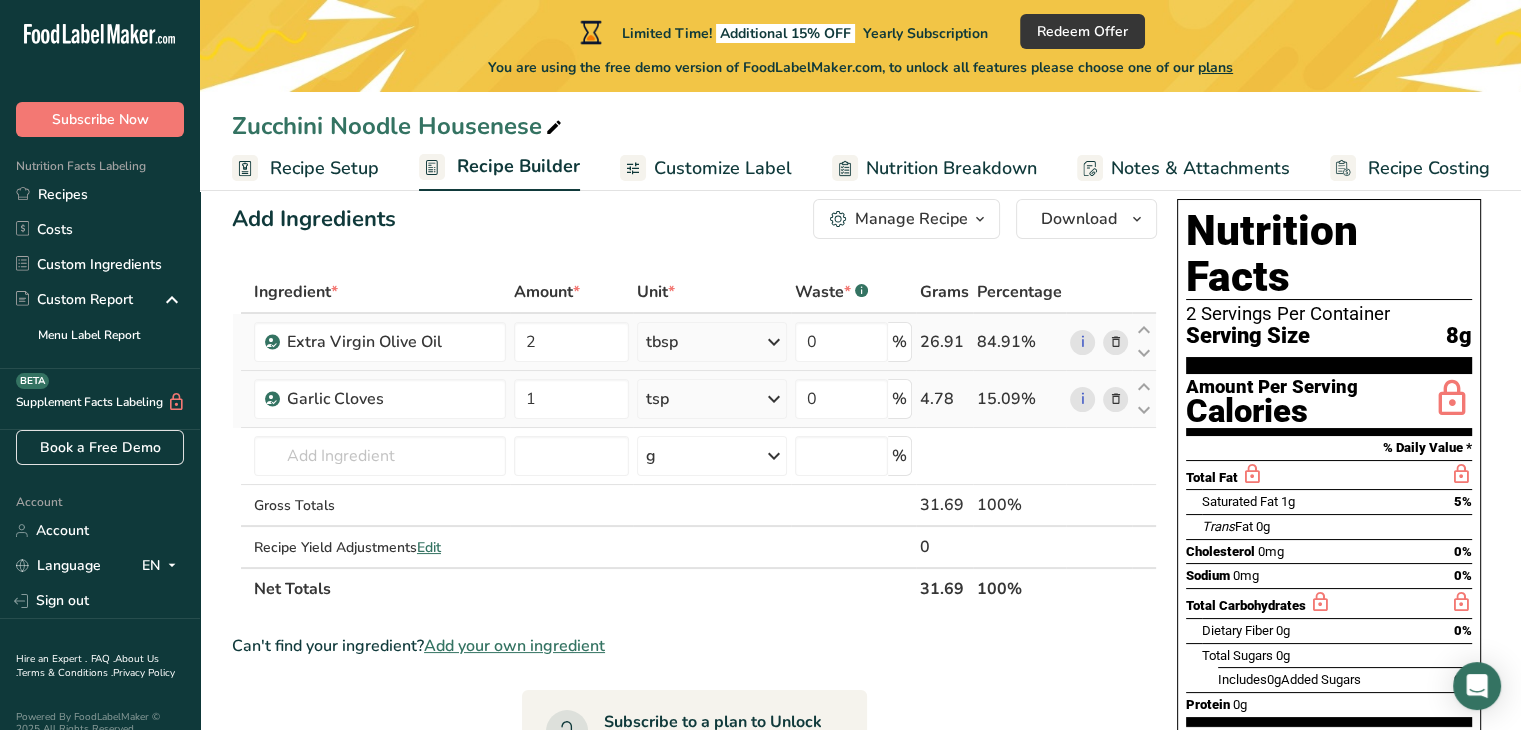 scroll, scrollTop: 28, scrollLeft: 0, axis: vertical 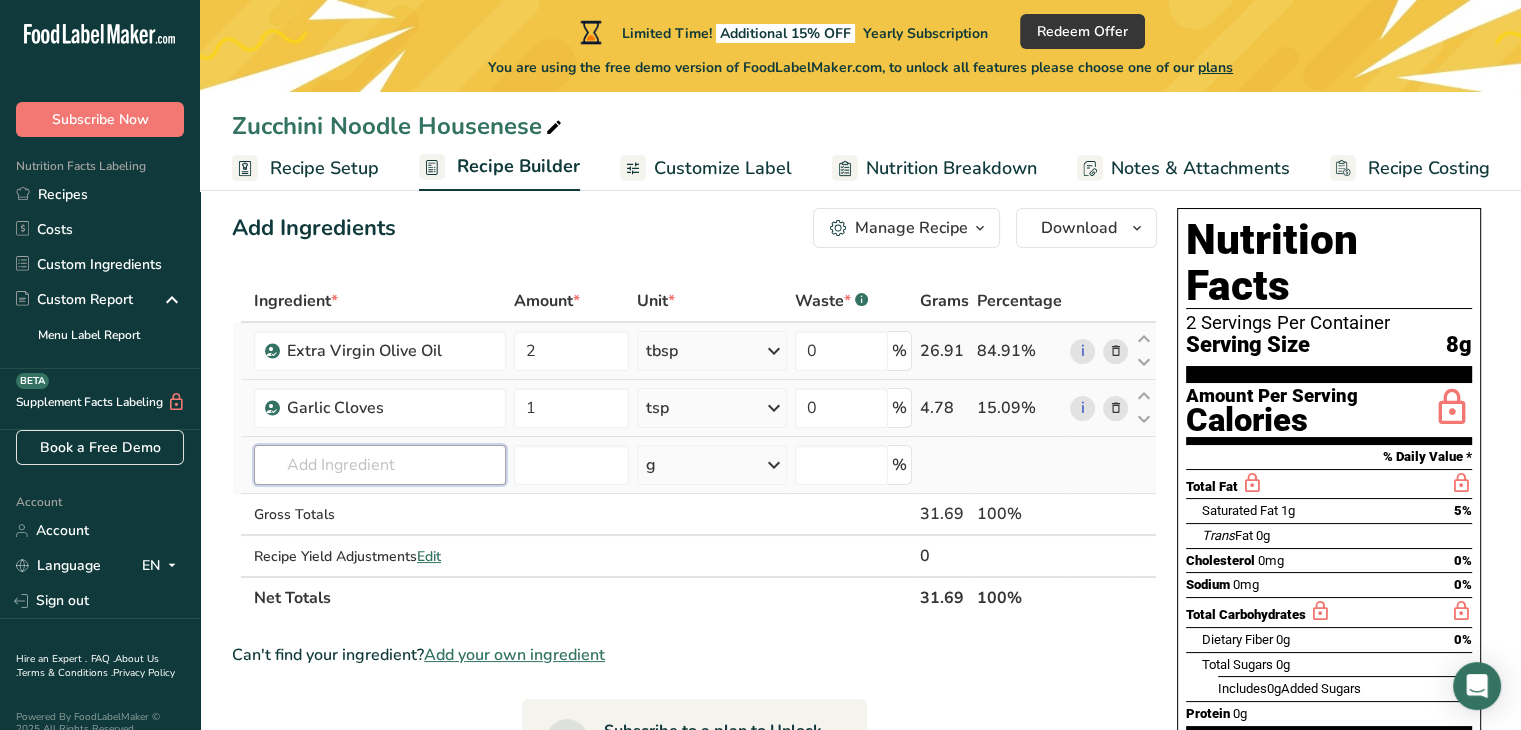 click at bounding box center [380, 465] 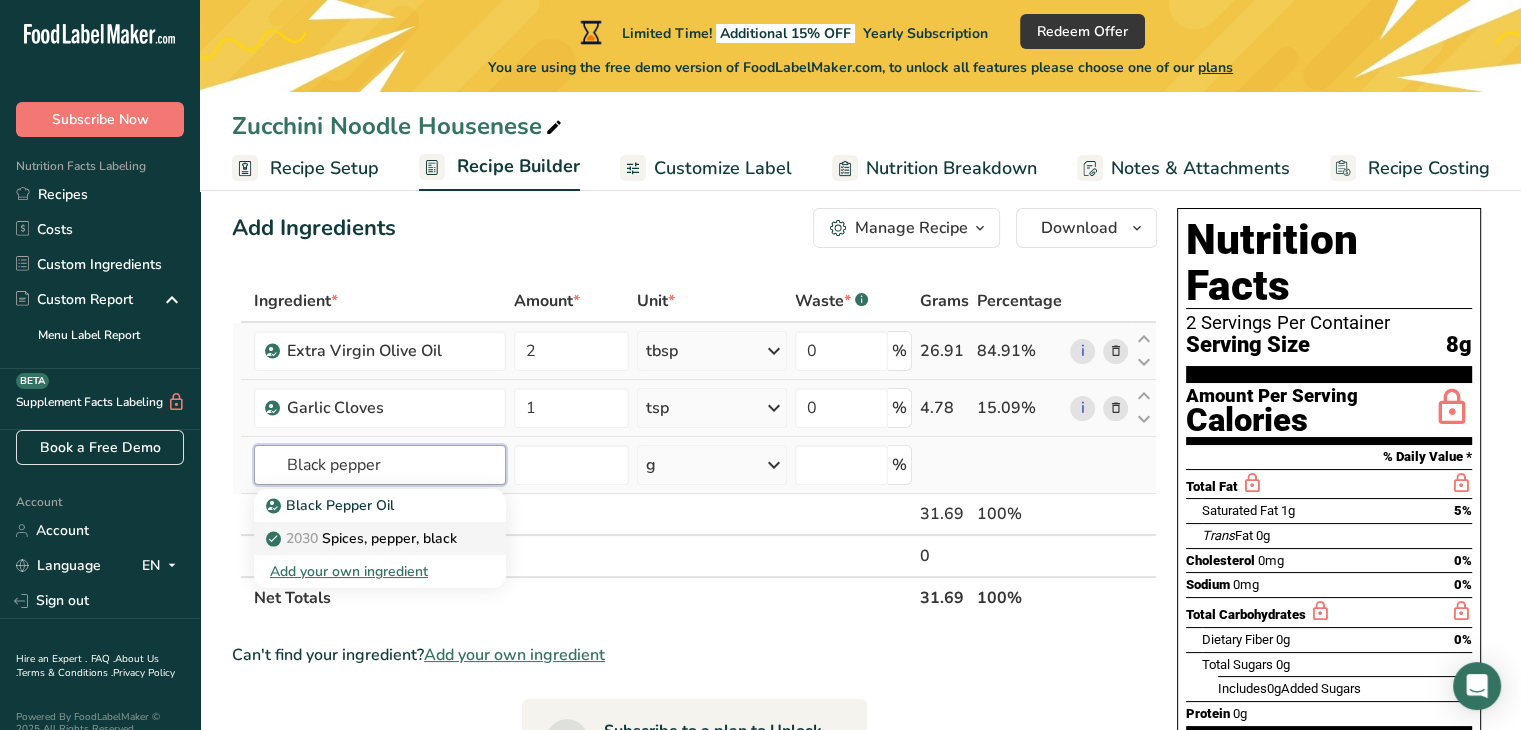 type on "Black pepper" 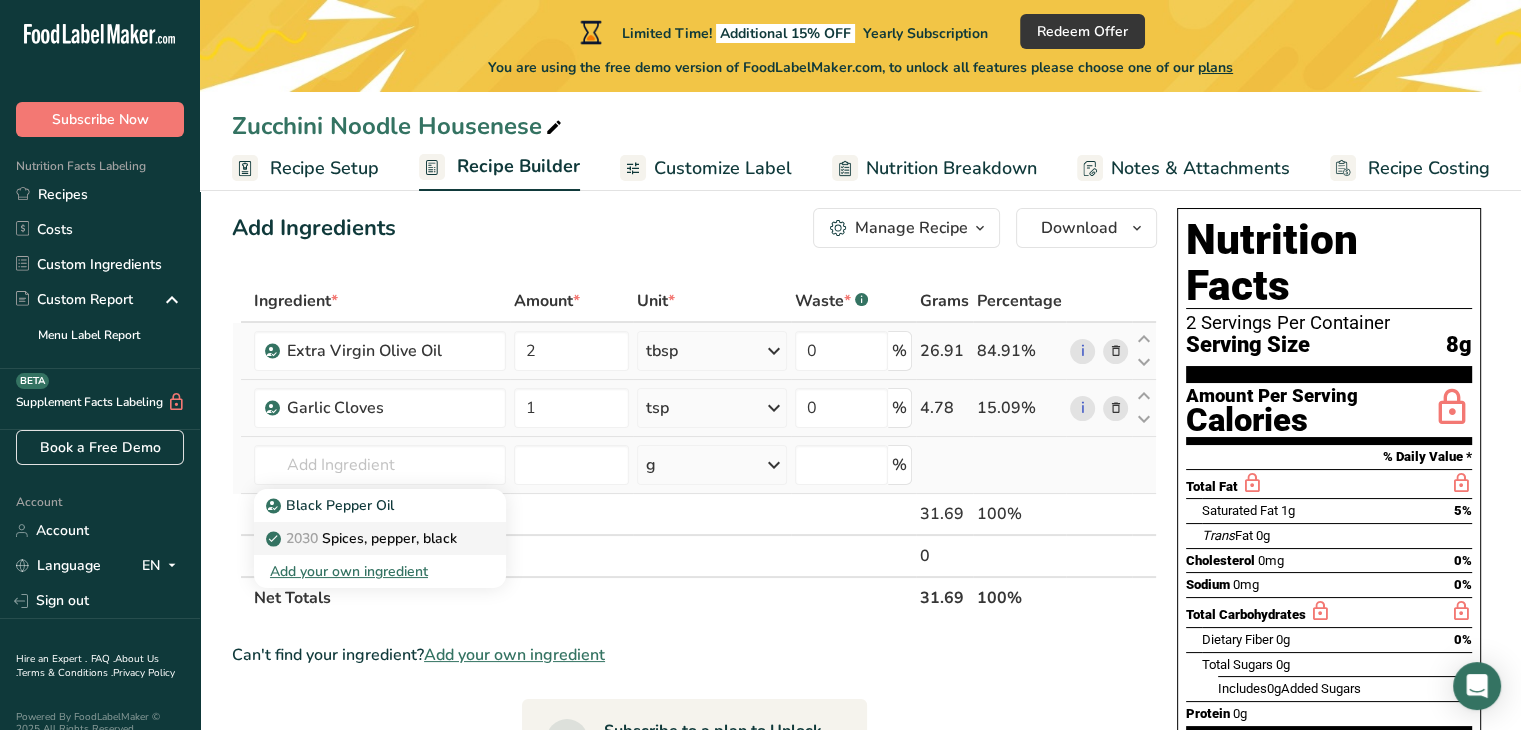 click on "2030
Spices, pepper, black" at bounding box center [363, 538] 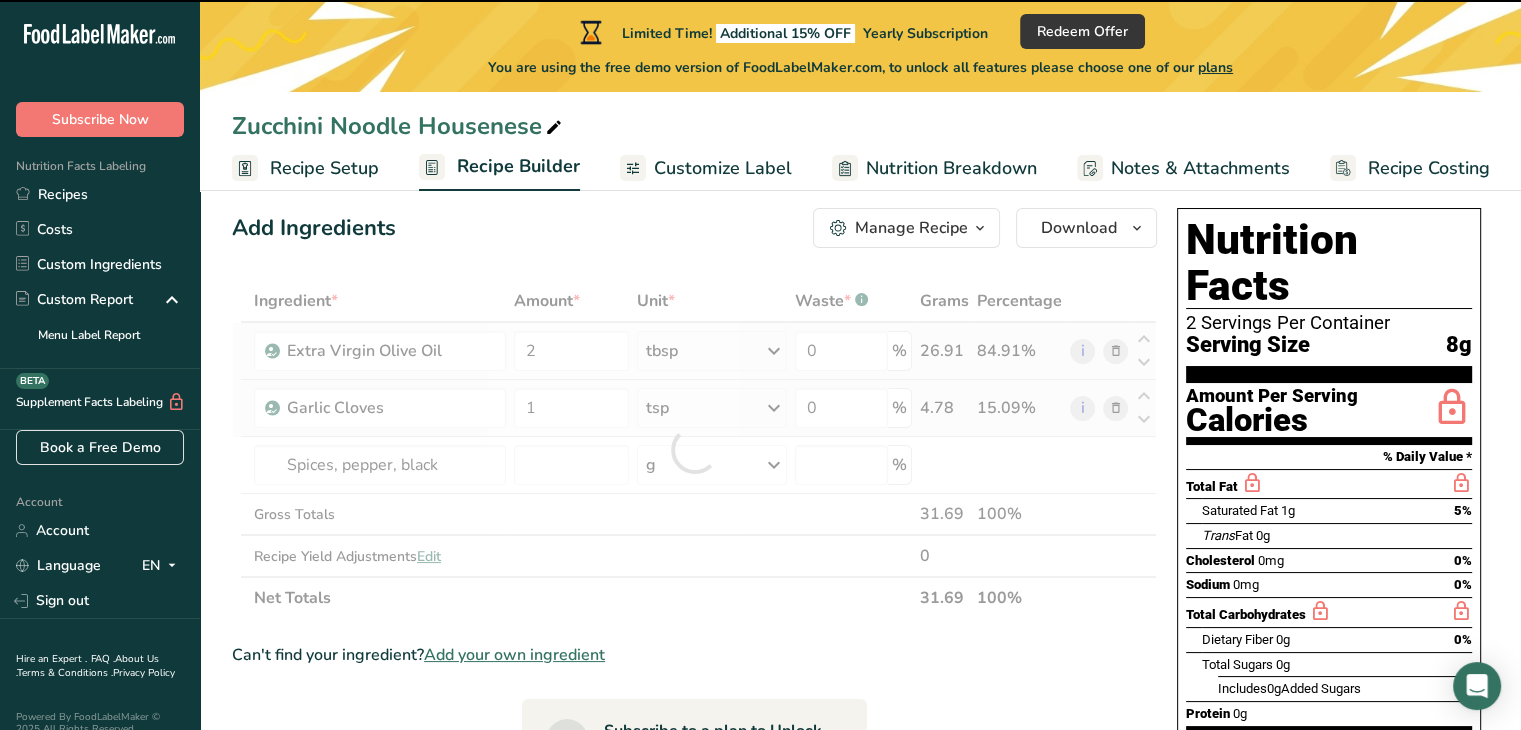 type on "0" 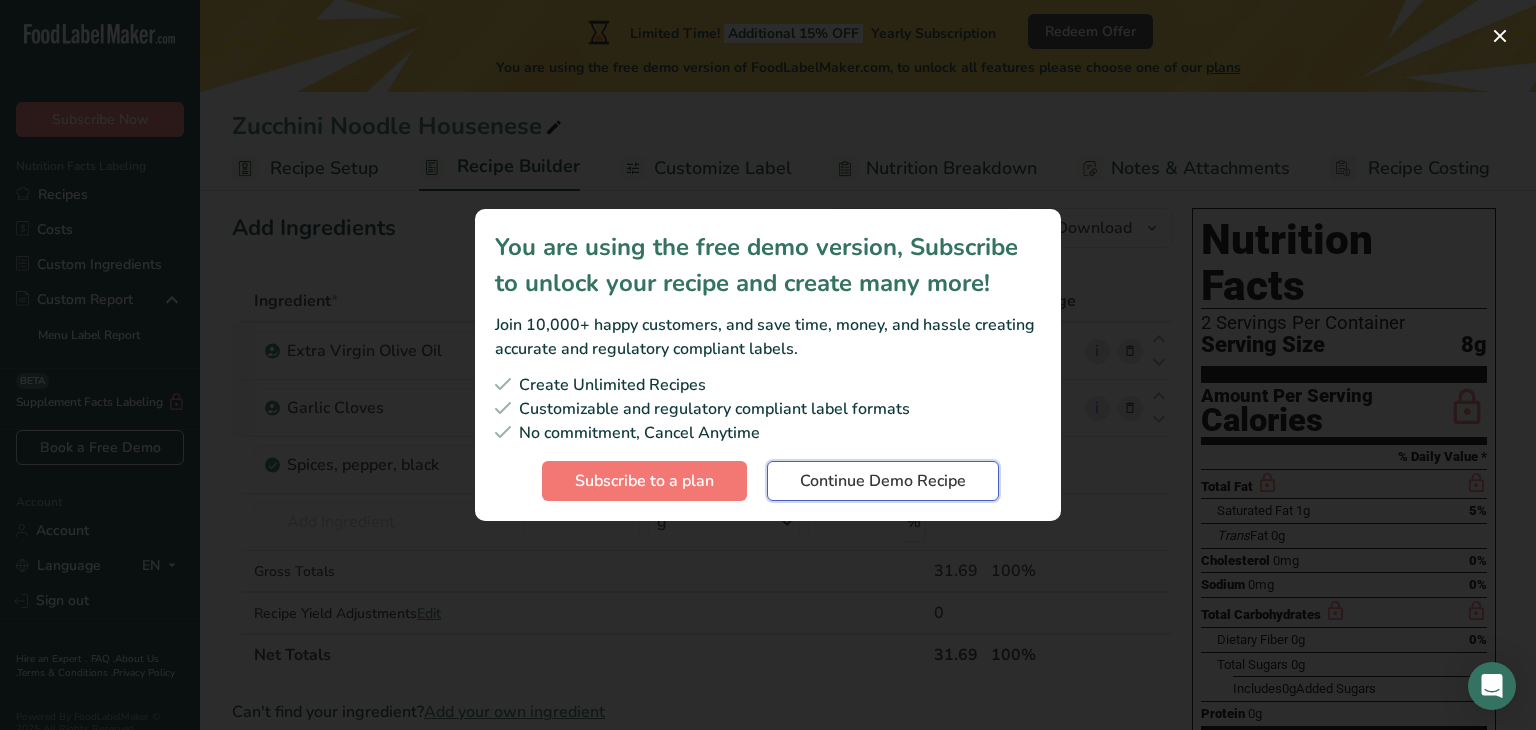 click on "Continue Demo Recipe" at bounding box center [883, 481] 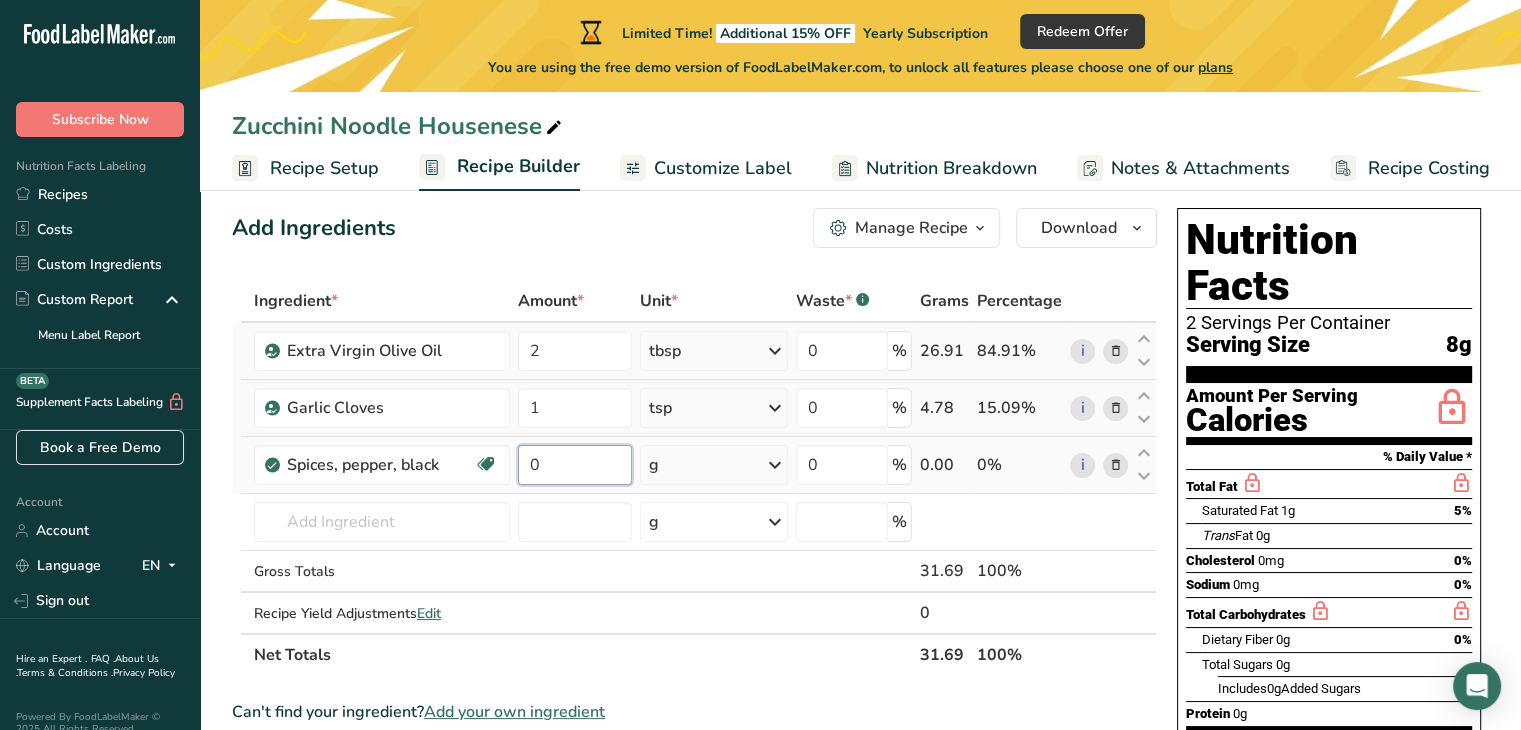 click on "0" at bounding box center [575, 465] 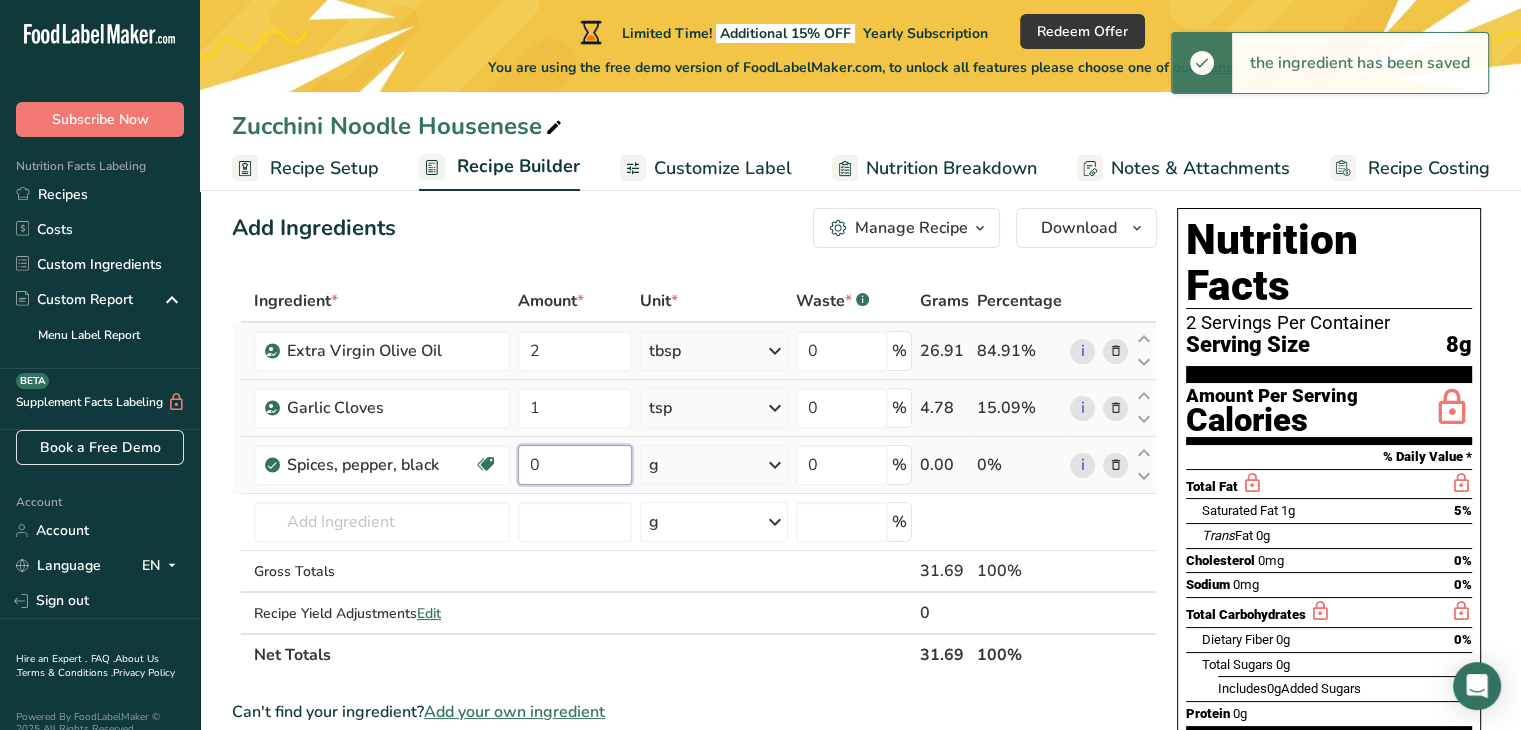 click on "0" at bounding box center [575, 465] 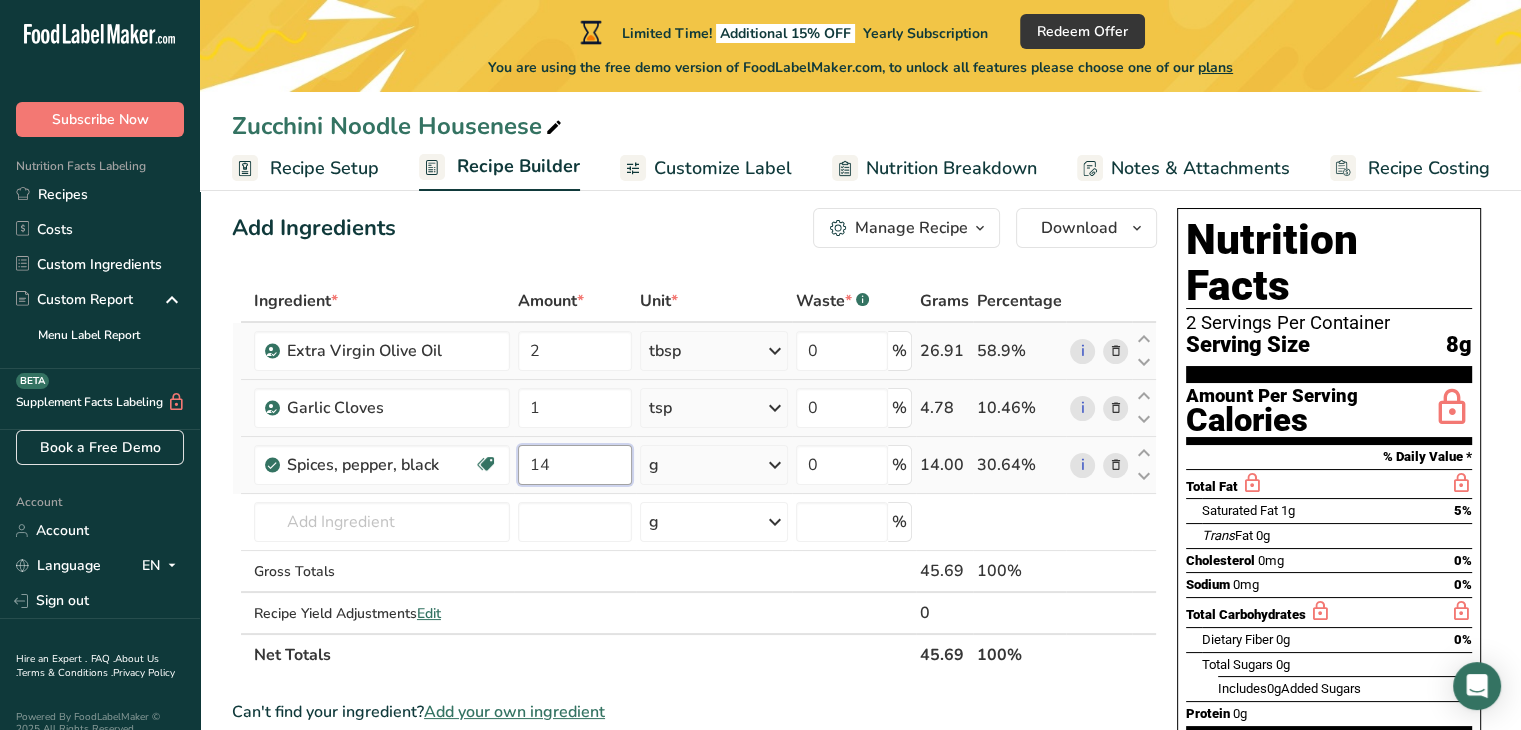 type on "14" 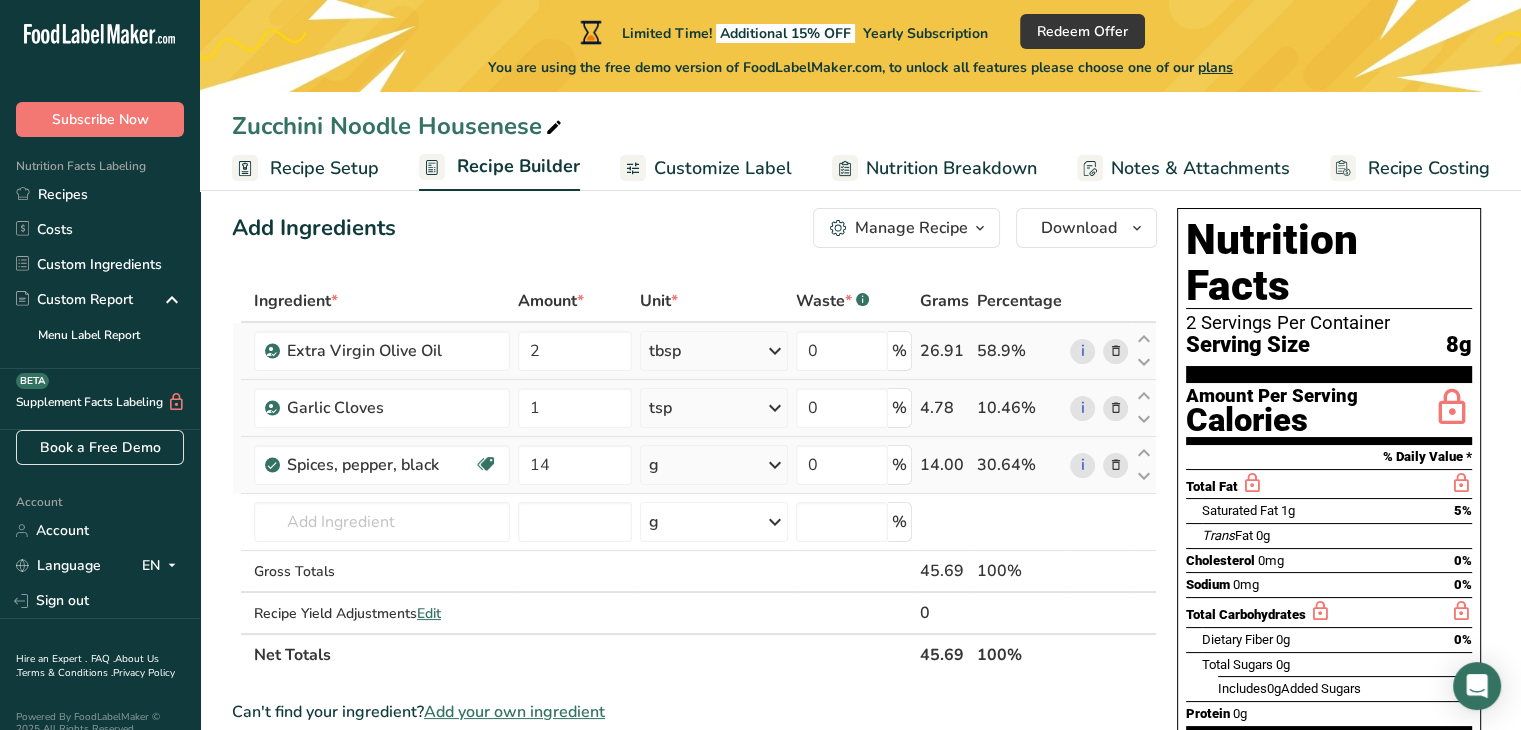 click on "Ingredient *
Amount *
Unit *
Waste *   .a-a{fill:#347362;}.b-a{fill:#fff;}          Grams
Percentage
Extra Virgin Olive Oil
2
tbsp
Weight Units
g
kg
mg
See more
Volume Units
l
Volume units require a density conversion. If you know your ingredient's density enter it below. Otherwise, click on "RIA" our AI Regulatory bot - she will be able to help you
0.91
lb/ft3
g/cm3
Confirm
mL
Volume units require a density conversion. If you know your ingredient's density enter it below. Otherwise, click on "RIA" our AI Regulatory bot - she will be able to help you
0.91
fl oz" at bounding box center (694, 478) 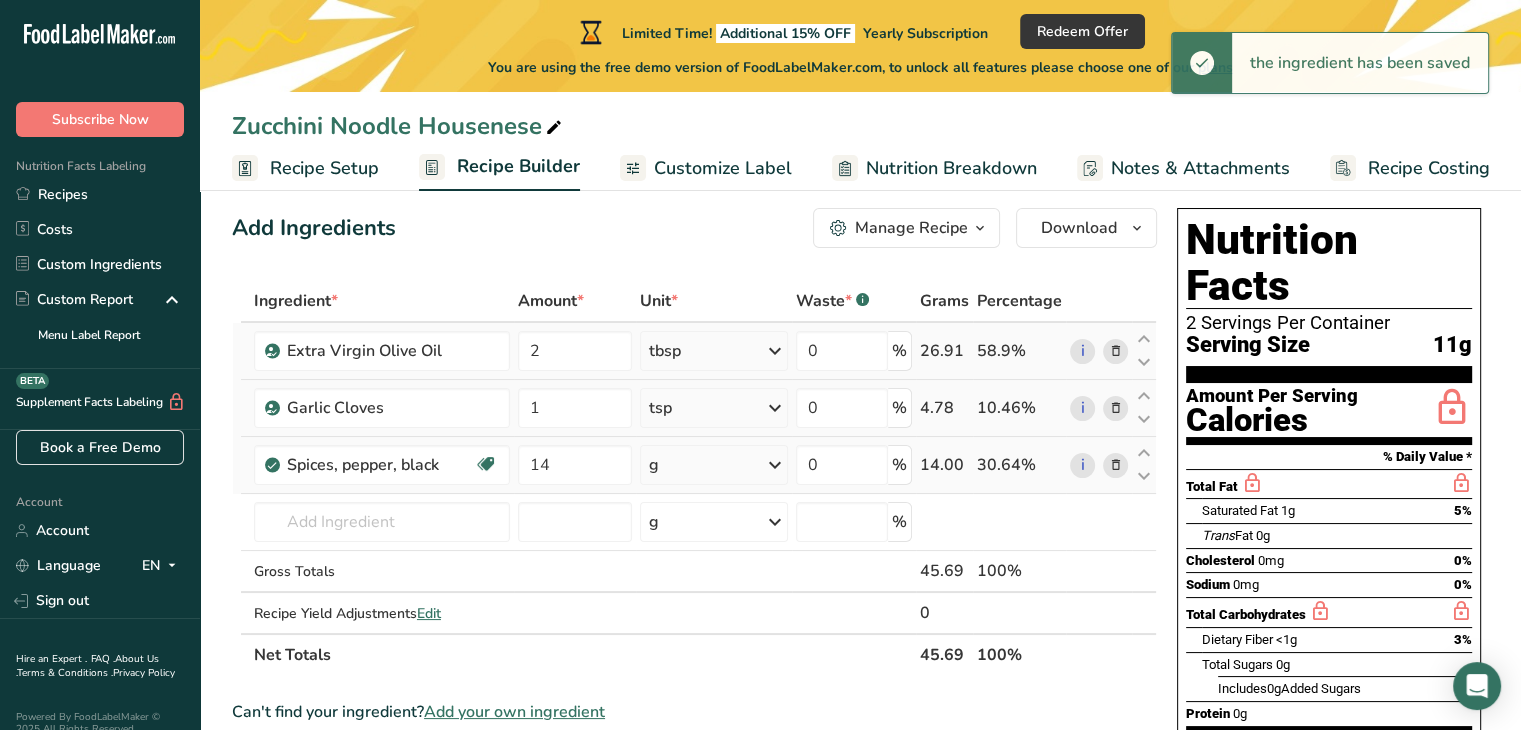 click at bounding box center [775, 465] 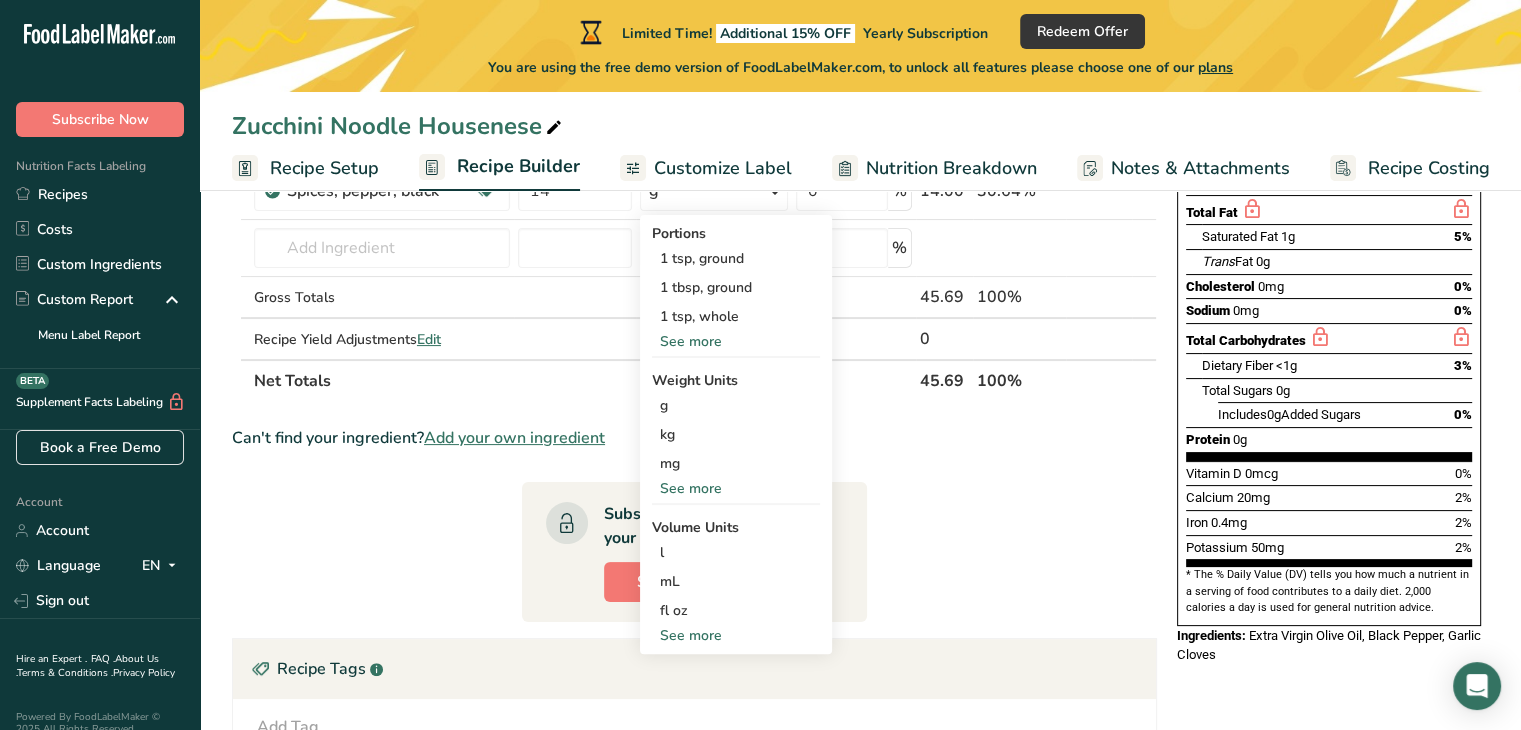 scroll, scrollTop: 307, scrollLeft: 0, axis: vertical 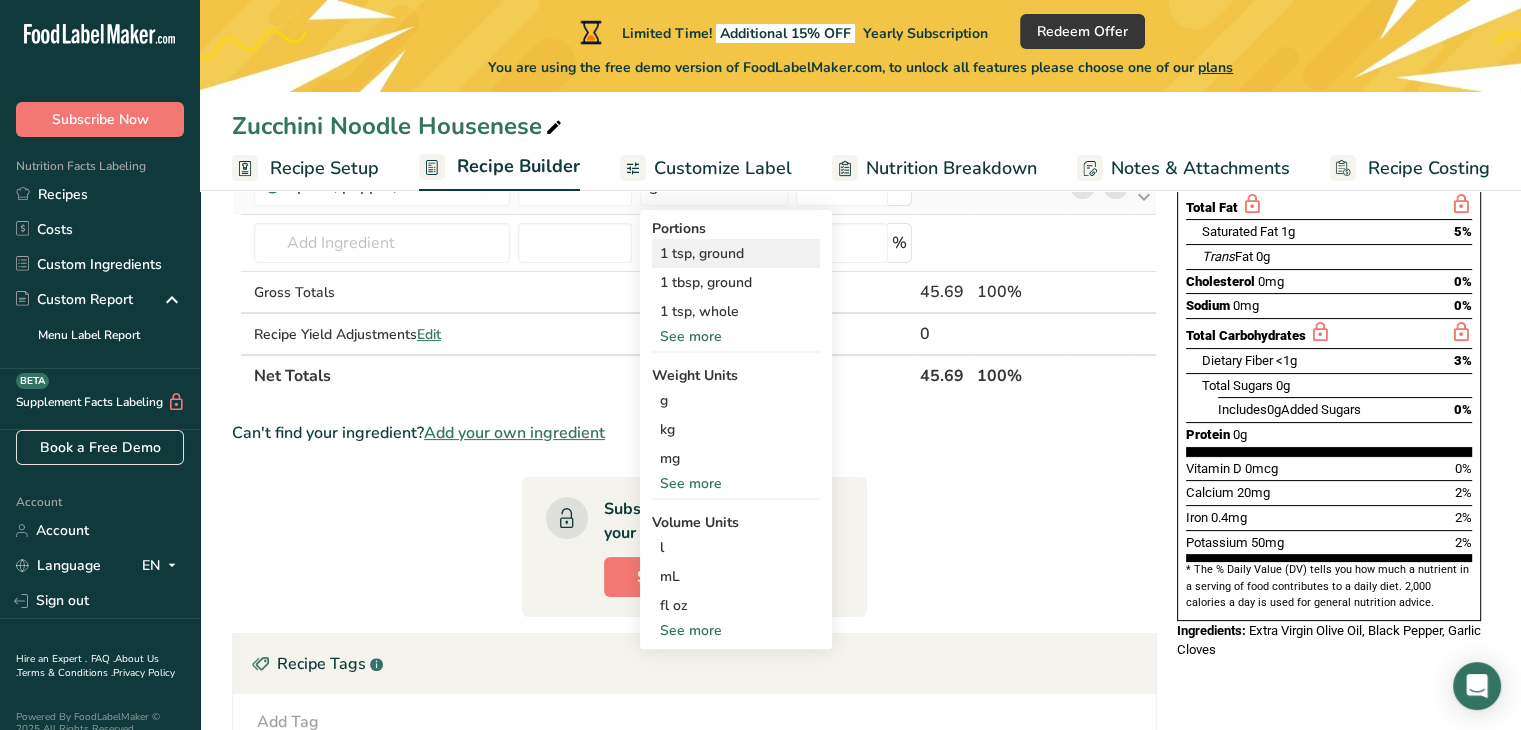 click on "1 tsp, ground" at bounding box center [736, 253] 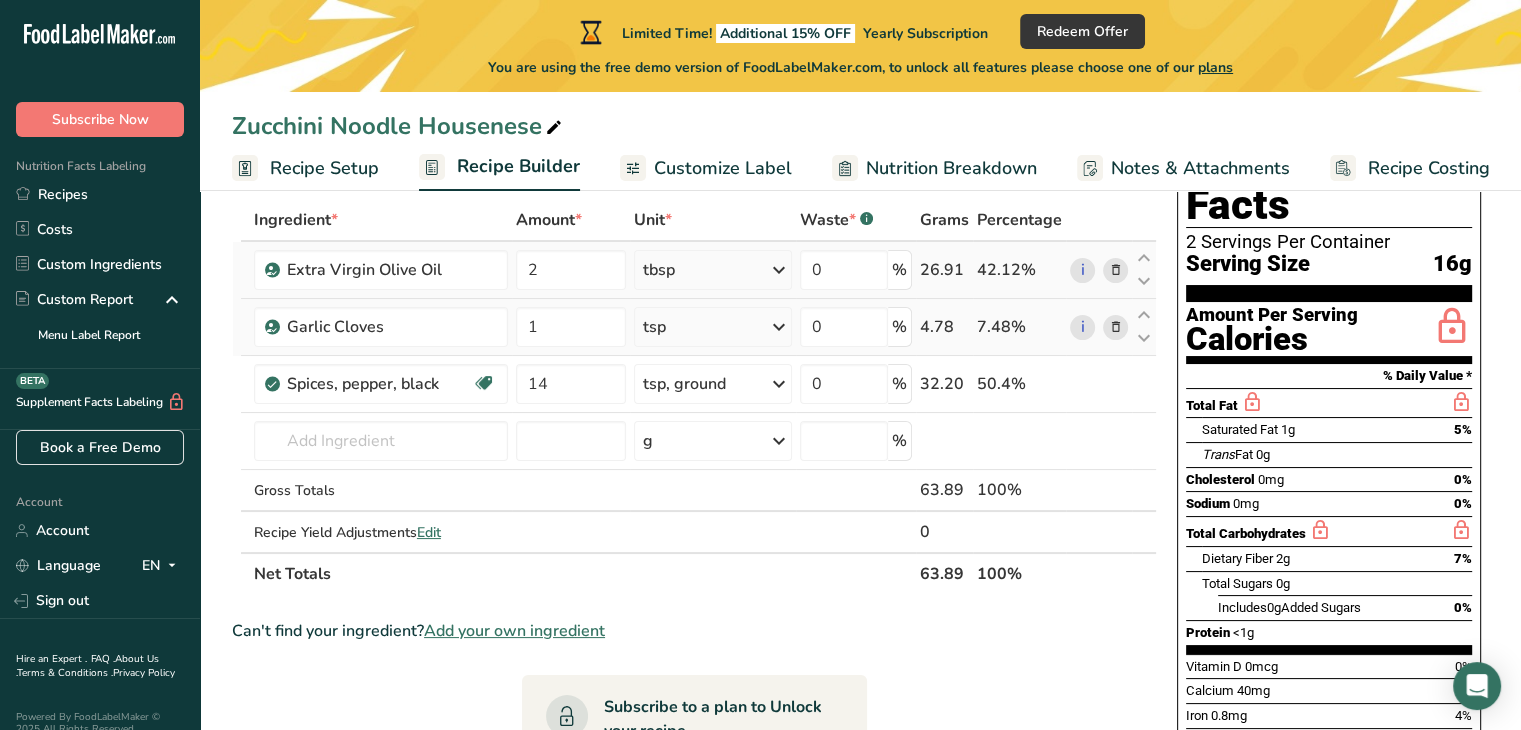 scroll, scrollTop: 93, scrollLeft: 0, axis: vertical 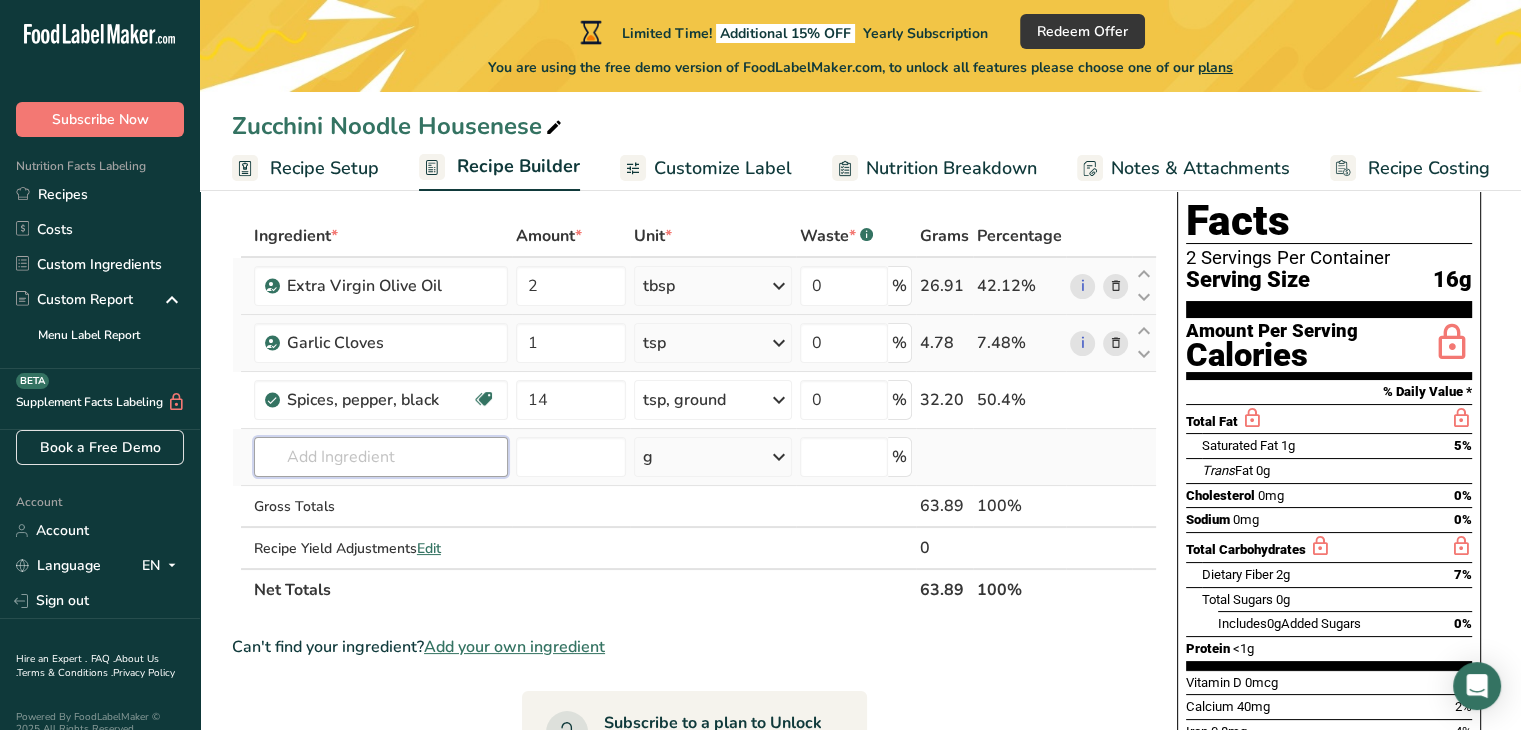 click at bounding box center (381, 457) 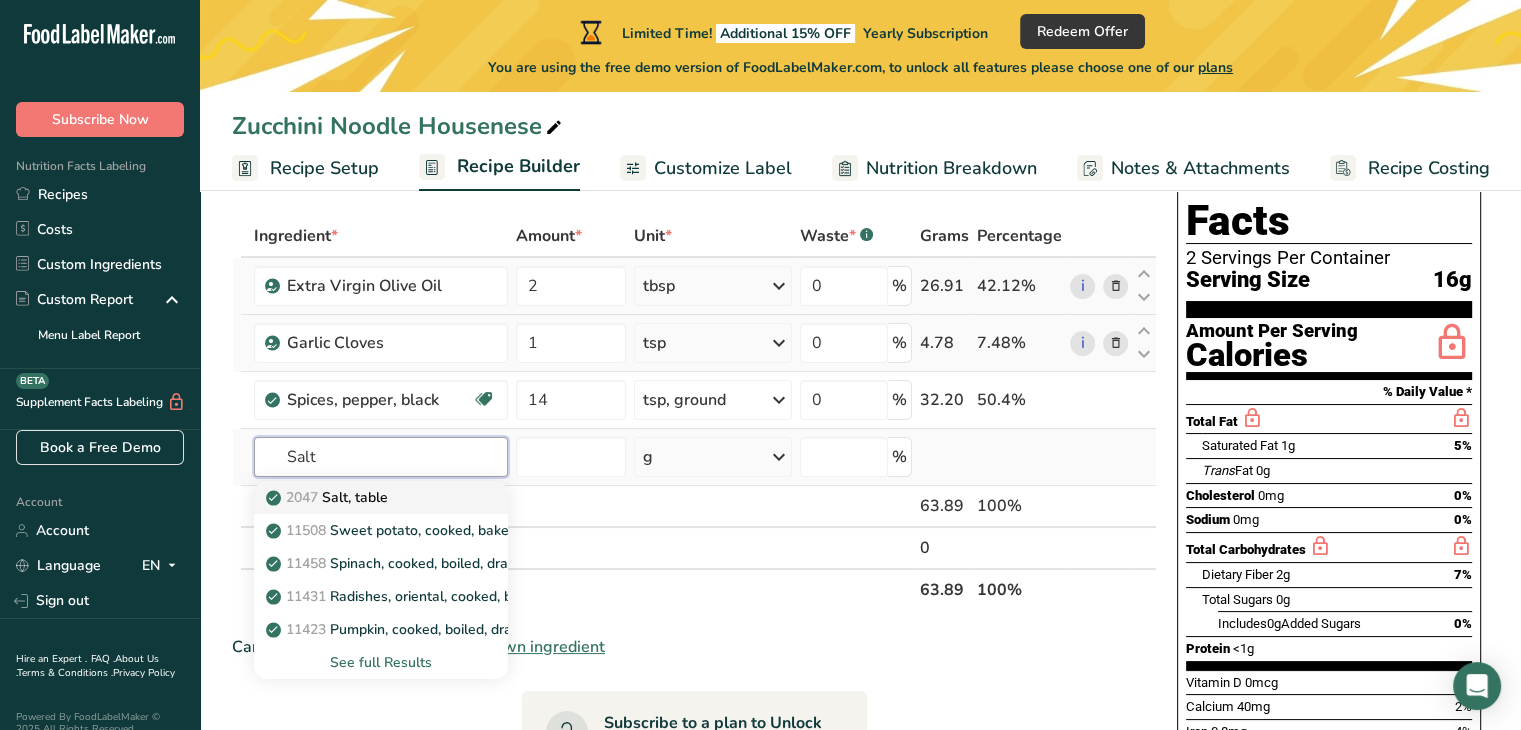 type on "Salt" 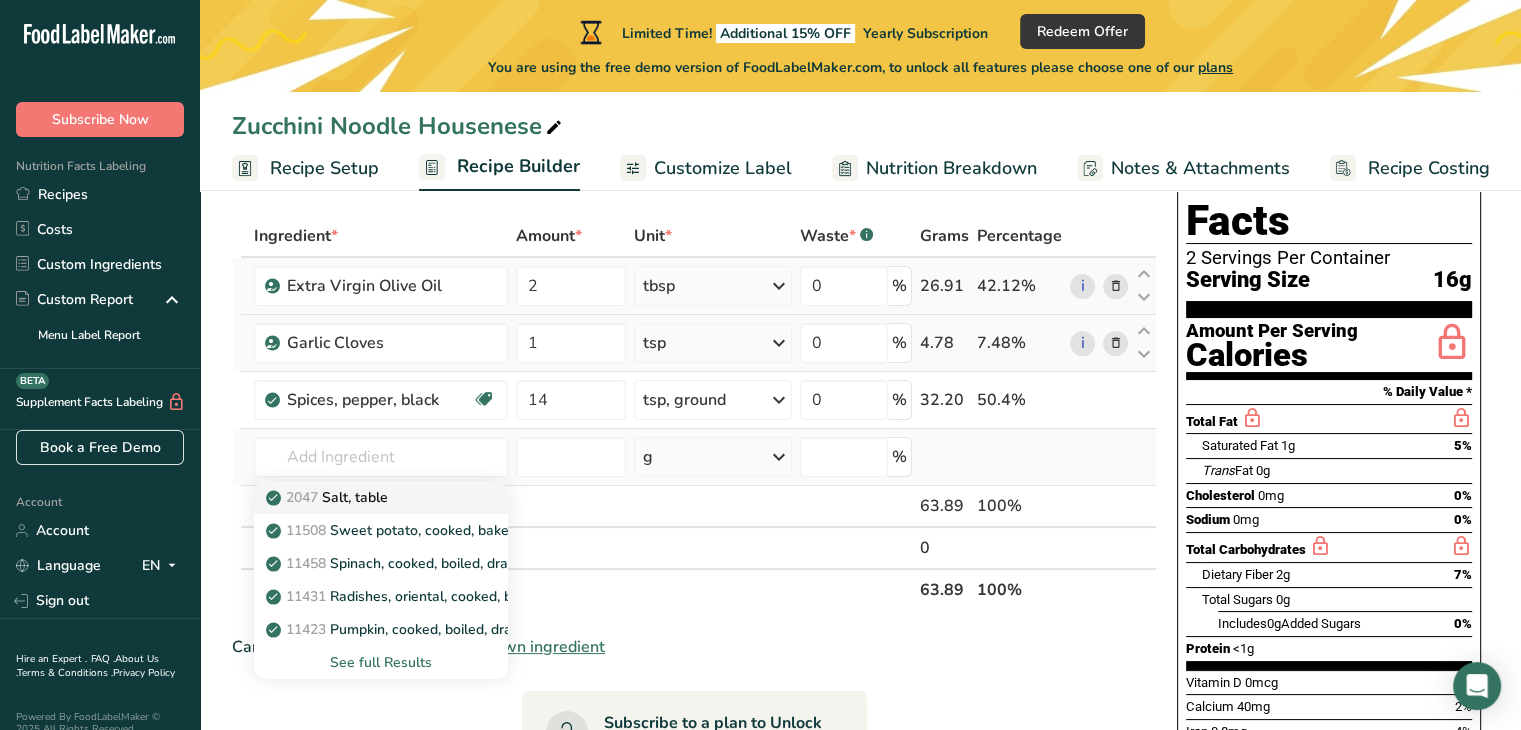 click on "2047
Salt, table" at bounding box center [329, 497] 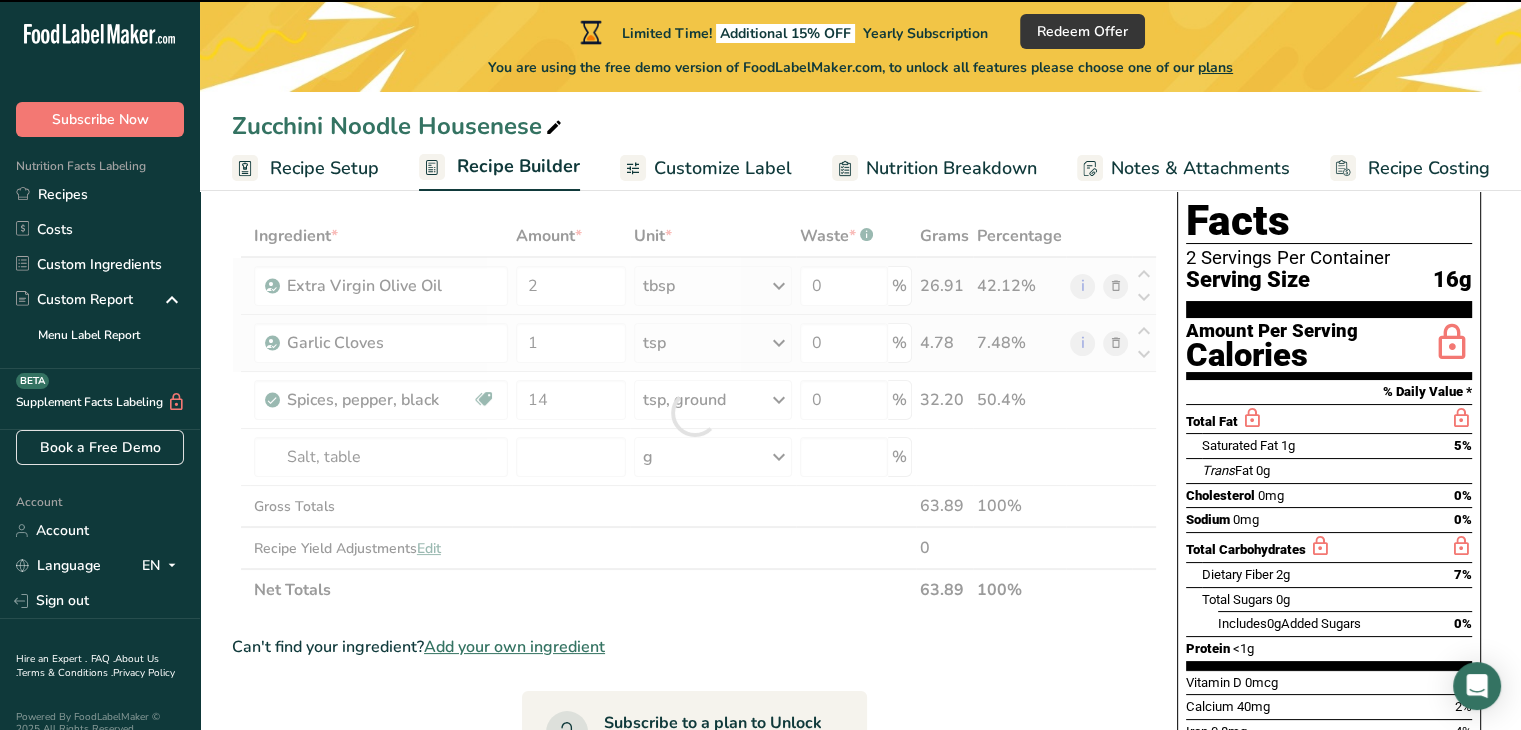 type on "0" 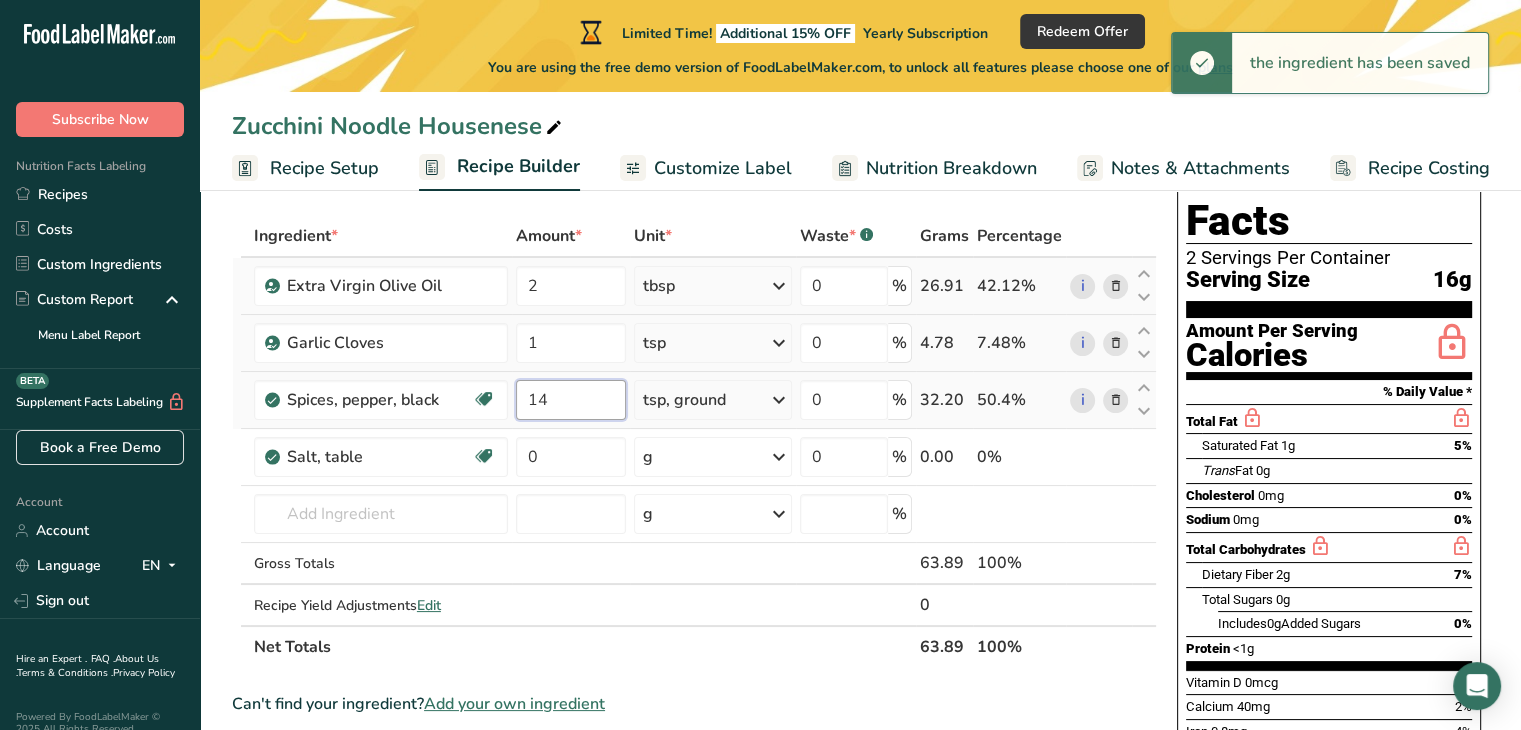 click on "14" at bounding box center (571, 400) 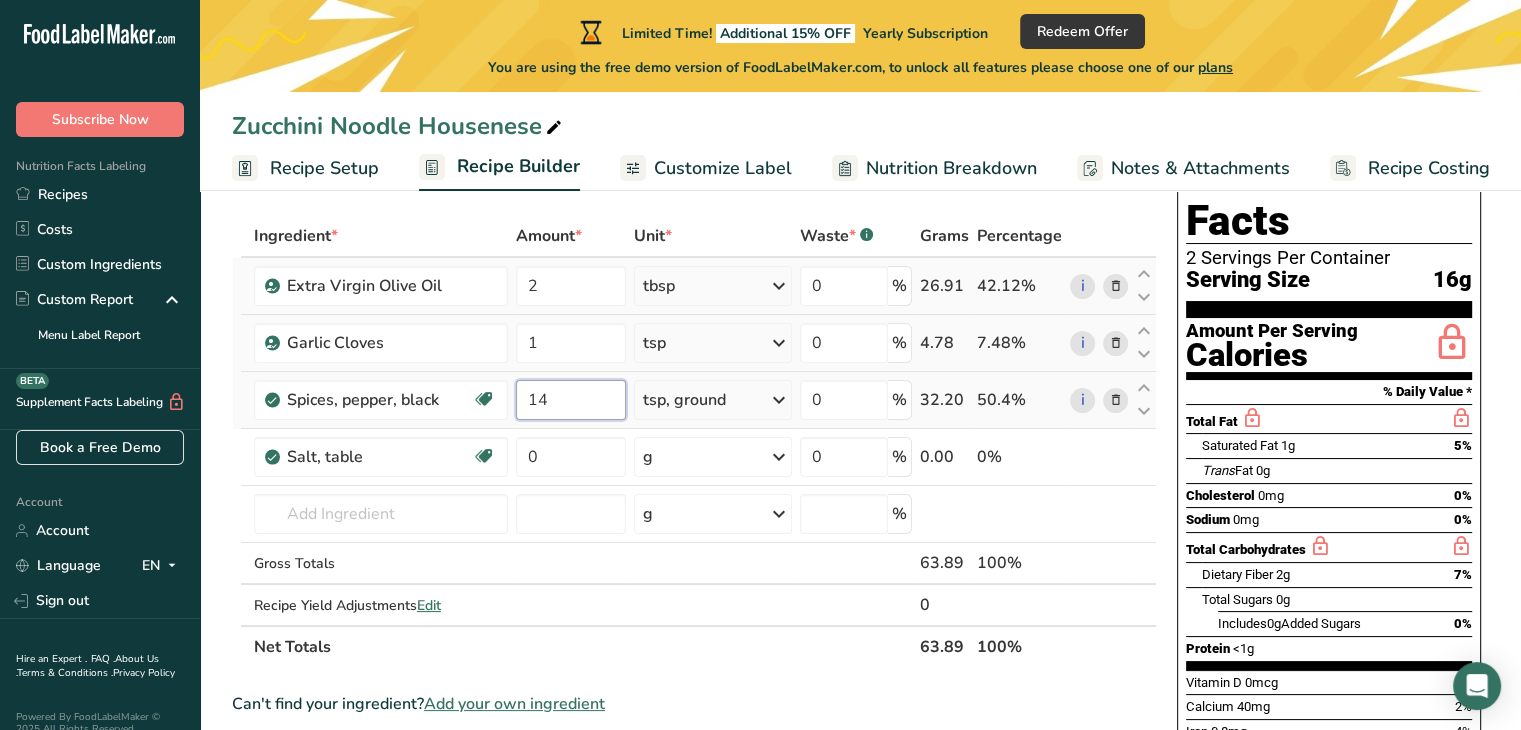 type on "1" 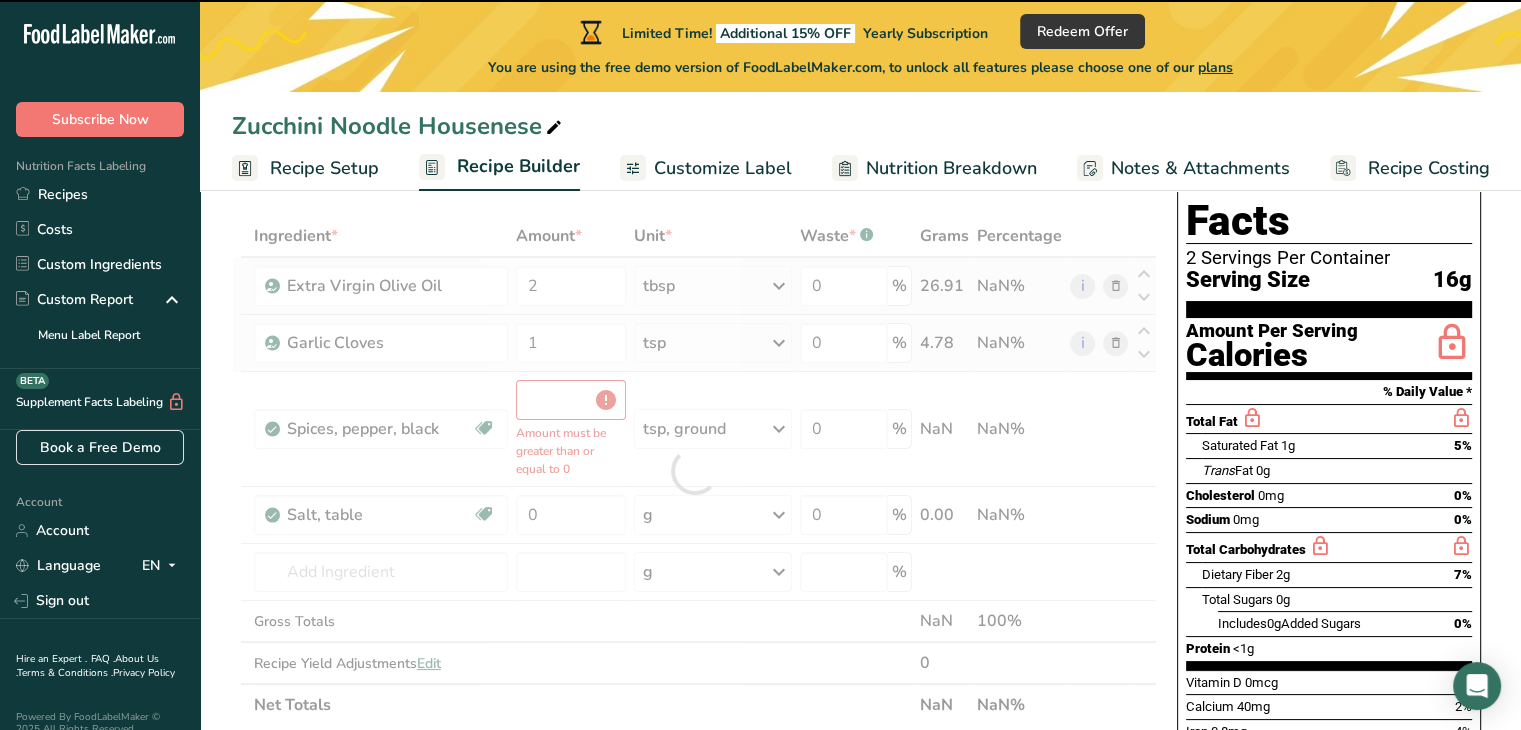type on "0" 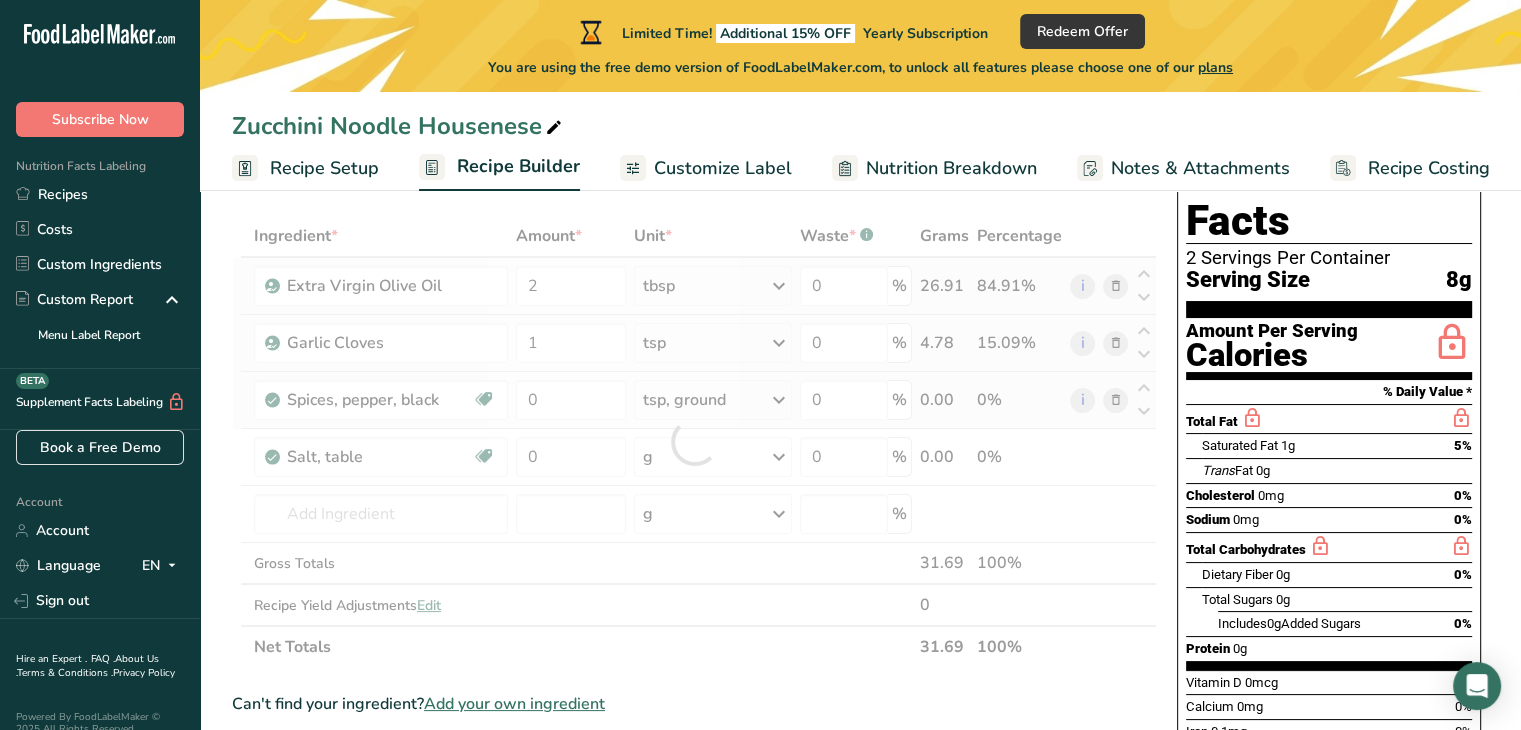 click on "Ingredient *
Amount *
Unit *
Waste *   .a-a{fill:#347362;}.b-a{fill:#fff;}          Grams
Percentage
Extra Virgin Olive Oil
2
tbsp
Weight Units
g
kg
mg
See more
Volume Units
l
Volume units require a density conversion. If you know your ingredient's density enter it below. Otherwise, click on "RIA" our AI Regulatory bot - she will be able to help you
0.91
lb/ft3
g/cm3
Confirm
mL
Volume units require a density conversion. If you know your ingredient's density enter it below. Otherwise, click on "RIA" our AI Regulatory bot - she will be able to help you
0.91
fl oz" at bounding box center (694, 441) 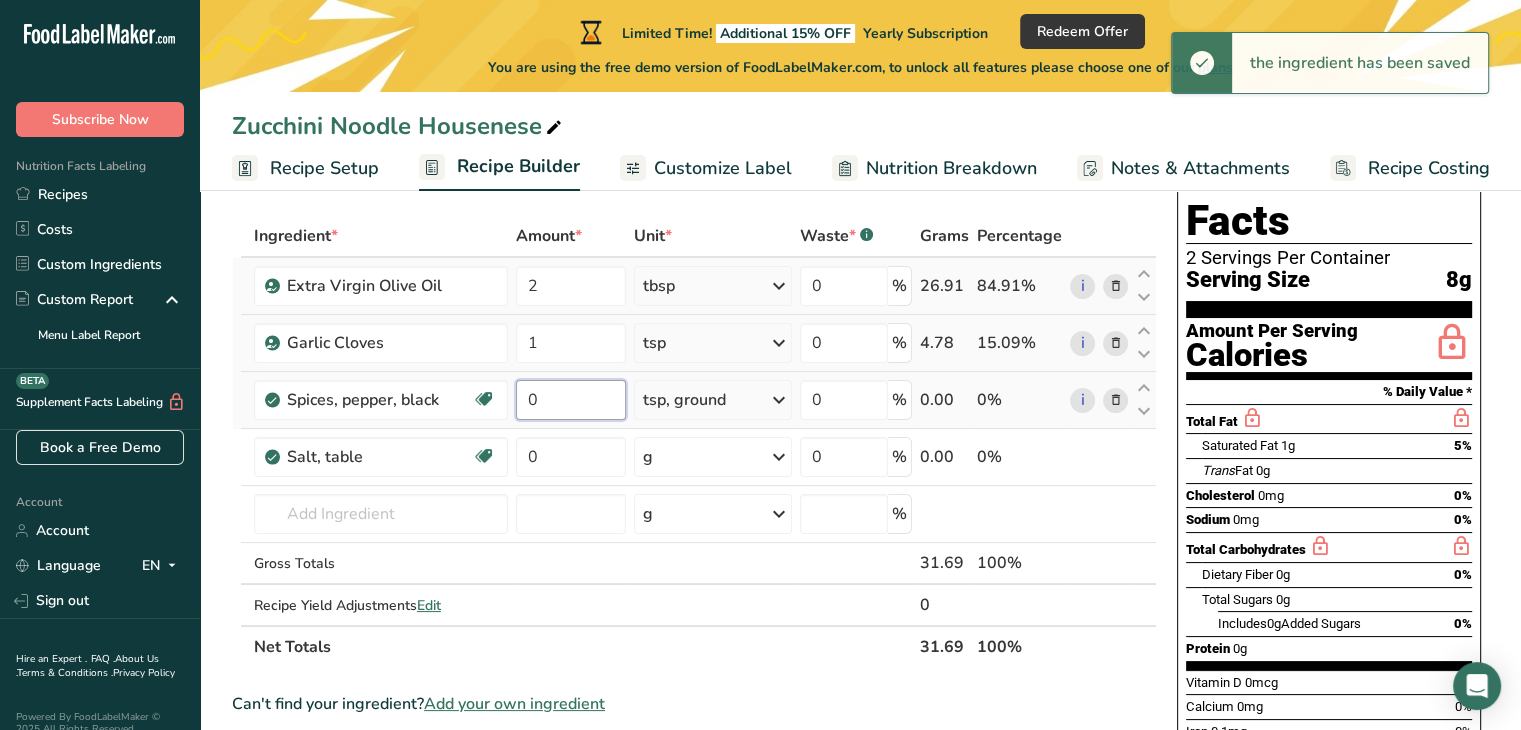 click on "0" at bounding box center (571, 400) 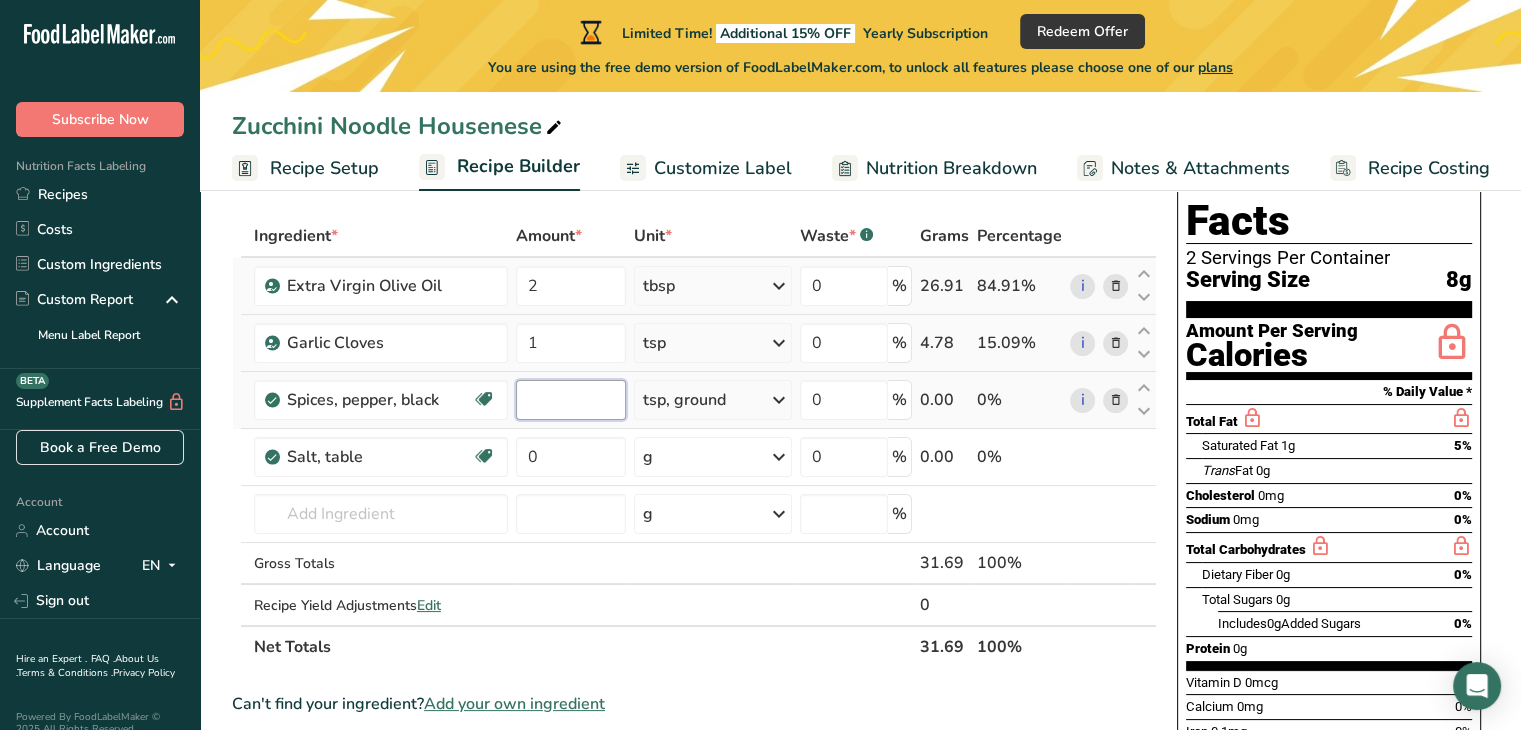 type on "1" 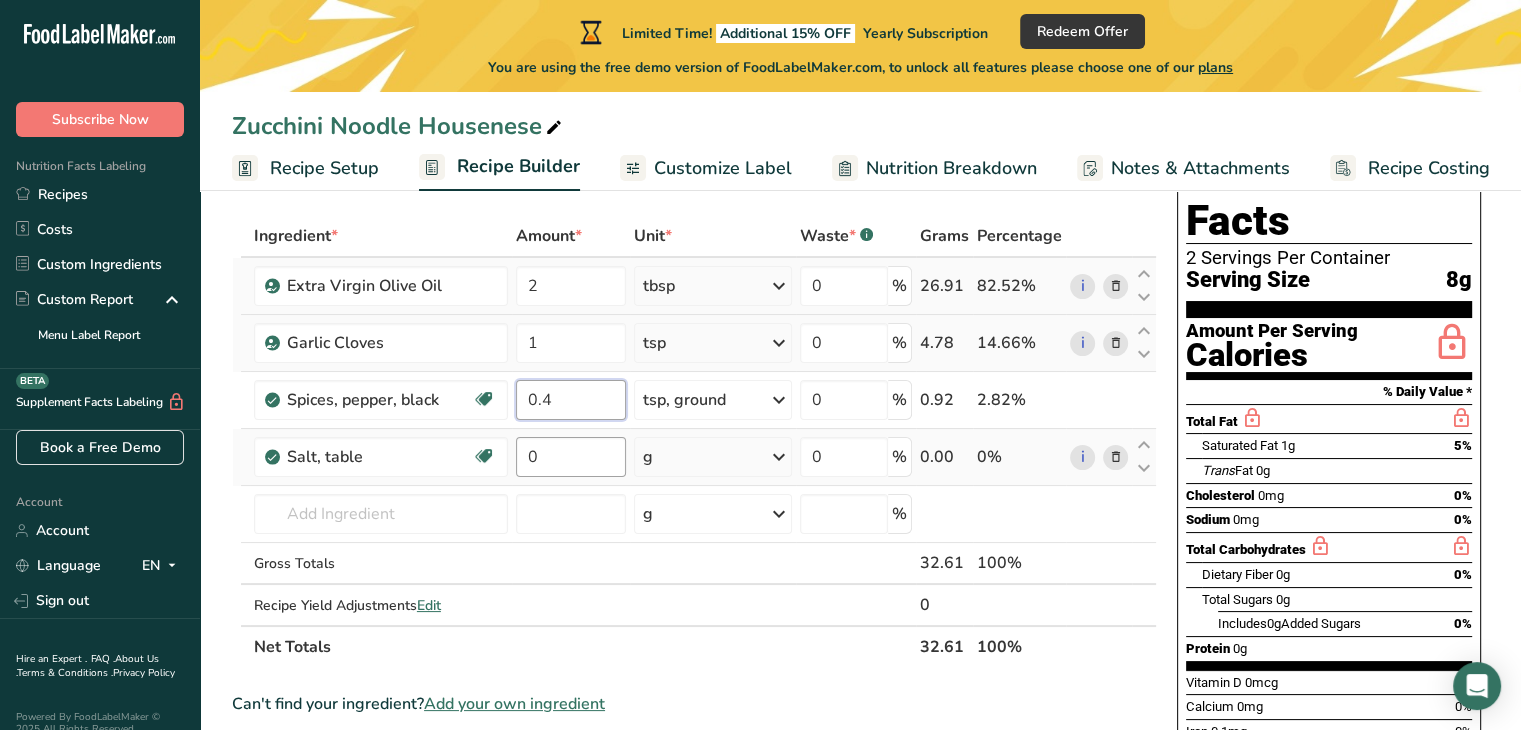 type on "0.4" 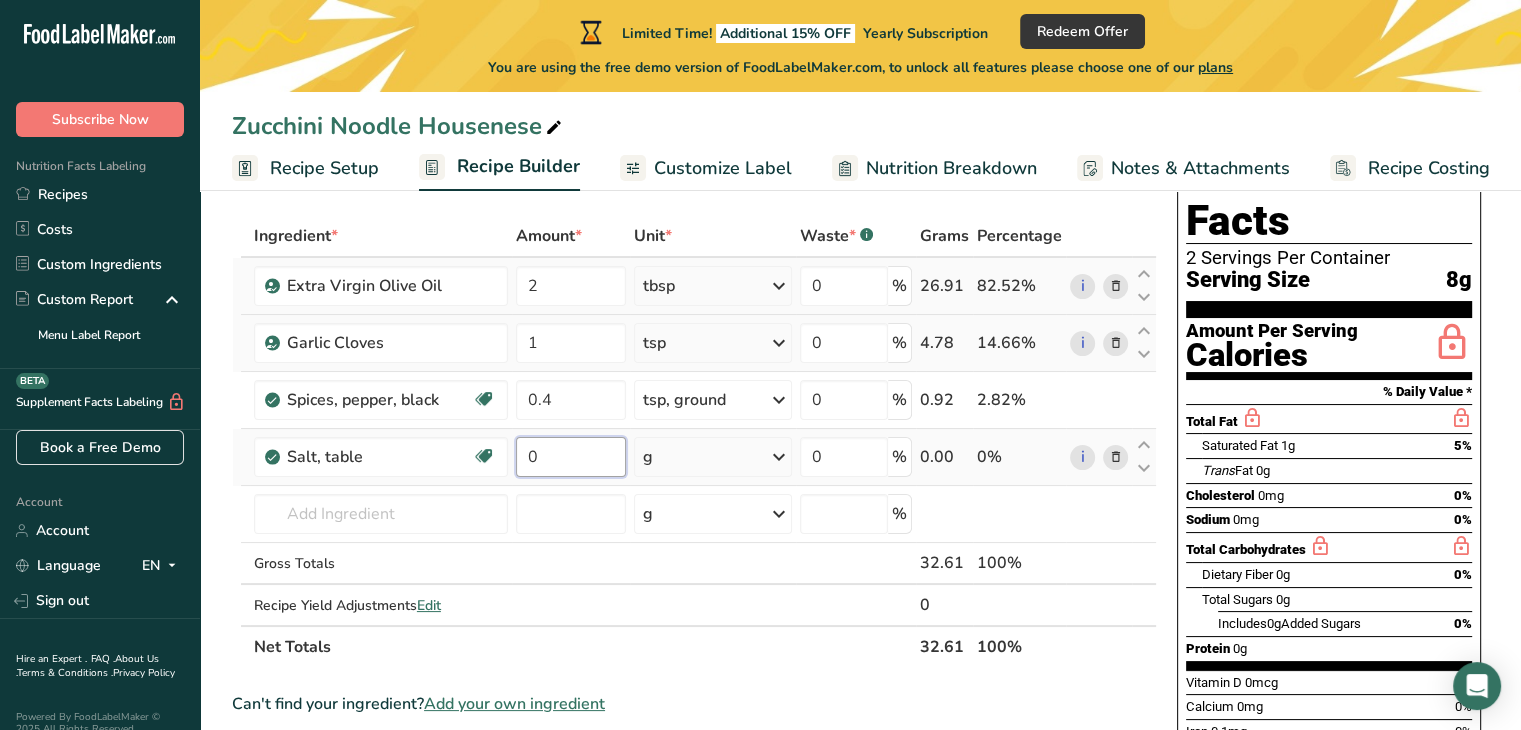 click on "Ingredient *
Amount *
Unit *
Waste *   .a-a{fill:#347362;}.b-a{fill:#fff;}          Grams
Percentage
Extra Virgin Olive Oil
2
tbsp
Weight Units
g
kg
mg
See more
Volume Units
l
Volume units require a density conversion. If you know your ingredient's density enter it below. Otherwise, click on "RIA" our AI Regulatory bot - she will be able to help you
0.91
lb/ft3
g/cm3
Confirm
mL
Volume units require a density conversion. If you know your ingredient's density enter it below. Otherwise, click on "RIA" our AI Regulatory bot - she will be able to help you
0.91
fl oz" at bounding box center (694, 441) 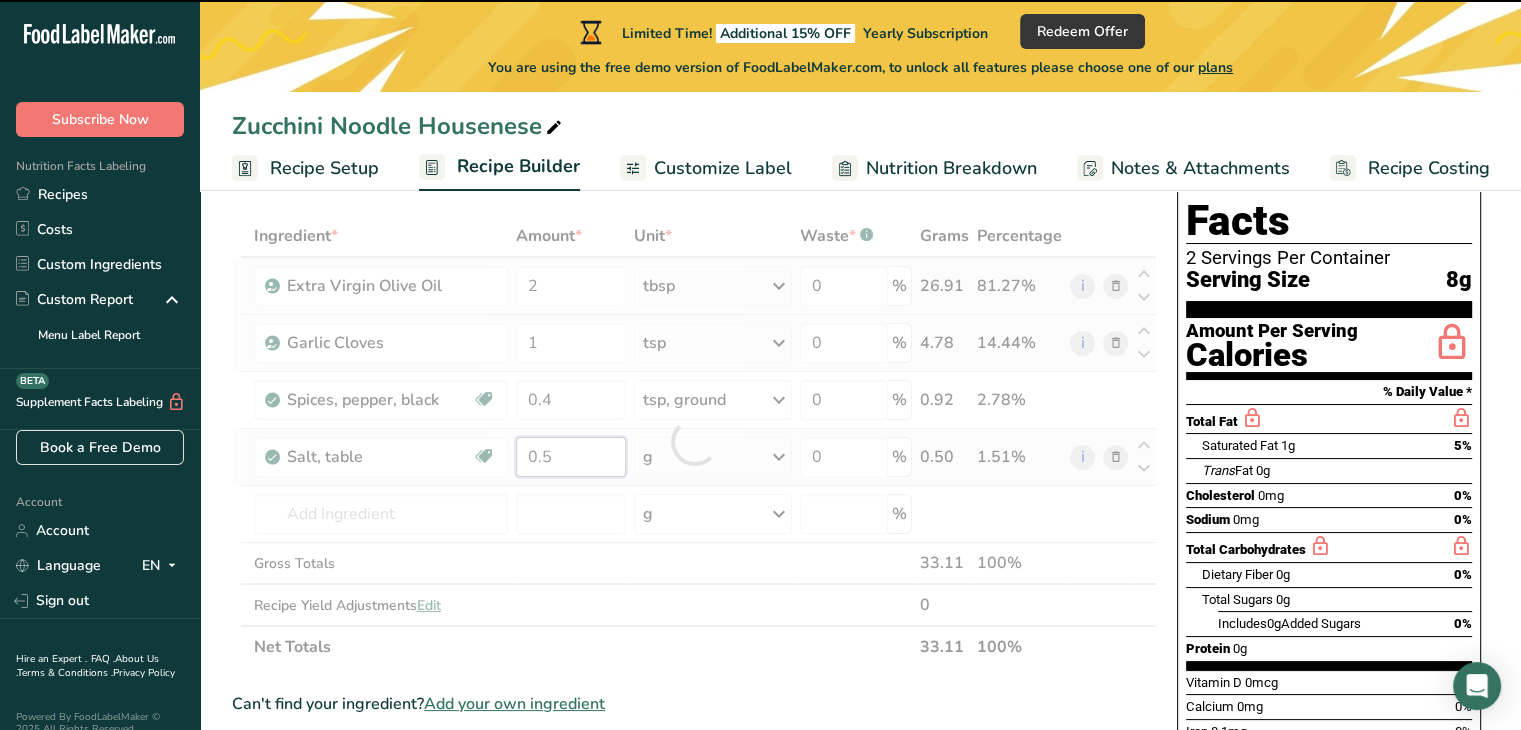 type on "0" 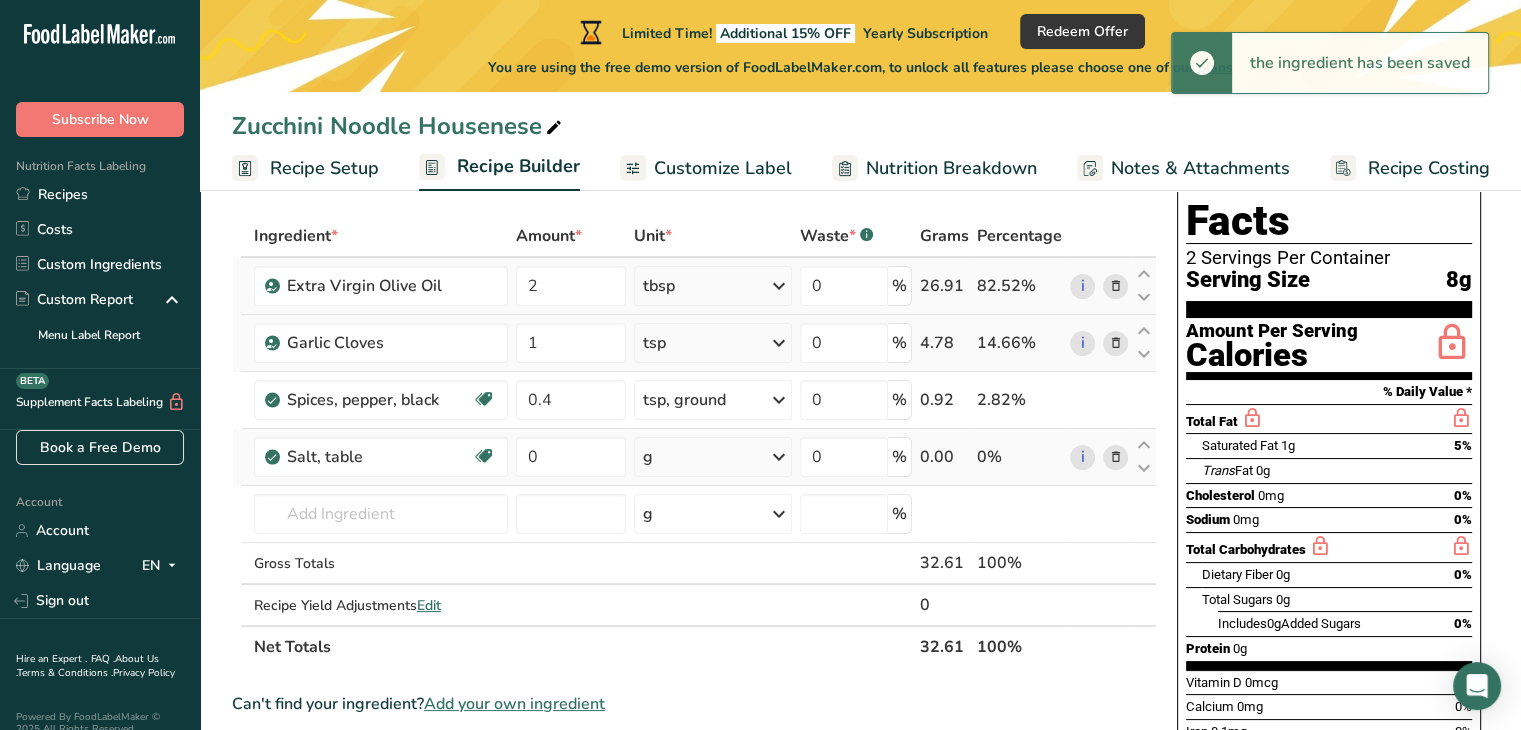 click on "Ingredient *
Amount *
Unit *
Waste *   .a-a{fill:#347362;}.b-a{fill:#fff;}          Grams
Percentage
Extra Virgin Olive Oil
2
tbsp
Weight Units
g
kg
mg
See more
Volume Units
l
Volume units require a density conversion. If you know your ingredient's density enter it below. Otherwise, click on "RIA" our AI Regulatory bot - she will be able to help you
0.91
lb/ft3
g/cm3
Confirm
mL
Volume units require a density conversion. If you know your ingredient's density enter it below. Otherwise, click on "RIA" our AI Regulatory bot - she will be able to help you
0.91
fl oz" at bounding box center [694, 441] 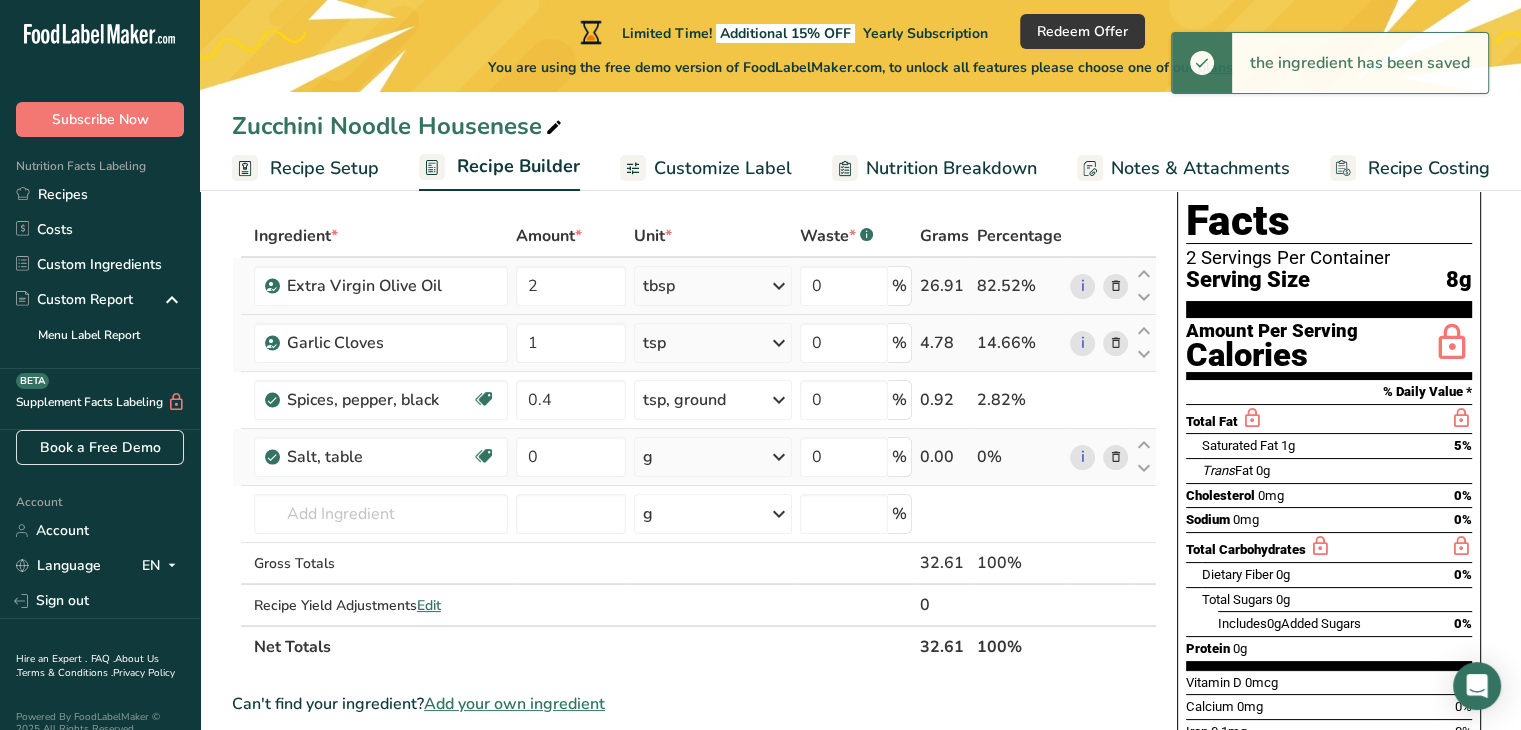 click at bounding box center (779, 457) 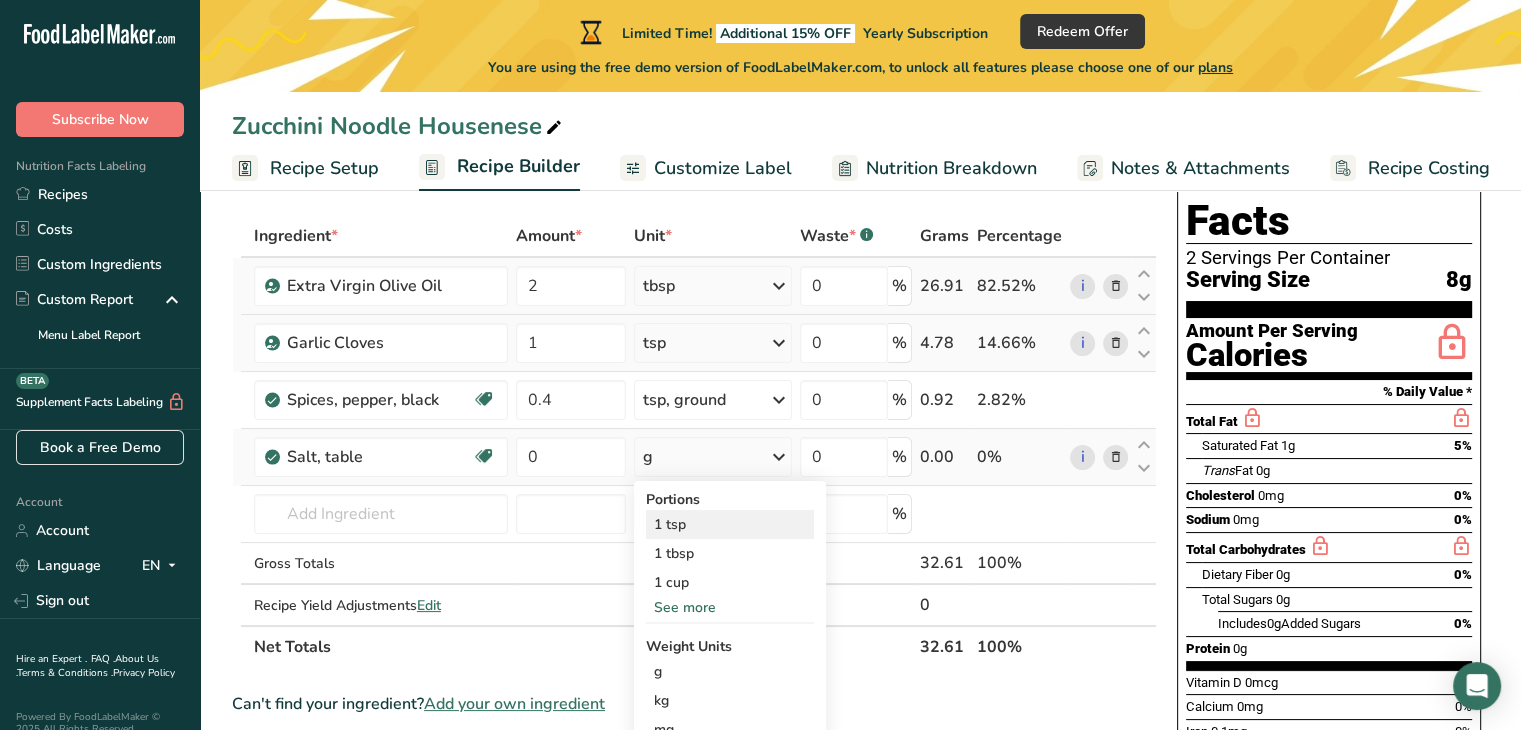 click on "1 tsp" at bounding box center [730, 524] 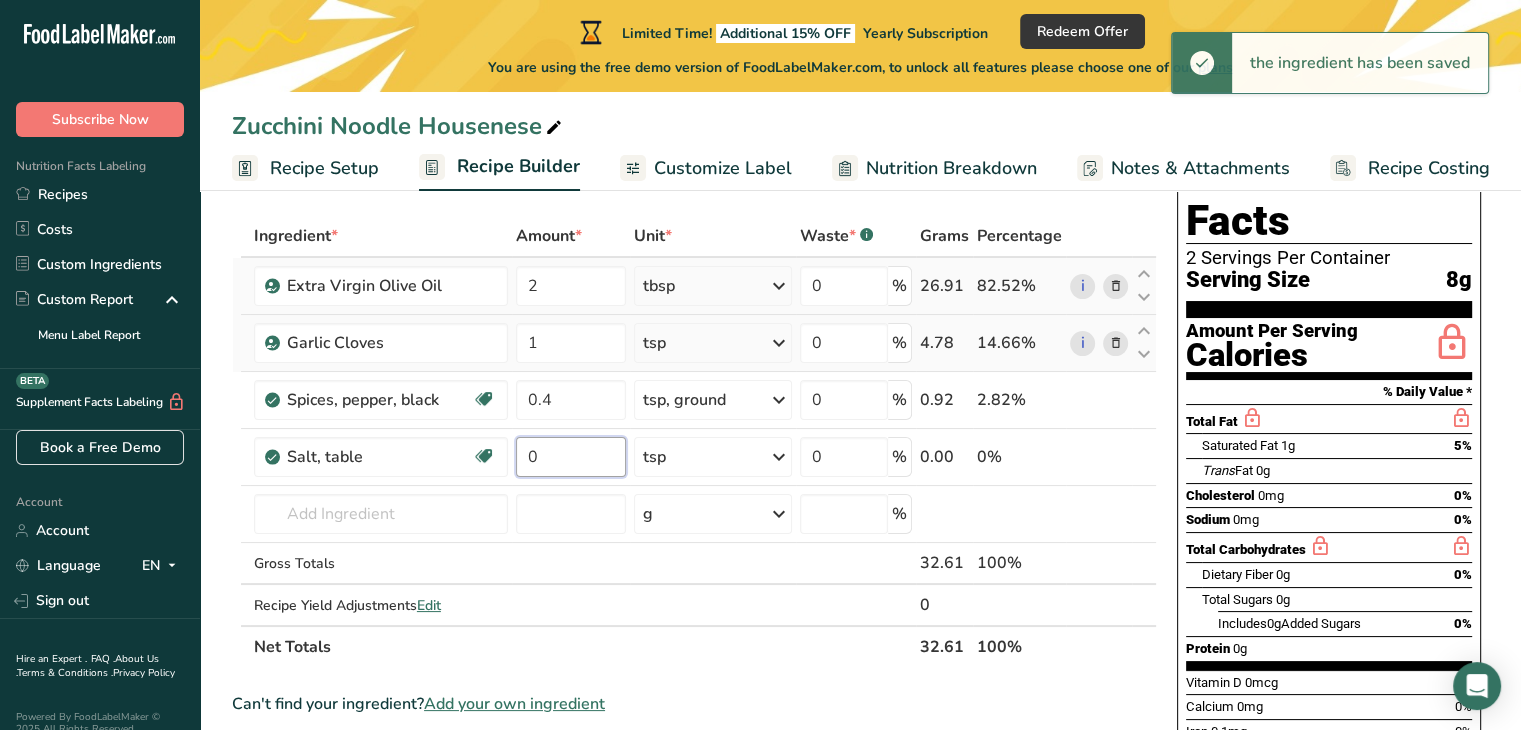 click on "0" at bounding box center (571, 457) 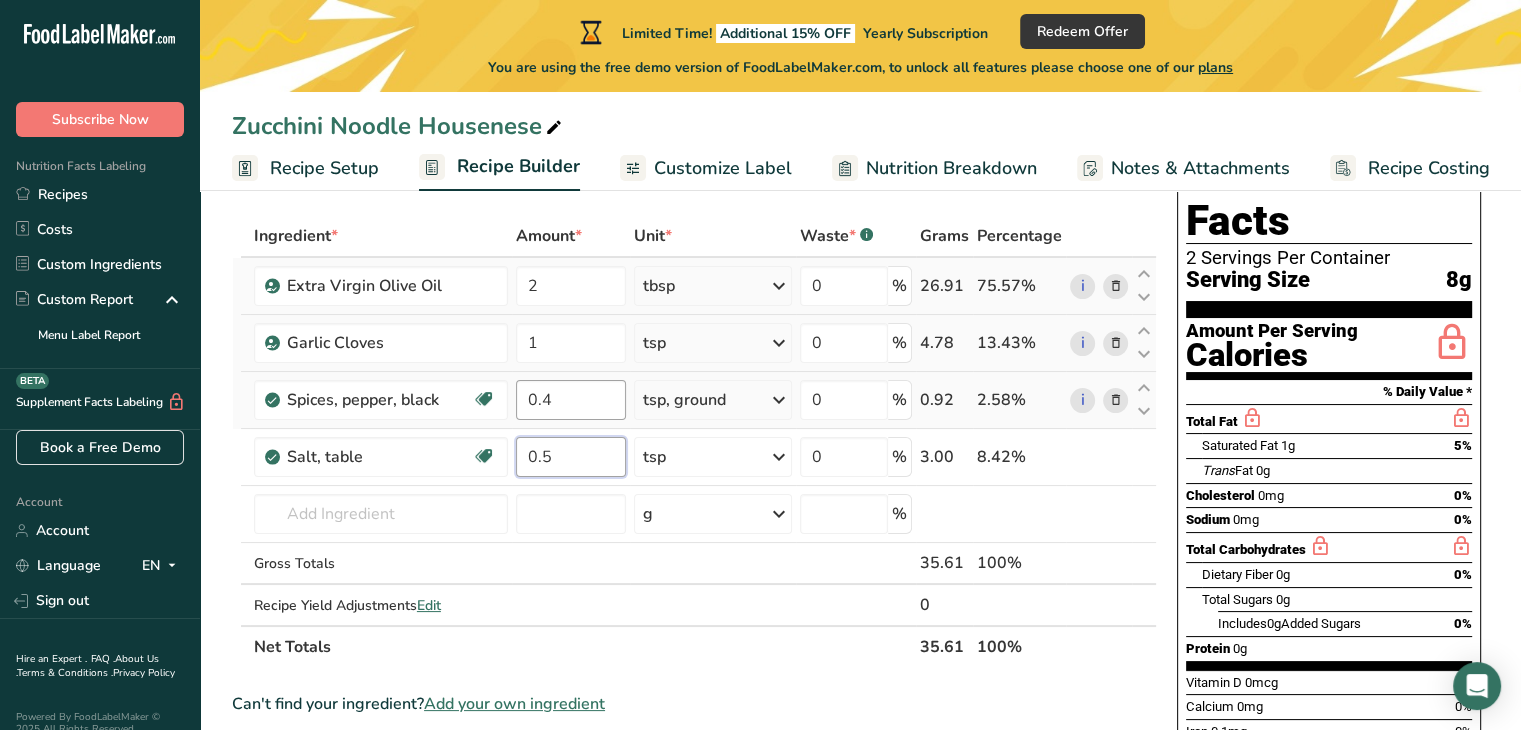 type on "0.5" 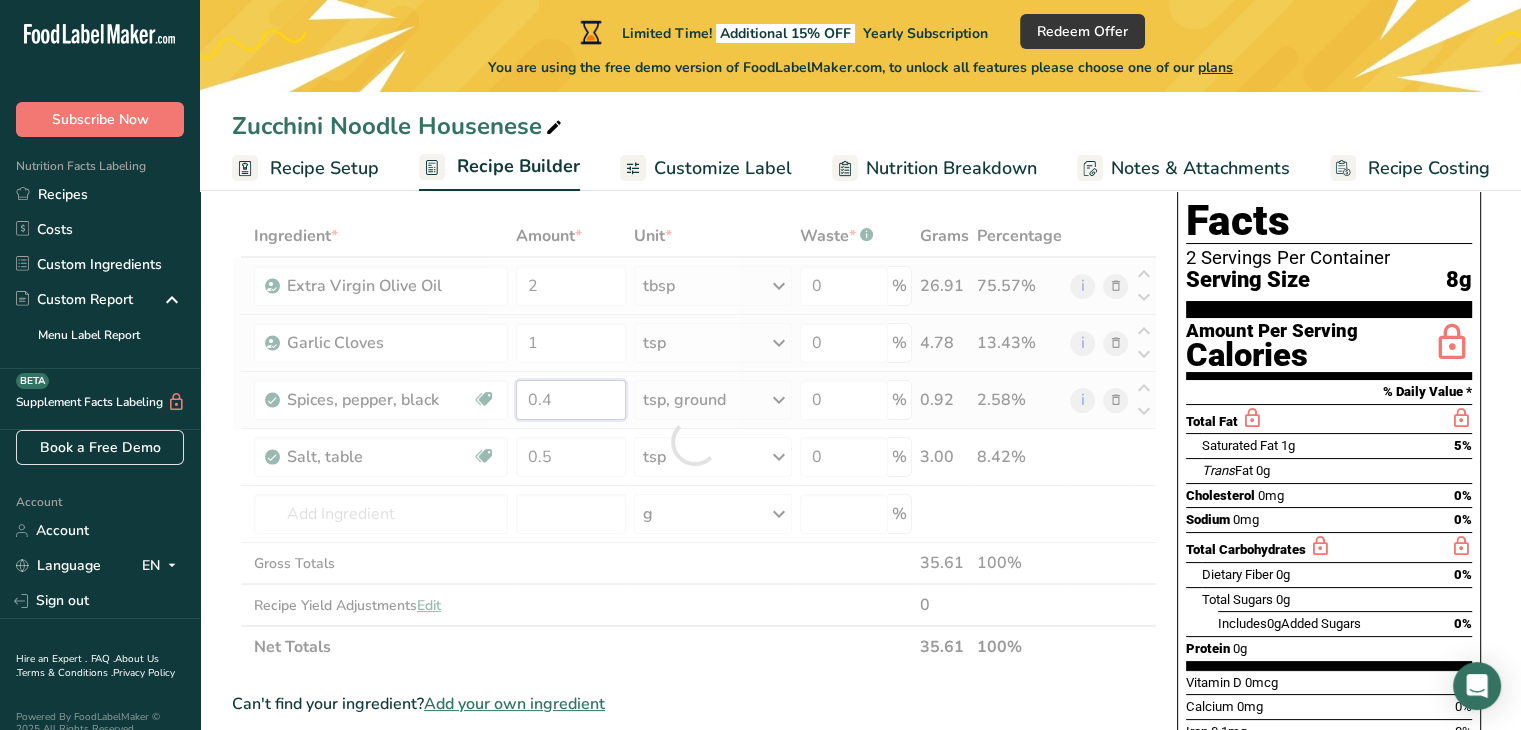 click on "Ingredient *
Amount *
Unit *
Waste *   .a-a{fill:#347362;}.b-a{fill:#fff;}          Grams
Percentage
Extra Virgin Olive Oil
2
tbsp
Weight Units
g
kg
mg
See more
Volume Units
l
Volume units require a density conversion. If you know your ingredient's density enter it below. Otherwise, click on "RIA" our AI Regulatory bot - she will be able to help you
0.91
lb/ft3
g/cm3
Confirm
mL
Volume units require a density conversion. If you know your ingredient's density enter it below. Otherwise, click on "RIA" our AI Regulatory bot - she will be able to help you
0.91
fl oz" at bounding box center (694, 441) 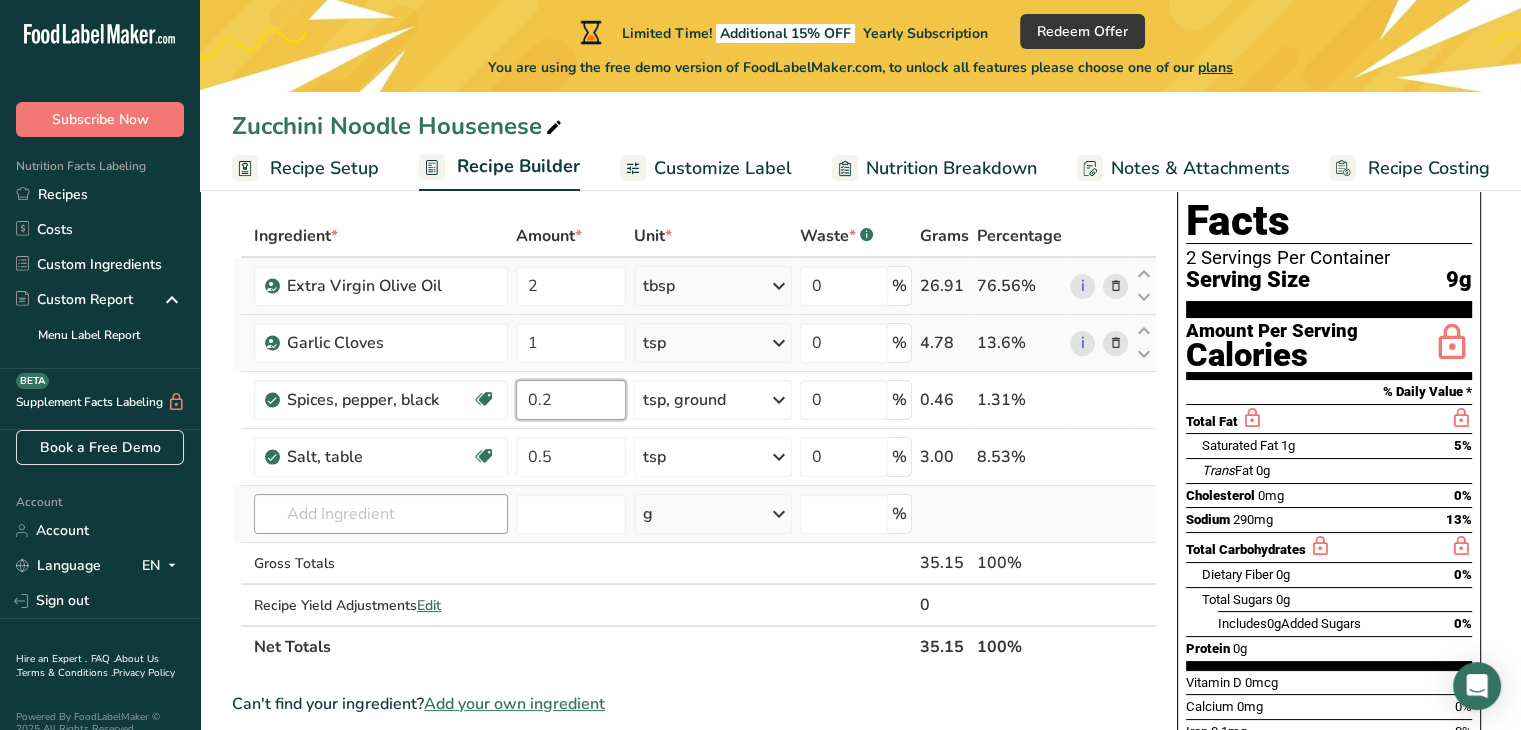 type on "0.2" 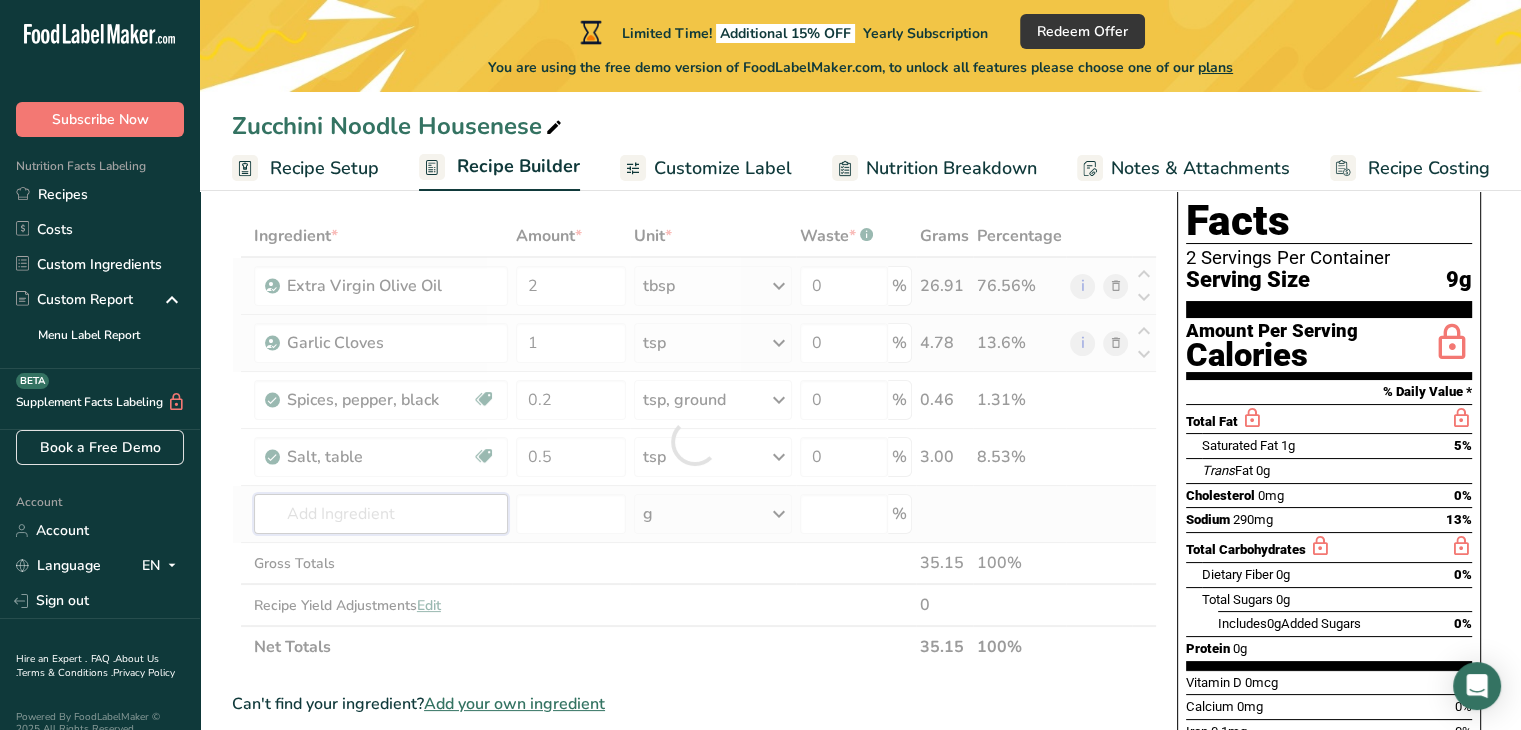 click on "Ingredient *
Amount *
Unit *
Waste *   .a-a{fill:#347362;}.b-a{fill:#fff;}          Grams
Percentage
Extra Virgin Olive Oil
2
tbsp
Weight Units
g
kg
mg
See more
Volume Units
l
Volume units require a density conversion. If you know your ingredient's density enter it below. Otherwise, click on "RIA" our AI Regulatory bot - she will be able to help you
0.91
lb/ft3
g/cm3
Confirm
mL
Volume units require a density conversion. If you know your ingredient's density enter it below. Otherwise, click on "RIA" our AI Regulatory bot - she will be able to help you
0.91
fl oz" at bounding box center (694, 441) 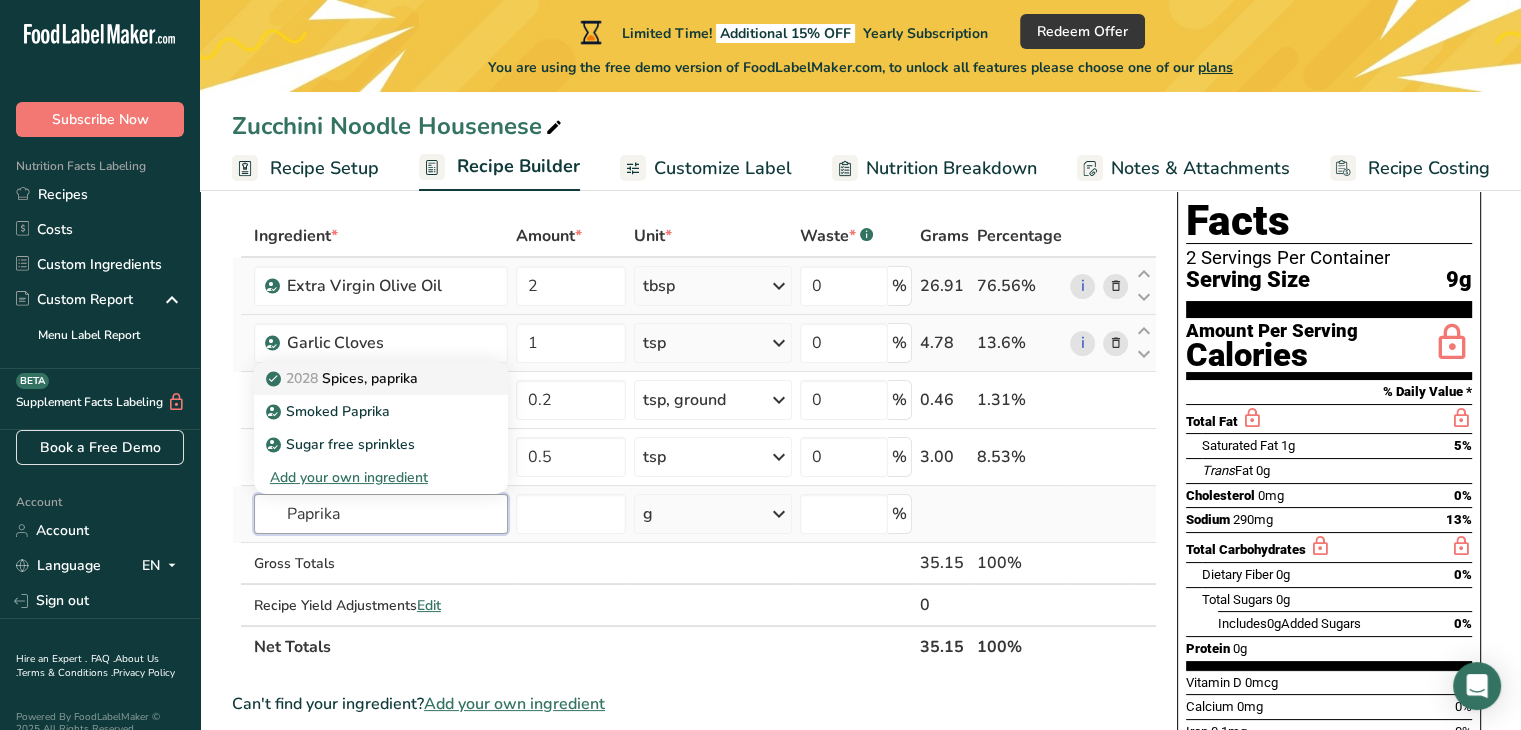 type on "Paprika" 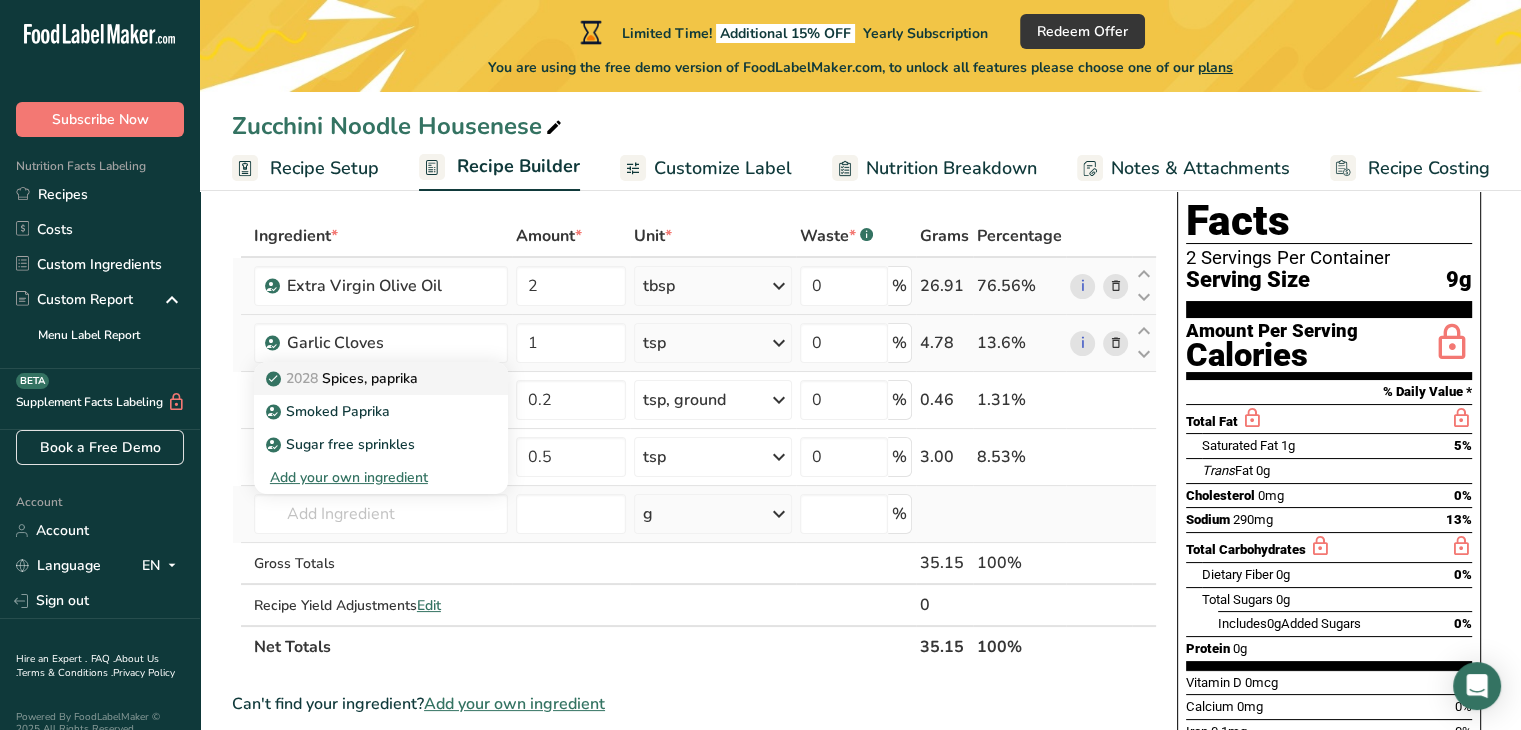 click on "2028
Spices, paprika" at bounding box center (344, 378) 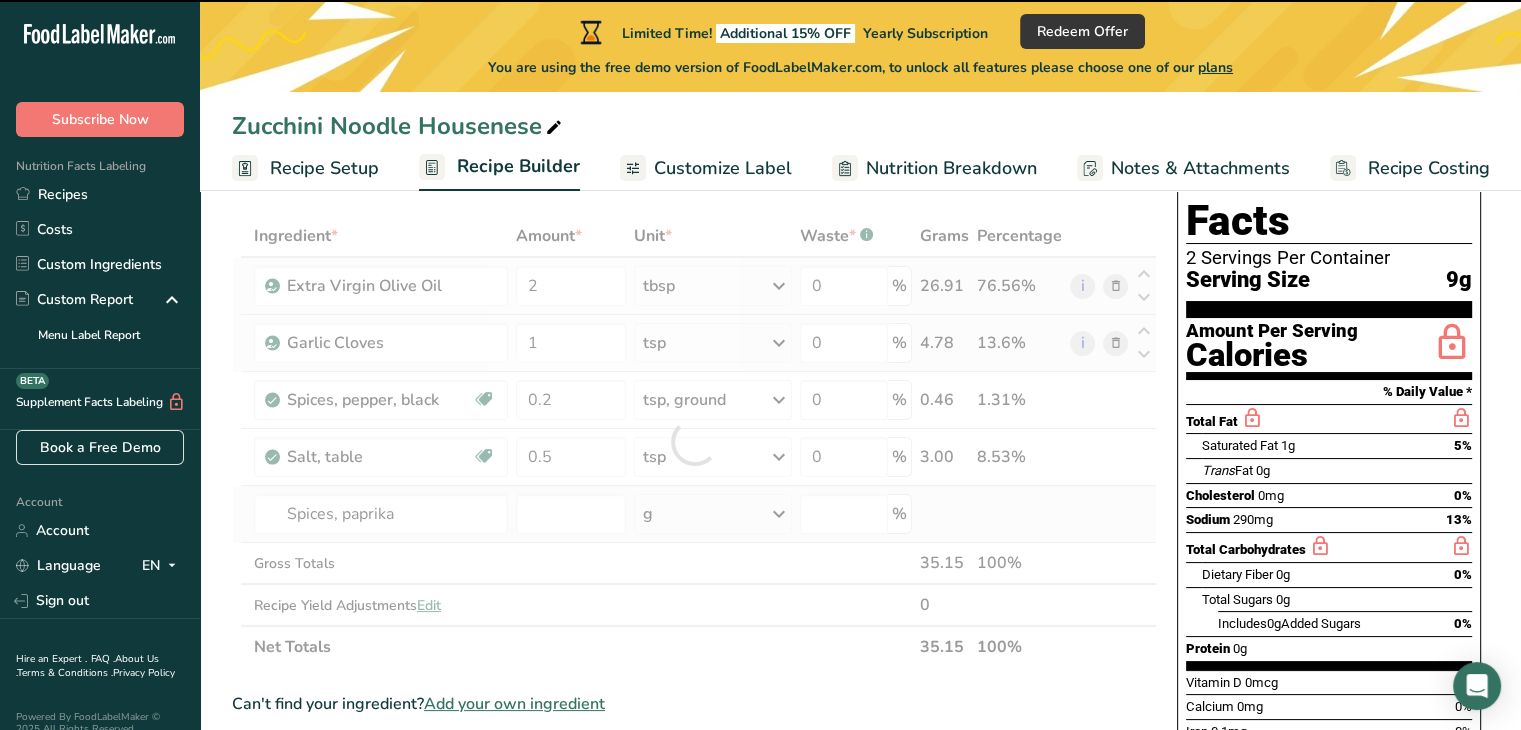 type on "0" 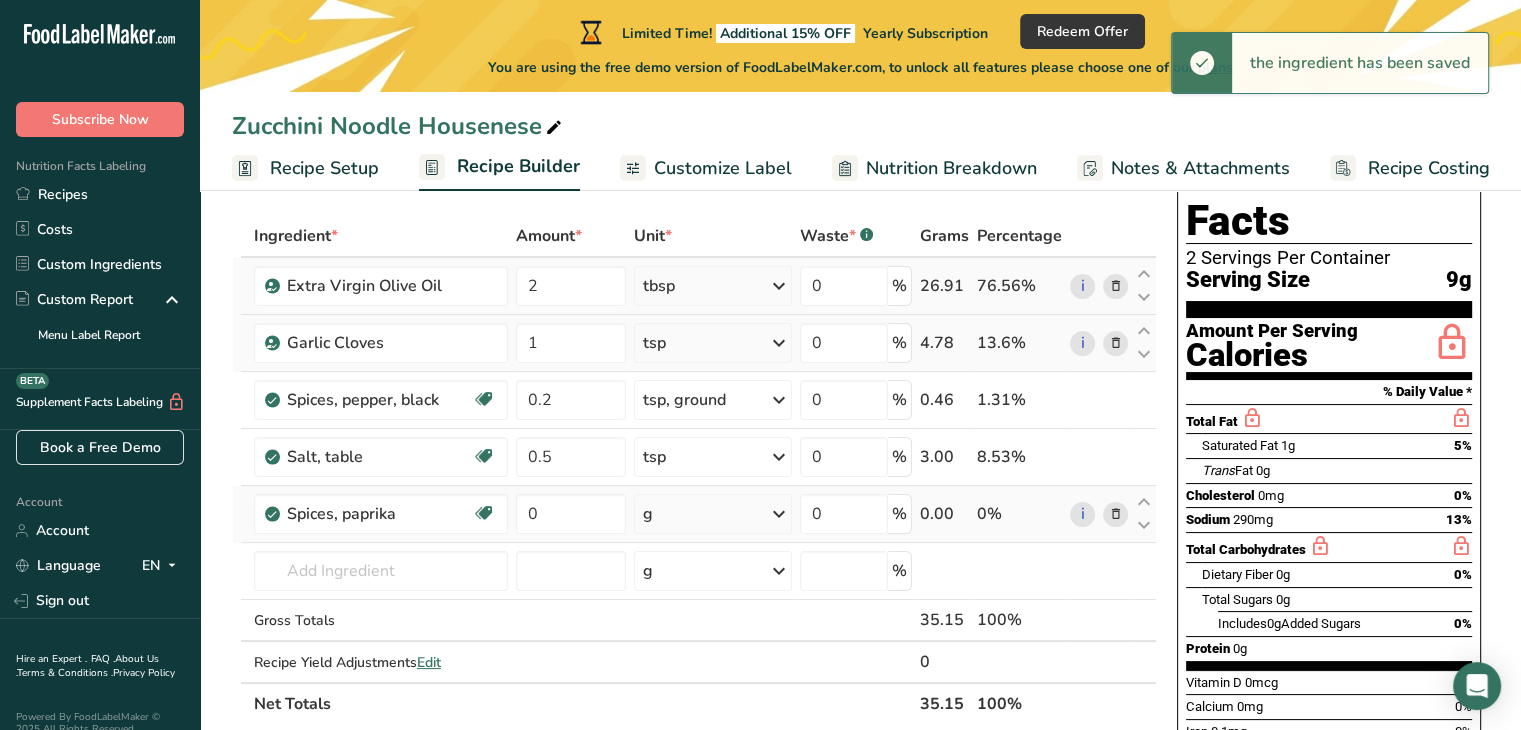 click at bounding box center [779, 514] 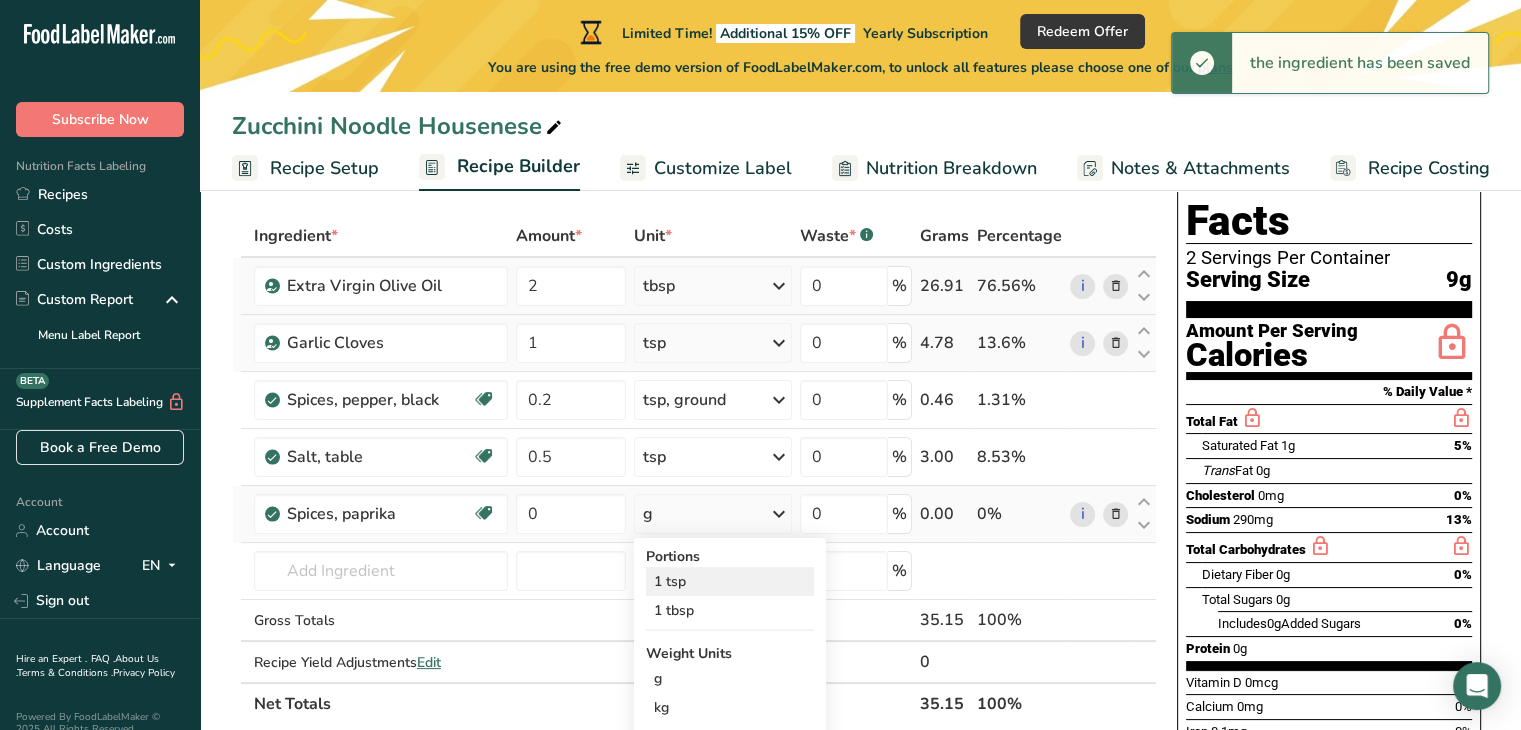 click on "1 tsp" at bounding box center [730, 581] 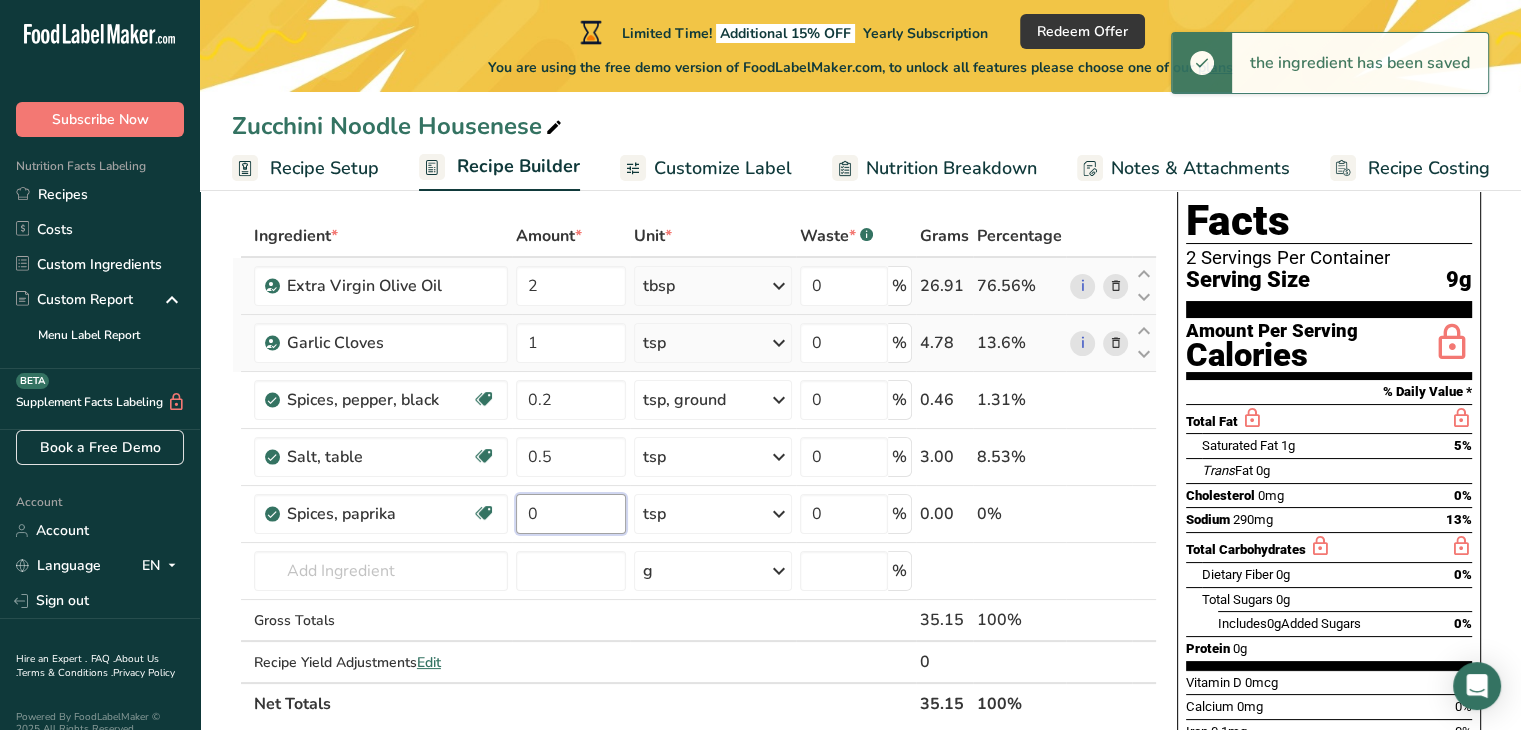 click on "0" at bounding box center [571, 514] 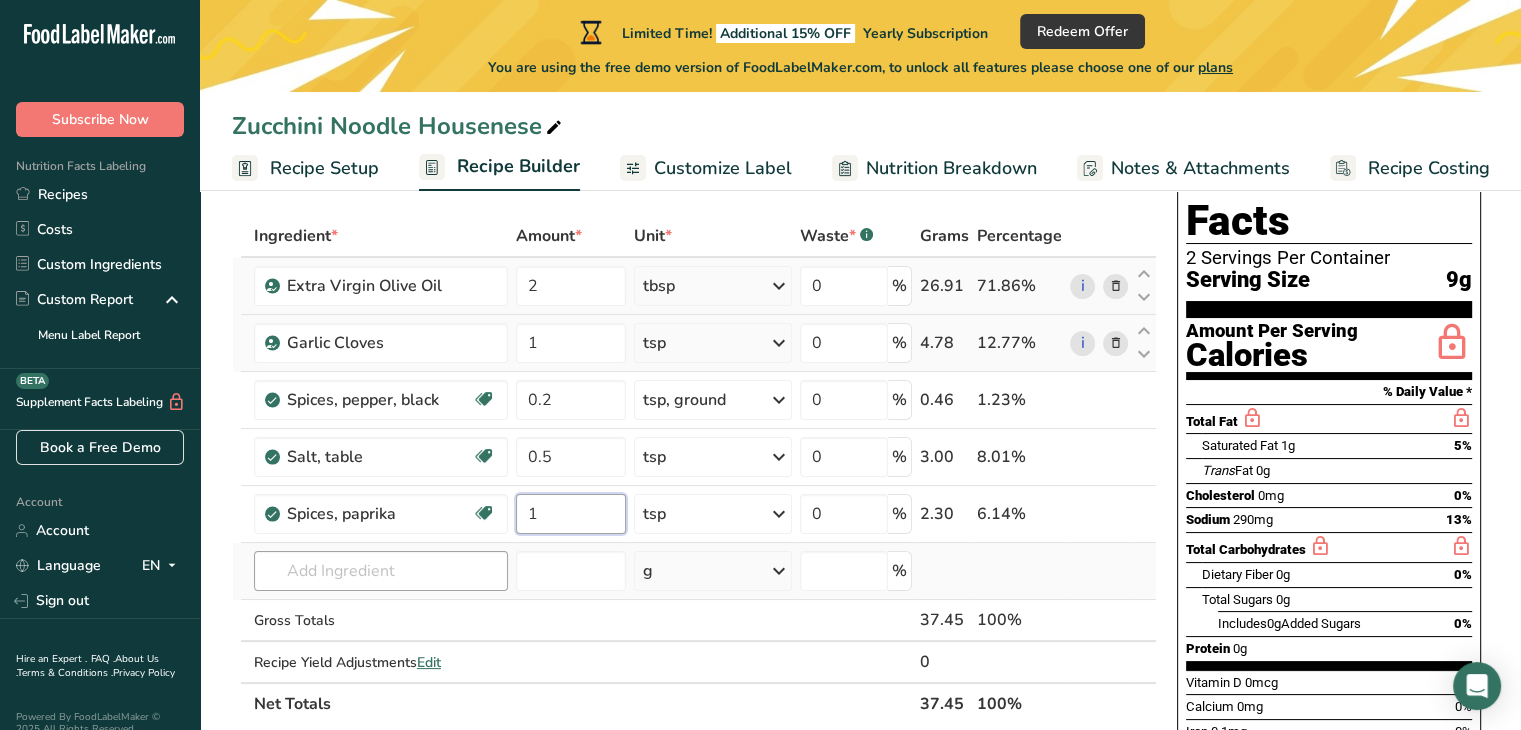 type on "1" 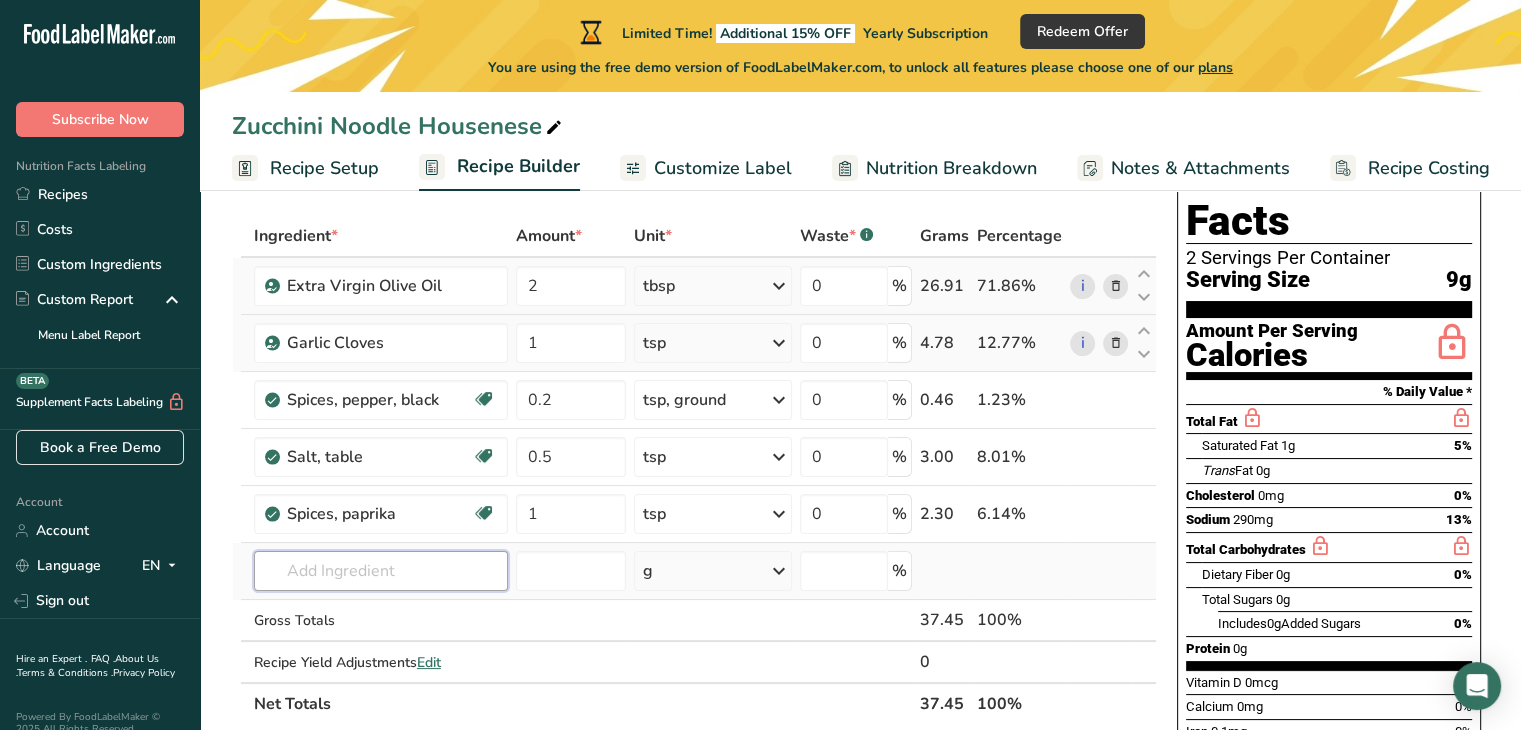 click on "Ingredient *
Amount *
Unit *
Waste *   .a-a{fill:#347362;}.b-a{fill:#fff;}          Grams
Percentage
Extra Virgin Olive Oil
2
tbsp
Weight Units
g
kg
mg
See more
Volume Units
l
Volume units require a density conversion. If you know your ingredient's density enter it below. Otherwise, click on "RIA" our AI Regulatory bot - she will be able to help you
0.91
lb/ft3
g/cm3
Confirm
mL
Volume units require a density conversion. If you know your ingredient's density enter it below. Otherwise, click on "RIA" our AI Regulatory bot - she will be able to help you
0.91
fl oz" at bounding box center (694, 470) 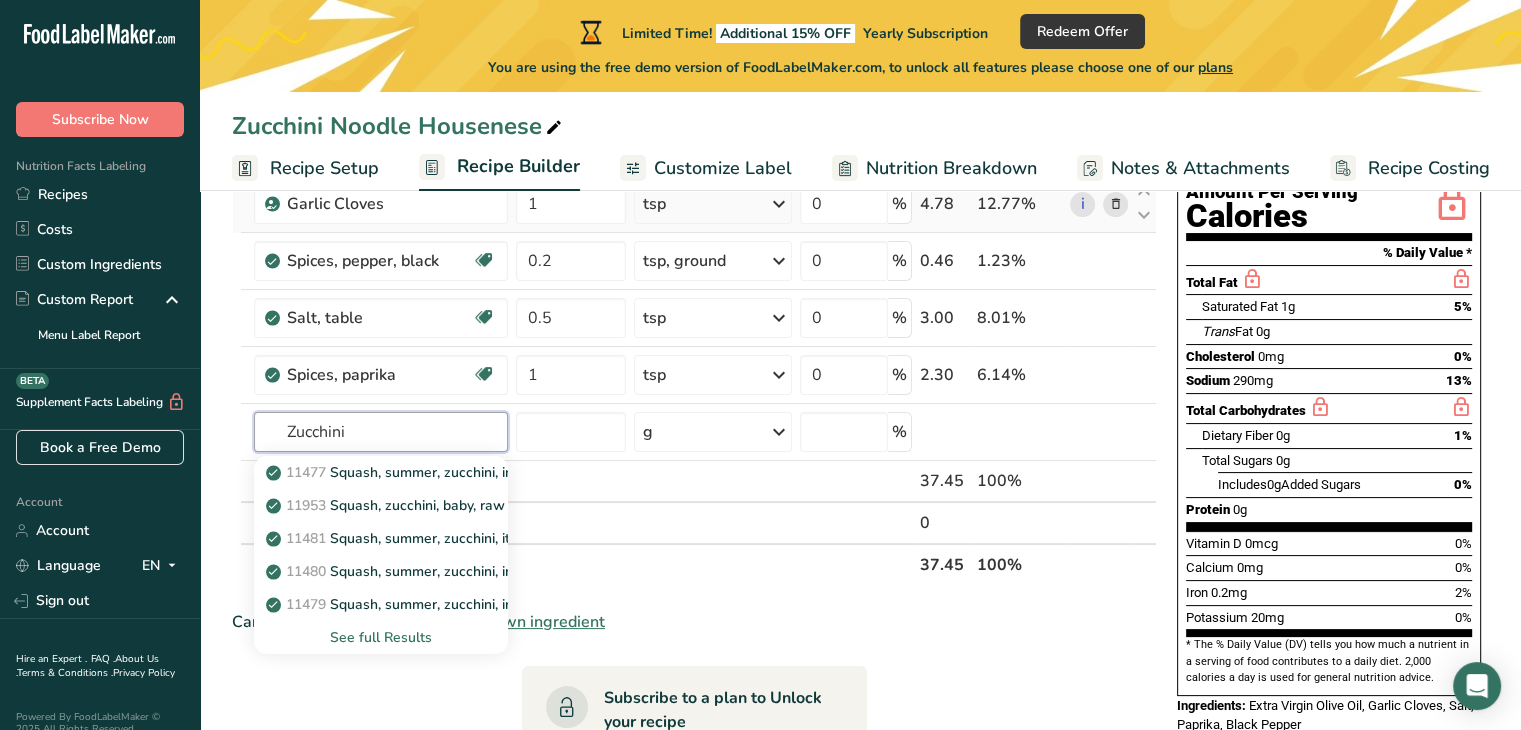 scroll, scrollTop: 220, scrollLeft: 0, axis: vertical 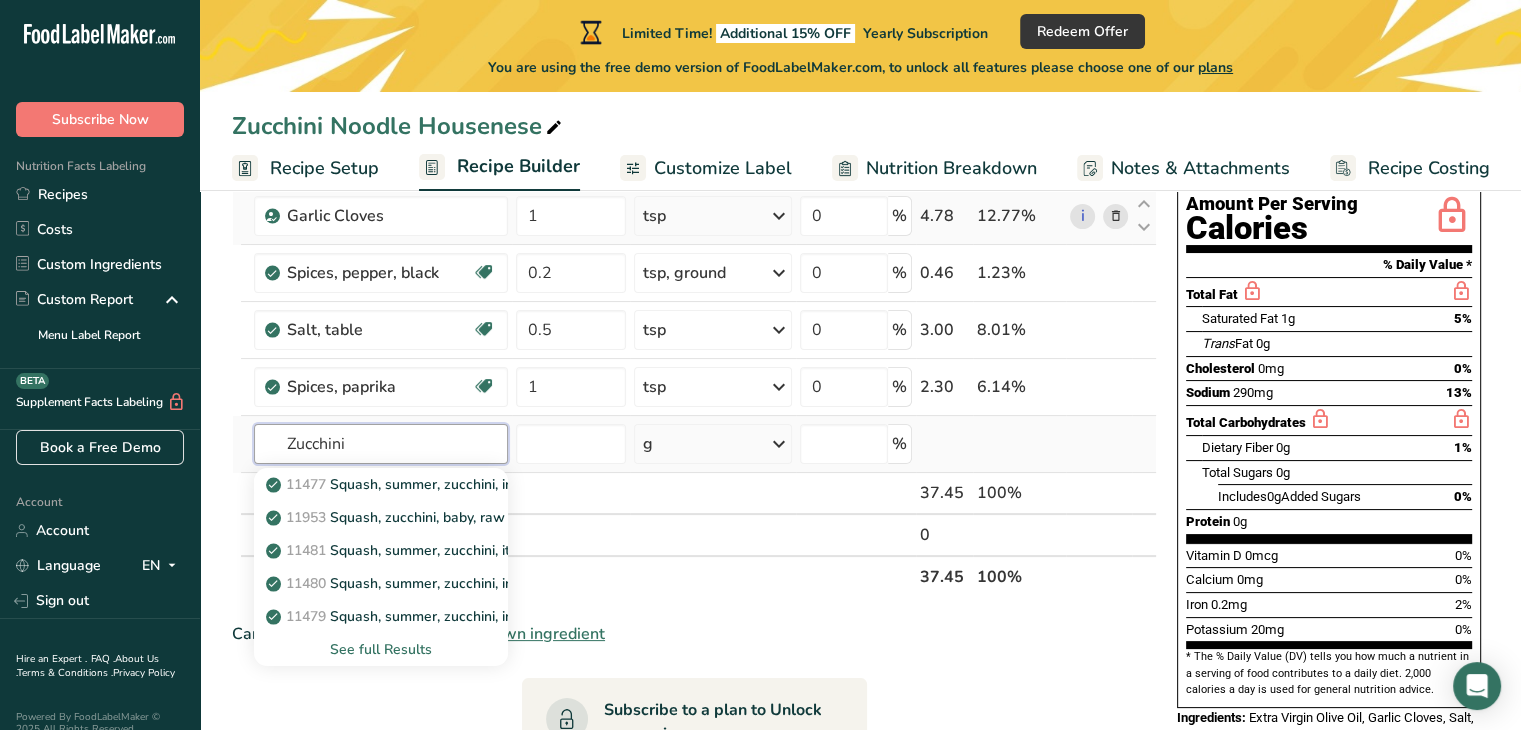 type on "Zucchini" 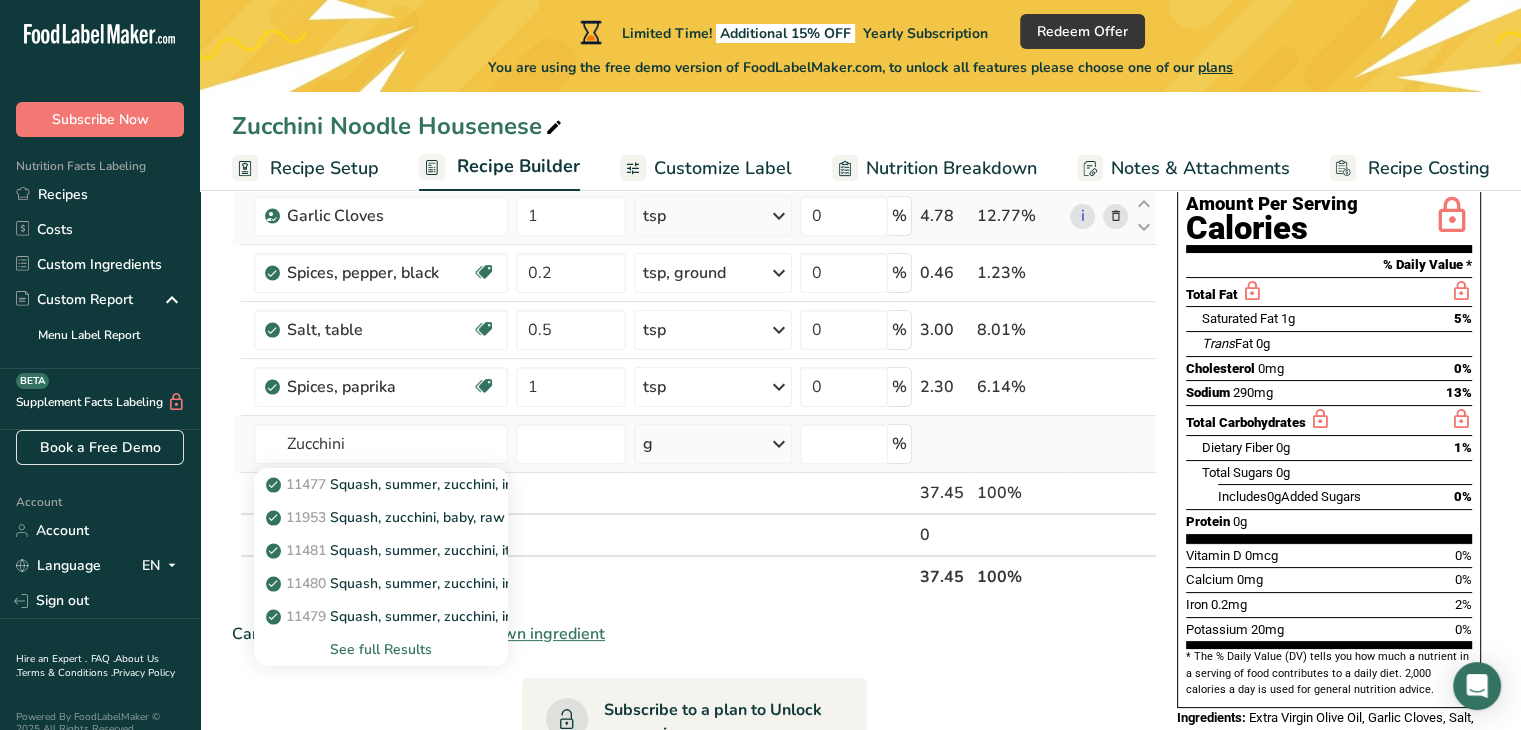 type 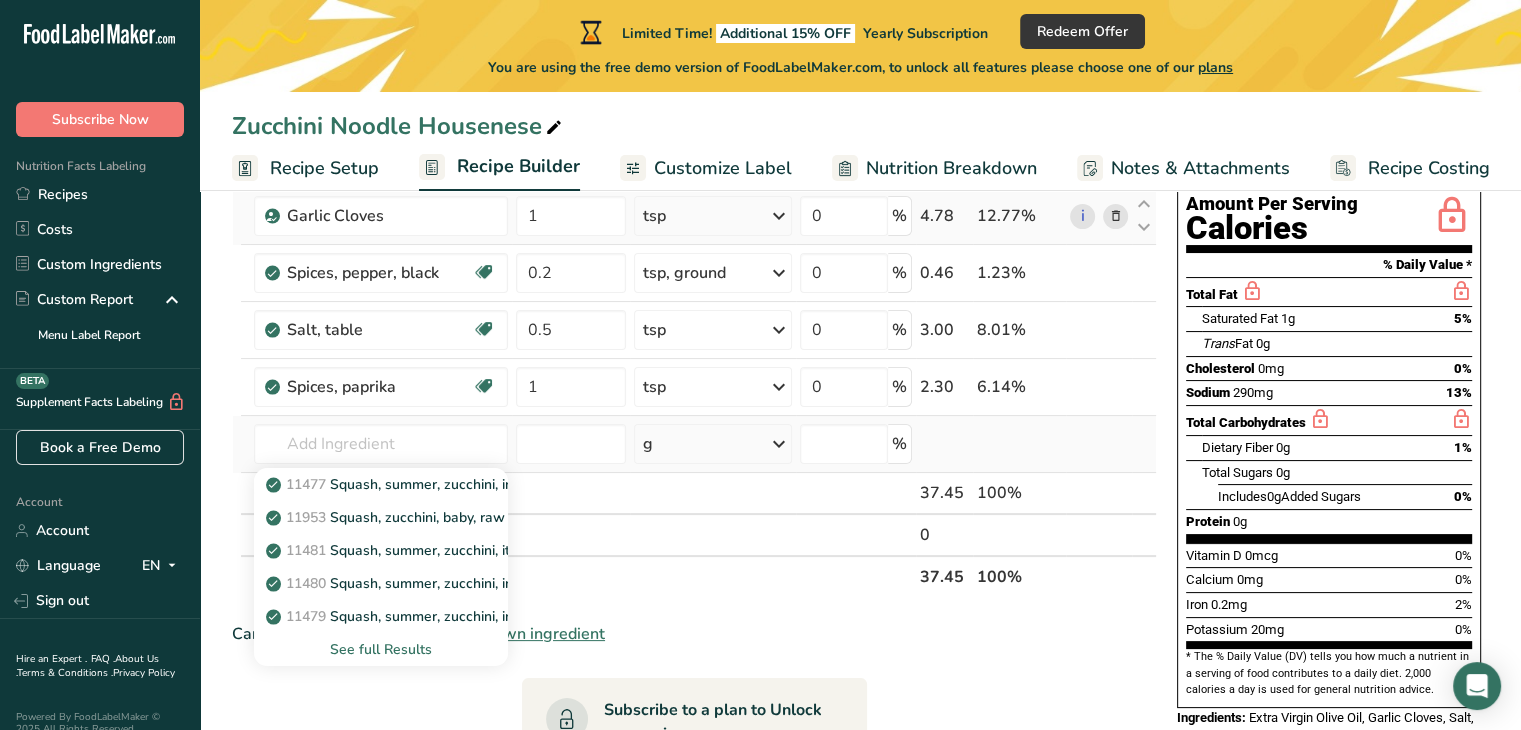 click on "See full Results" at bounding box center [381, 649] 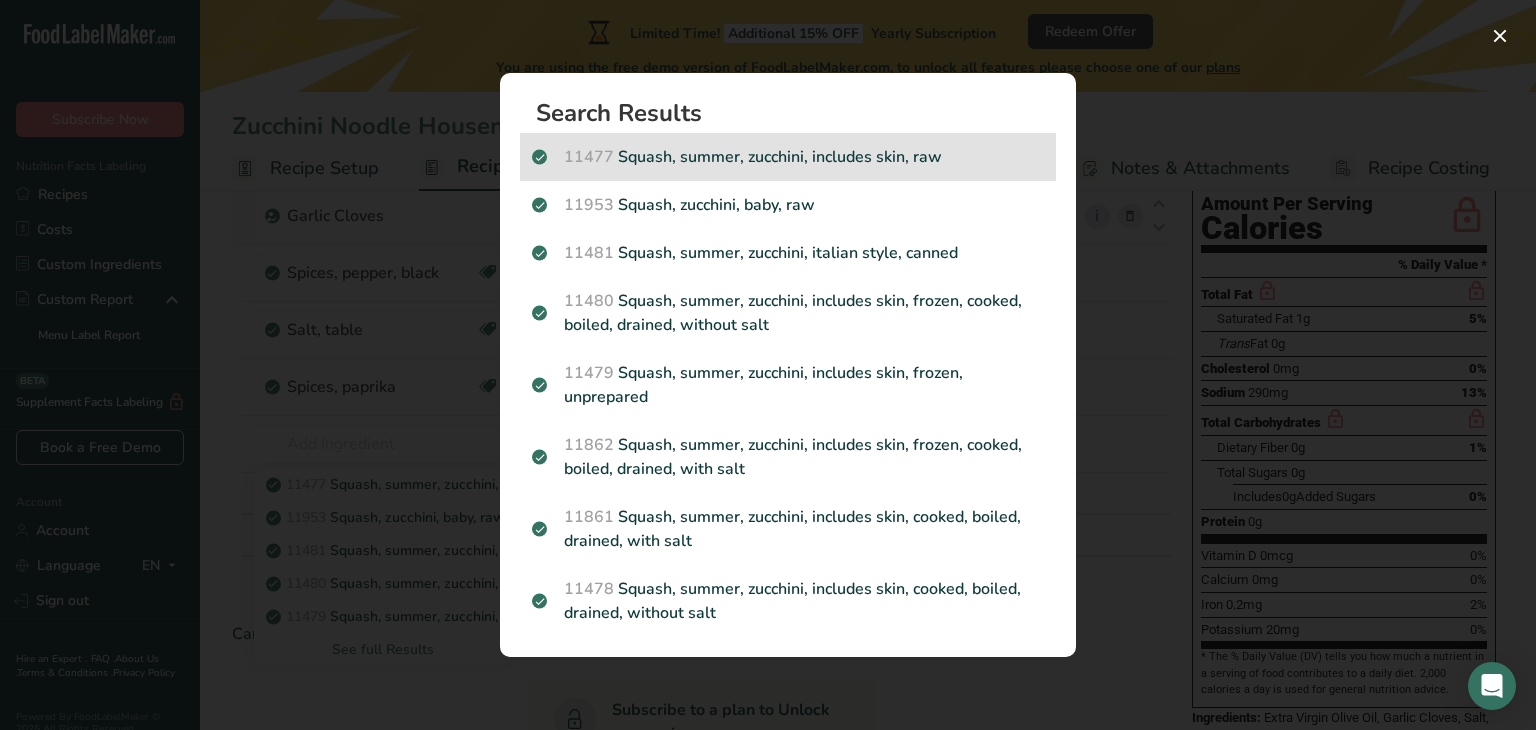 click on "11477
Squash, summer, zucchini, includes skin, raw" at bounding box center (788, 157) 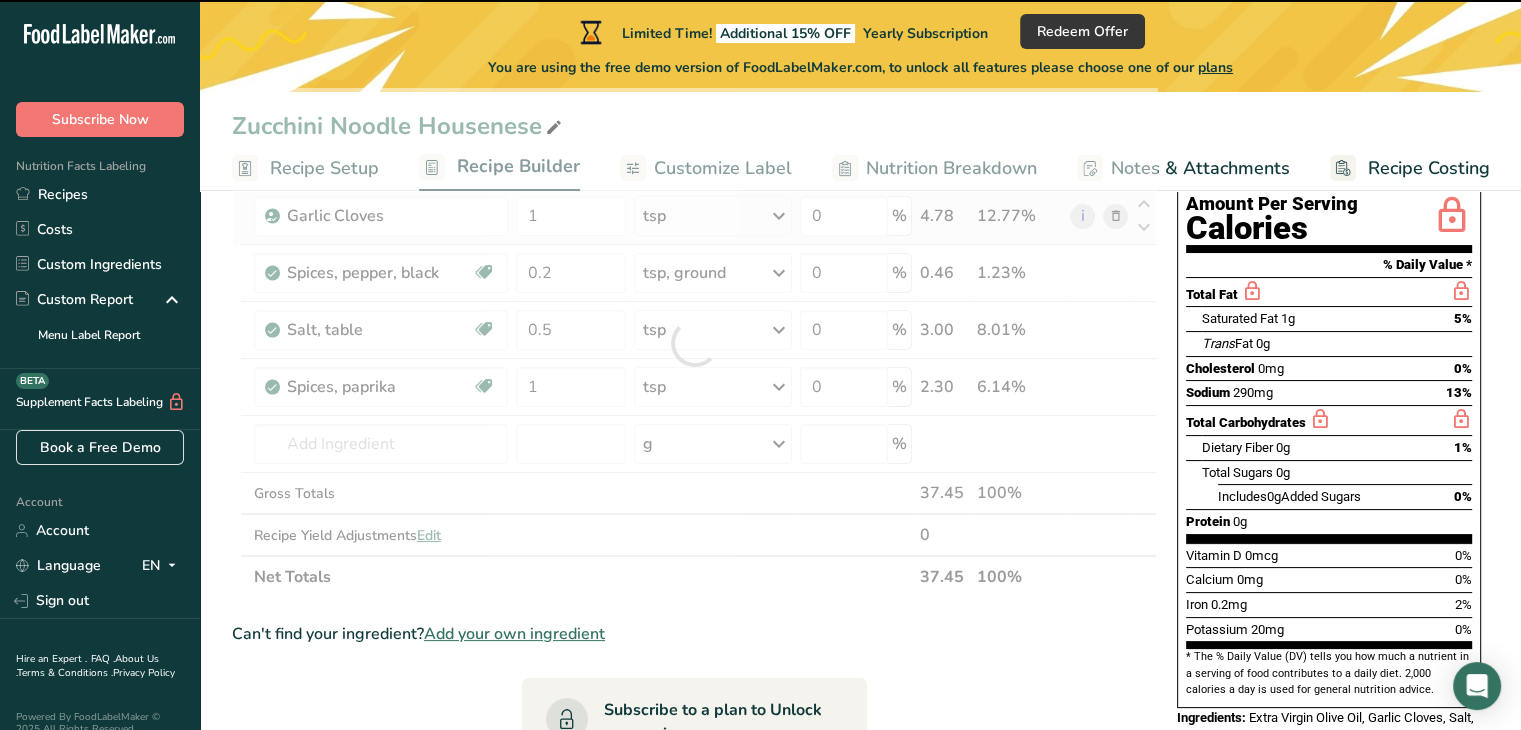 type on "0" 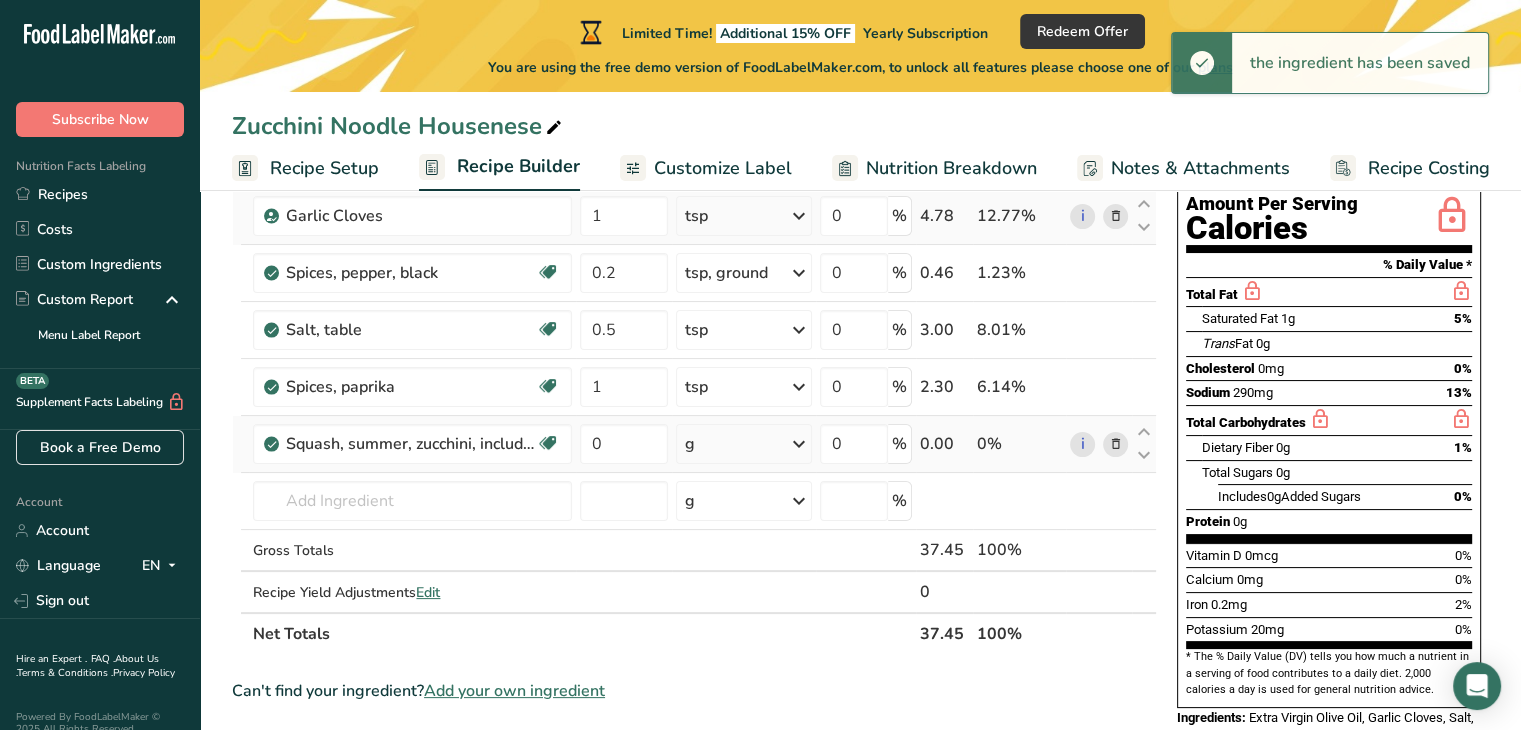 click on "g" at bounding box center (744, 444) 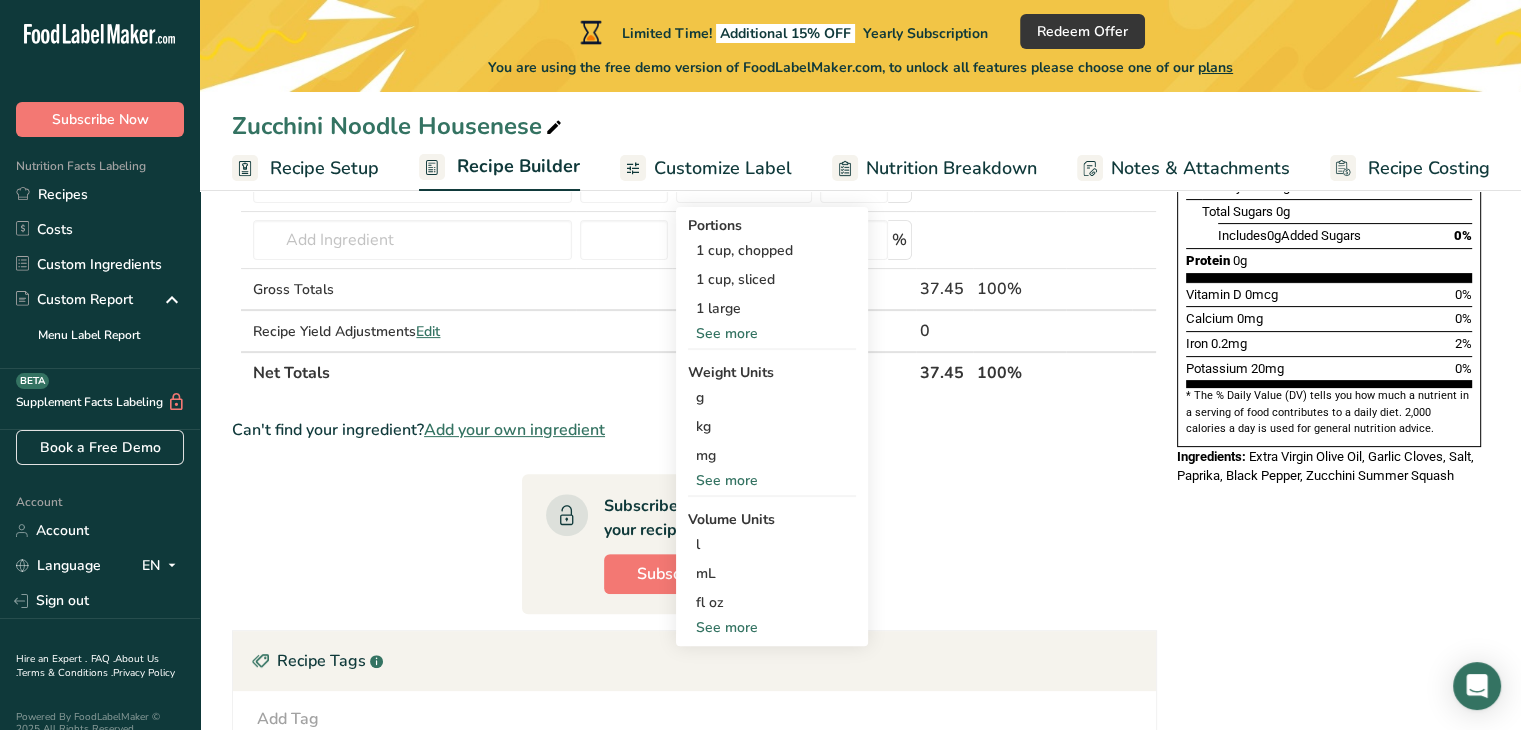 scroll, scrollTop: 494, scrollLeft: 0, axis: vertical 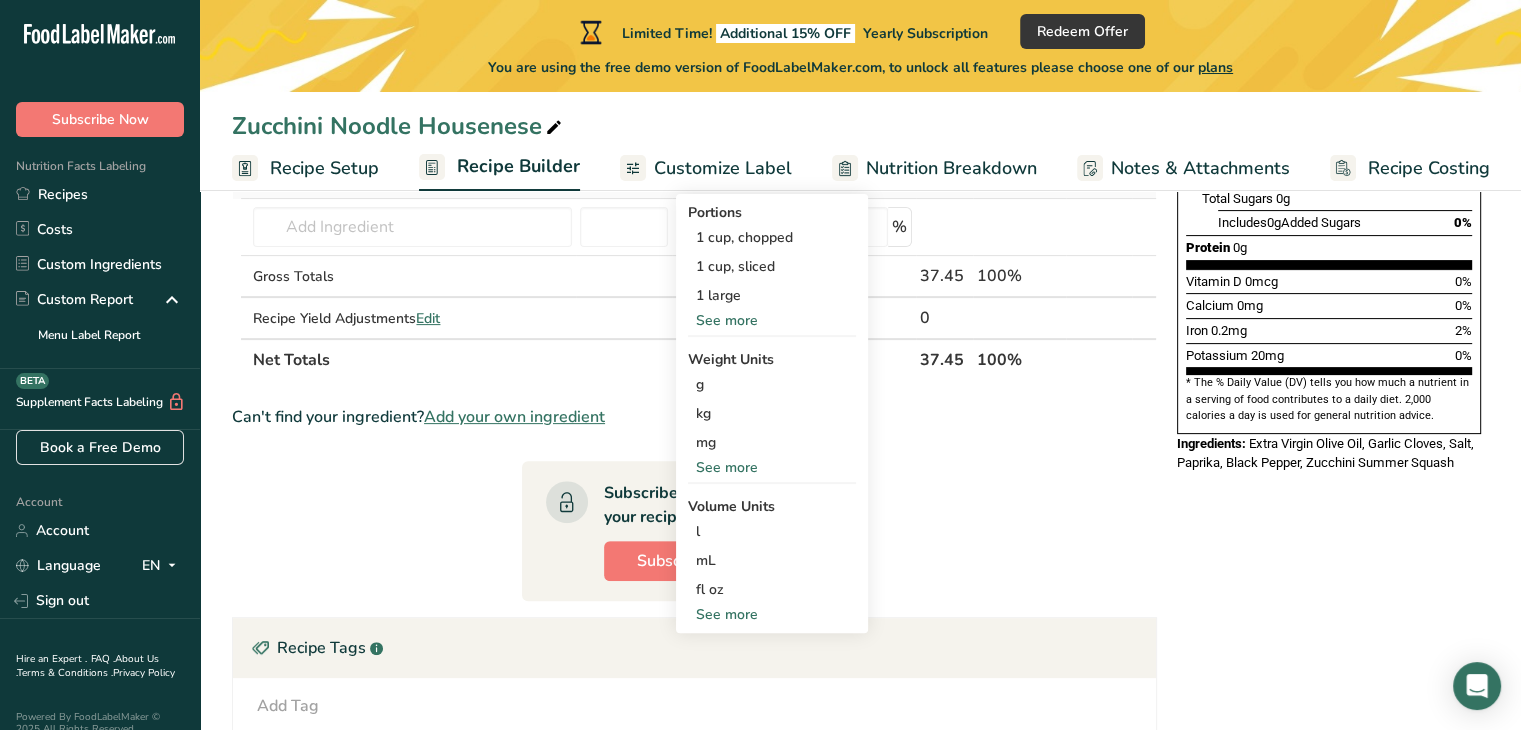 click on "See more" at bounding box center [772, 614] 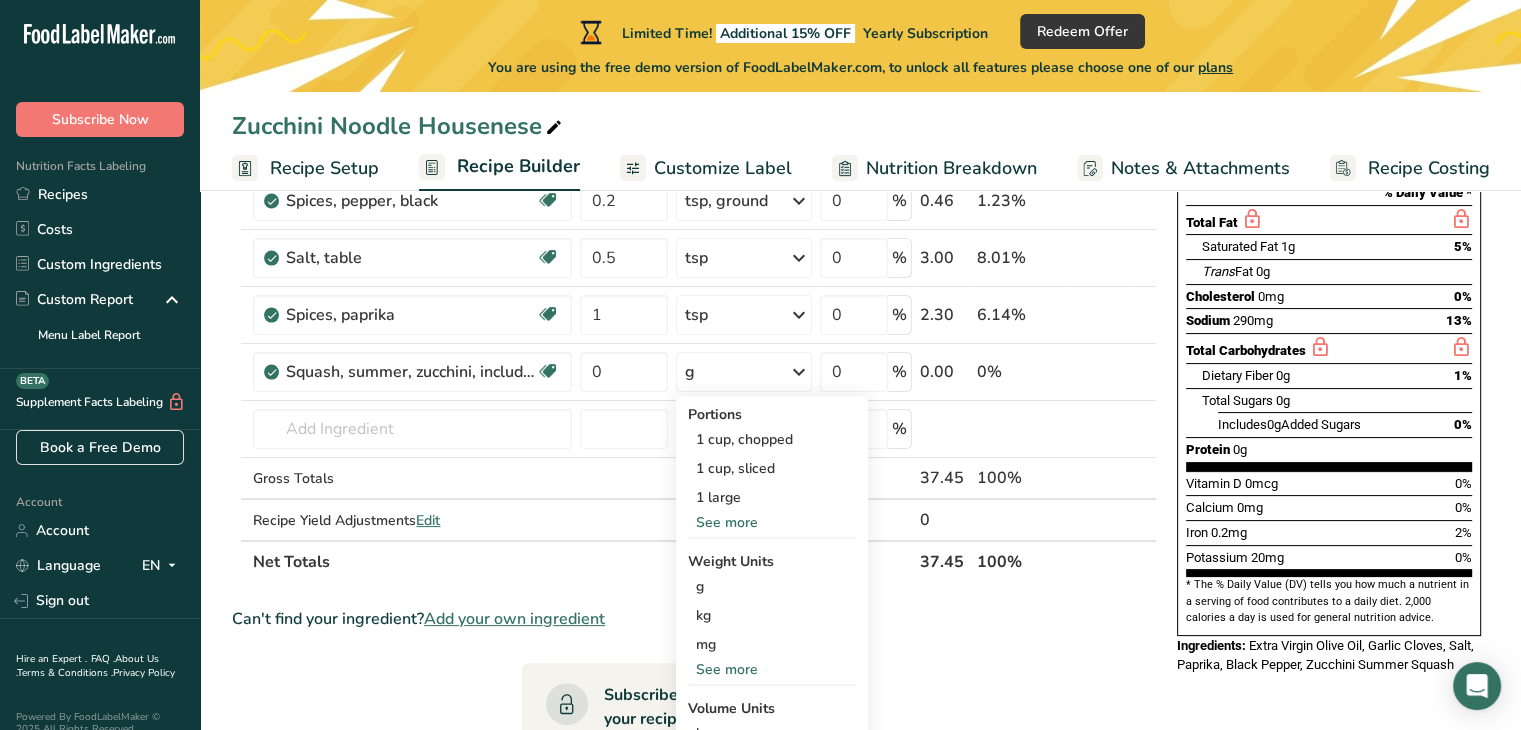 scroll, scrollTop: 287, scrollLeft: 0, axis: vertical 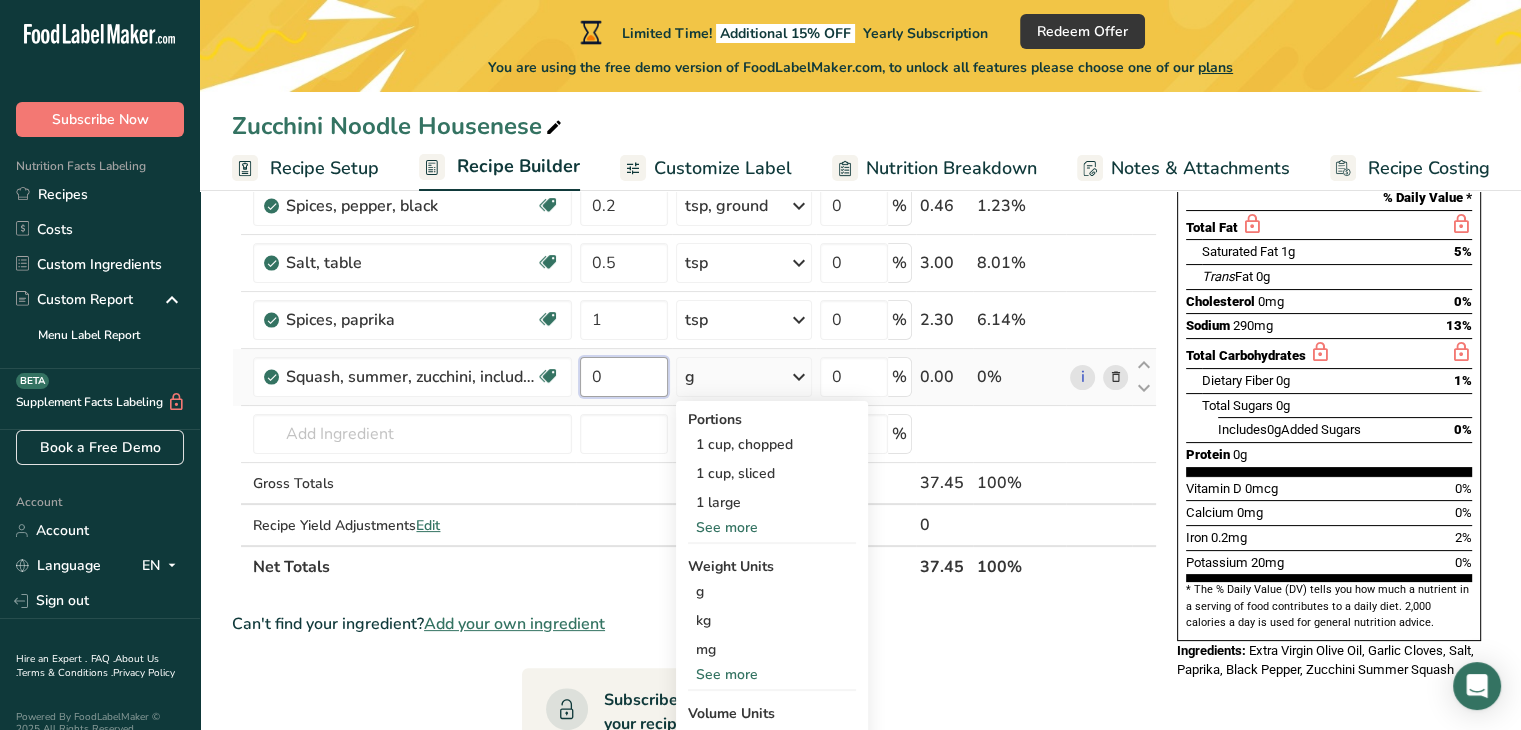 click on "0" at bounding box center [623, 377] 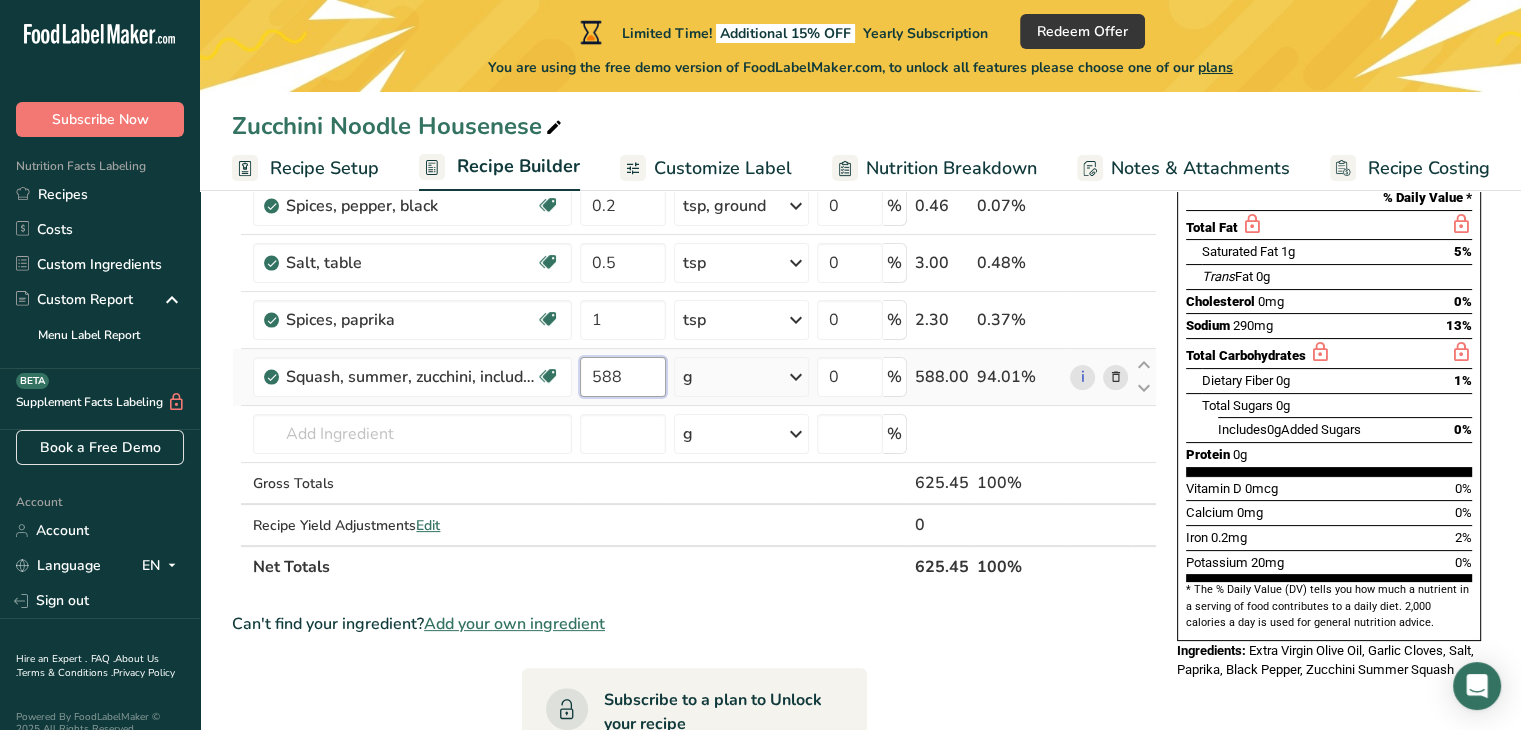type on "588" 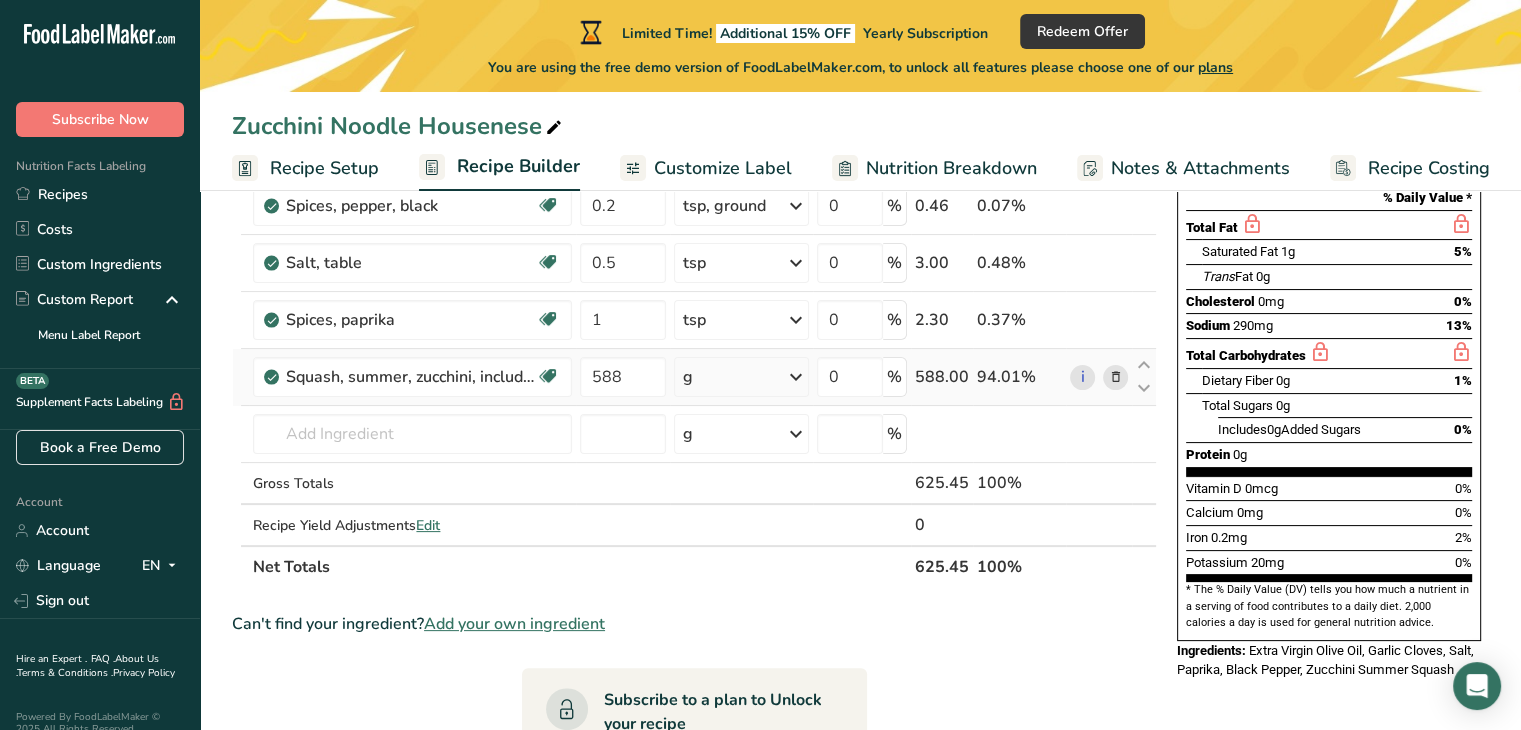 click on "Ingredient *
Amount *
Unit *
Waste *   .a-a{fill:#347362;}.b-a{fill:#fff;}          Grams
Percentage
Extra Virgin Olive Oil
2
tbsp
Weight Units
g
kg
mg
See more
Volume Units
l
Volume units require a density conversion. If you know your ingredient's density enter it below. Otherwise, click on "RIA" our AI Regulatory bot - she will be able to help you
0.91
lb/ft3
g/cm3
Confirm
mL
Volume units require a density conversion. If you know your ingredient's density enter it below. Otherwise, click on "RIA" our AI Regulatory bot - she will be able to help you
0.91
fl oz" at bounding box center [694, 304] 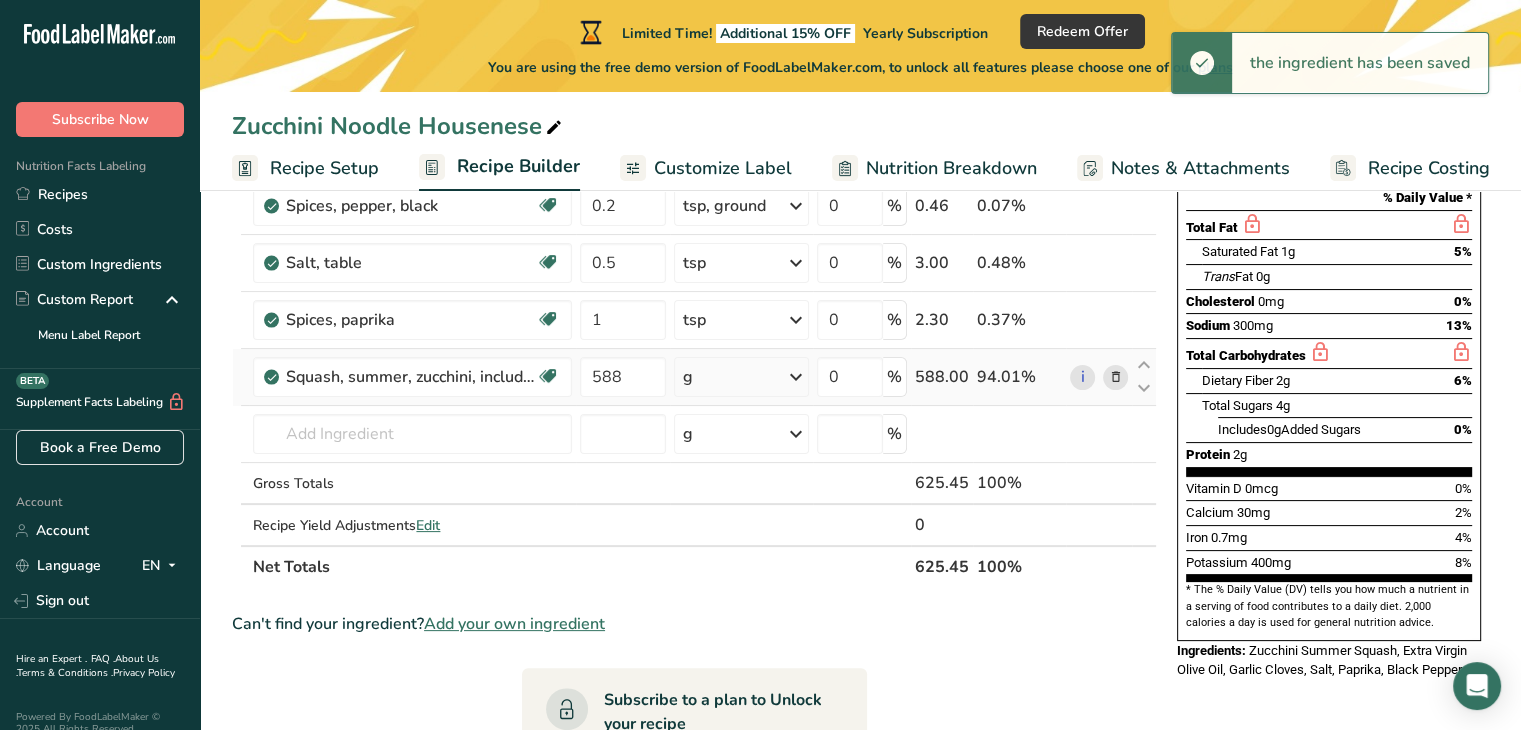 click at bounding box center (796, 377) 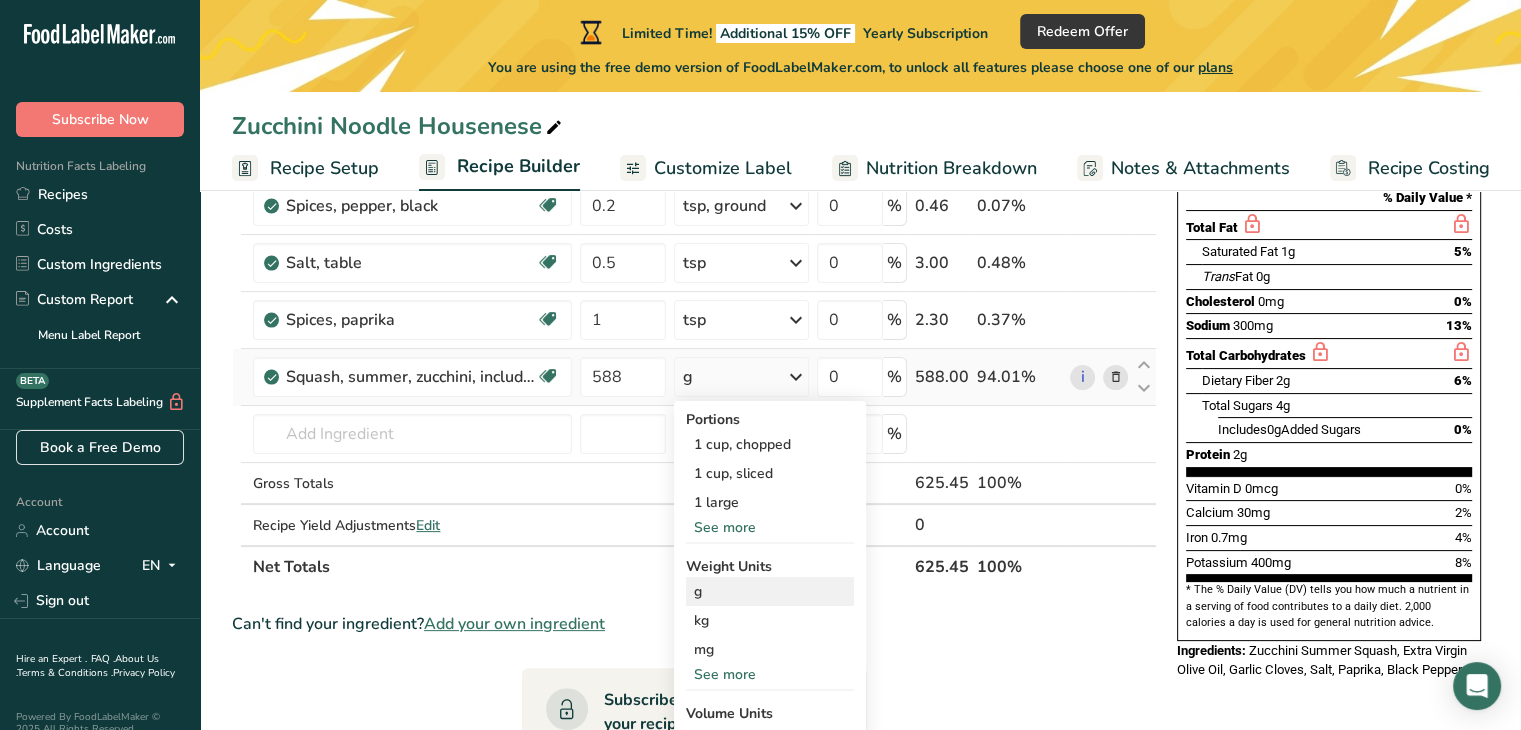 click on "g" at bounding box center [770, 591] 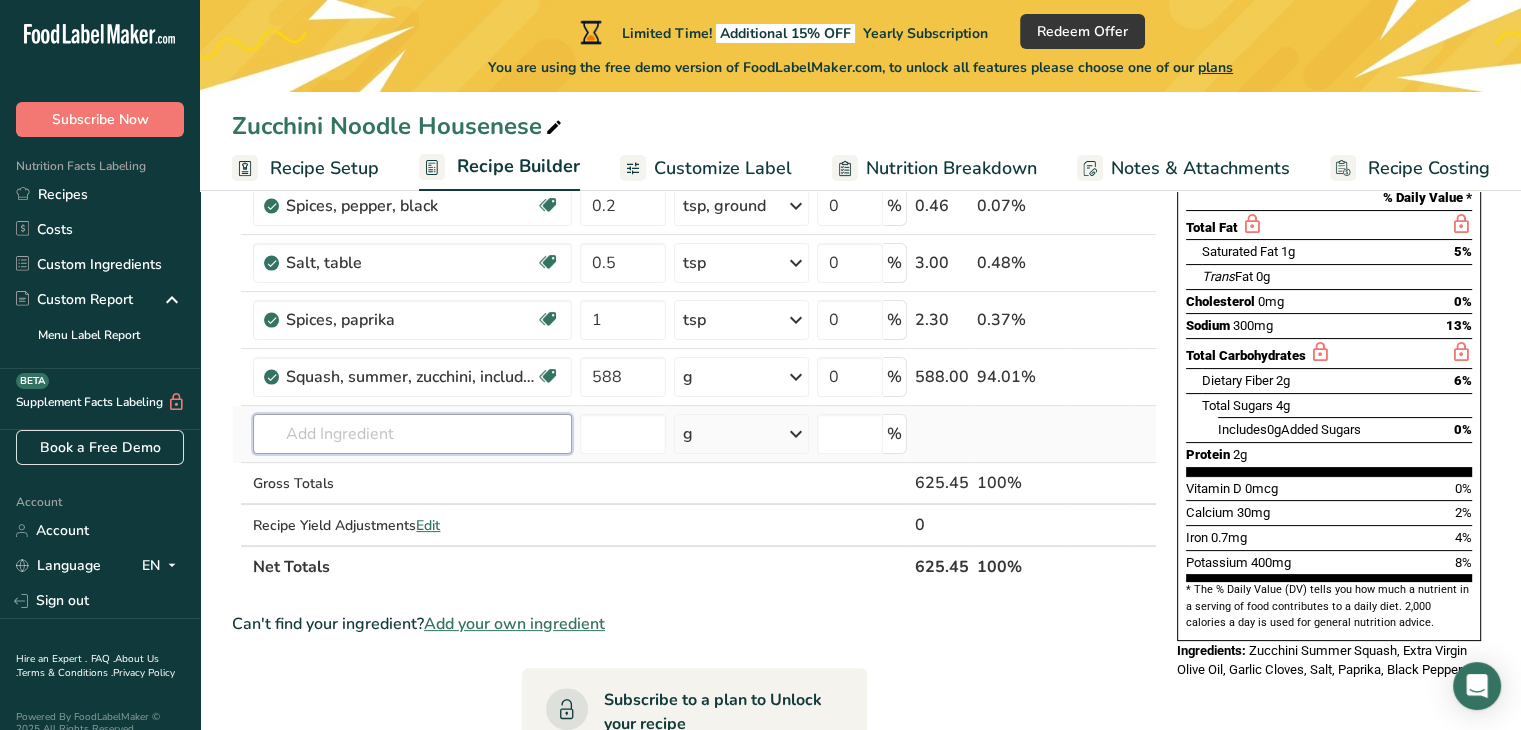 click at bounding box center [412, 434] 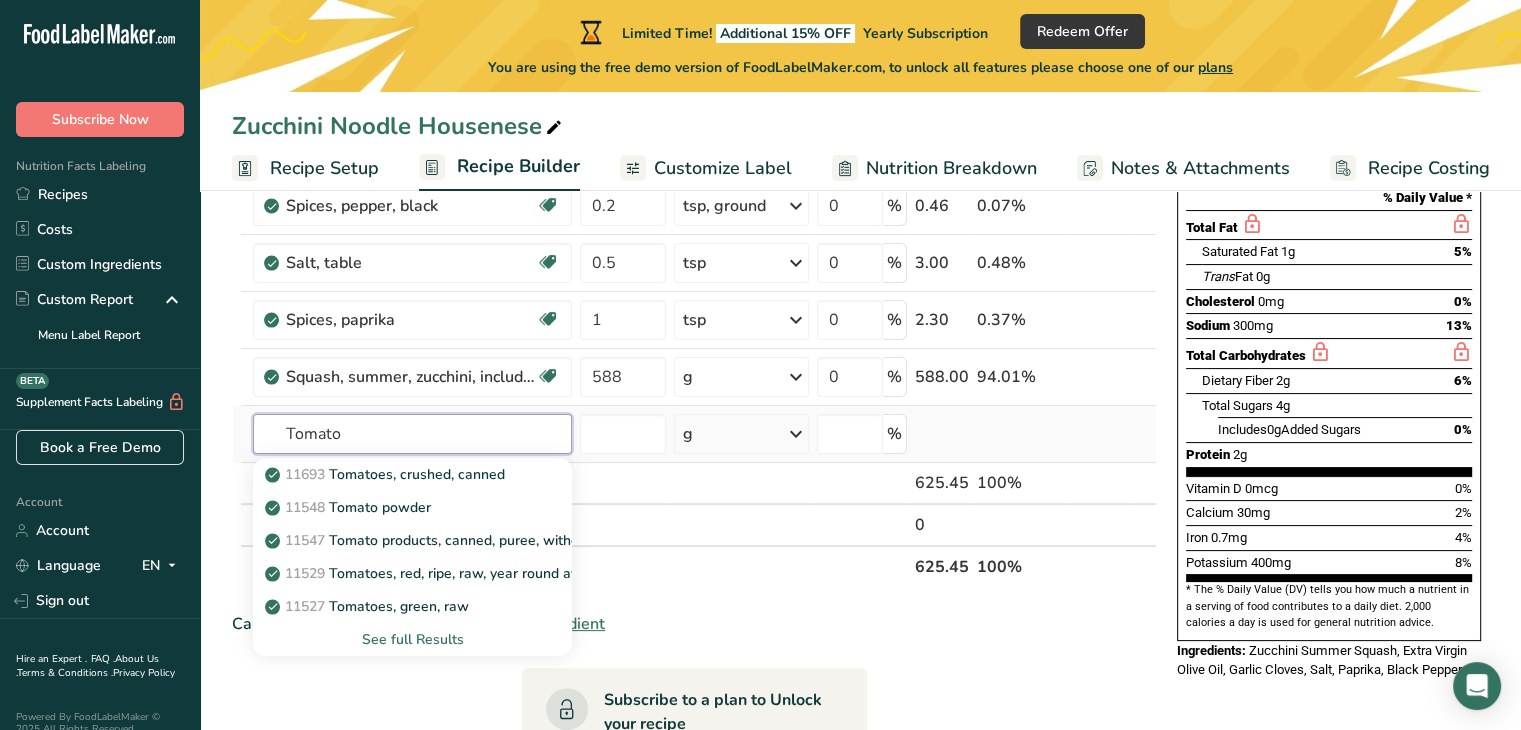 type on "Tomato" 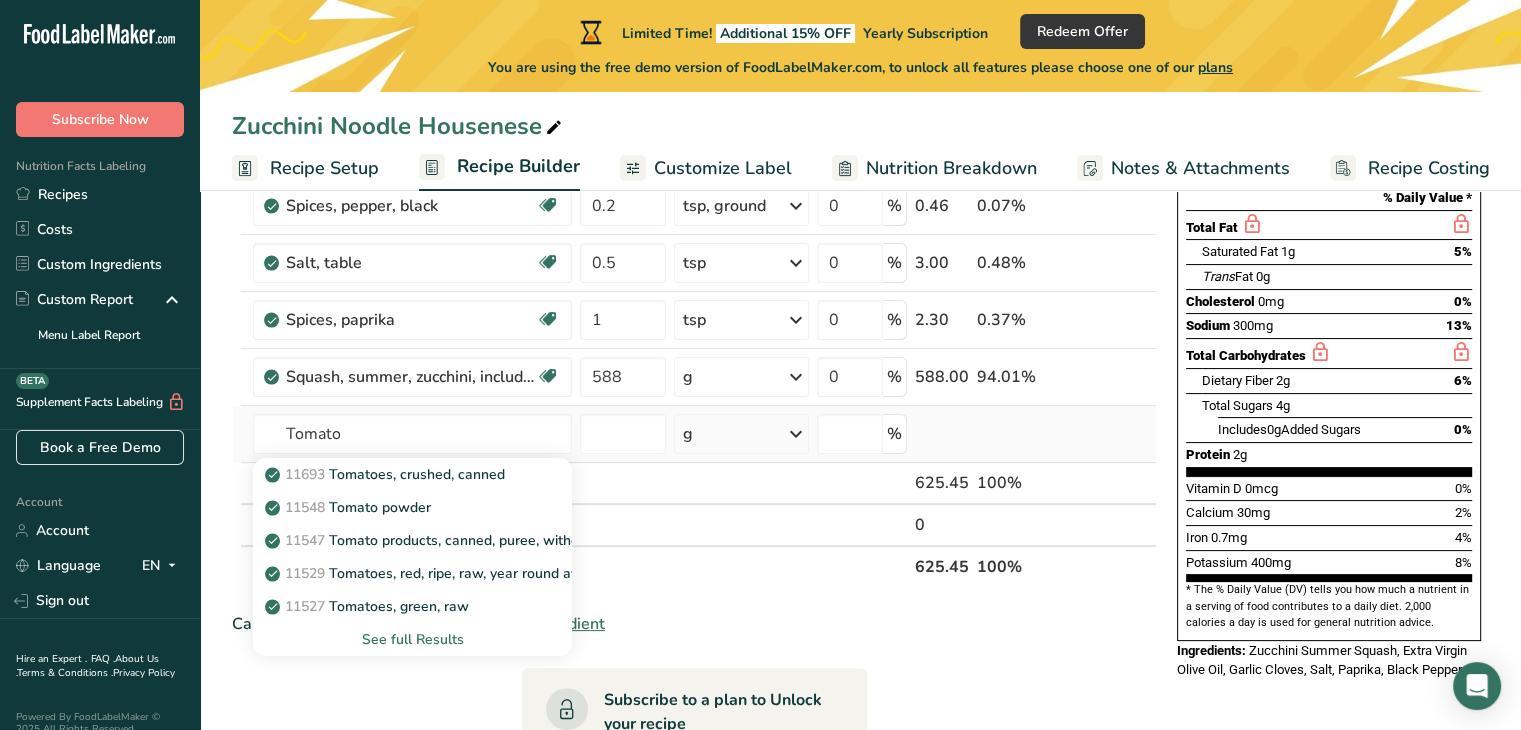 type 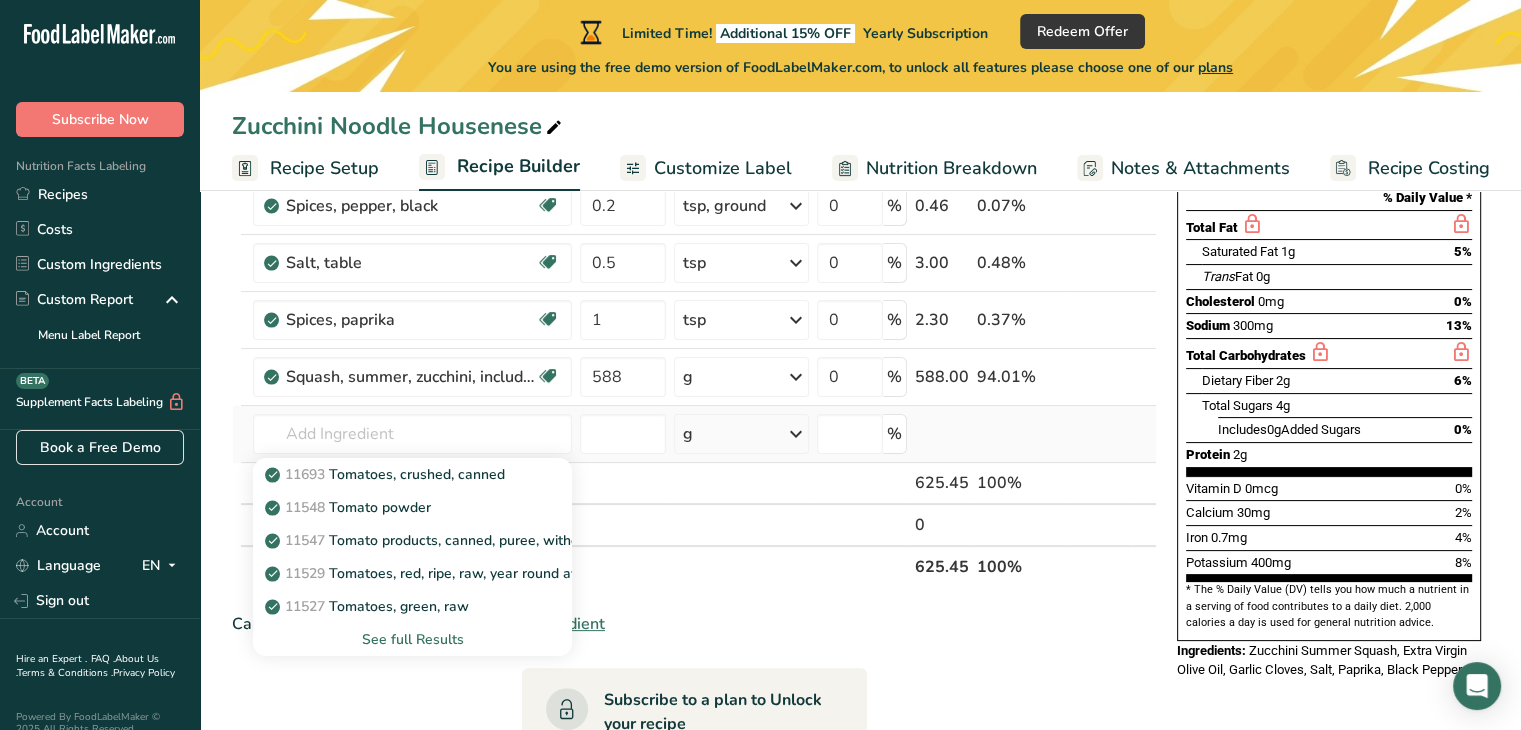 click on "See full Results" at bounding box center (412, 639) 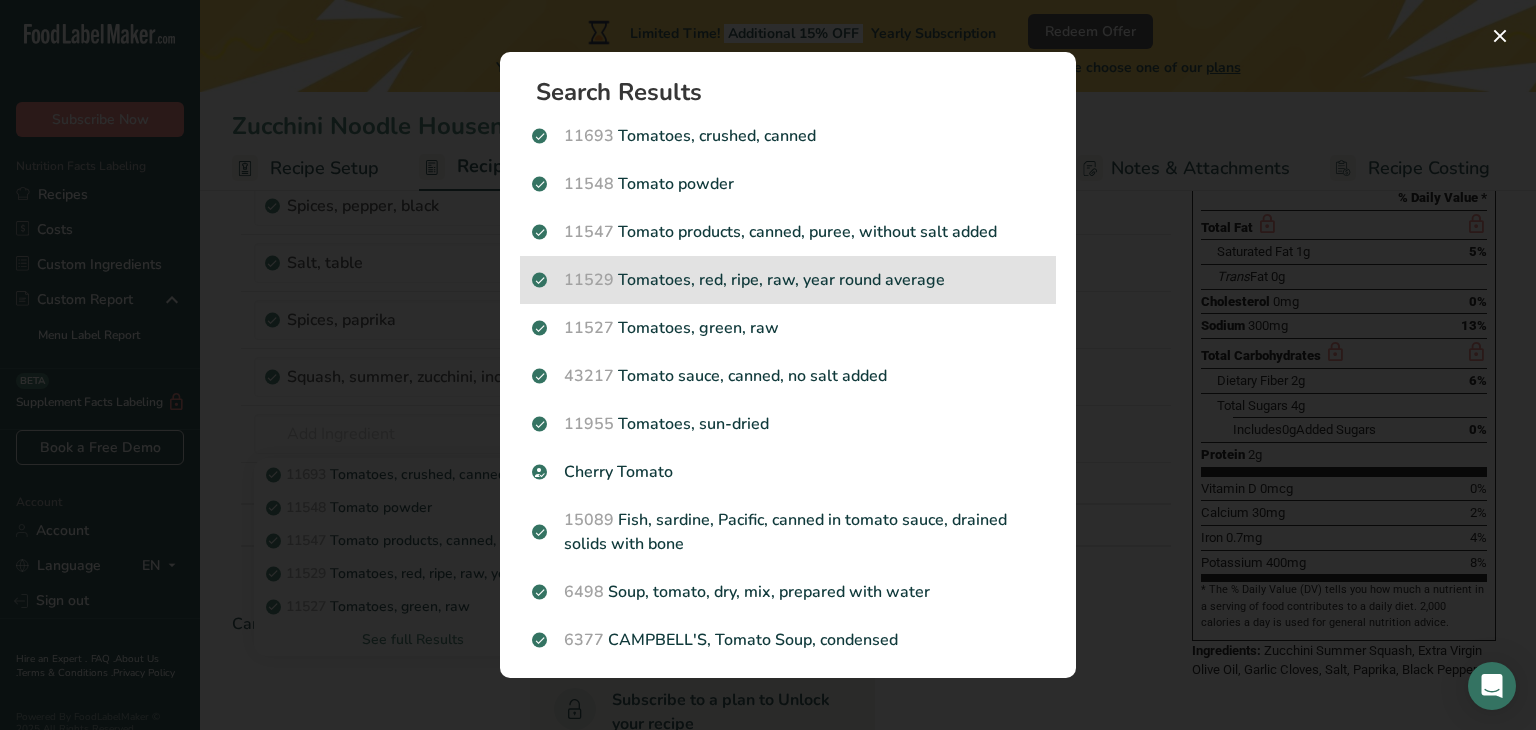 click on "11529
Tomatoes, red, ripe, raw, year round average" at bounding box center (788, 280) 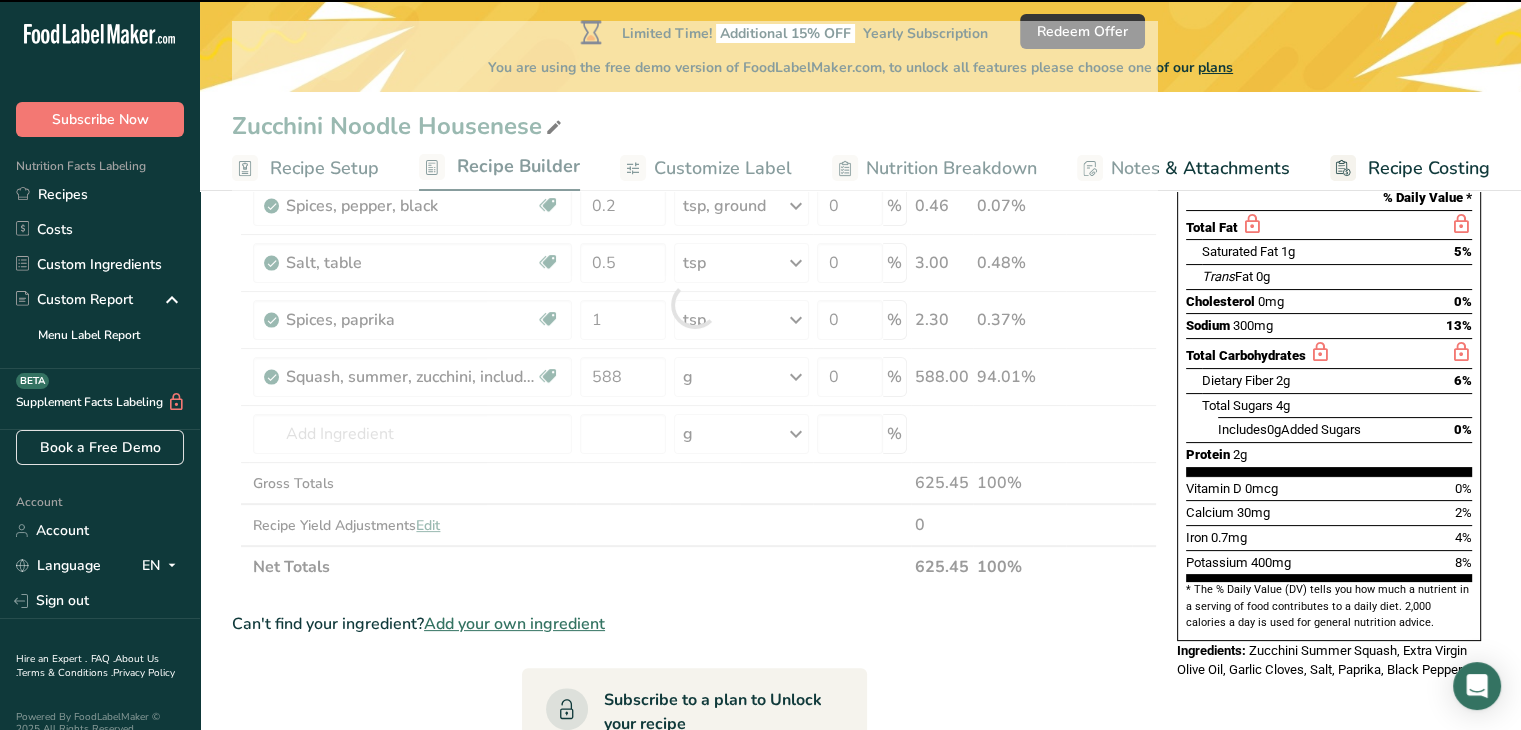 type on "0" 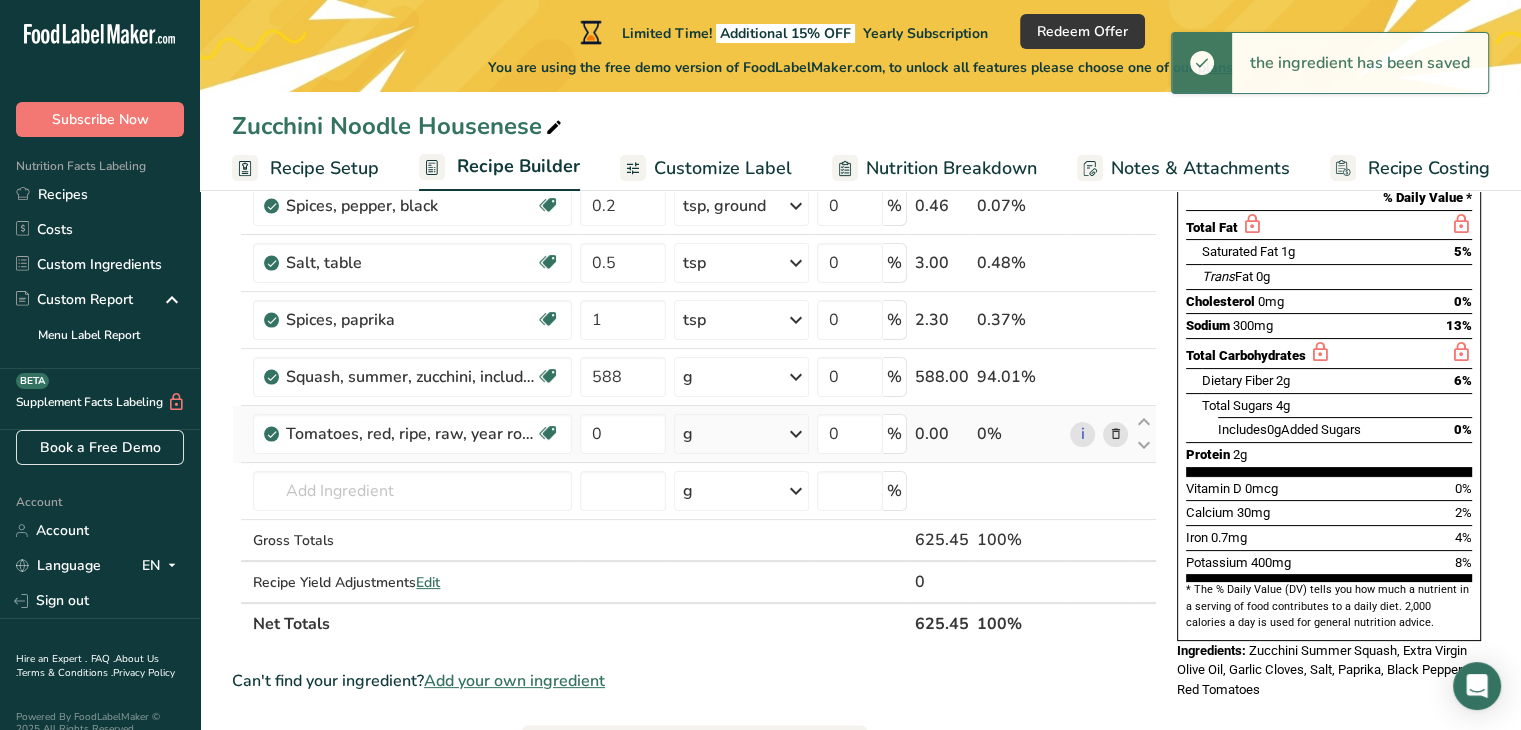 click at bounding box center (796, 434) 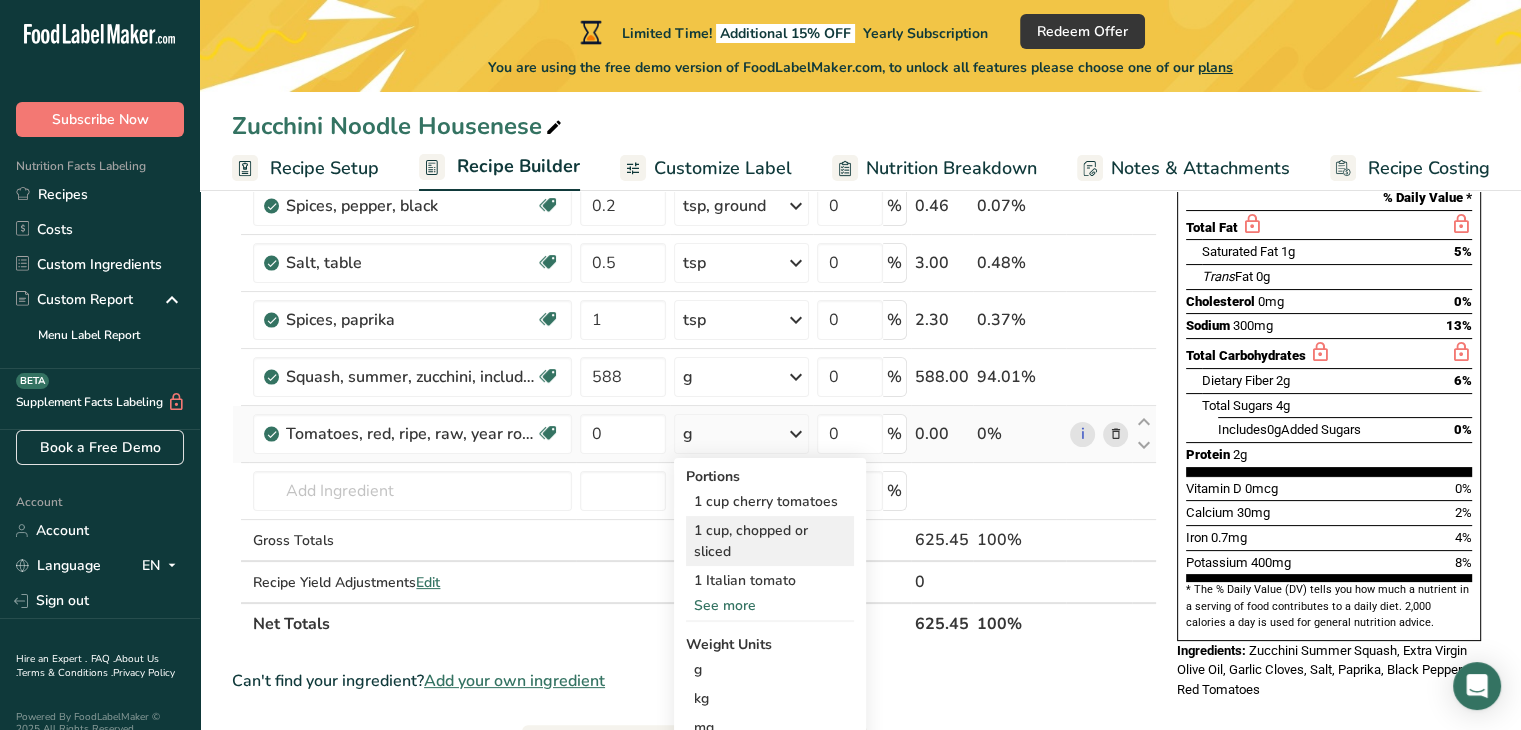 click on "1 cup, chopped or sliced" at bounding box center (770, 541) 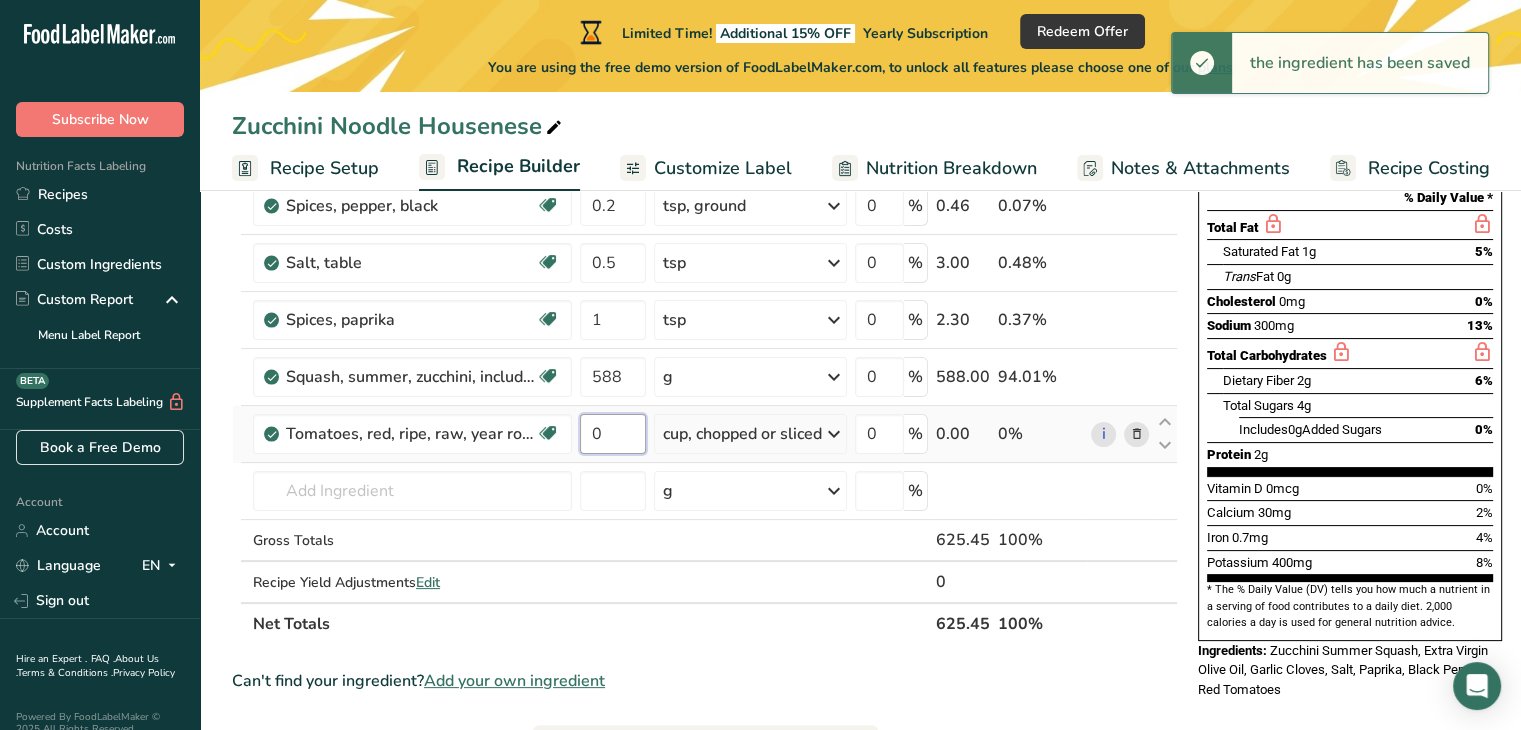 click on "0" at bounding box center (613, 434) 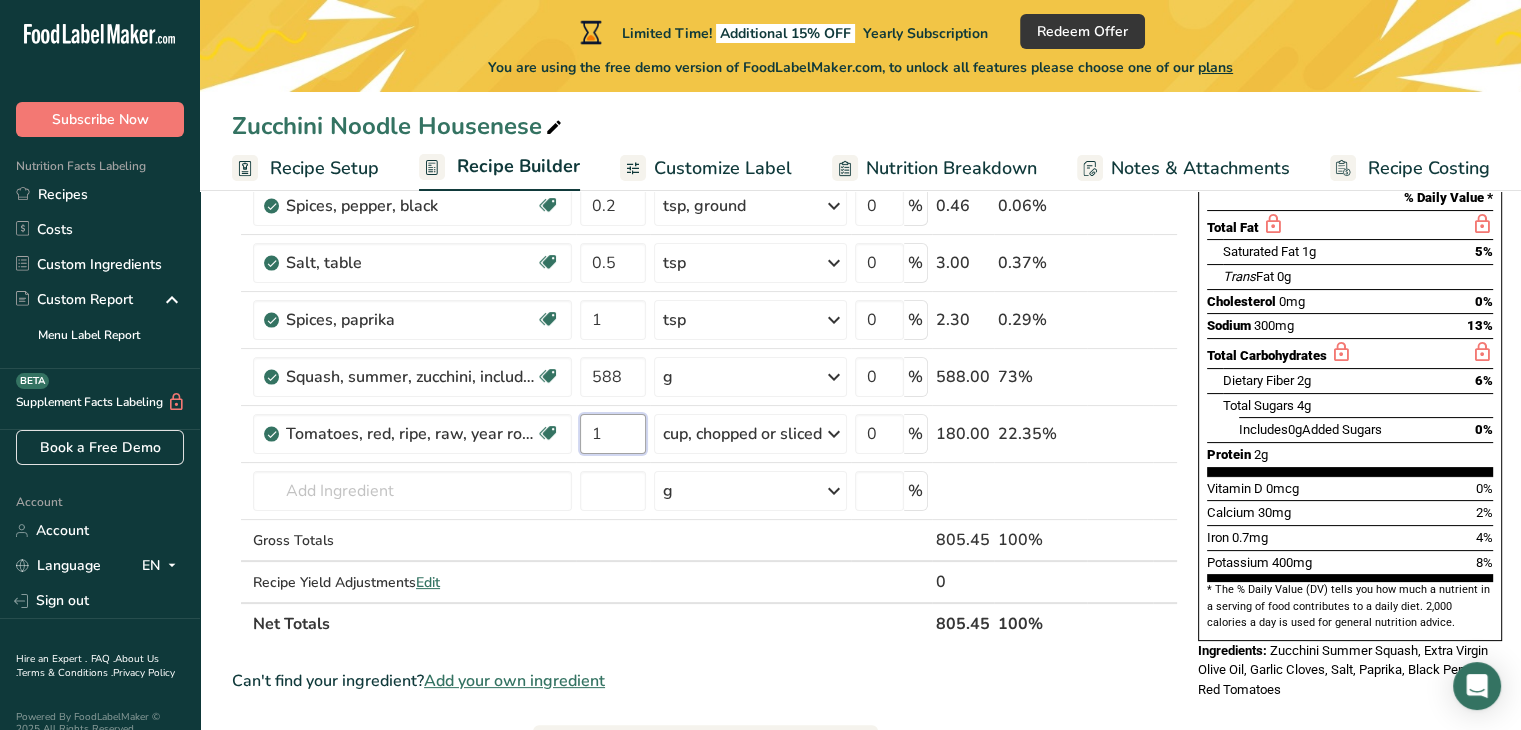 type on "1" 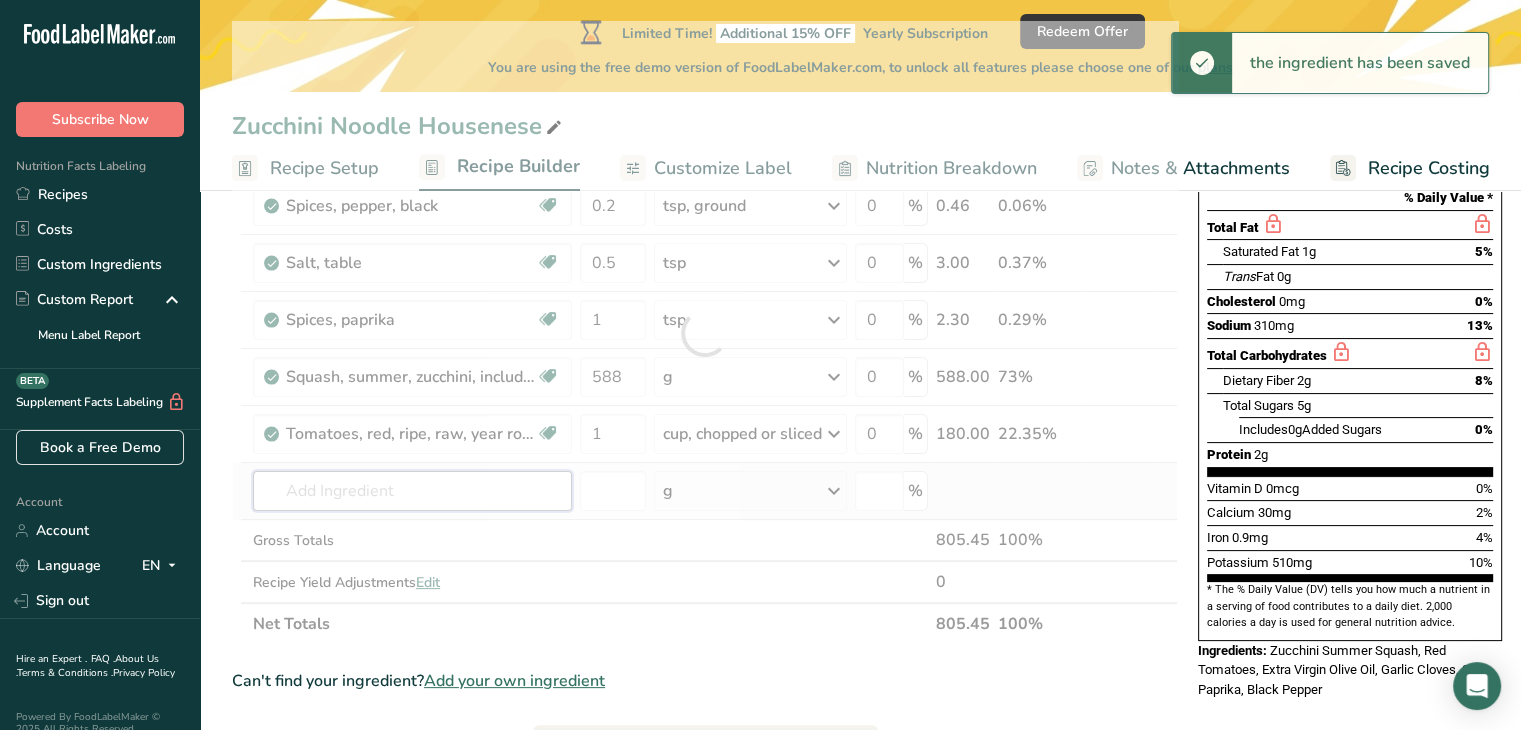 click on "Ingredient *
Amount *
Unit *
Waste *   .a-a{fill:#347362;}.b-a{fill:#fff;}          Grams
Percentage
Extra Virgin Olive Oil
2
tbsp
Weight Units
g
kg
mg
See more
Volume Units
l
Volume units require a density conversion. If you know your ingredient's density enter it below. Otherwise, click on "RIA" our AI Regulatory bot - she will be able to help you
0.91
lb/ft3
g/cm3
Confirm
mL
Volume units require a density conversion. If you know your ingredient's density enter it below. Otherwise, click on "RIA" our AI Regulatory bot - she will be able to help you
0.91
fl oz" at bounding box center [705, 333] 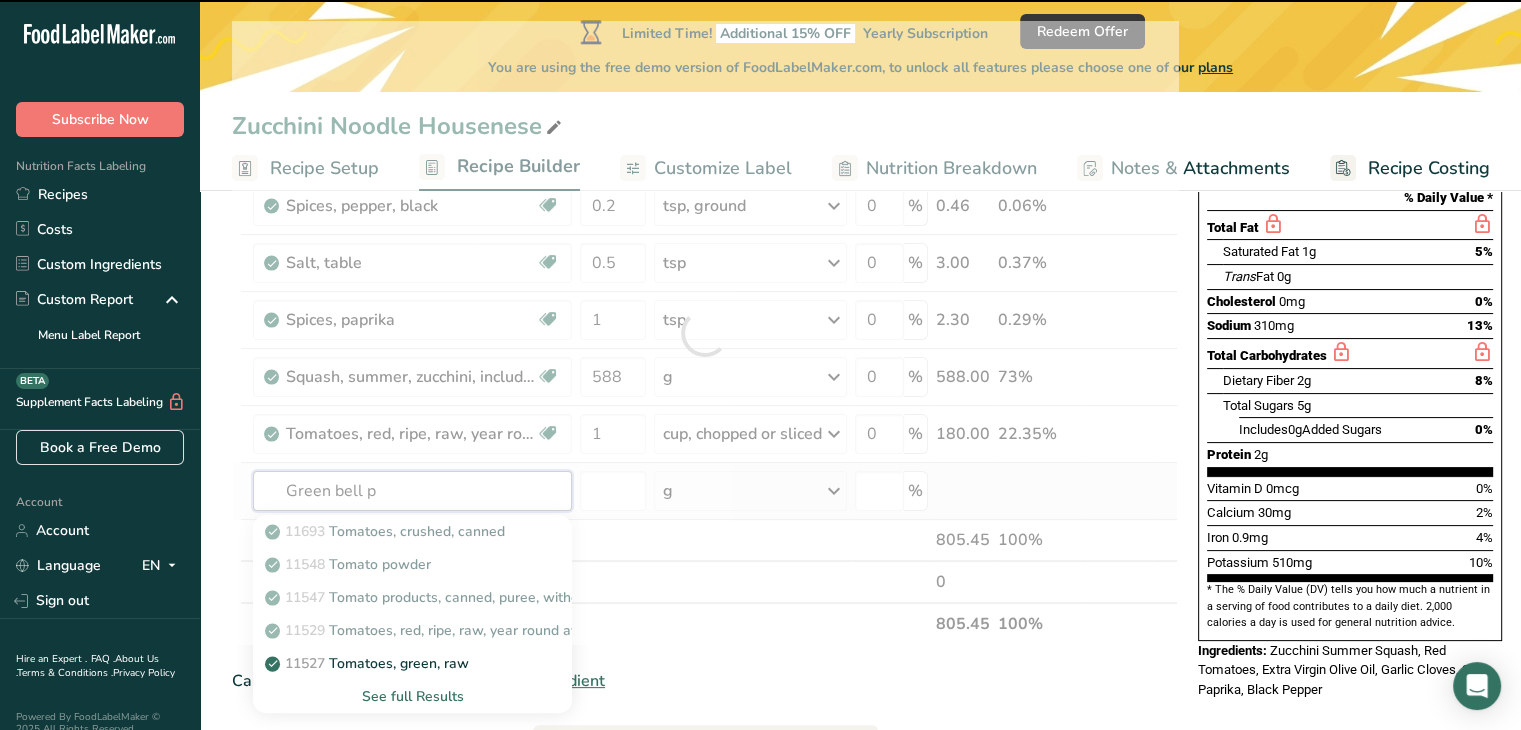 type on "Green bell pe" 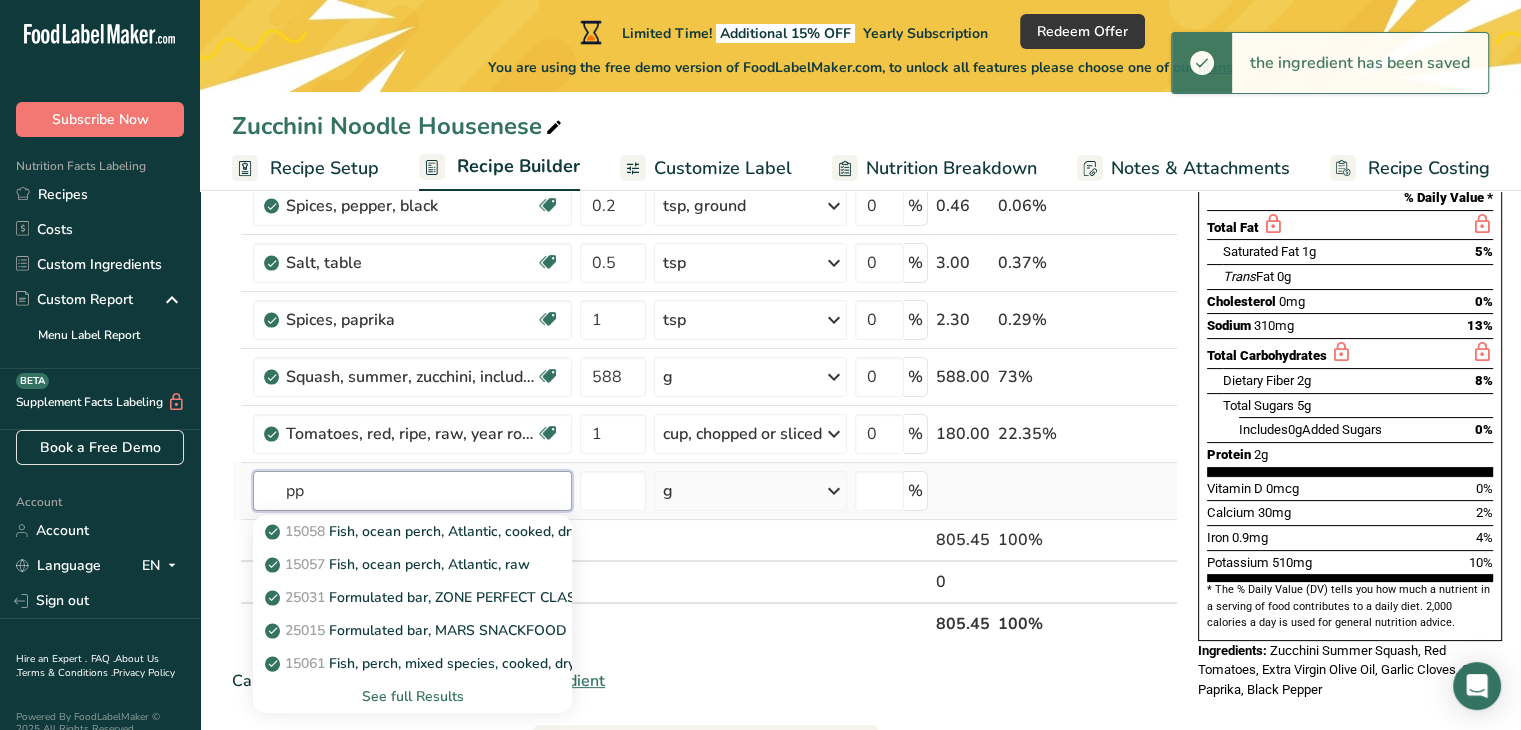type on "p" 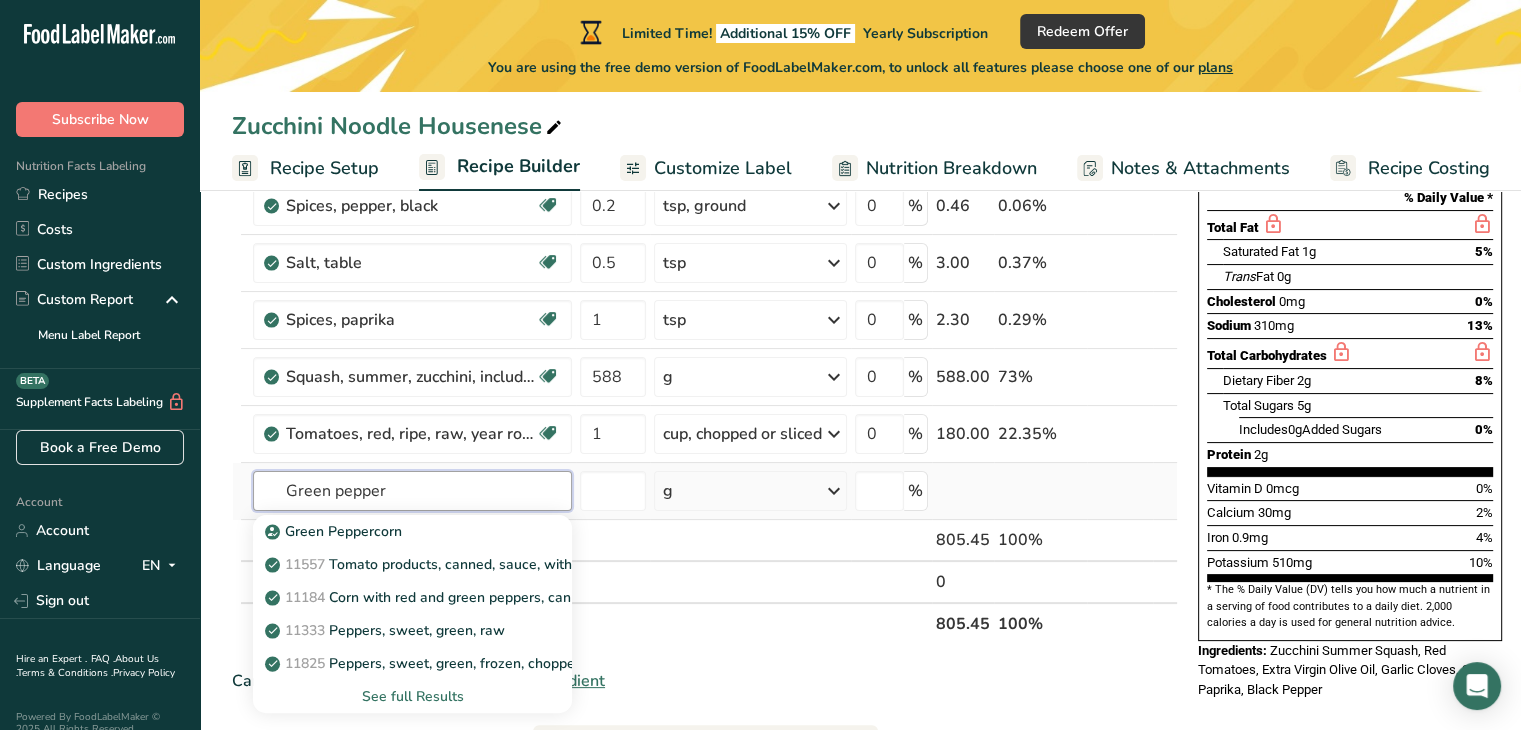 type on "Green pepper" 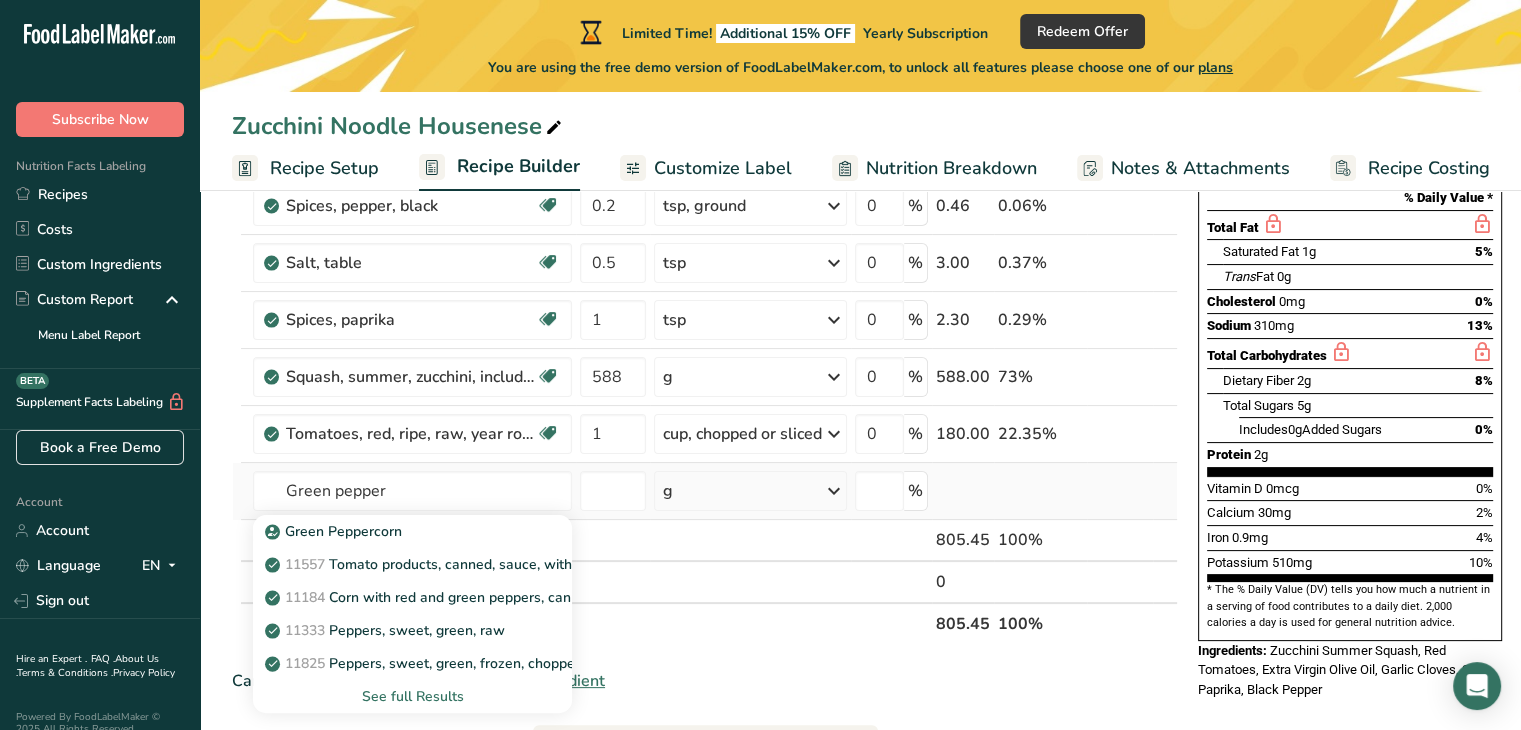 type 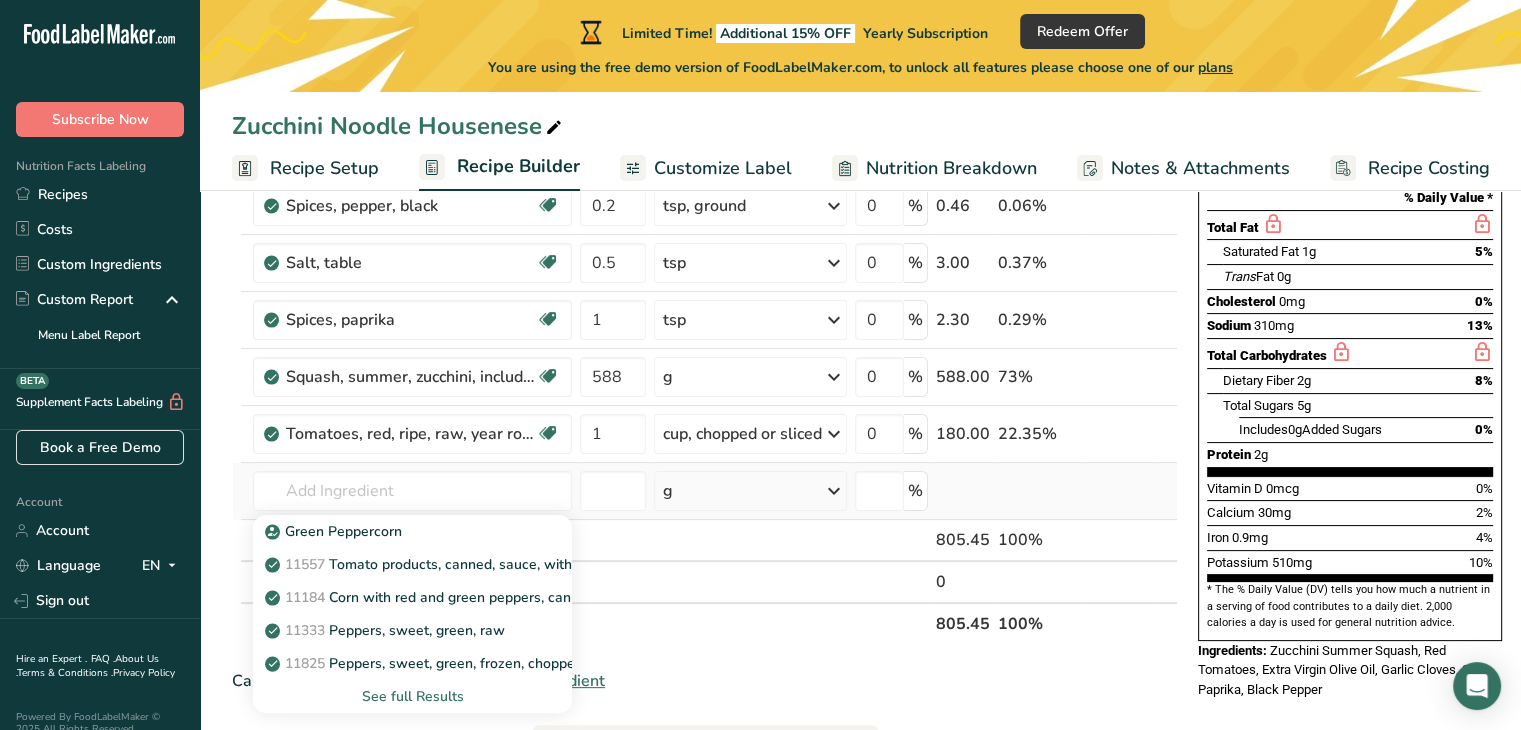 click on "See full Results" at bounding box center (412, 696) 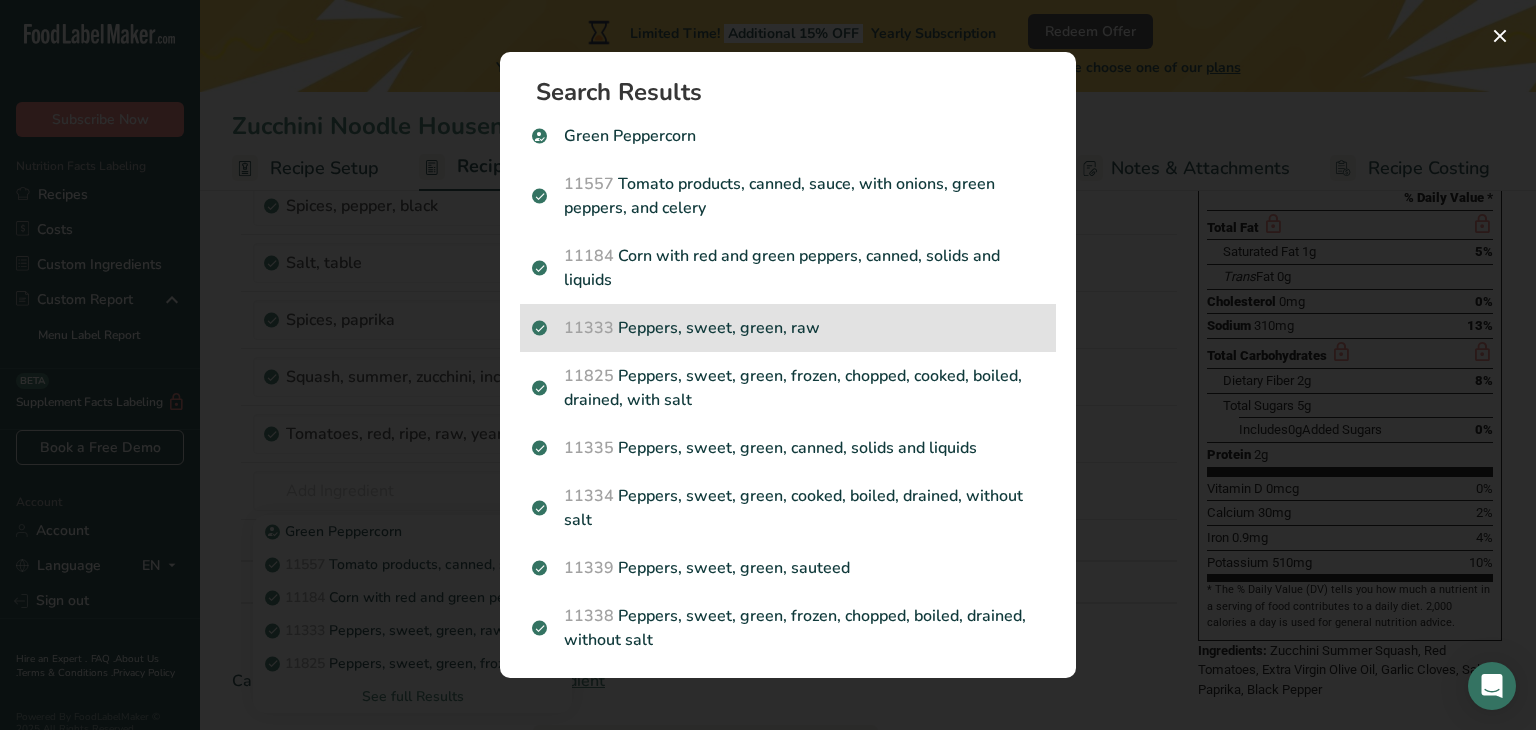 click on "11333
Peppers, sweet, green, raw" at bounding box center [788, 328] 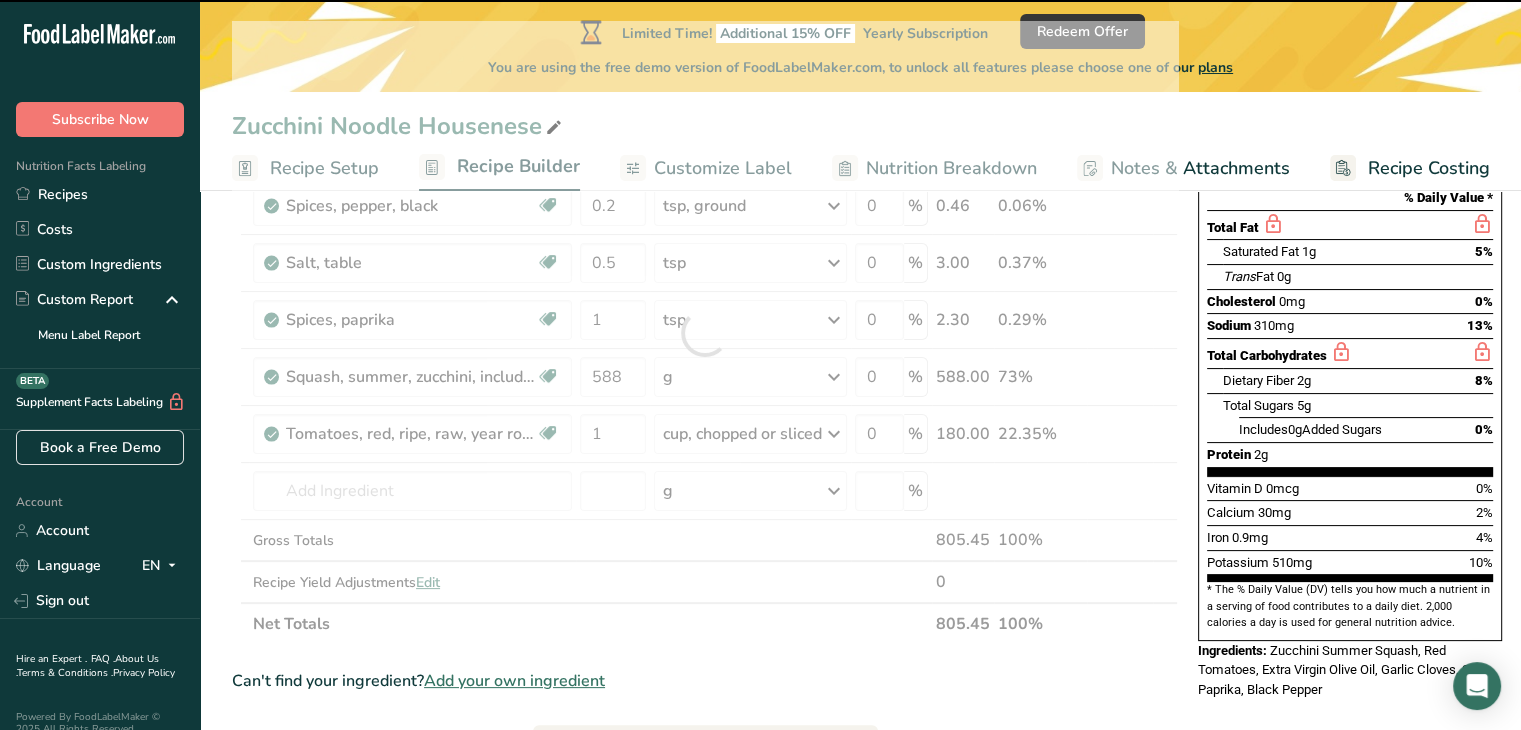 type on "0" 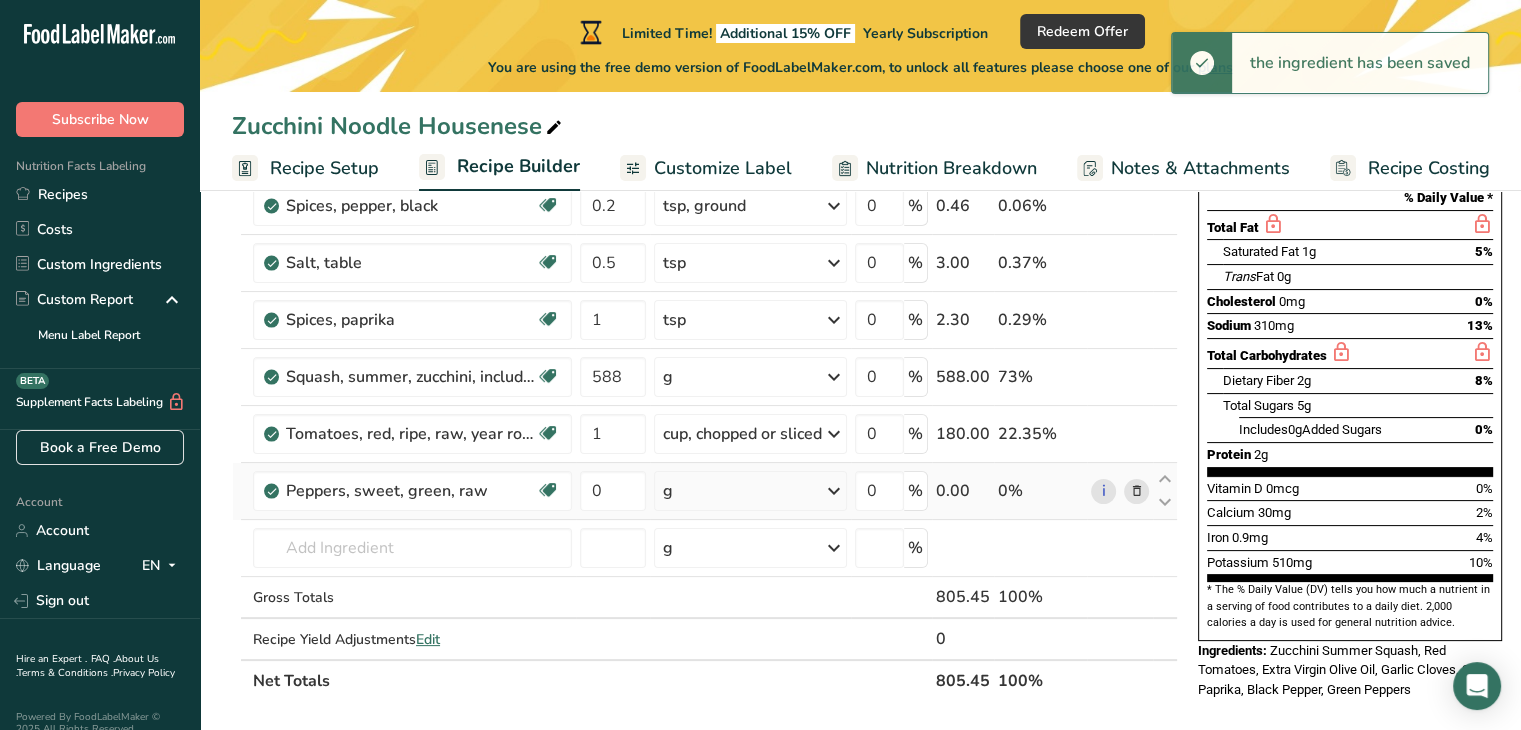 click on "g" at bounding box center [750, 491] 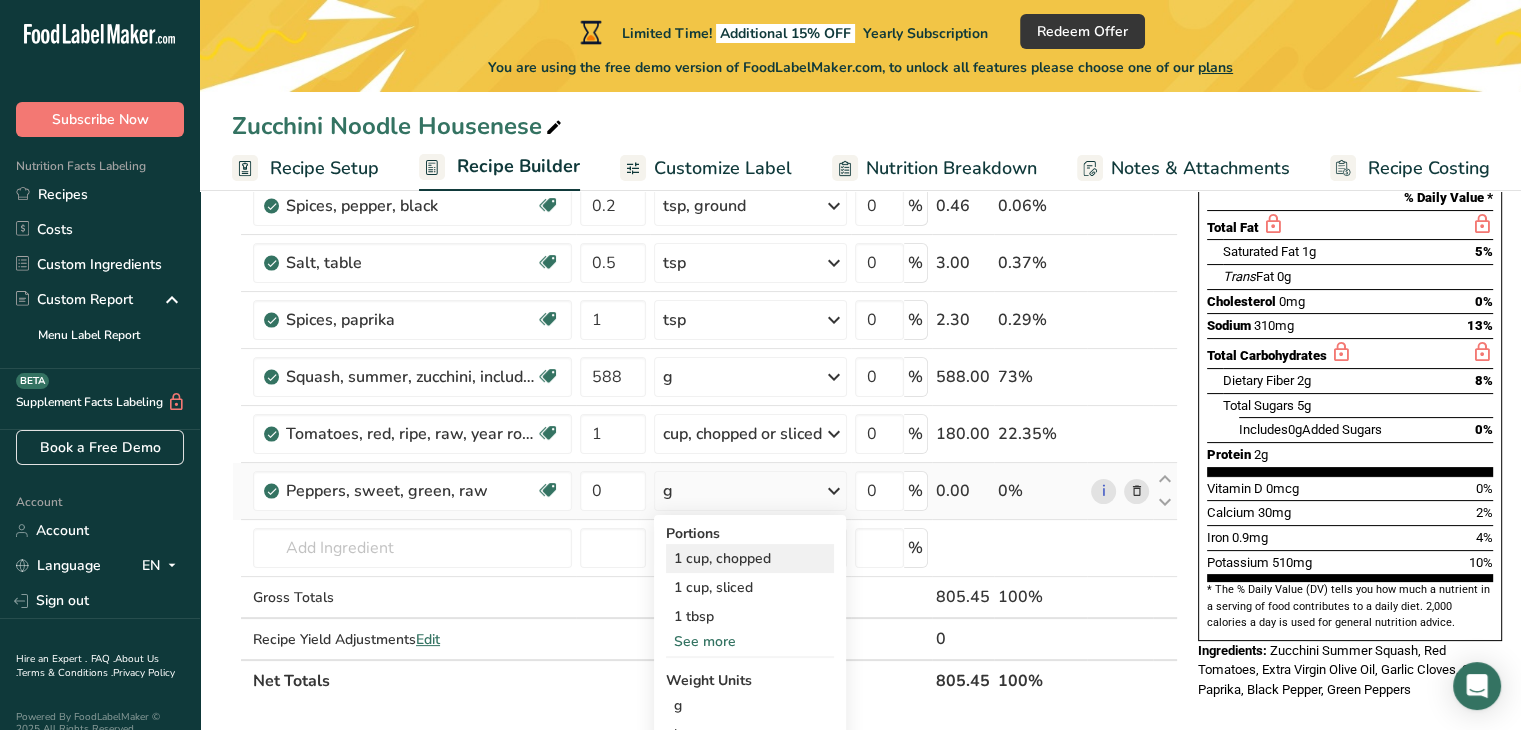 click on "1 cup, chopped" at bounding box center (750, 558) 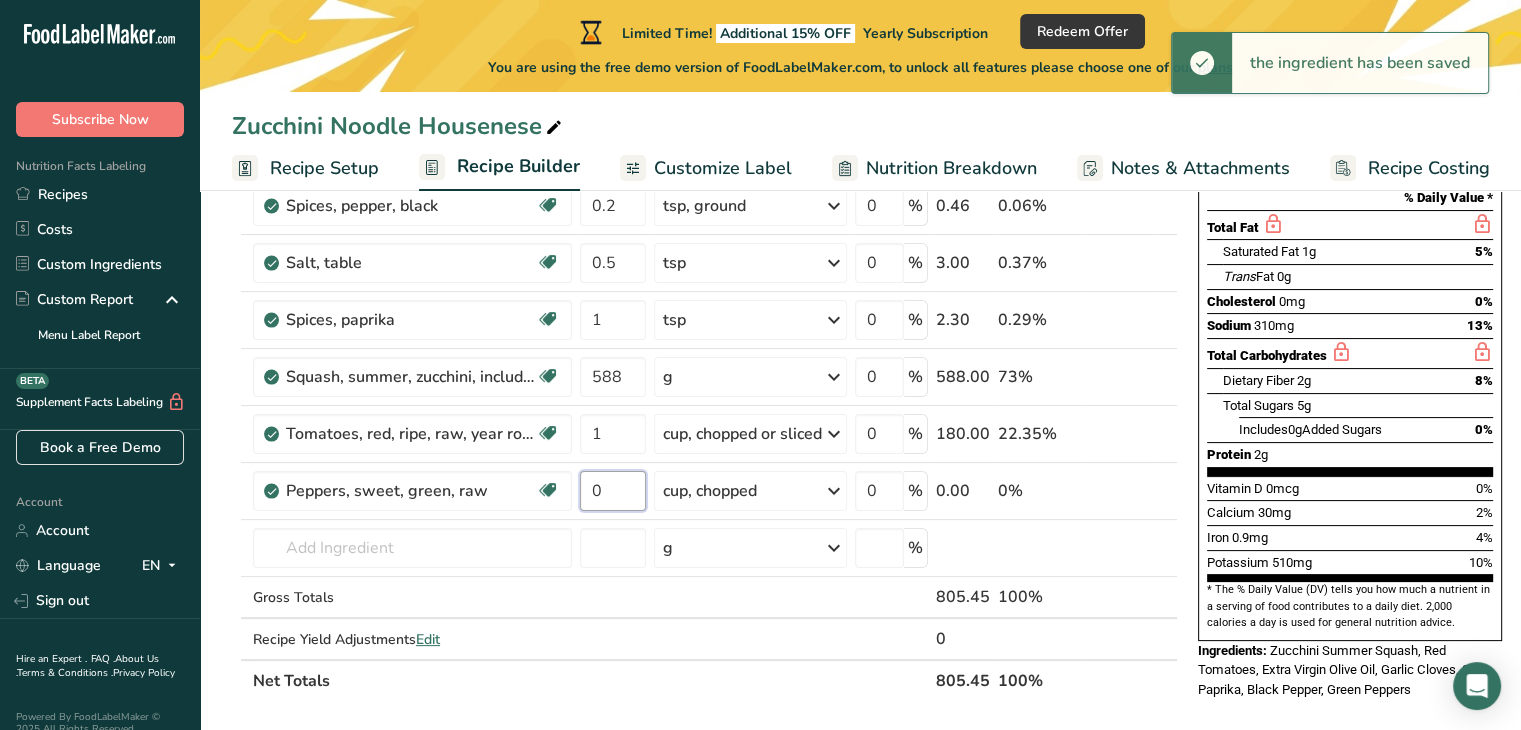 click on "0" at bounding box center (613, 491) 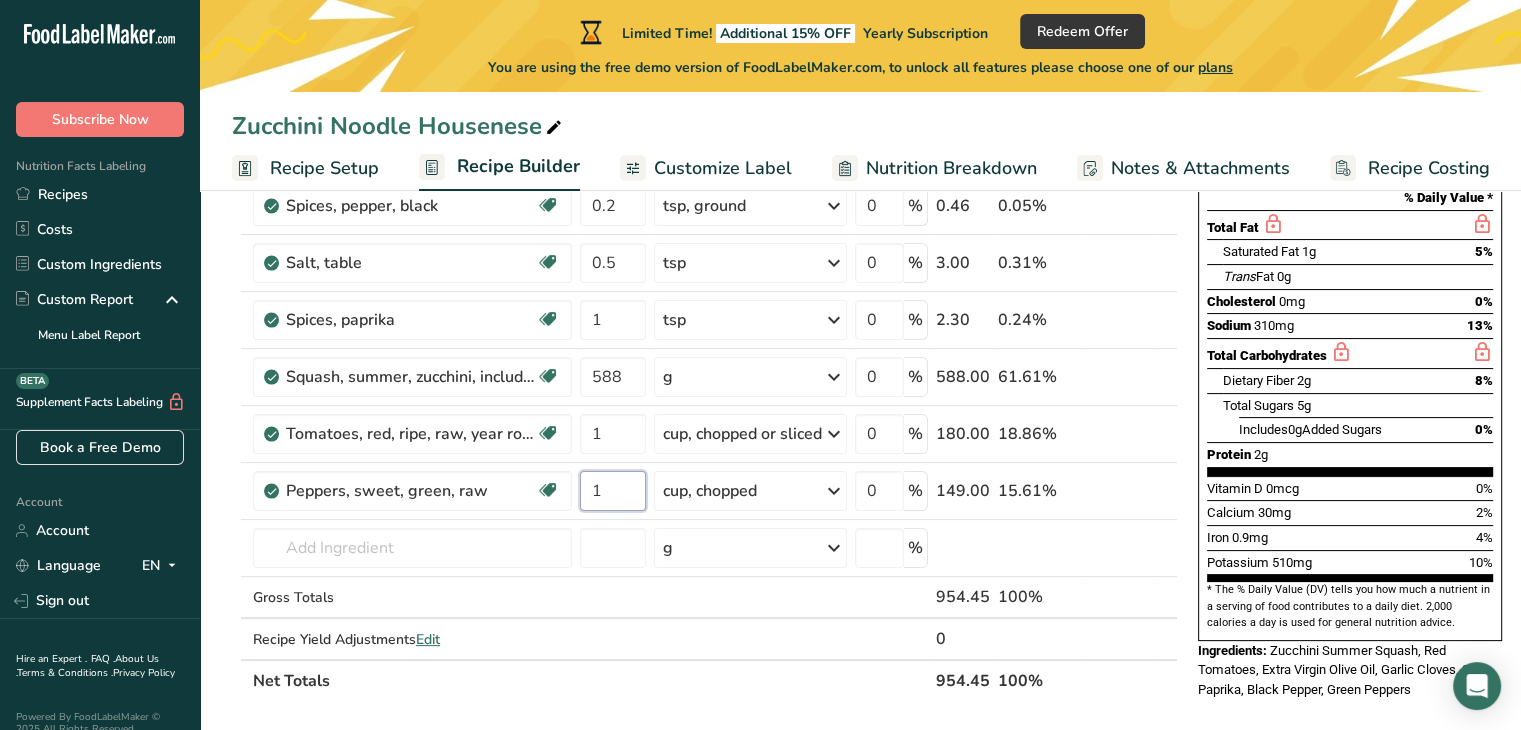 type on "1" 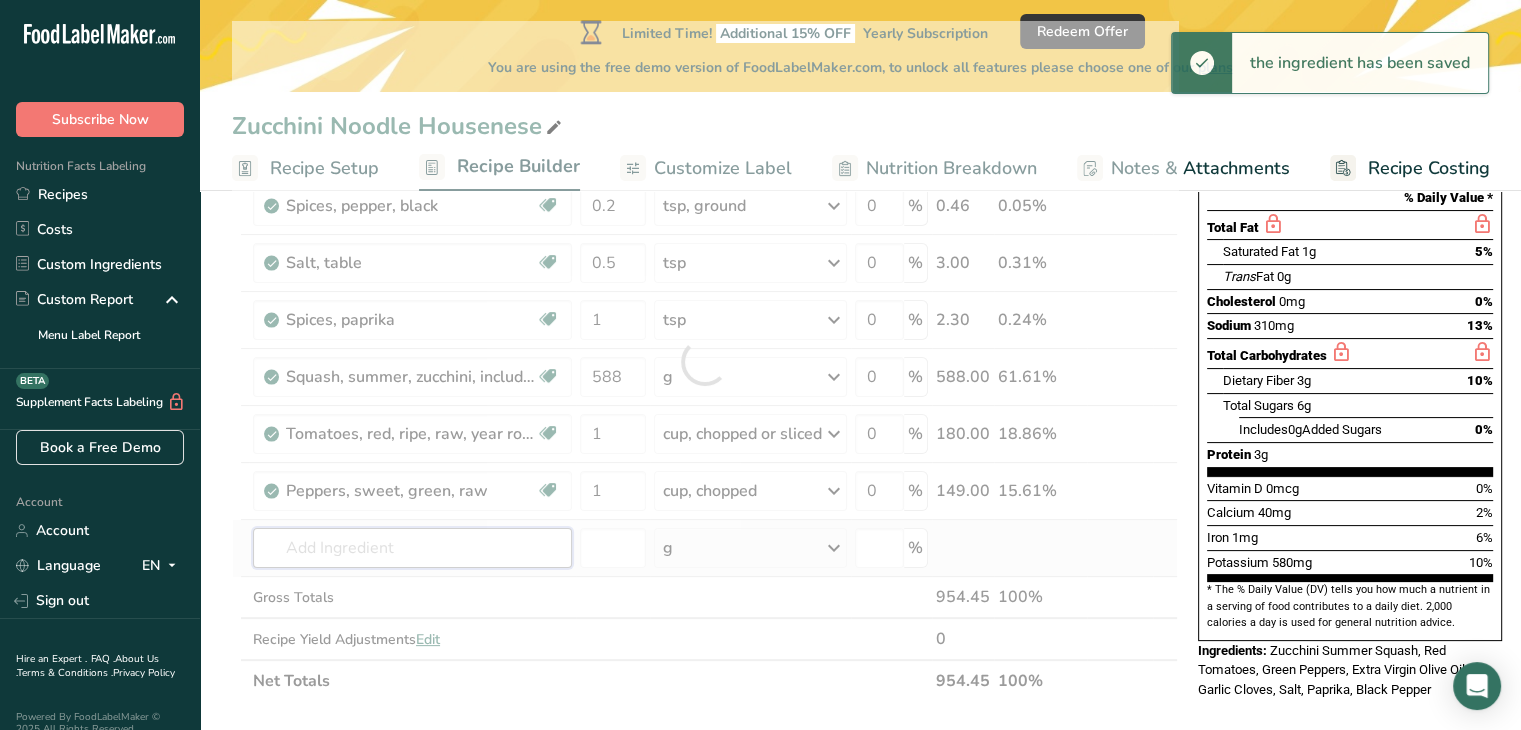 click on "Ingredient *
Amount *
Unit *
Waste *   .a-a{fill:#347362;}.b-a{fill:#fff;}          Grams
Percentage
Extra Virgin Olive Oil
2
tbsp
Weight Units
g
kg
mg
See more
Volume Units
l
Volume units require a density conversion. If you know your ingredient's density enter it below. Otherwise, click on "RIA" our AI Regulatory bot - she will be able to help you
0.91
lb/ft3
g/cm3
Confirm
mL
Volume units require a density conversion. If you know your ingredient's density enter it below. Otherwise, click on "RIA" our AI Regulatory bot - she will be able to help you
0.91
fl oz" at bounding box center [705, 361] 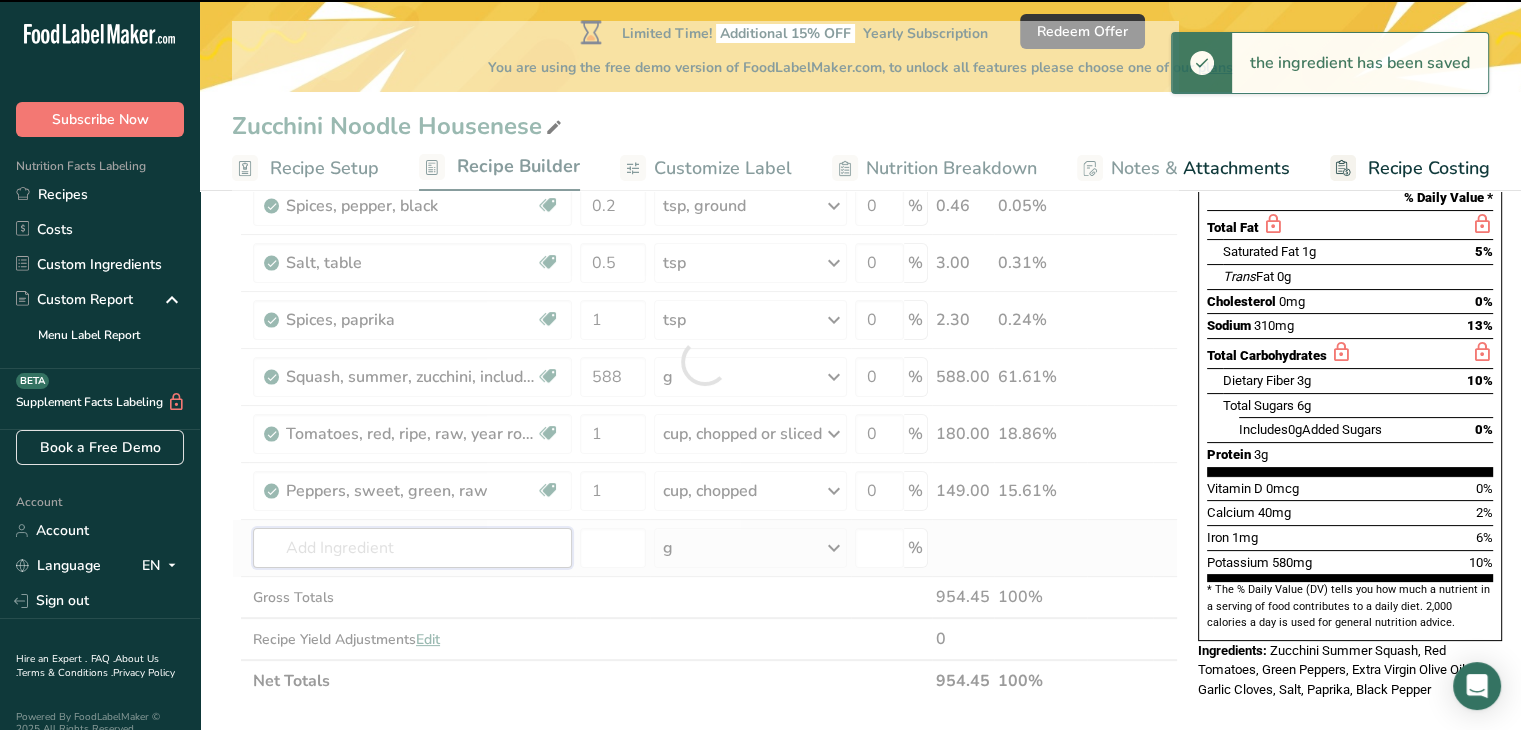 type on "m" 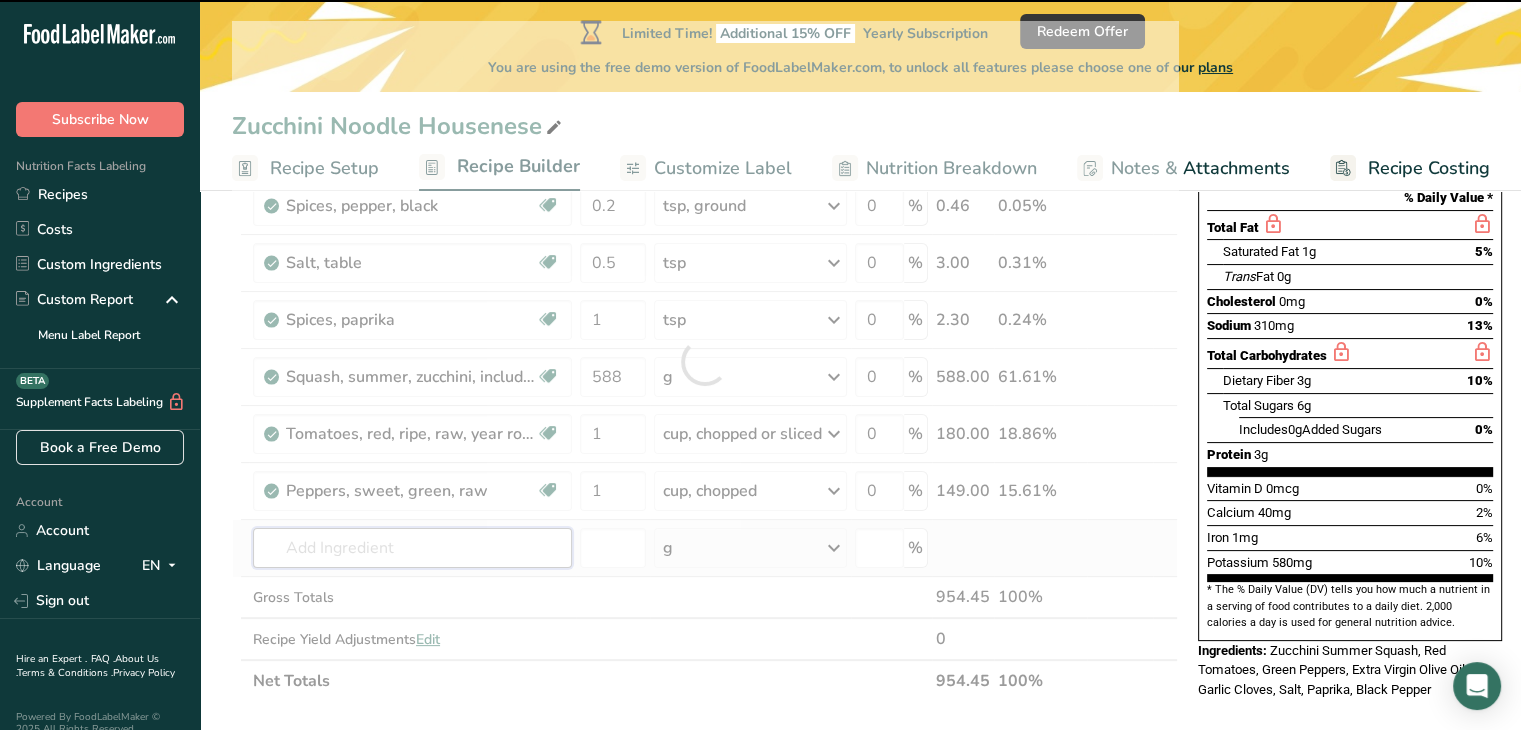 type on "M" 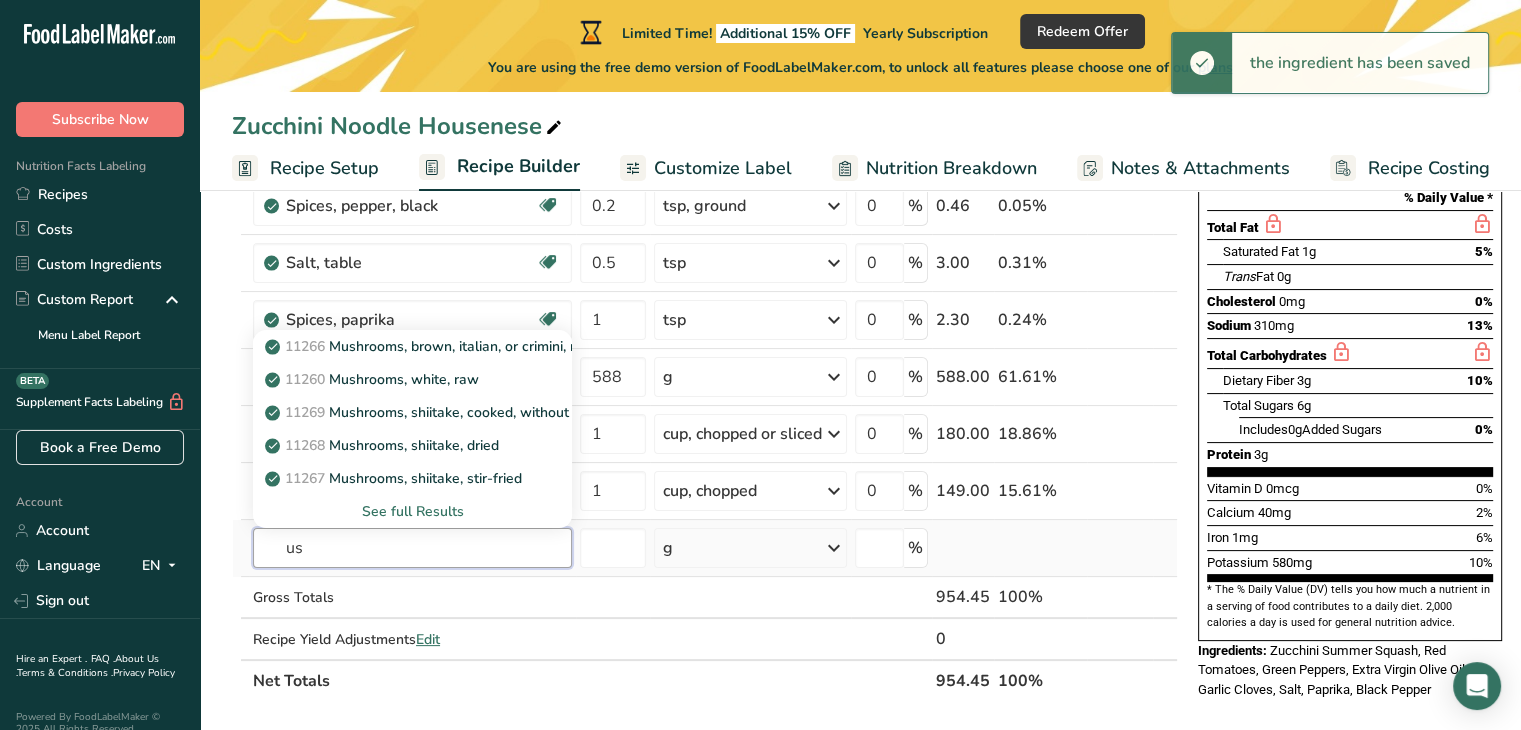 type on "u" 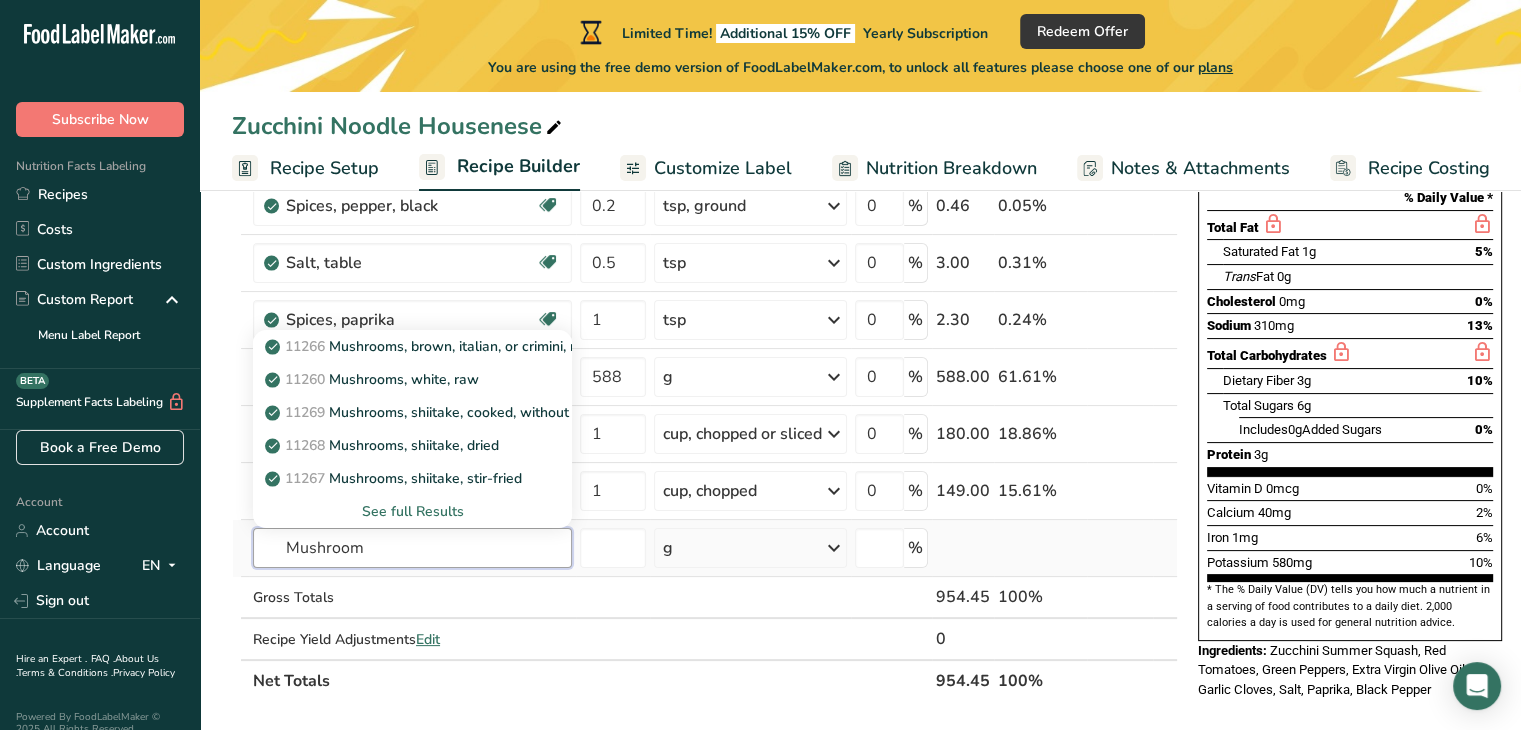 type on "Mushroom" 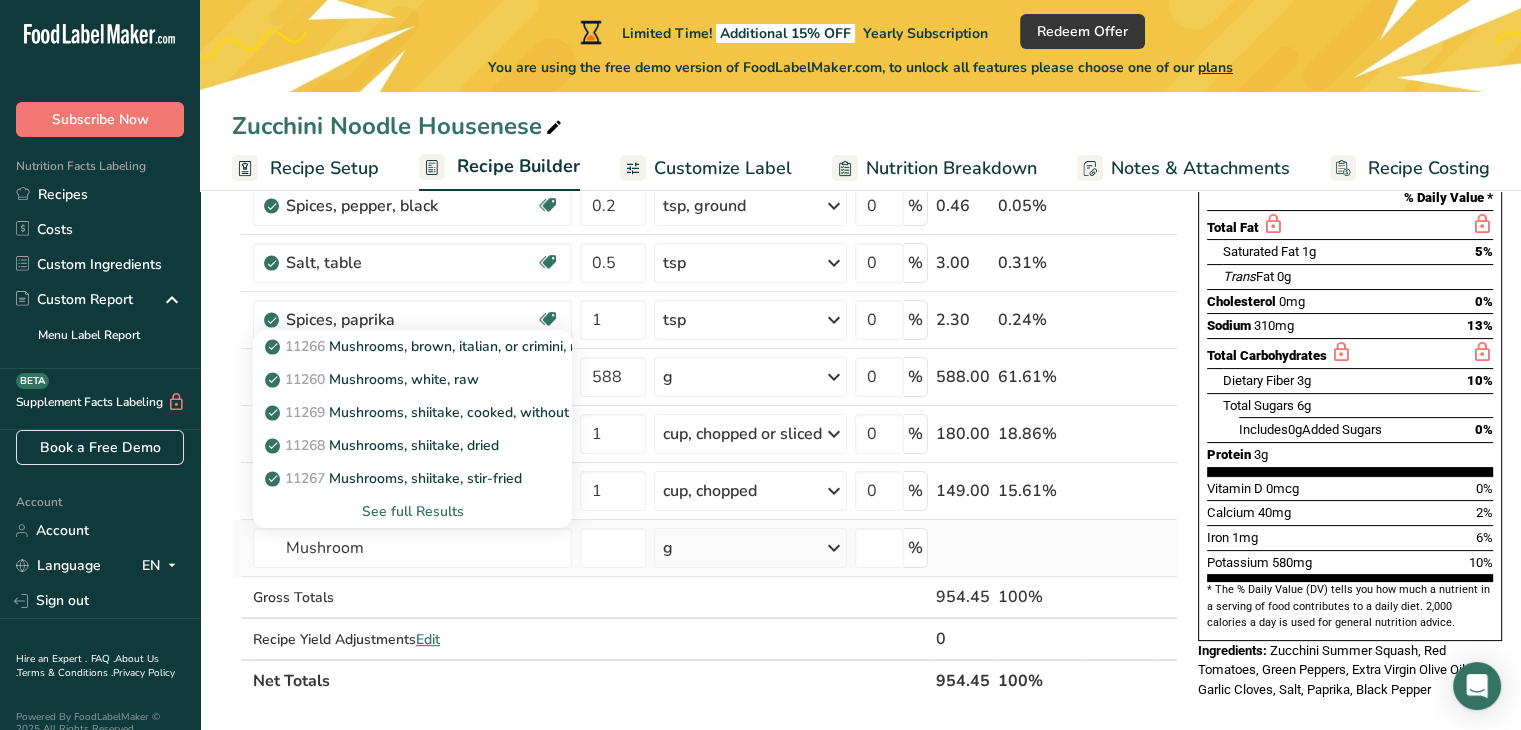 type 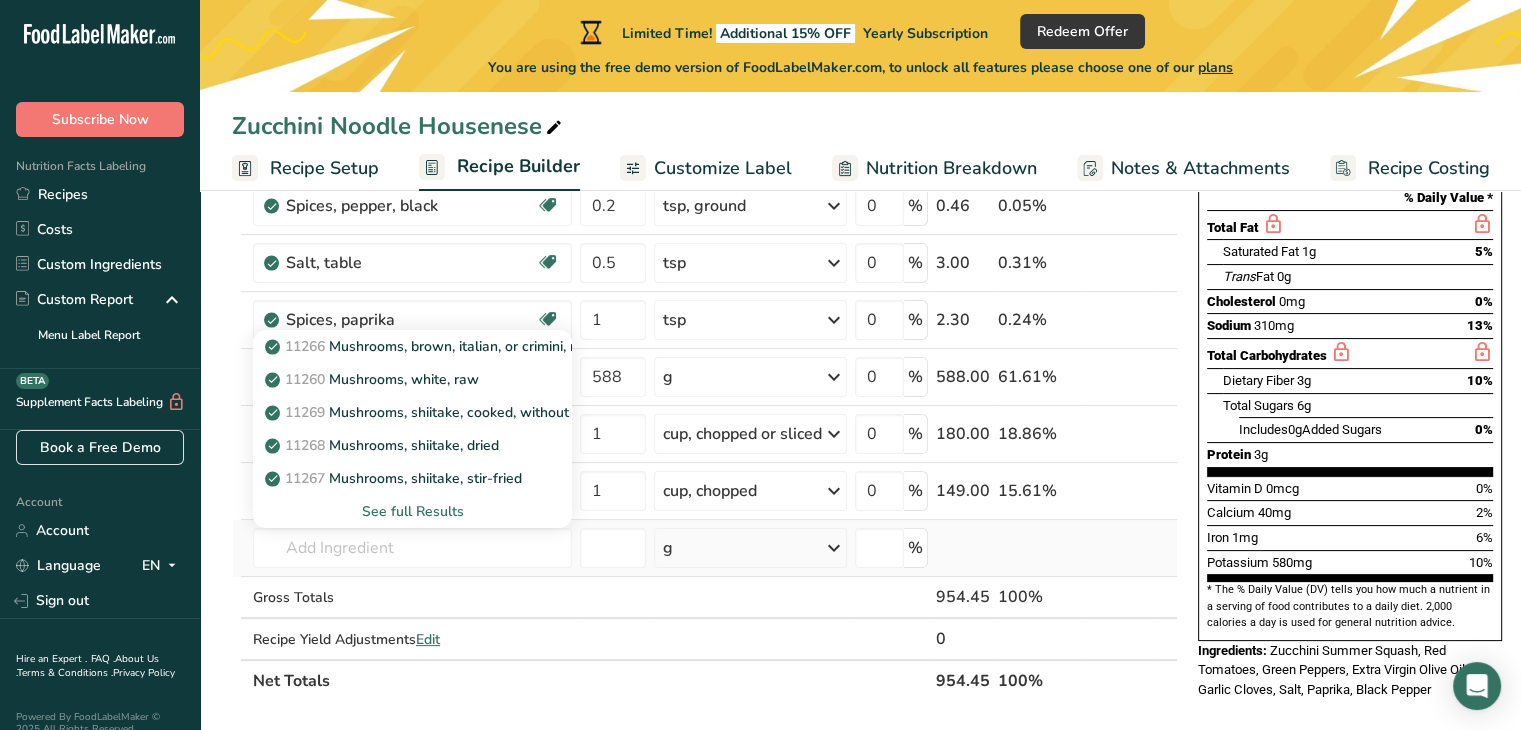 click on "See full Results" at bounding box center (412, 511) 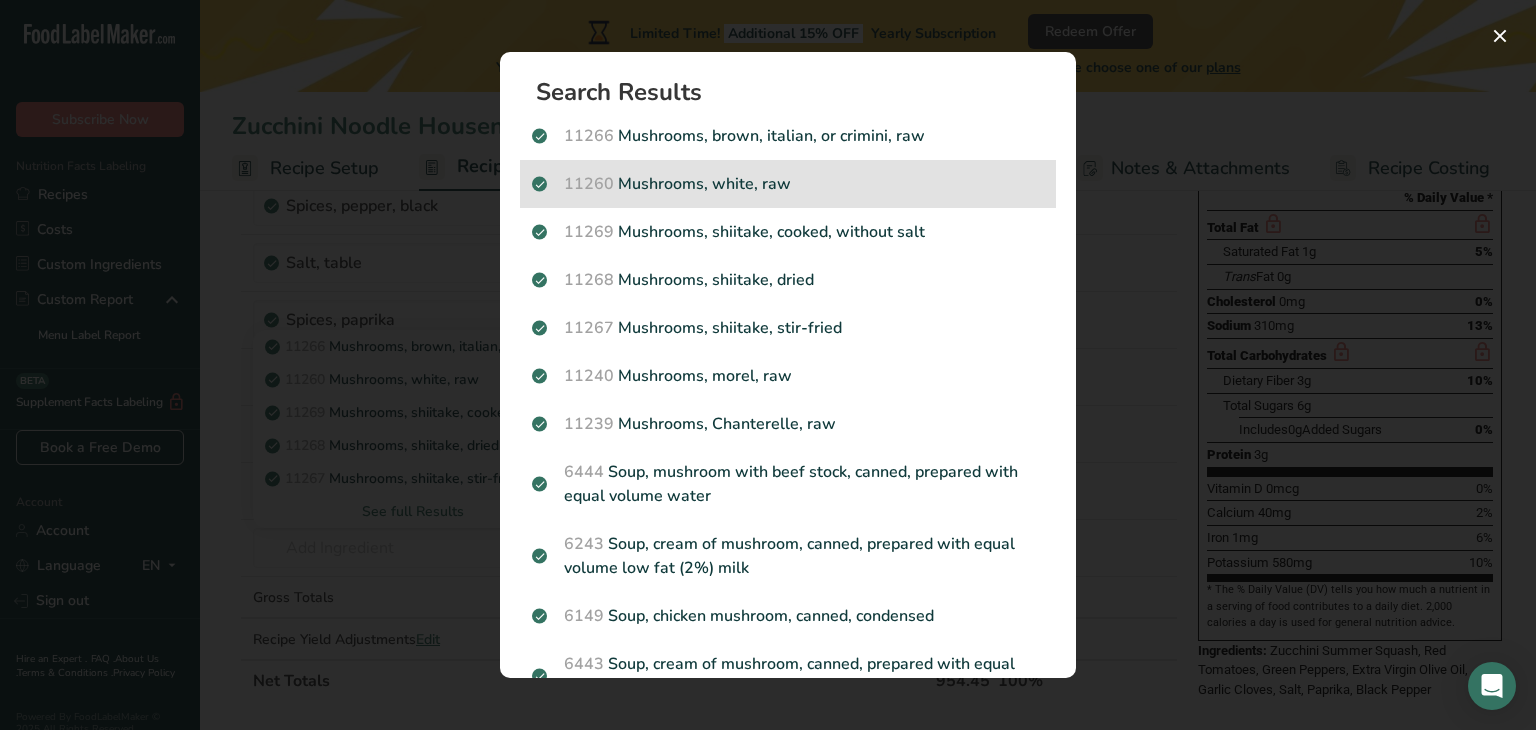 click on "11260
Mushrooms, white, raw" at bounding box center (788, 184) 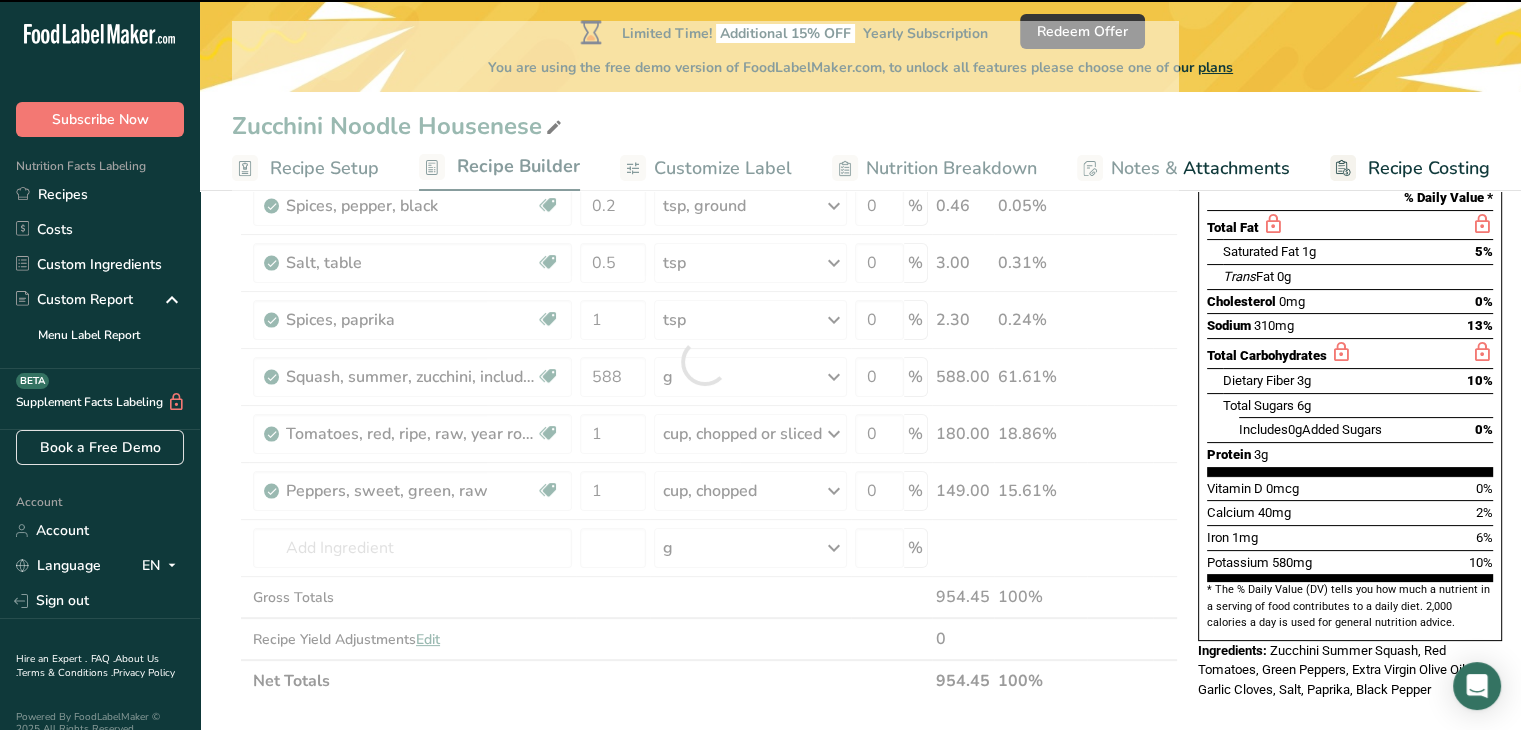 type on "0" 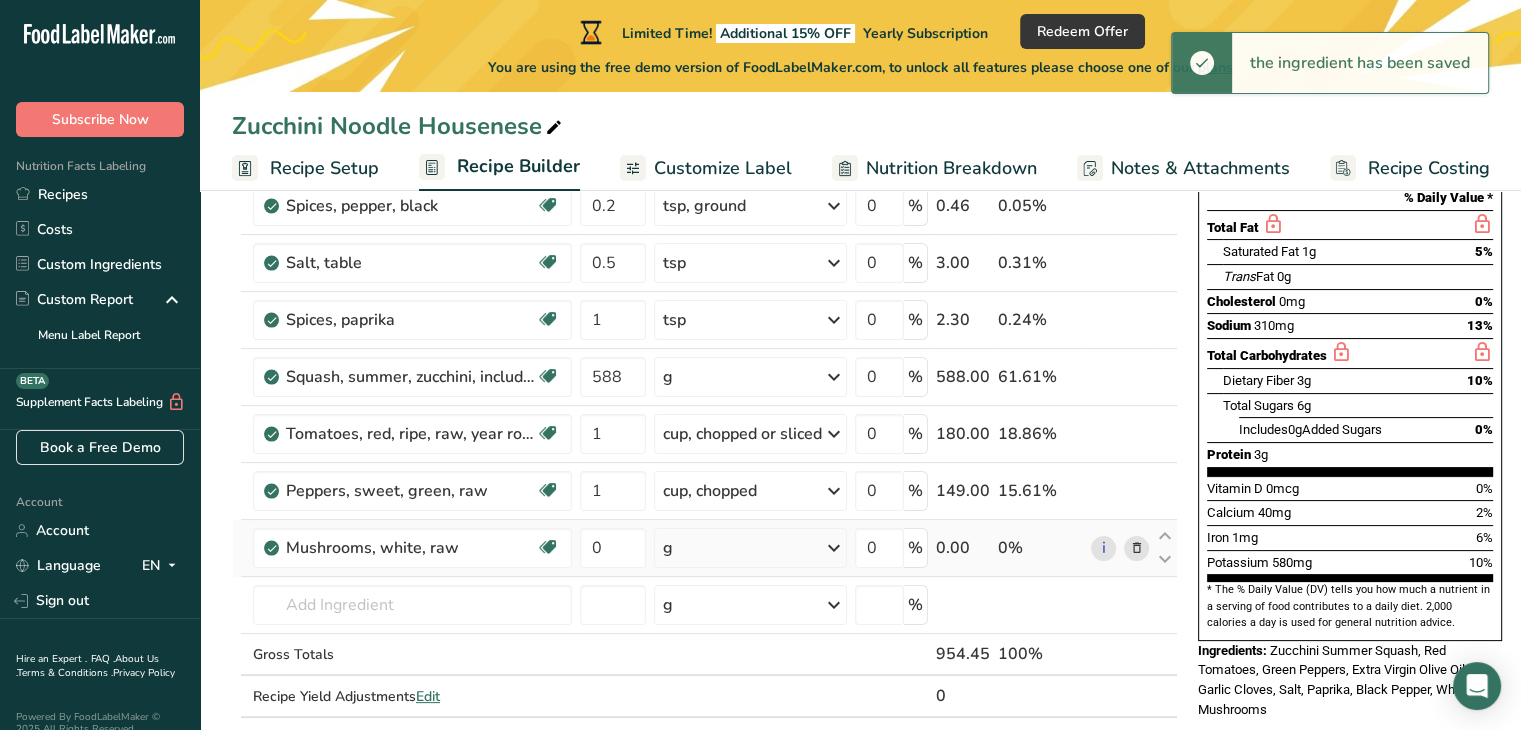click on "g" at bounding box center (750, 548) 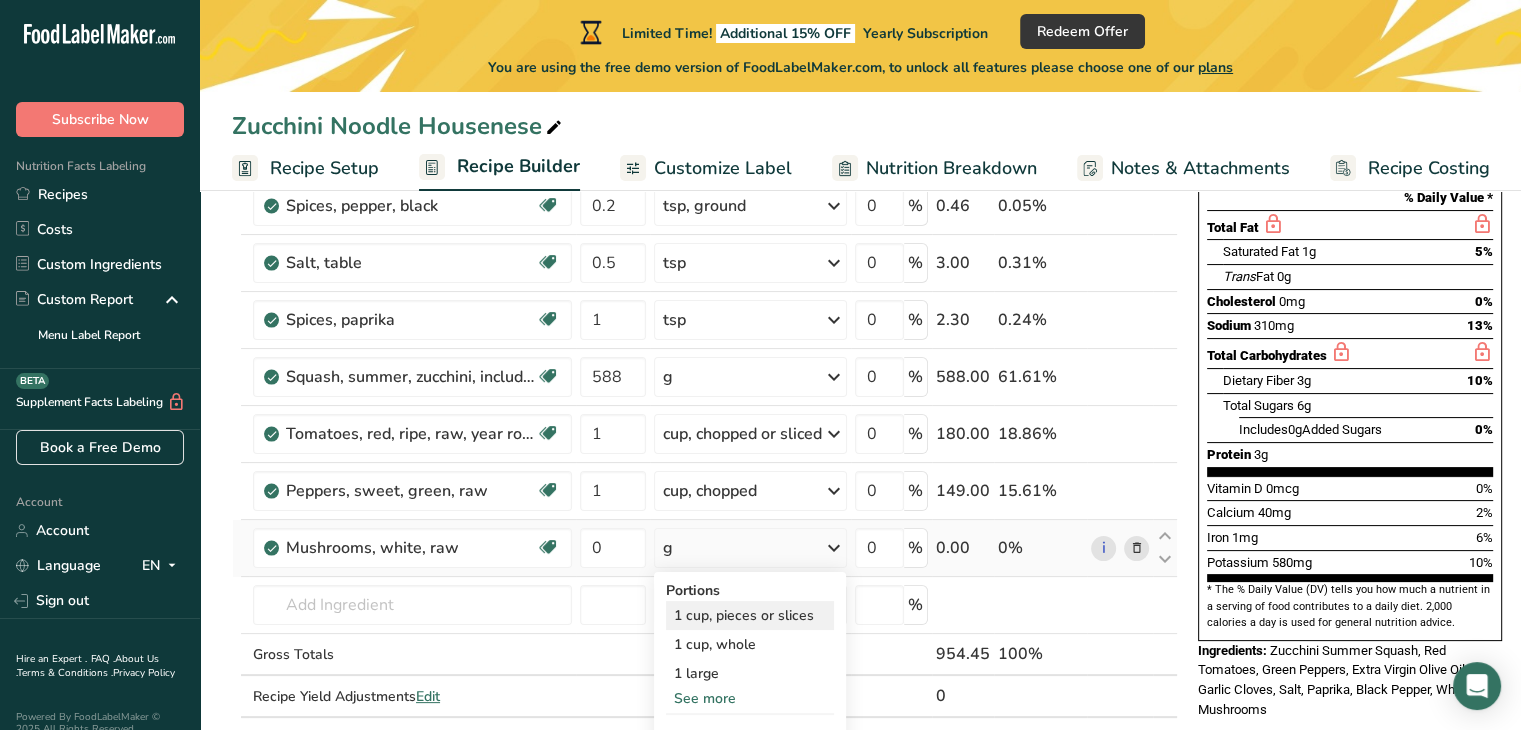click on "1 cup, pieces or slices" at bounding box center [750, 615] 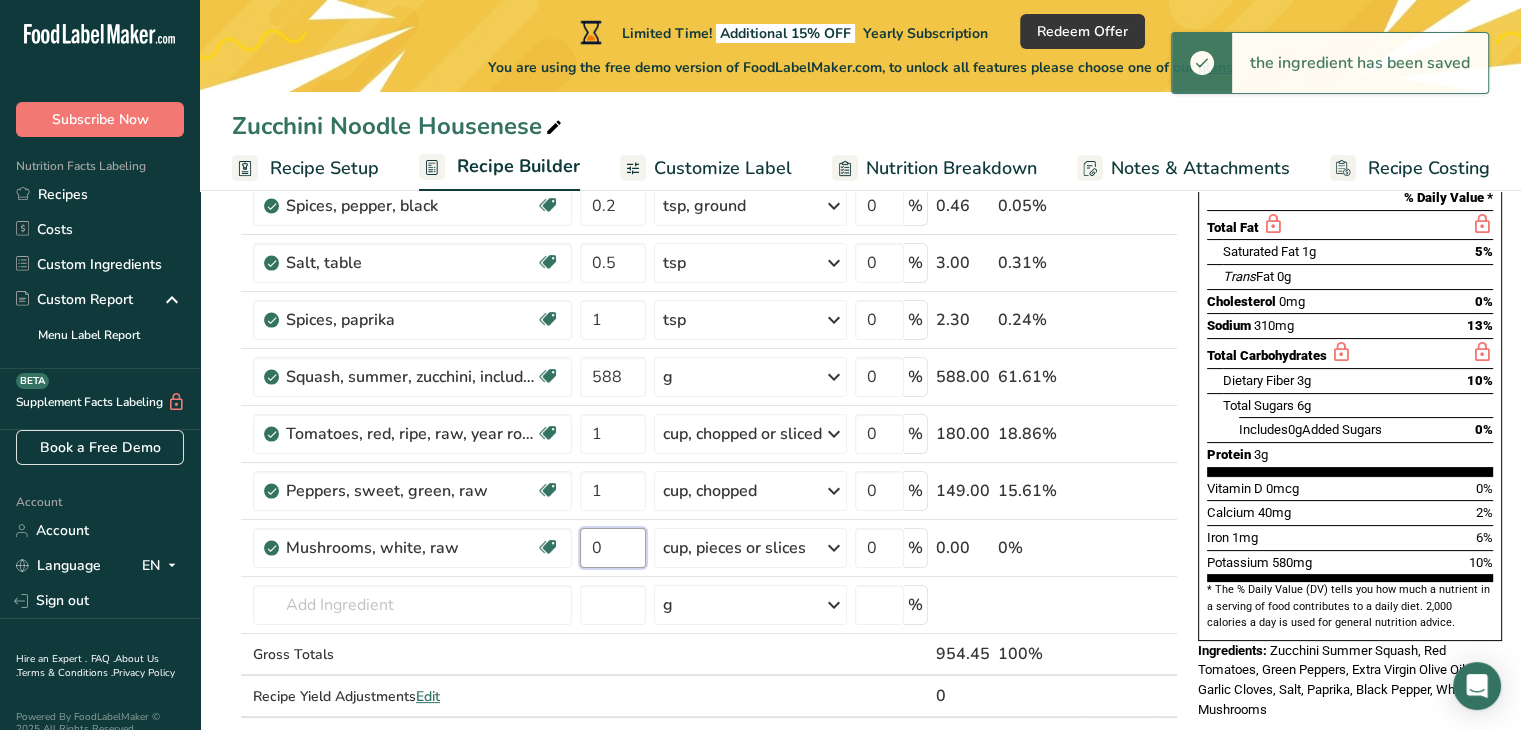 click on "0" at bounding box center (613, 548) 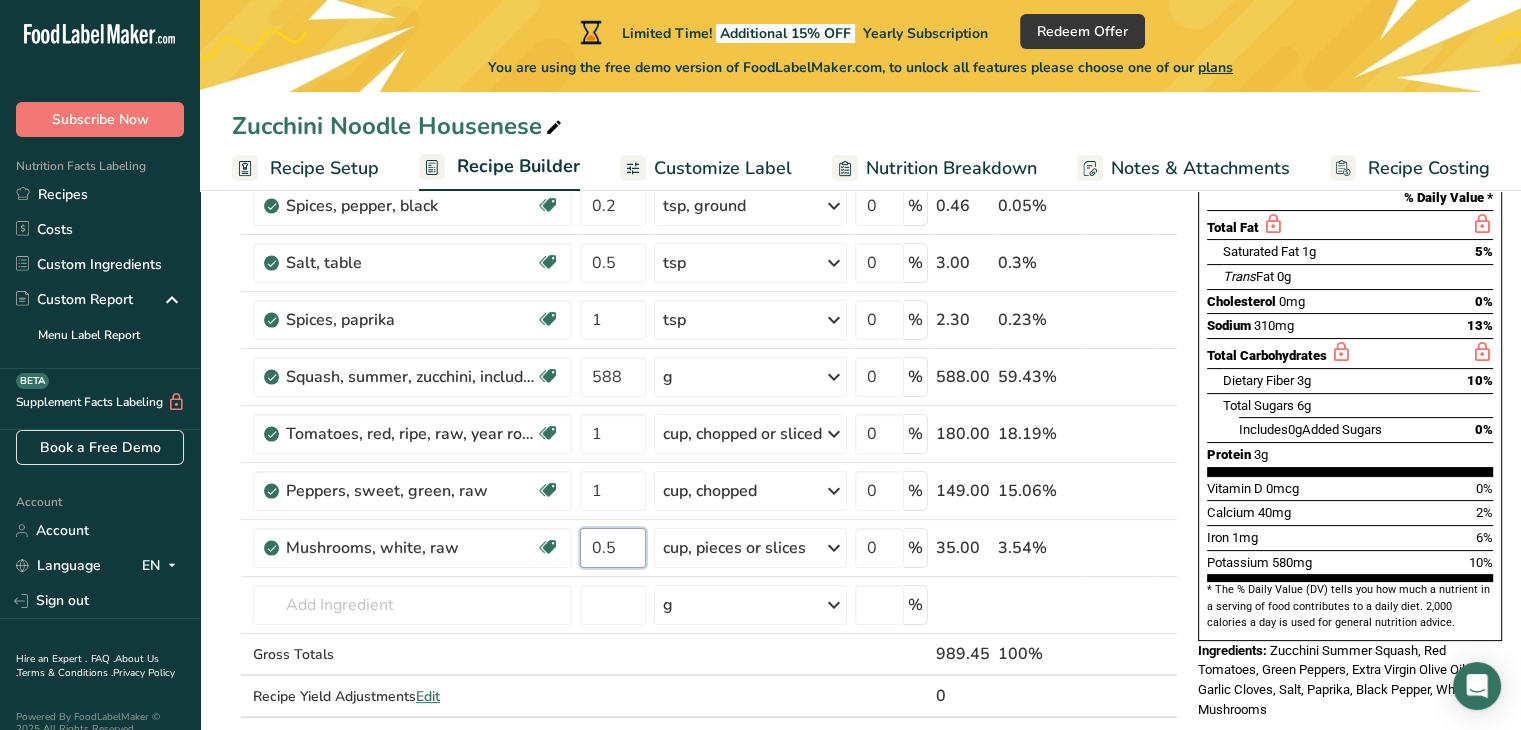 type on "0.5" 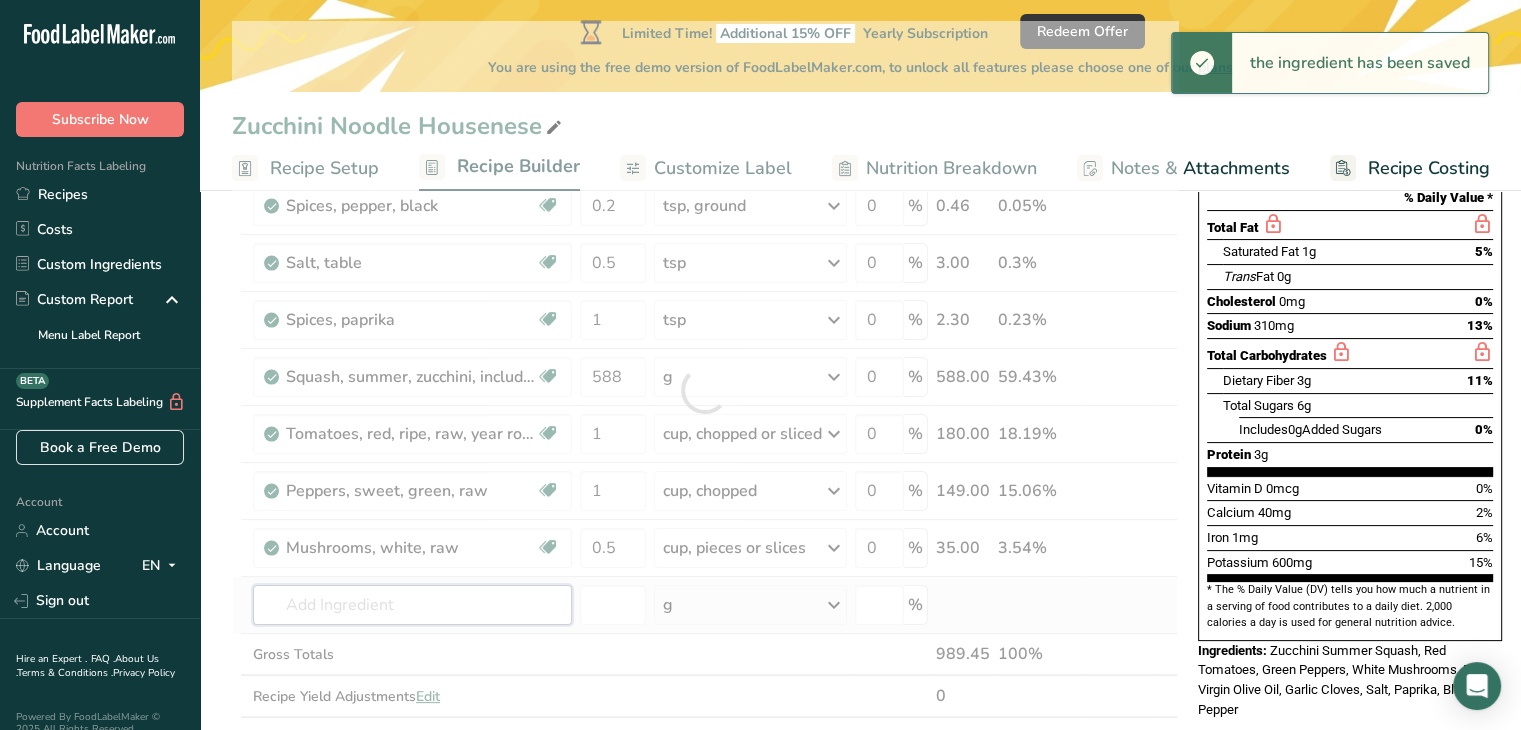 click on "Ingredient *
Amount *
Unit *
Waste *   .a-a{fill:#347362;}.b-a{fill:#fff;}          Grams
Percentage
Extra Virgin Olive Oil
2
tbsp
Weight Units
g
kg
mg
See more
Volume Units
l
Volume units require a density conversion. If you know your ingredient's density enter it below. Otherwise, click on "RIA" our AI Regulatory bot - she will be able to help you
0.91
lb/ft3
g/cm3
Confirm
mL
Volume units require a density conversion. If you know your ingredient's density enter it below. Otherwise, click on "RIA" our AI Regulatory bot - she will be able to help you
0.91
fl oz" at bounding box center [705, 390] 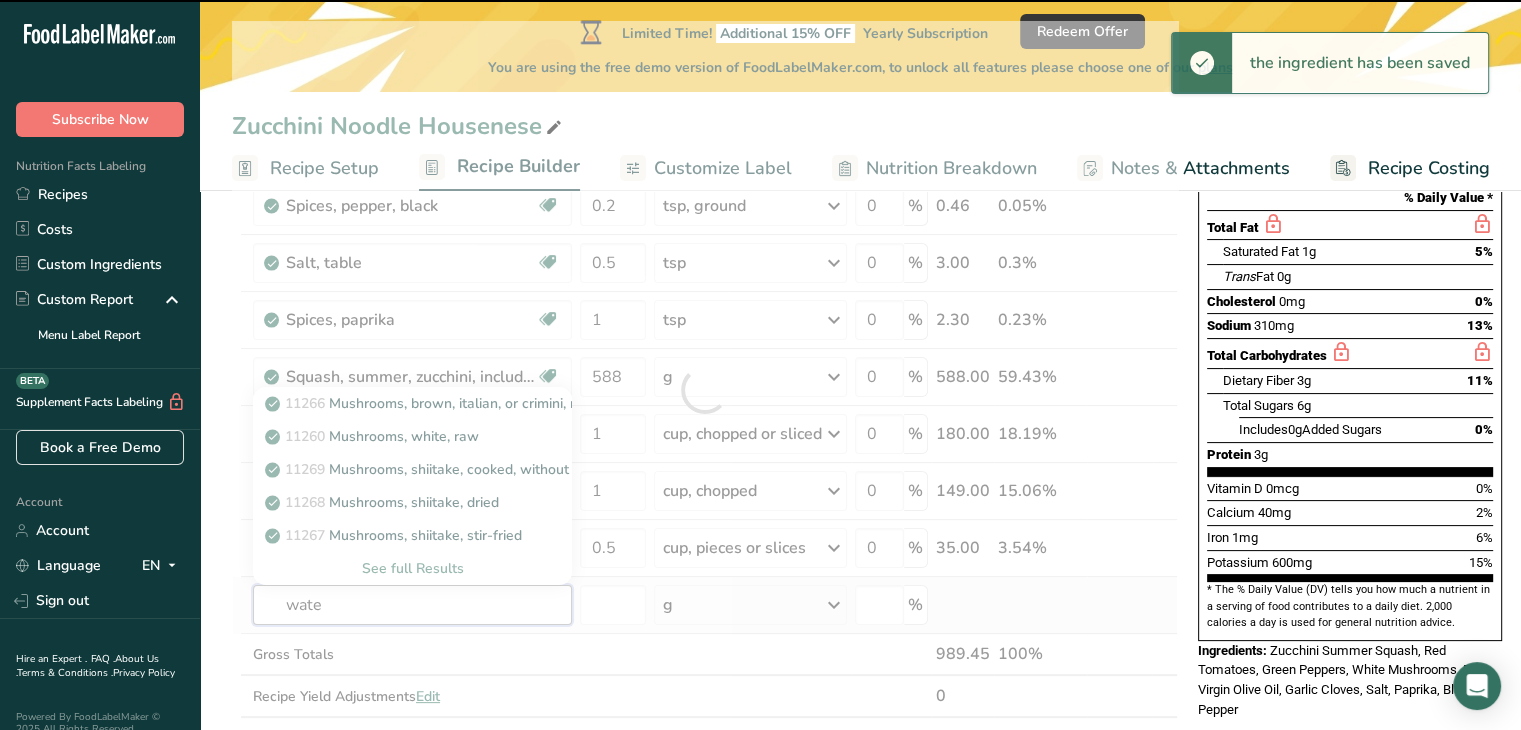 type on "water" 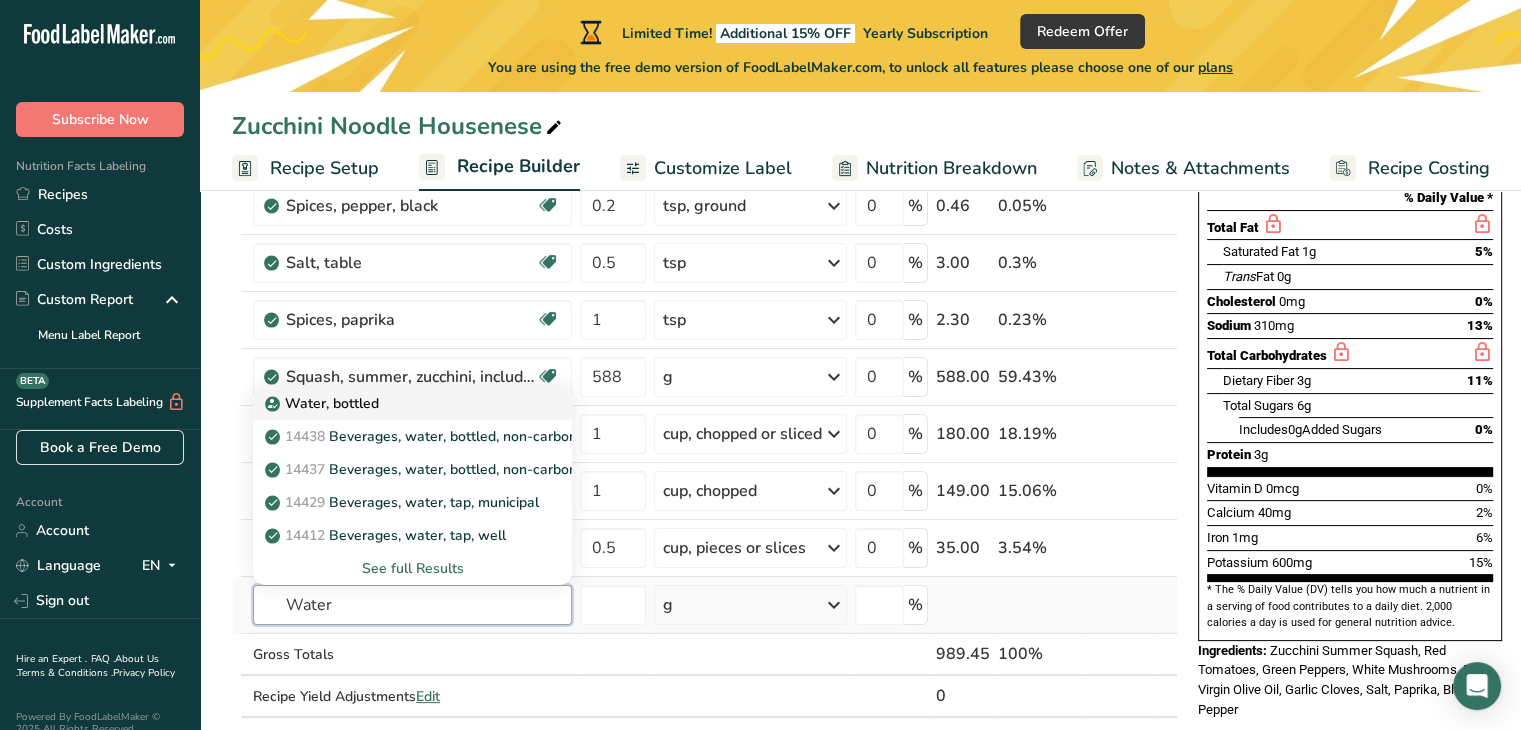type on "Water" 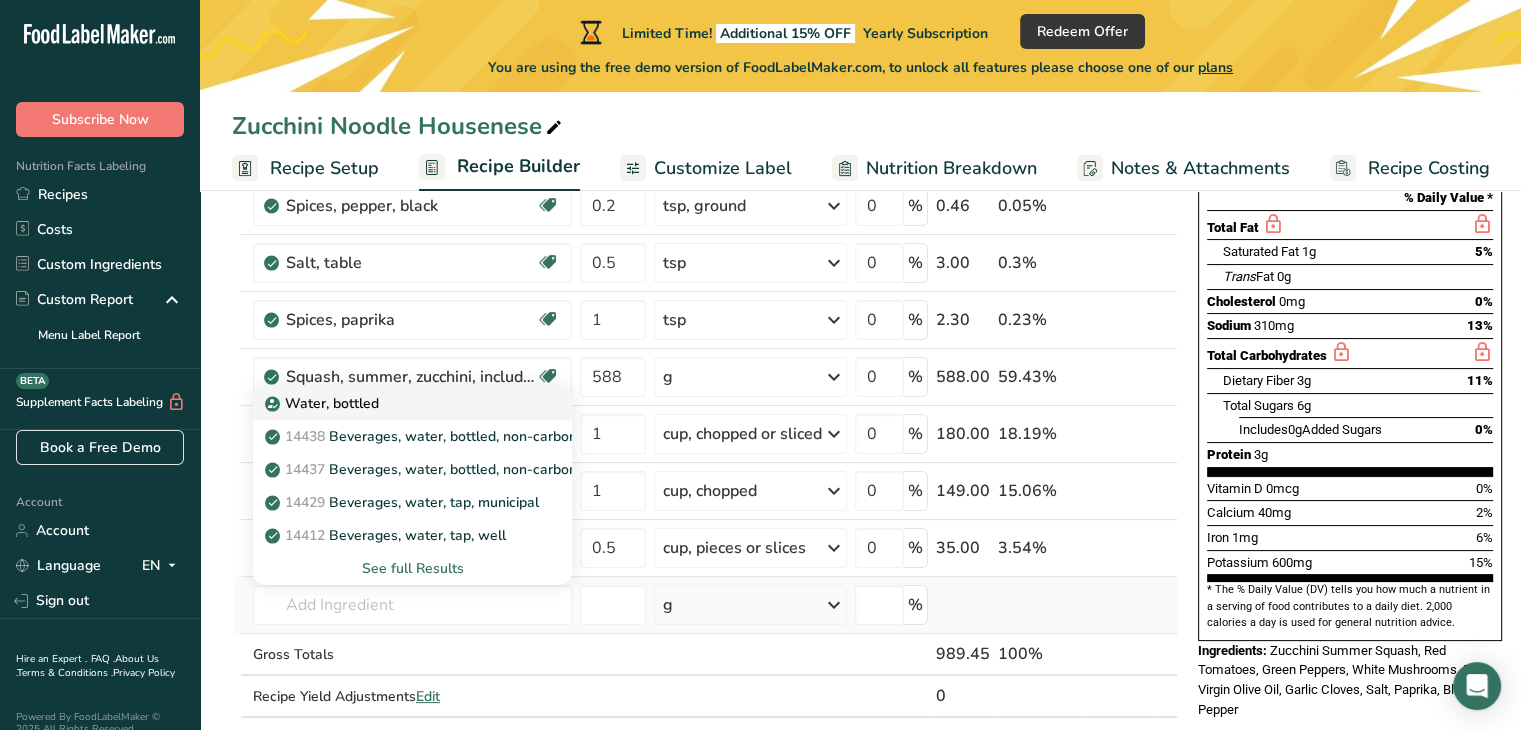 click on "Water, bottled" at bounding box center [324, 403] 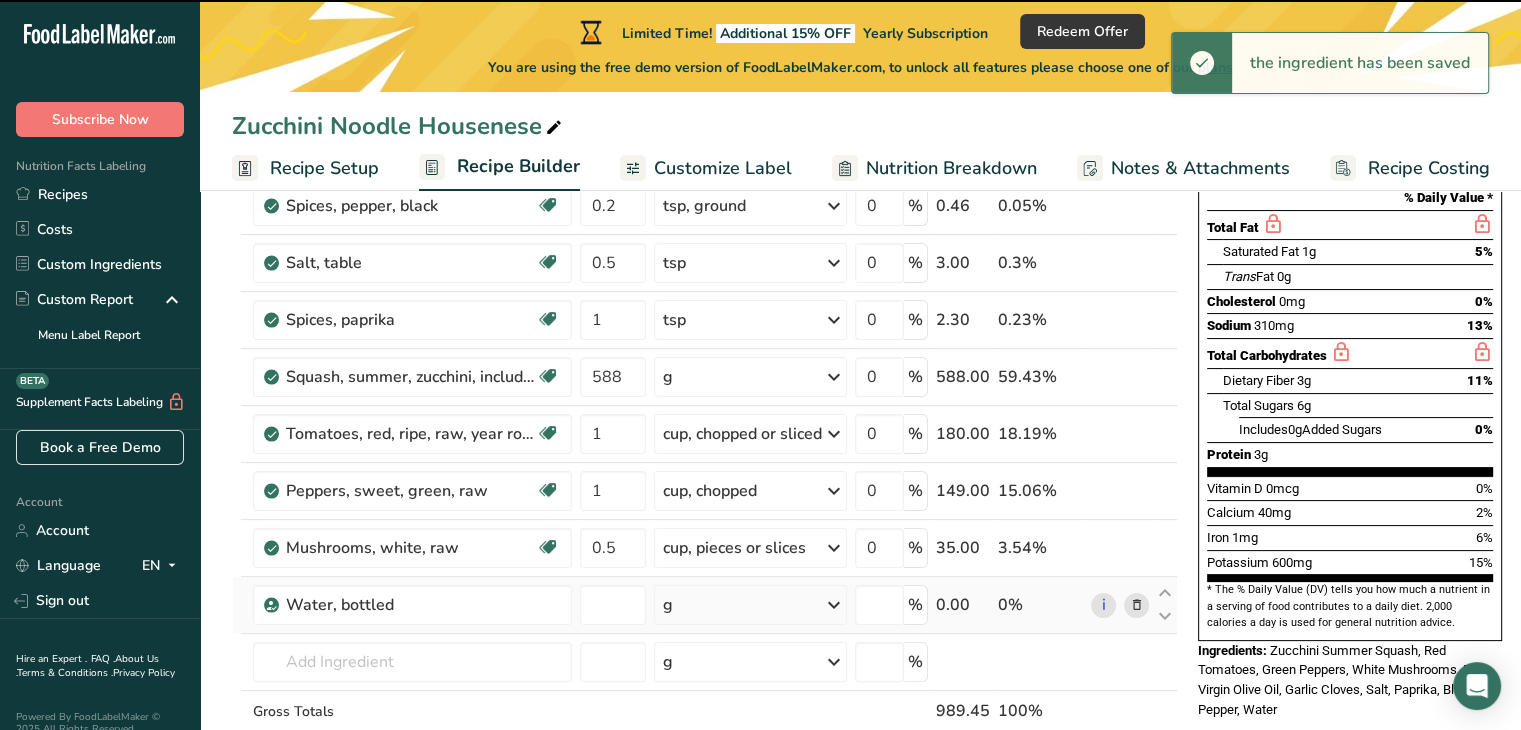 type on "0" 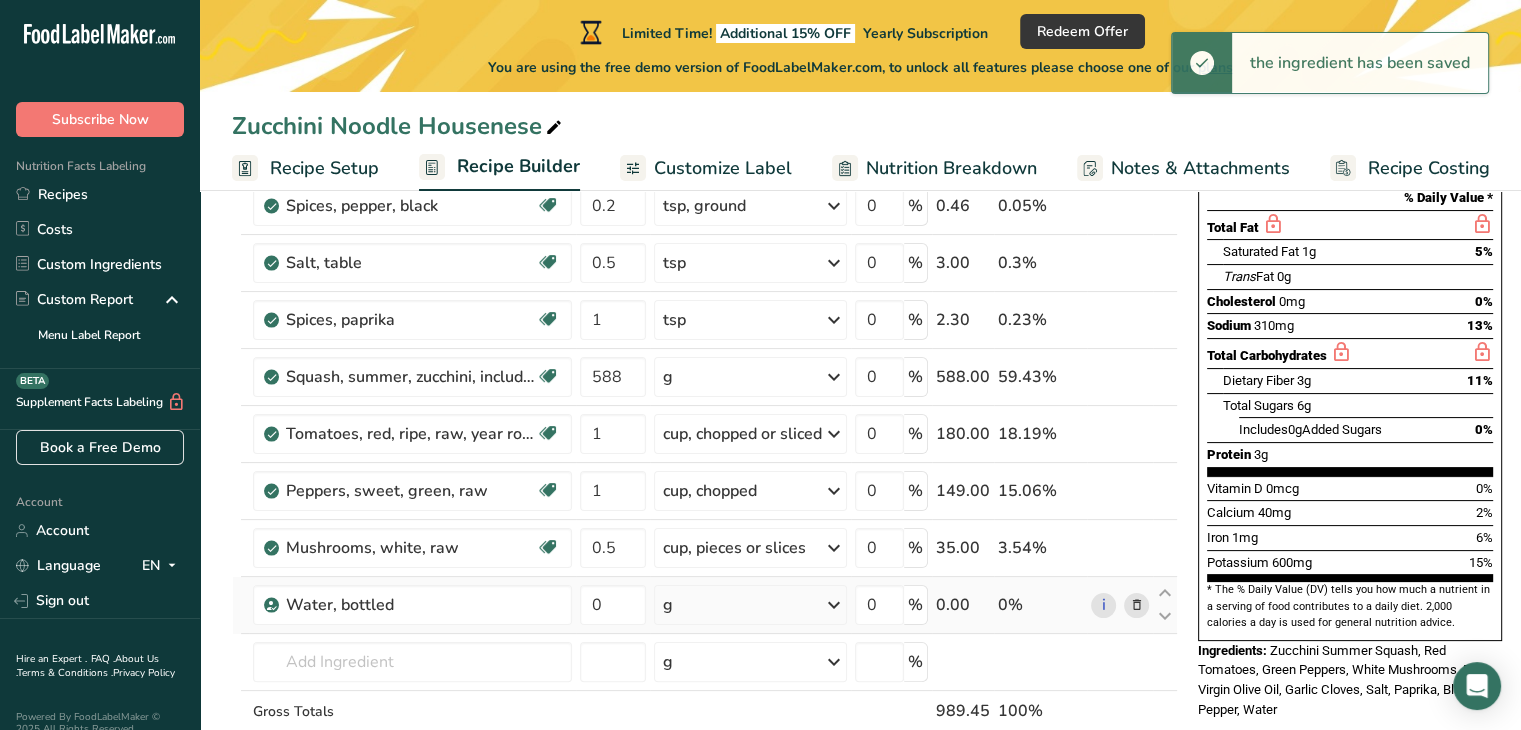 click on "g" at bounding box center [750, 605] 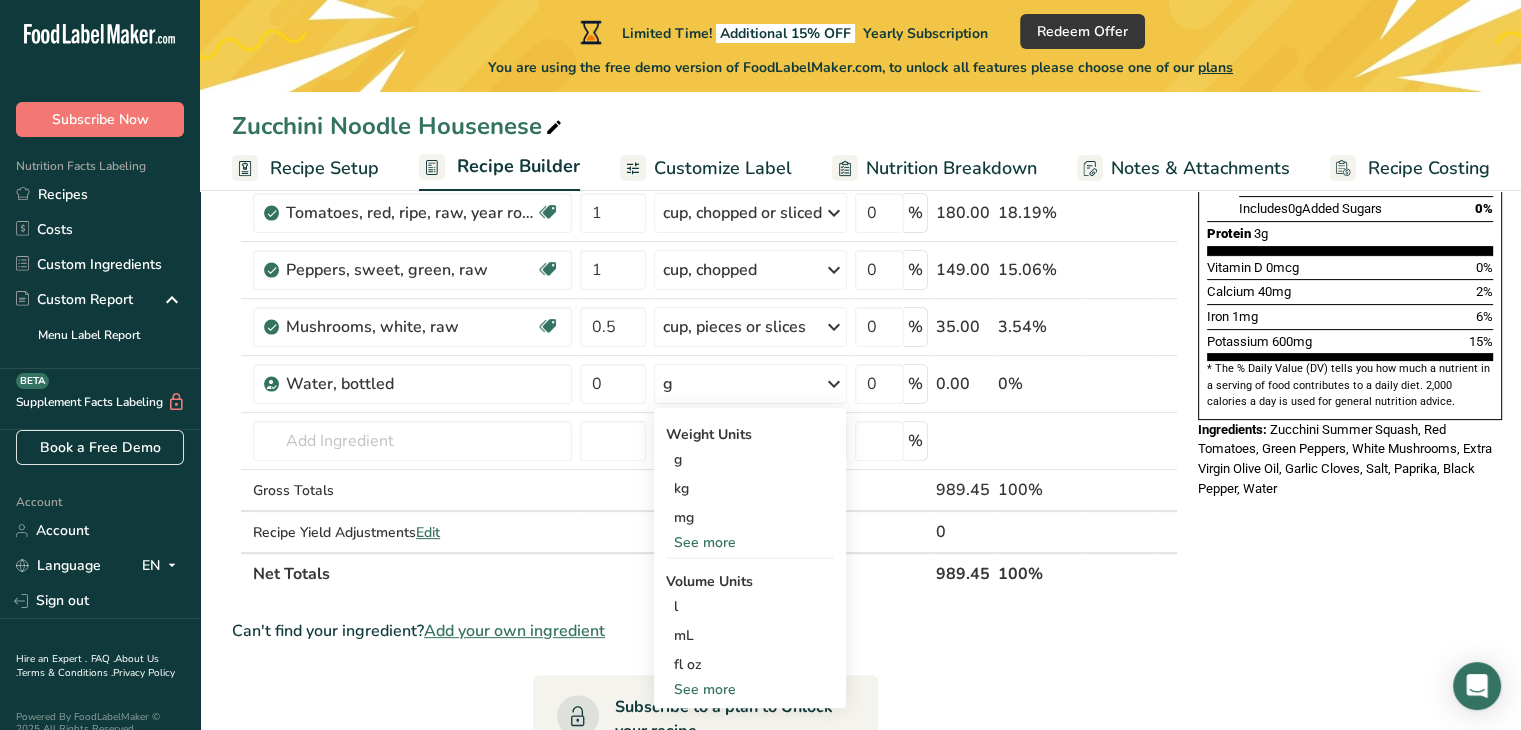 scroll, scrollTop: 503, scrollLeft: 0, axis: vertical 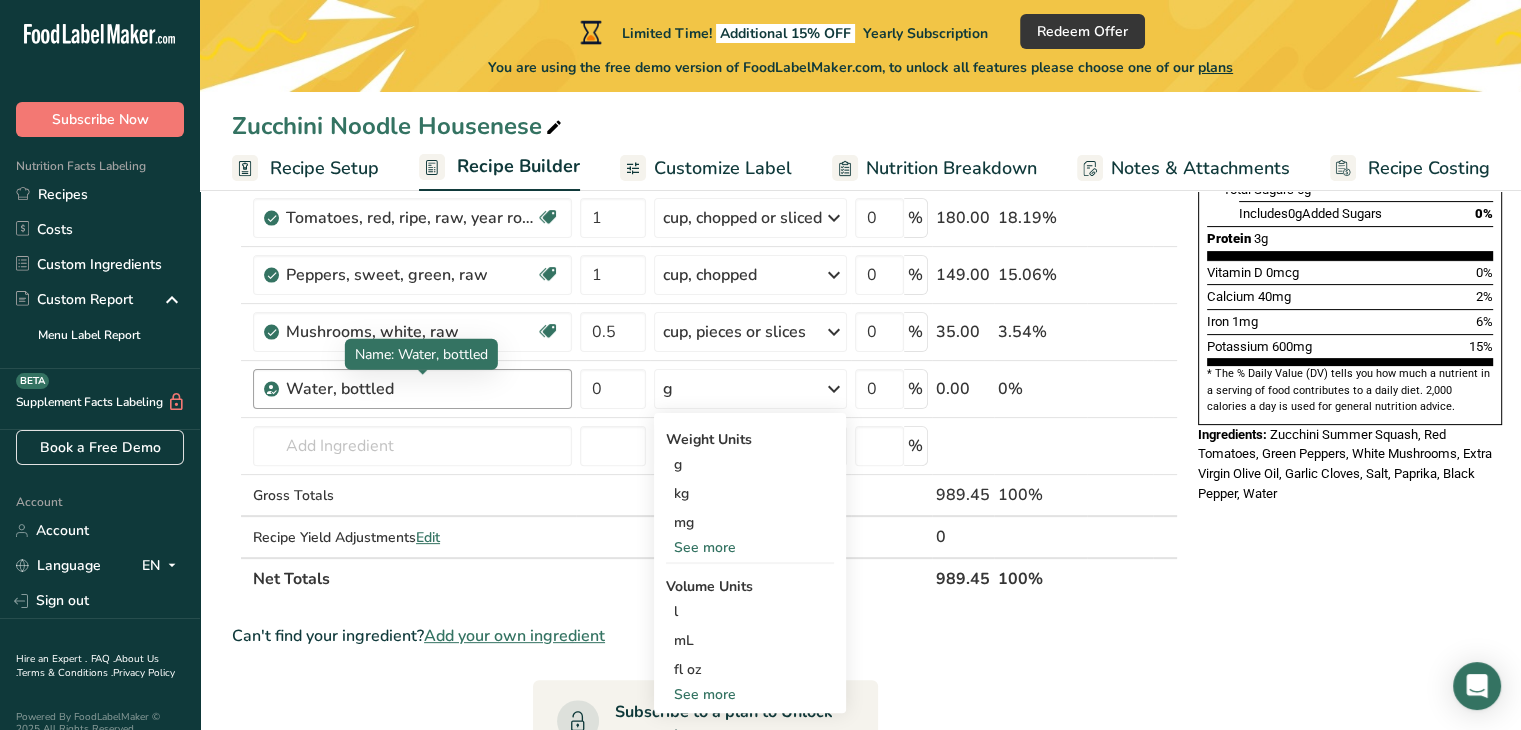 click on "Water, bottled" at bounding box center (411, 389) 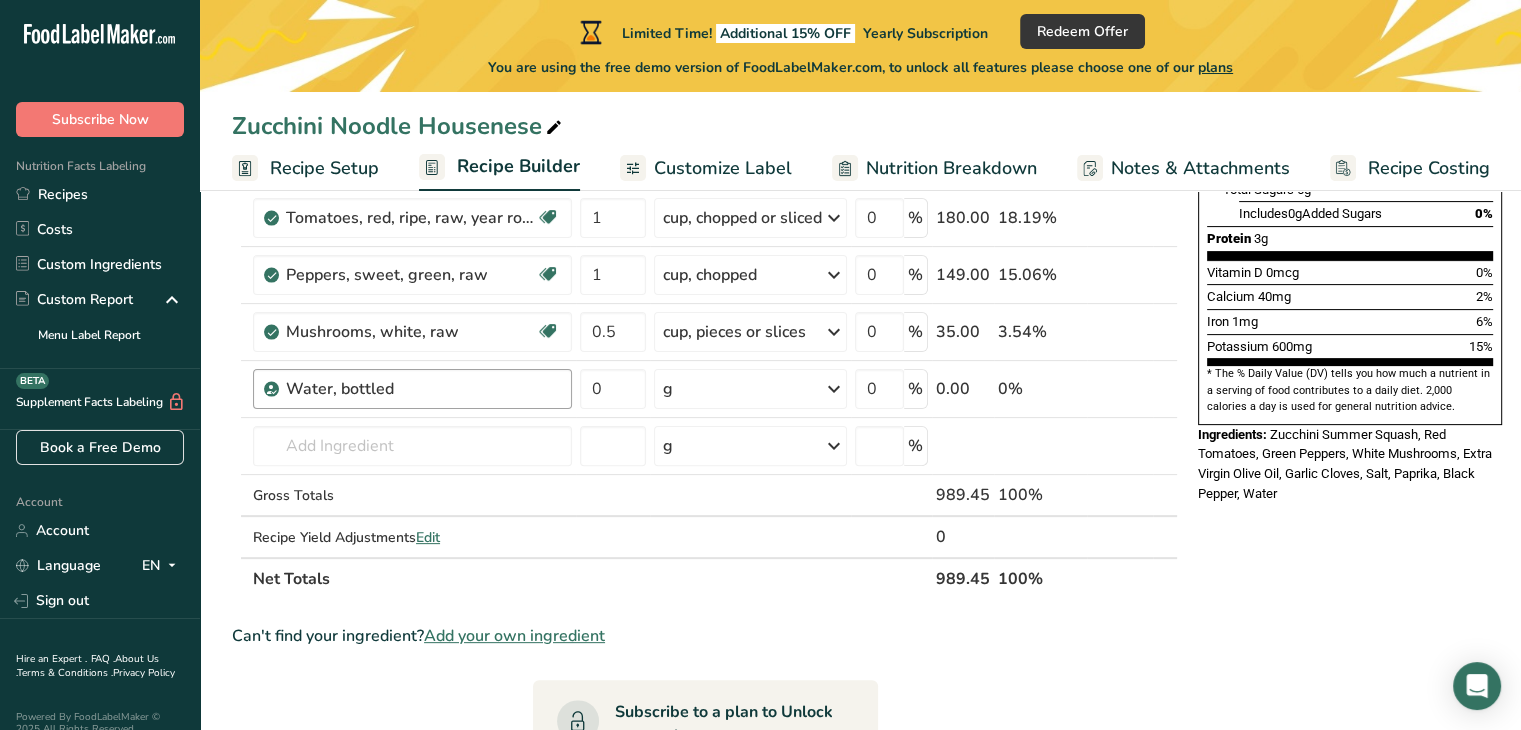 click on "Water, bottled" at bounding box center (411, 389) 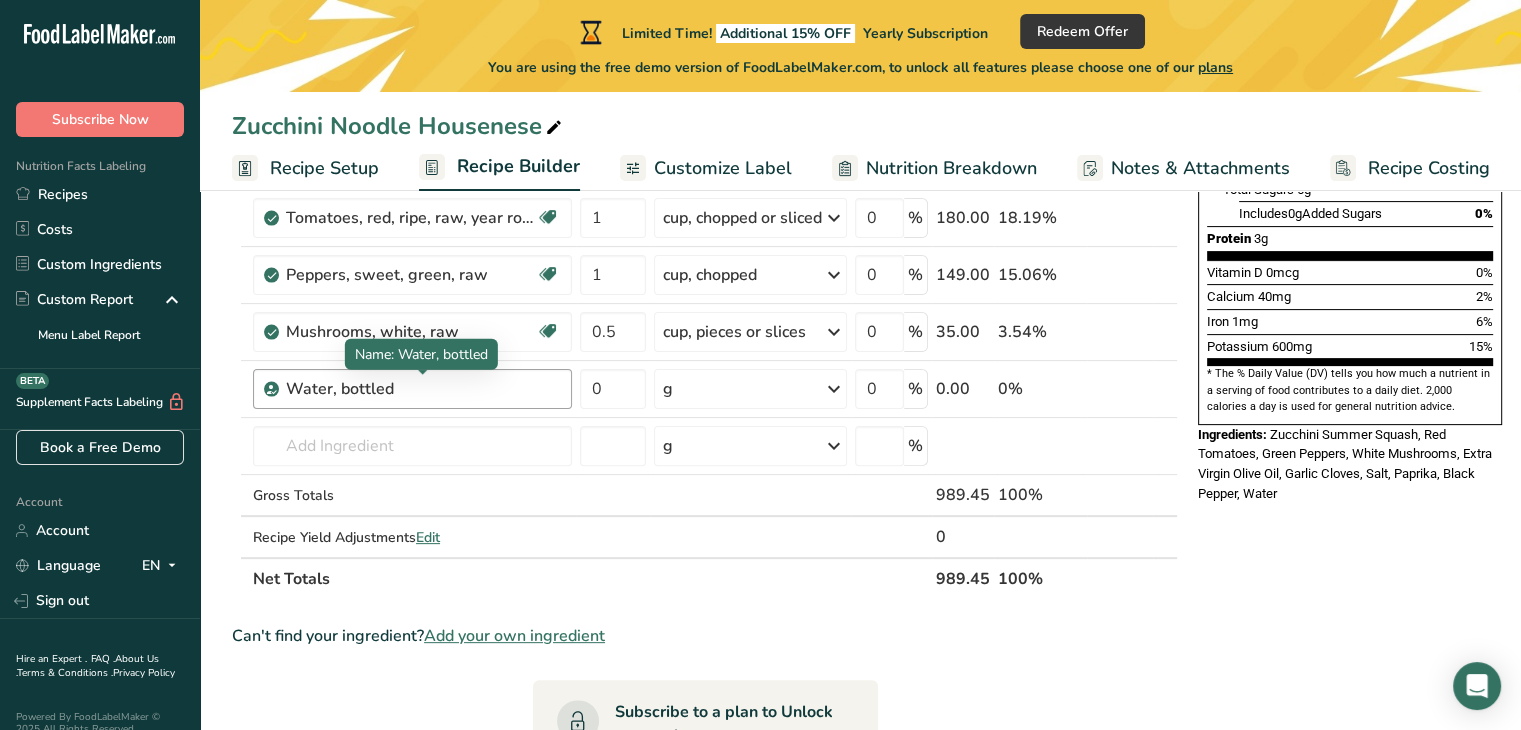 click on "Water, bottled" at bounding box center (411, 389) 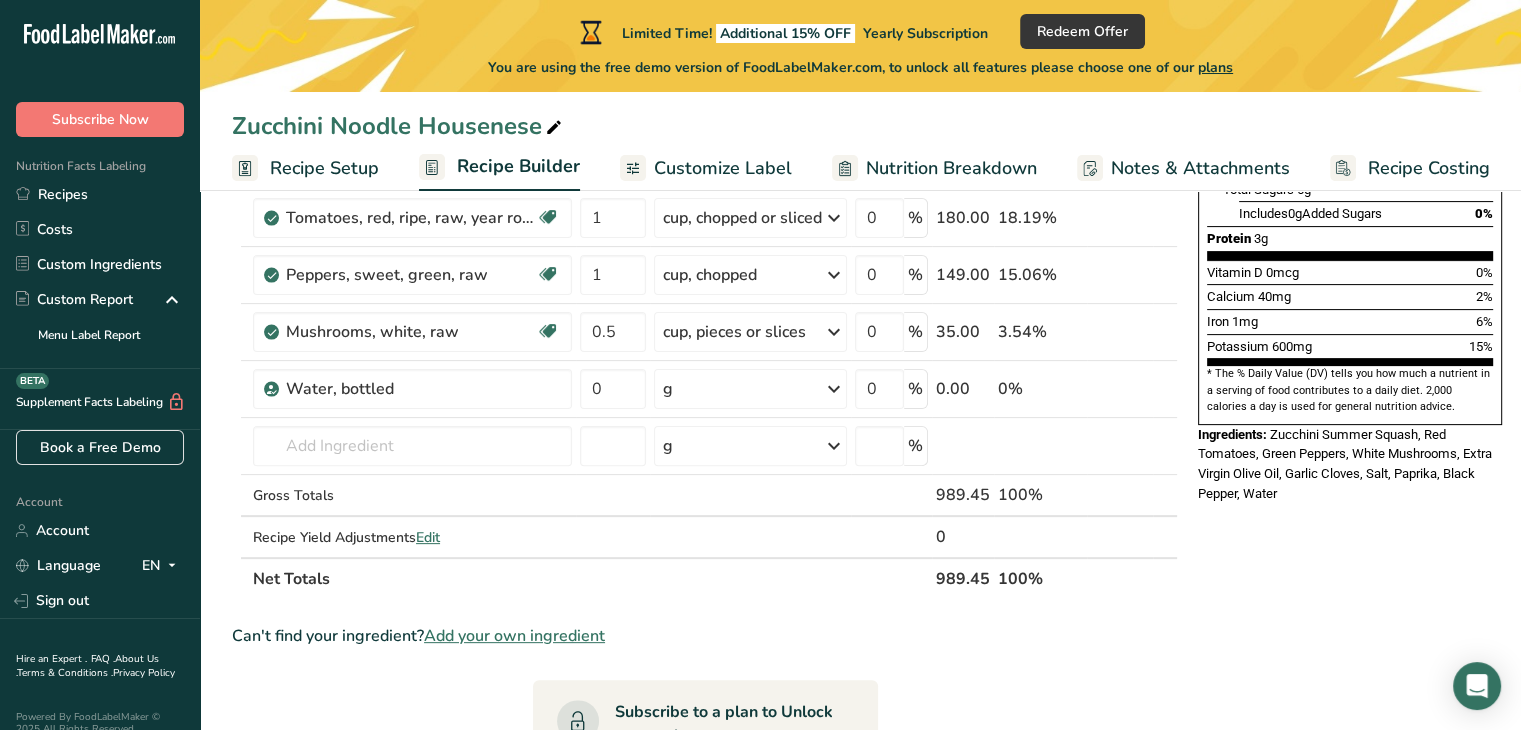 click at bounding box center [1137, 389] 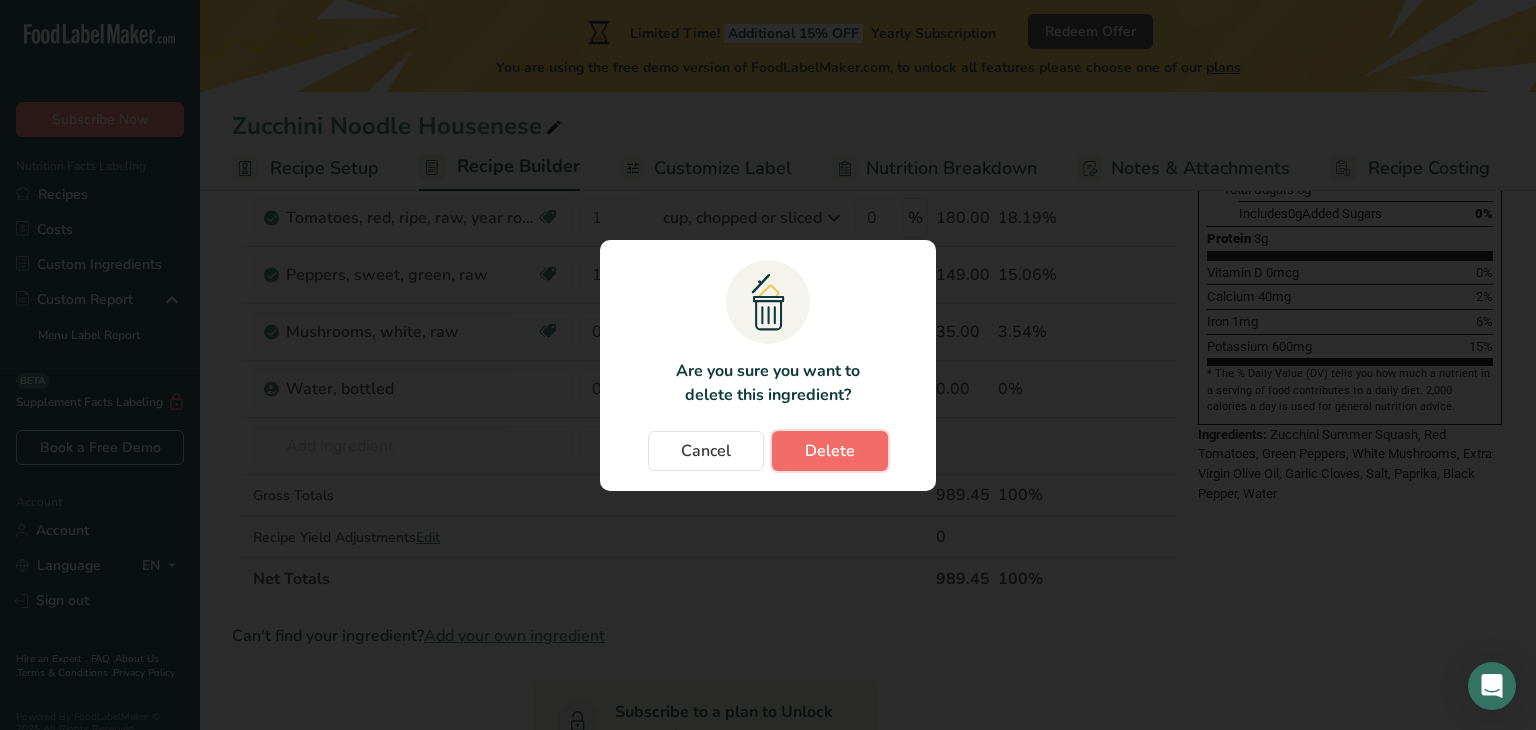 click on "Delete" at bounding box center [830, 451] 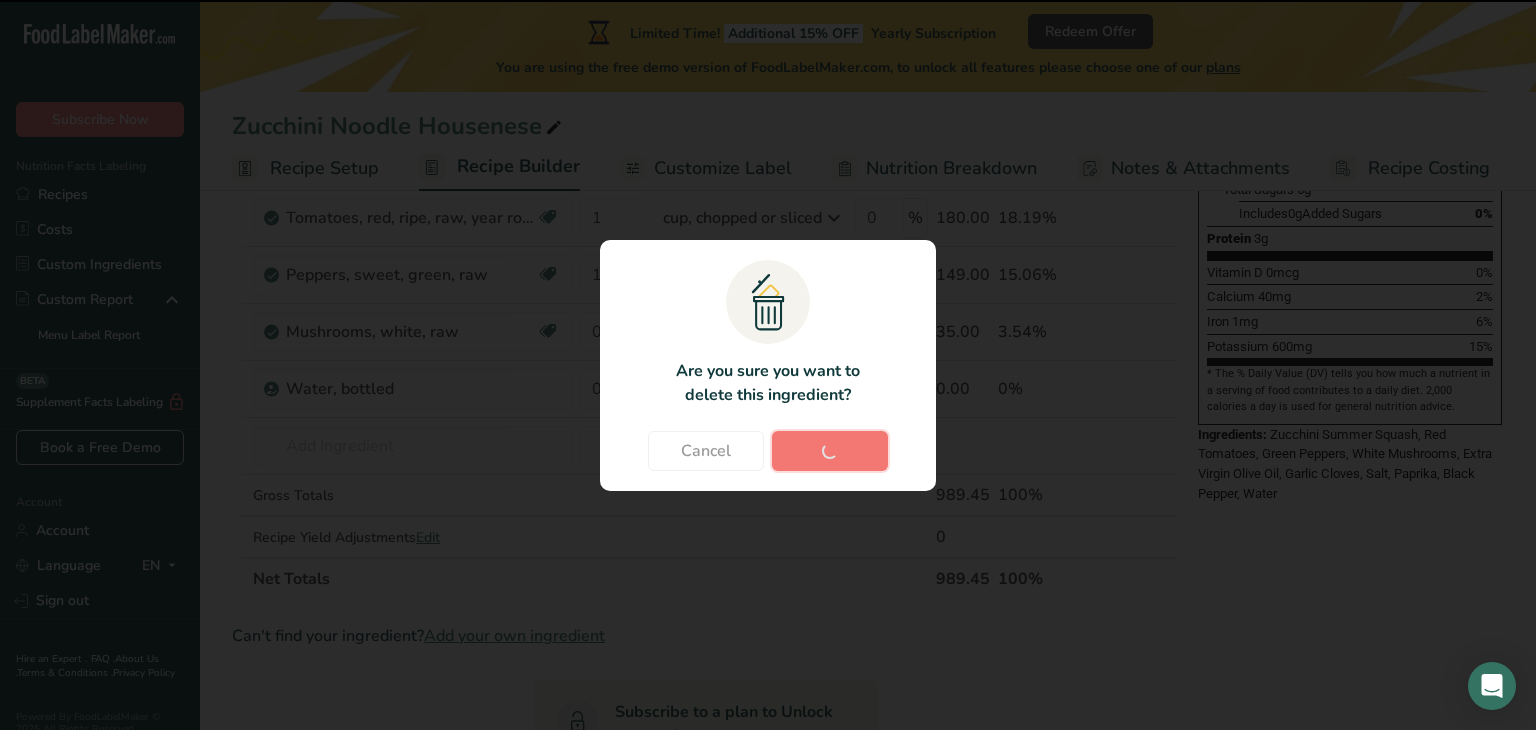 type 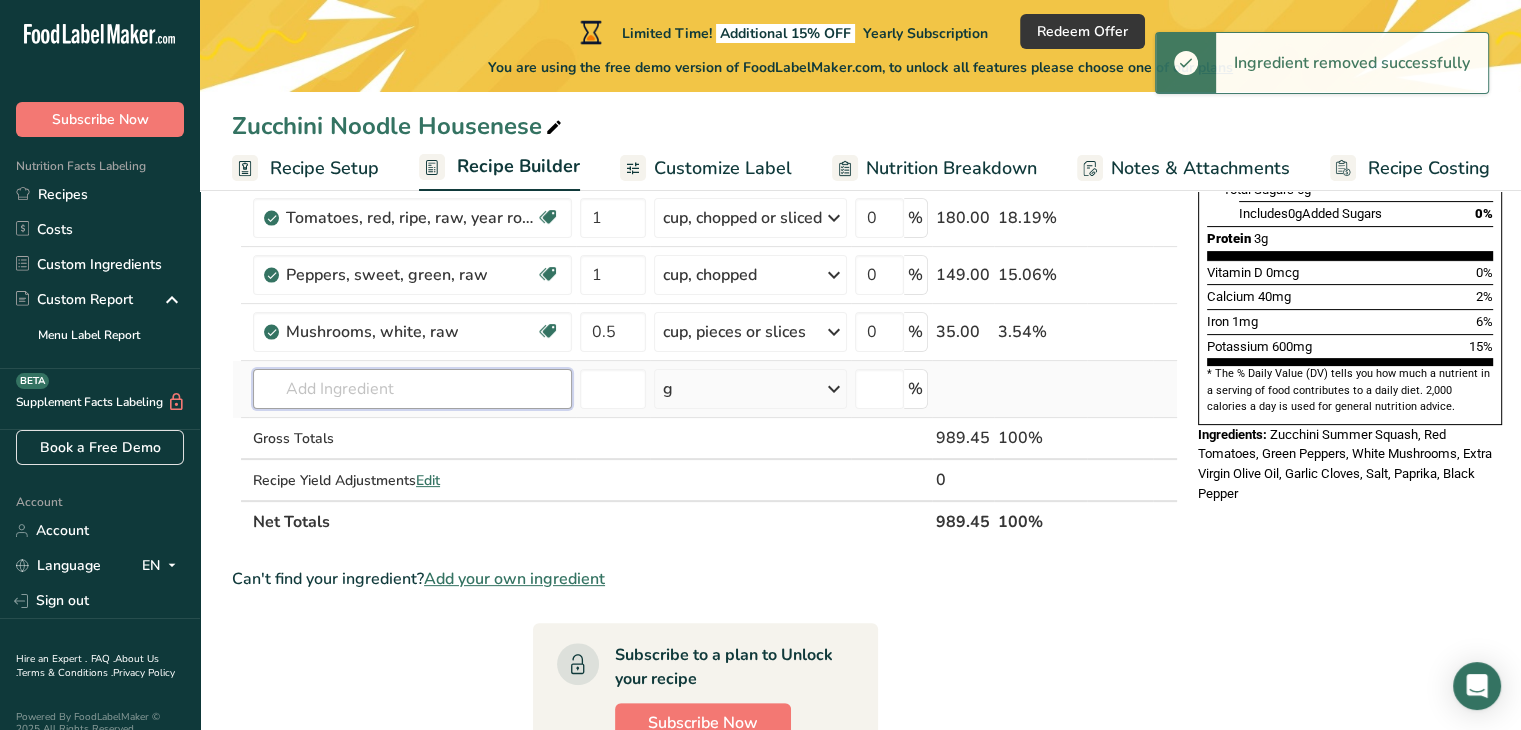 click at bounding box center (412, 389) 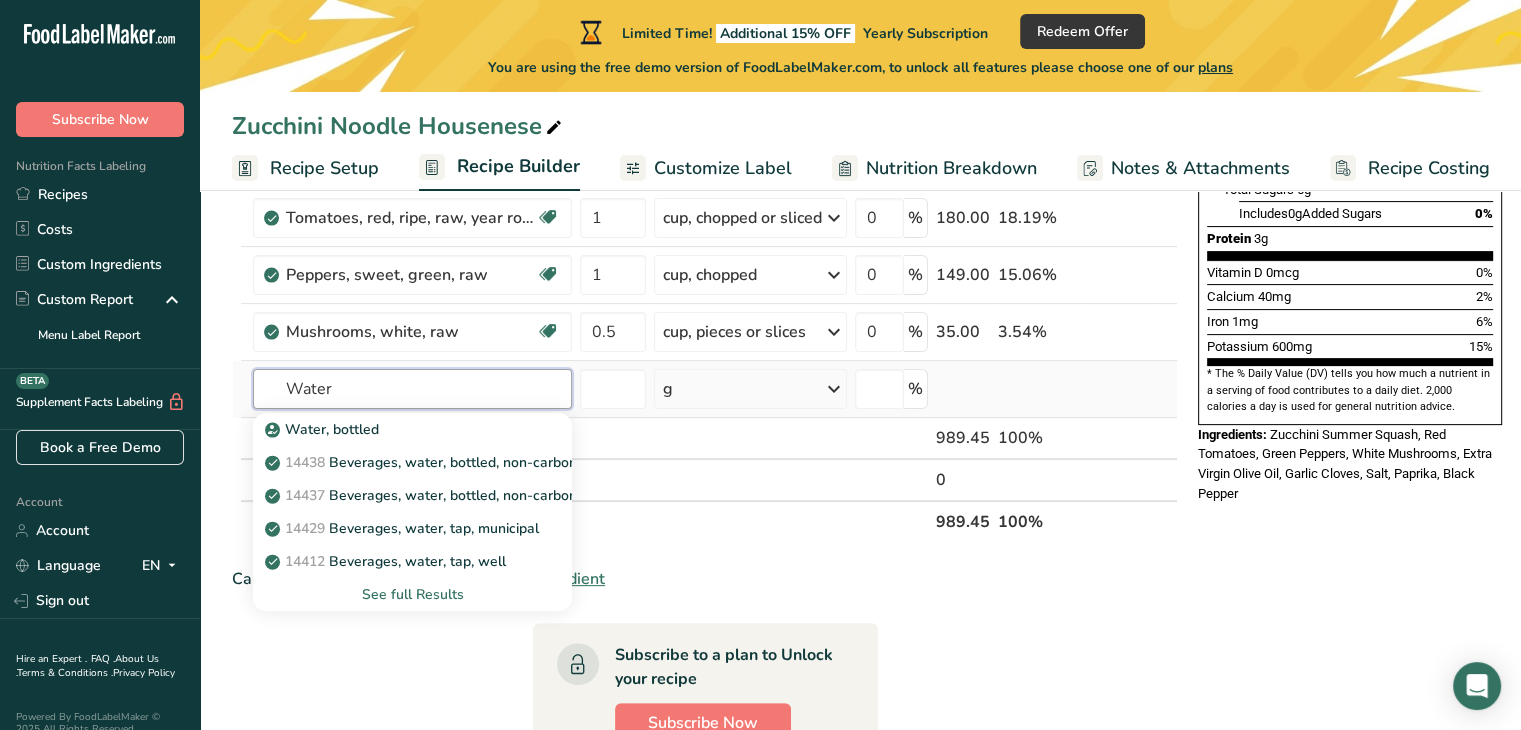 type on "Water" 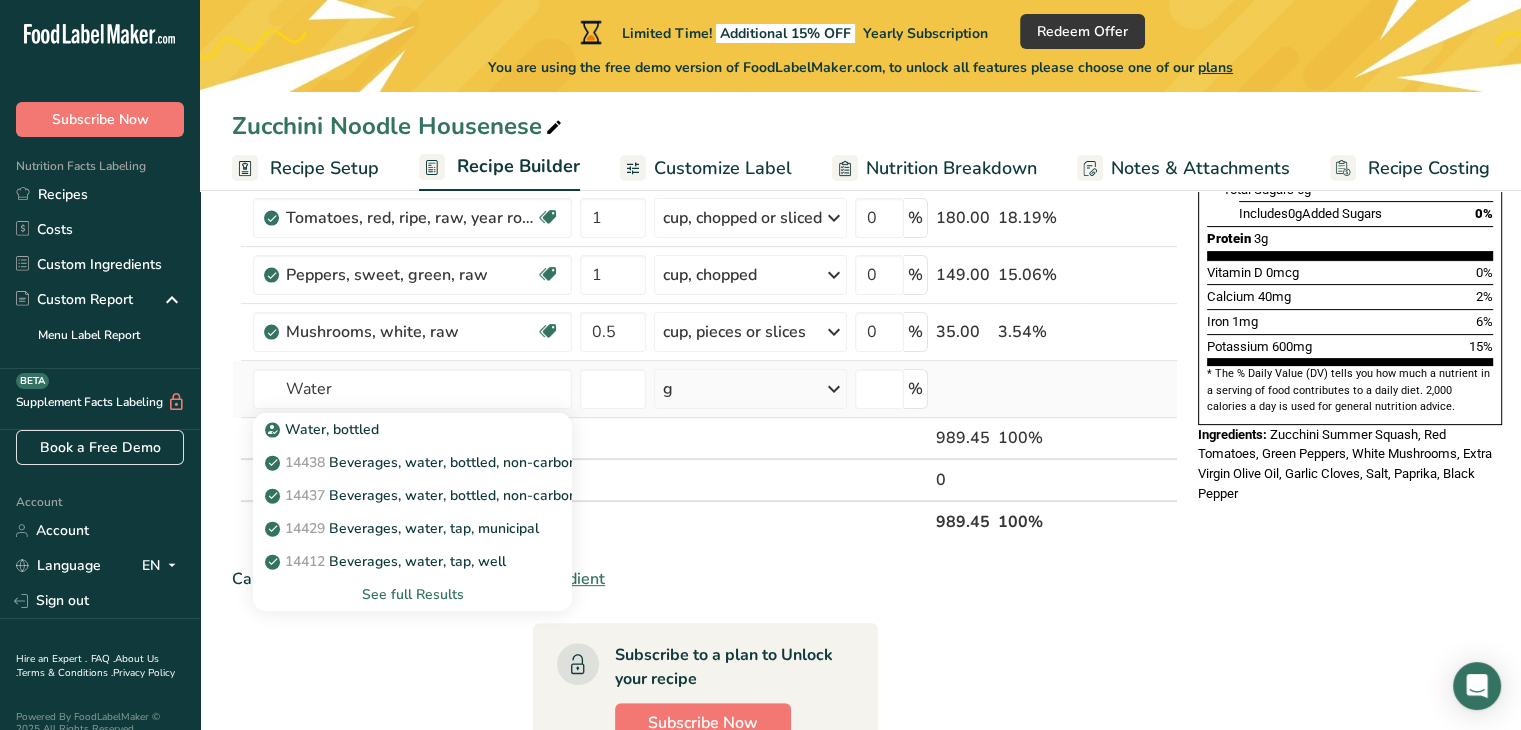 type 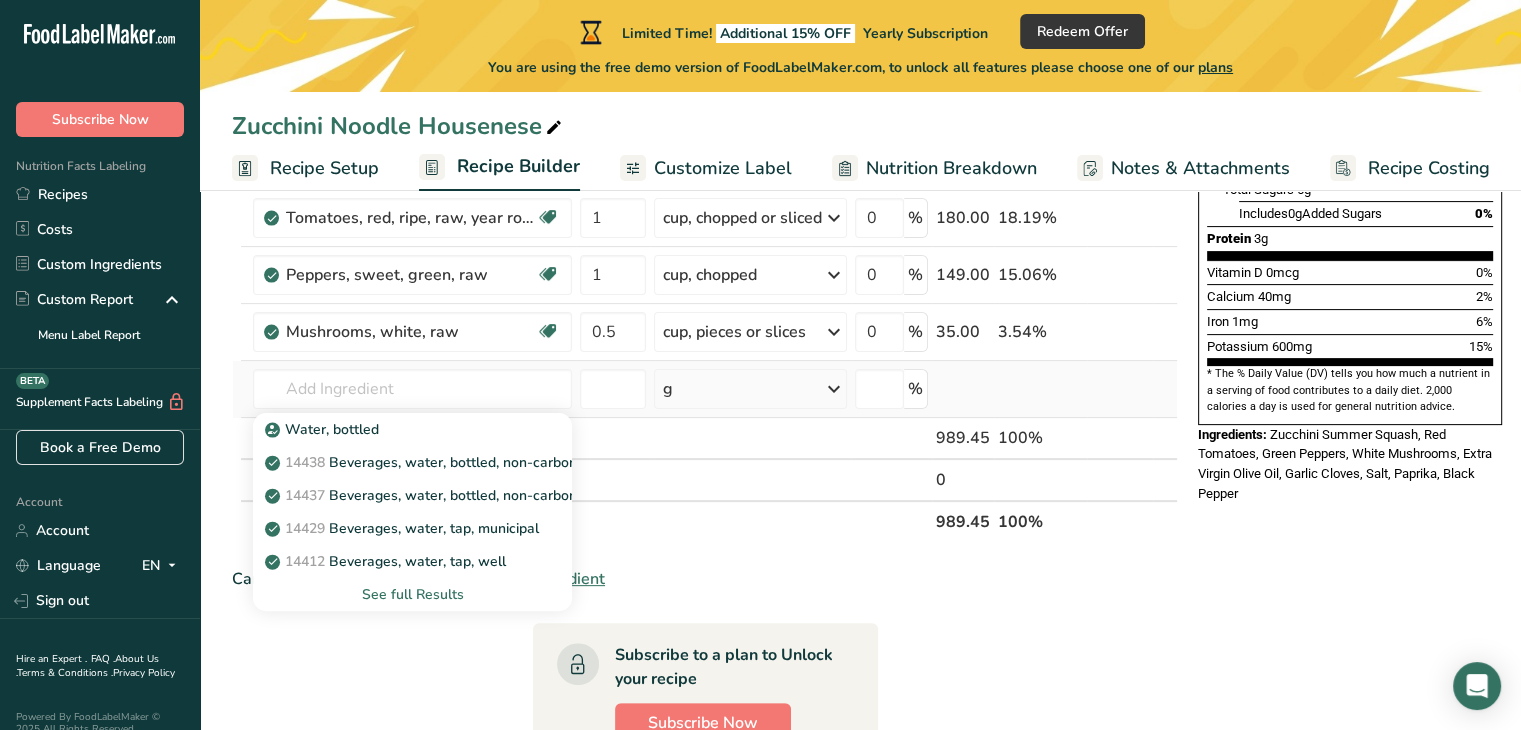click on "See full Results" at bounding box center (412, 594) 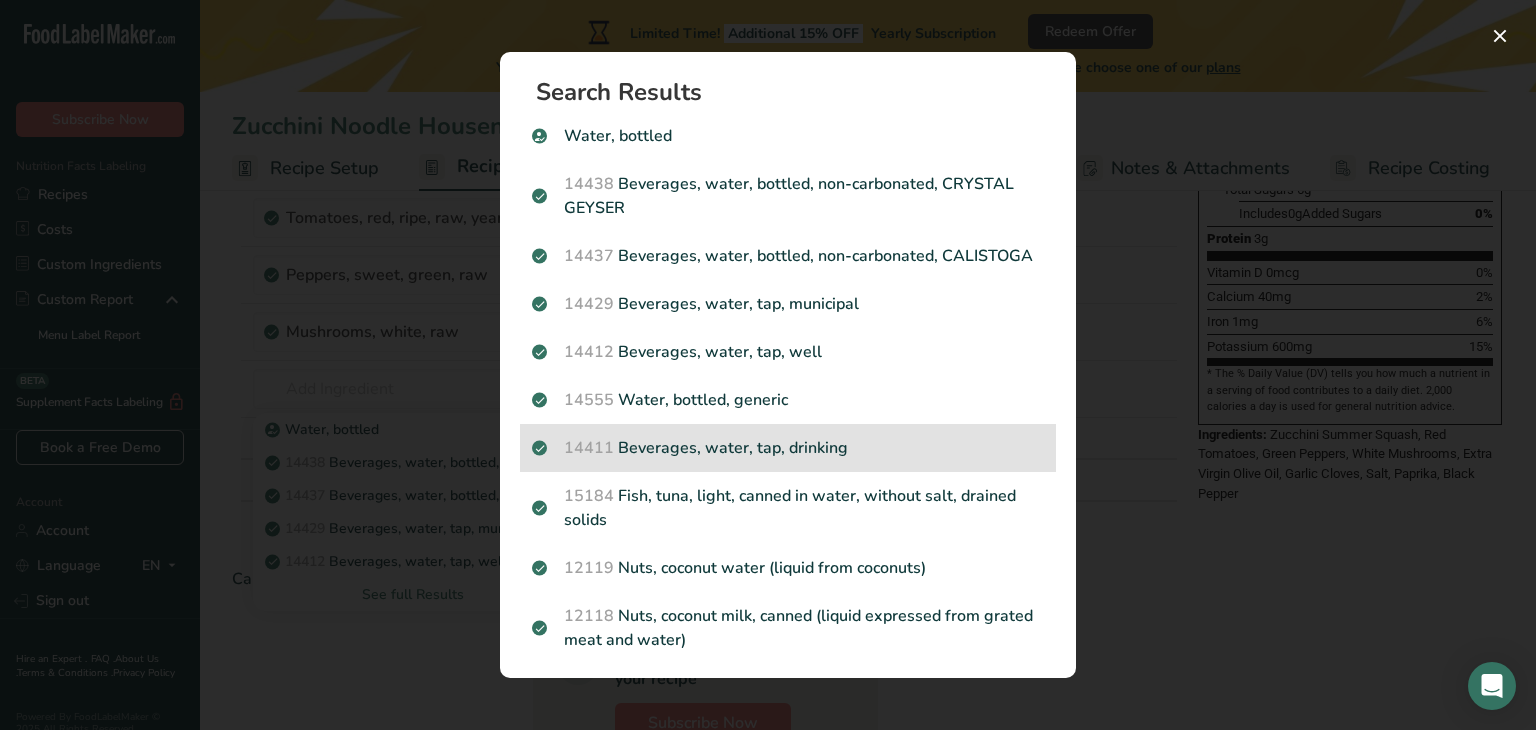 click on "14411
Beverages, water, tap, drinking" at bounding box center [788, 448] 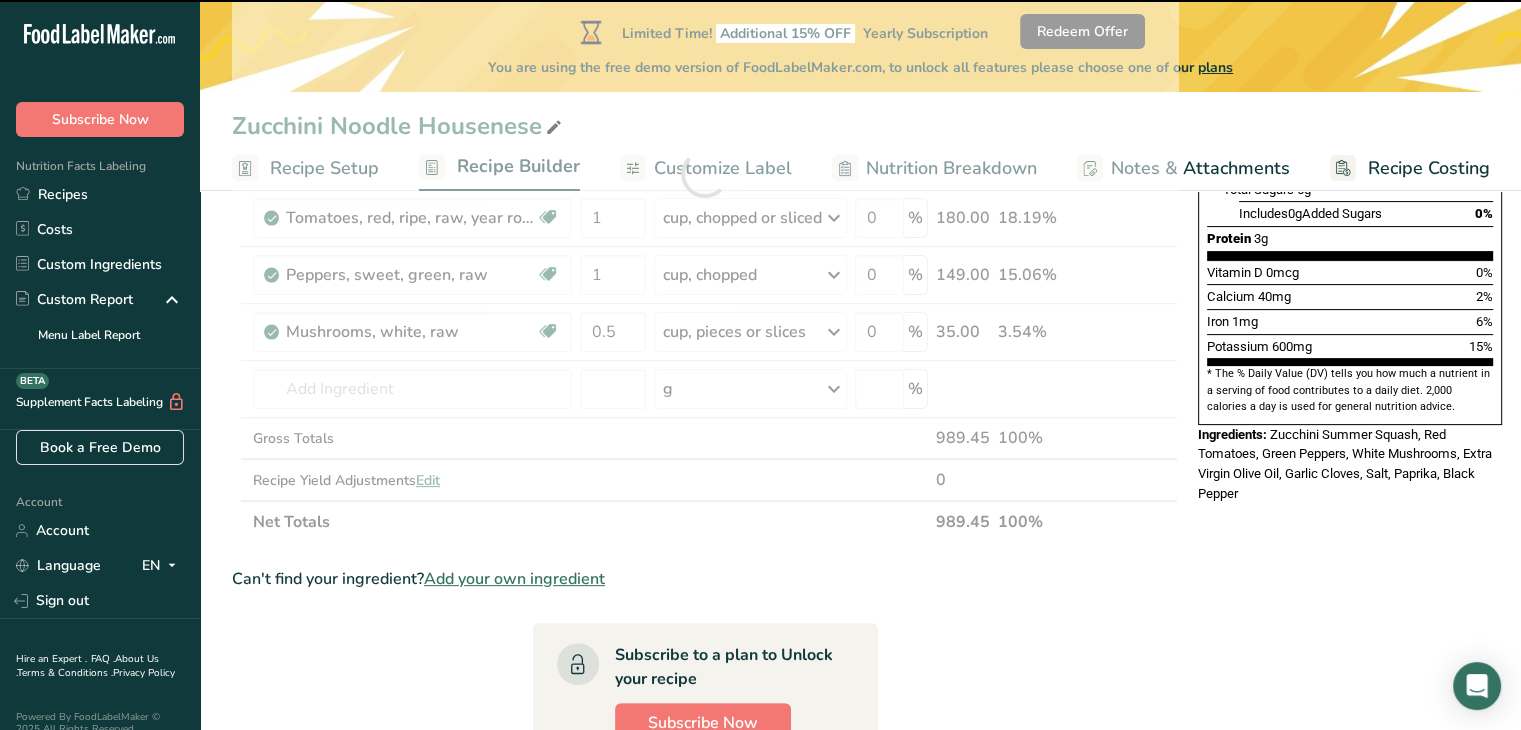 type on "0" 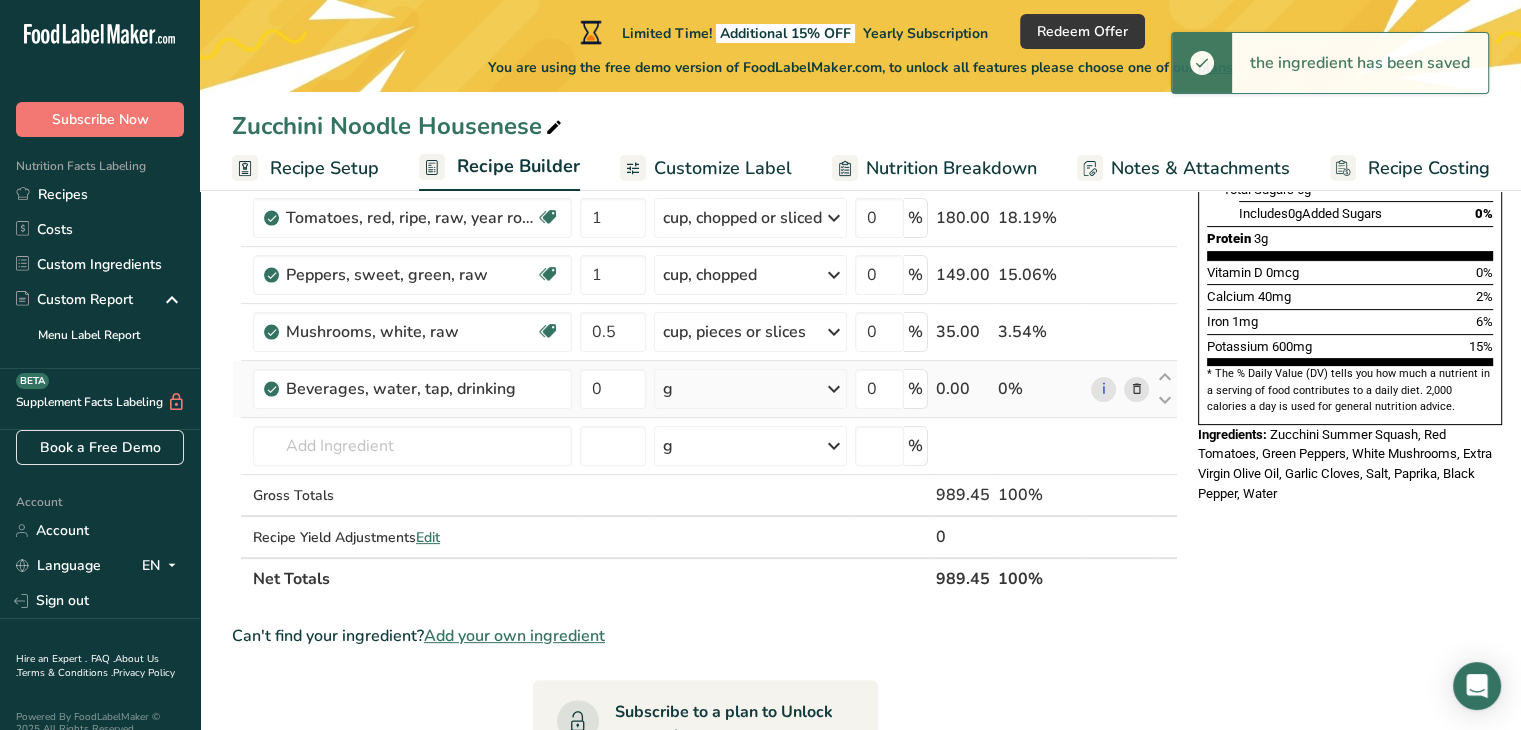 click at bounding box center [834, 389] 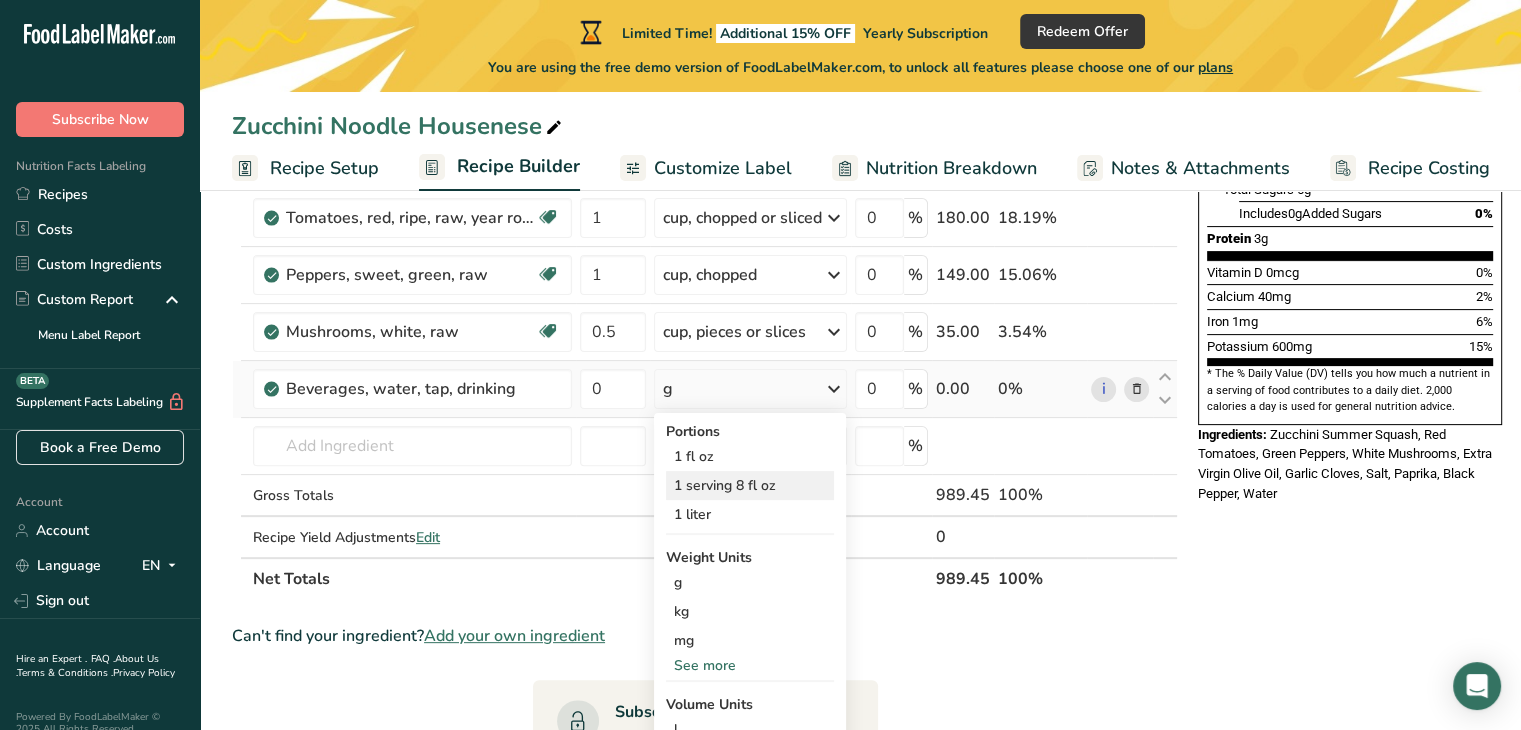 click on "1 serving 8 fl oz" at bounding box center (750, 485) 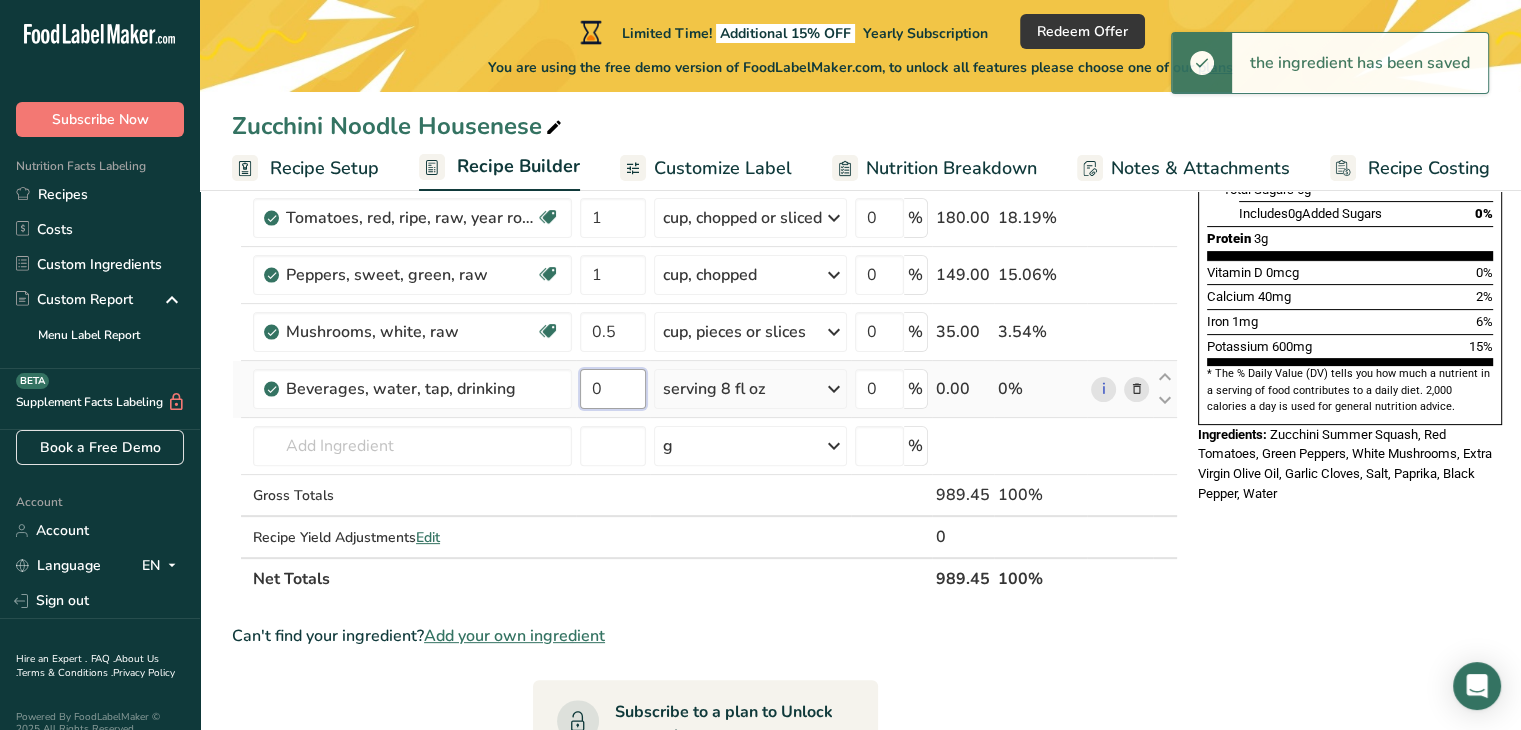 click on "0" at bounding box center (613, 389) 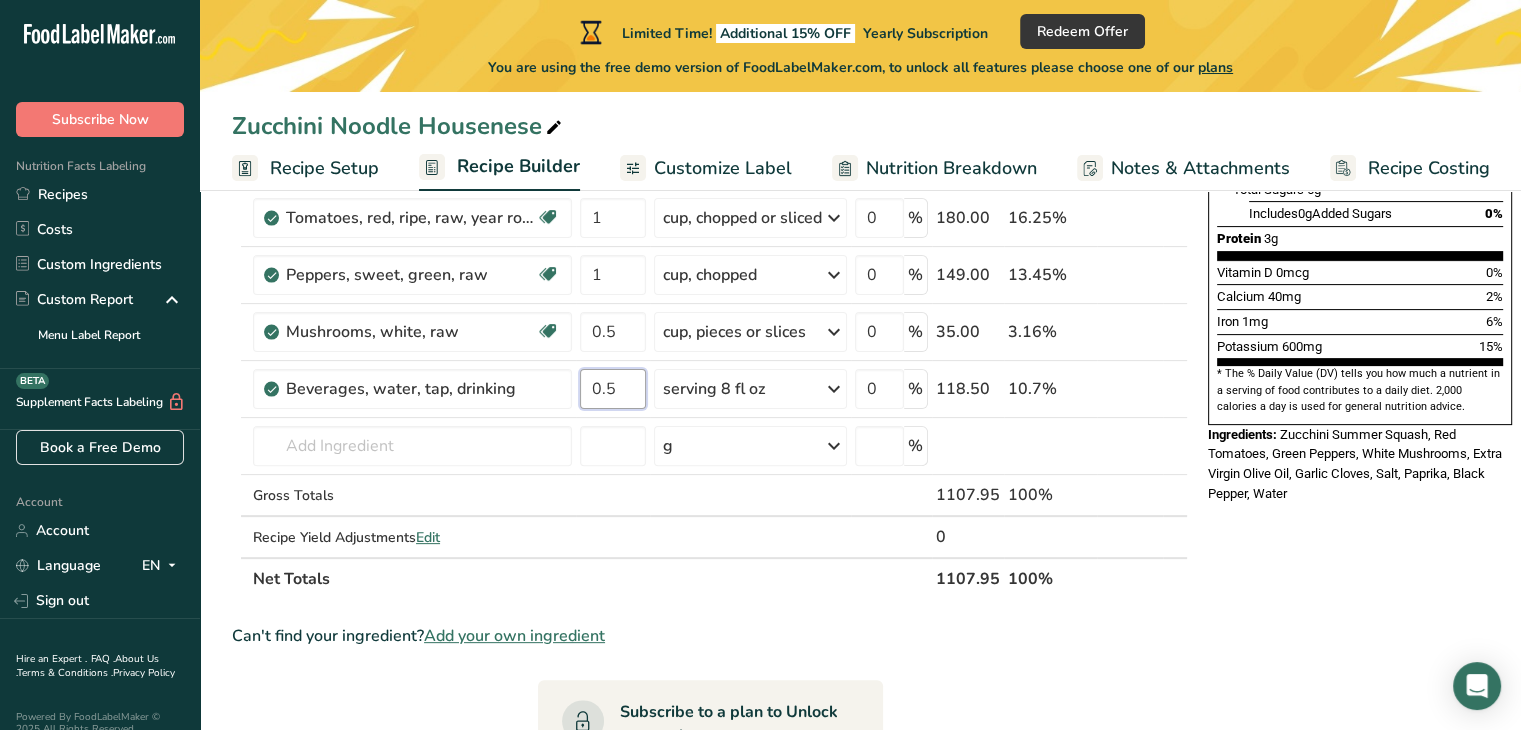 type on "0.5" 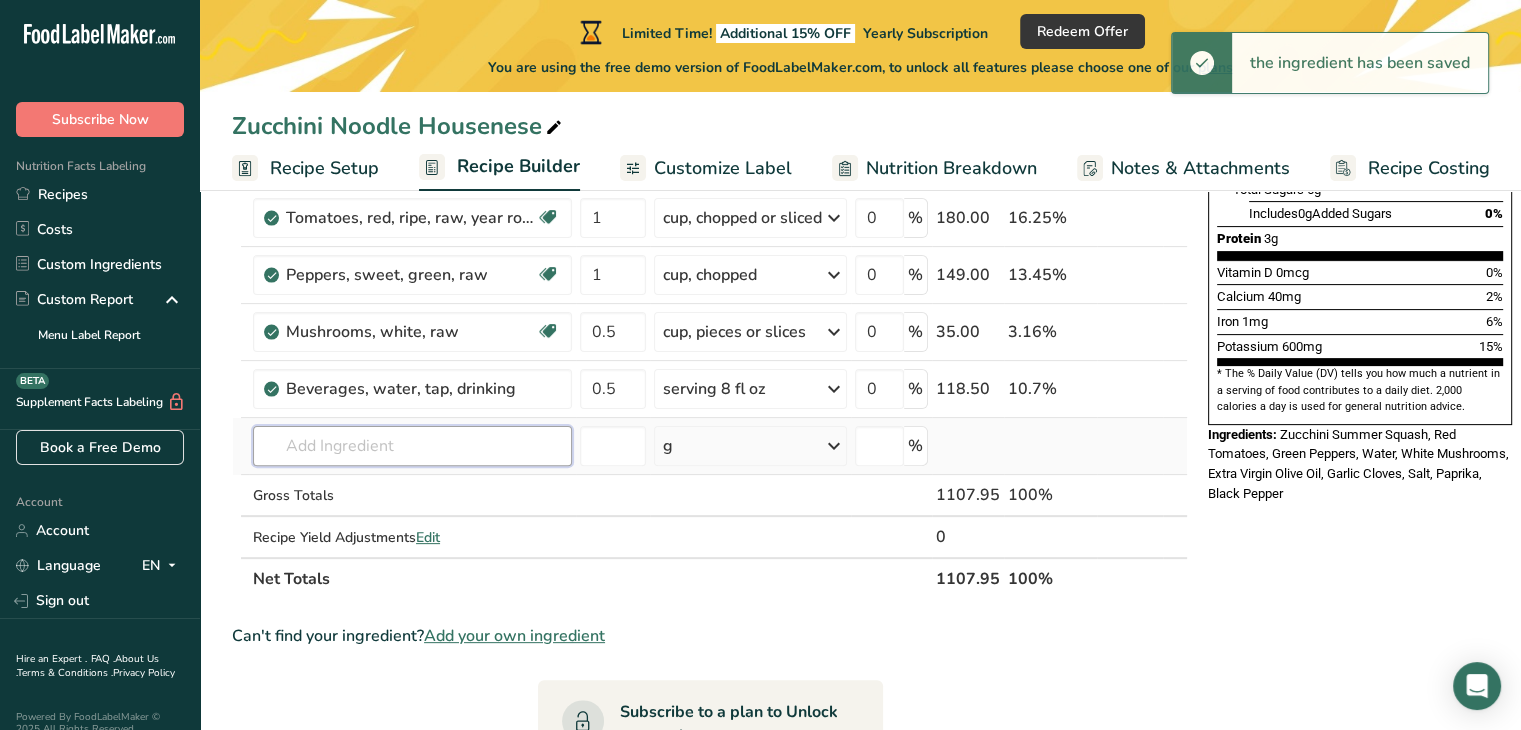 click on "Ingredient *
Amount *
Unit *
Waste *   .a-a{fill:#347362;}.b-a{fill:#fff;}          Grams
Percentage
Extra Virgin Olive Oil
2
tbsp
Weight Units
g
kg
mg
See more
Volume Units
l
Volume units require a density conversion. If you know your ingredient's density enter it below. Otherwise, click on "RIA" our AI Regulatory bot - she will be able to help you
0.91
lb/ft3
g/cm3
Confirm
mL
Volume units require a density conversion. If you know your ingredient's density enter it below. Otherwise, click on "RIA" our AI Regulatory bot - she will be able to help you
0.91
fl oz" at bounding box center (710, 202) 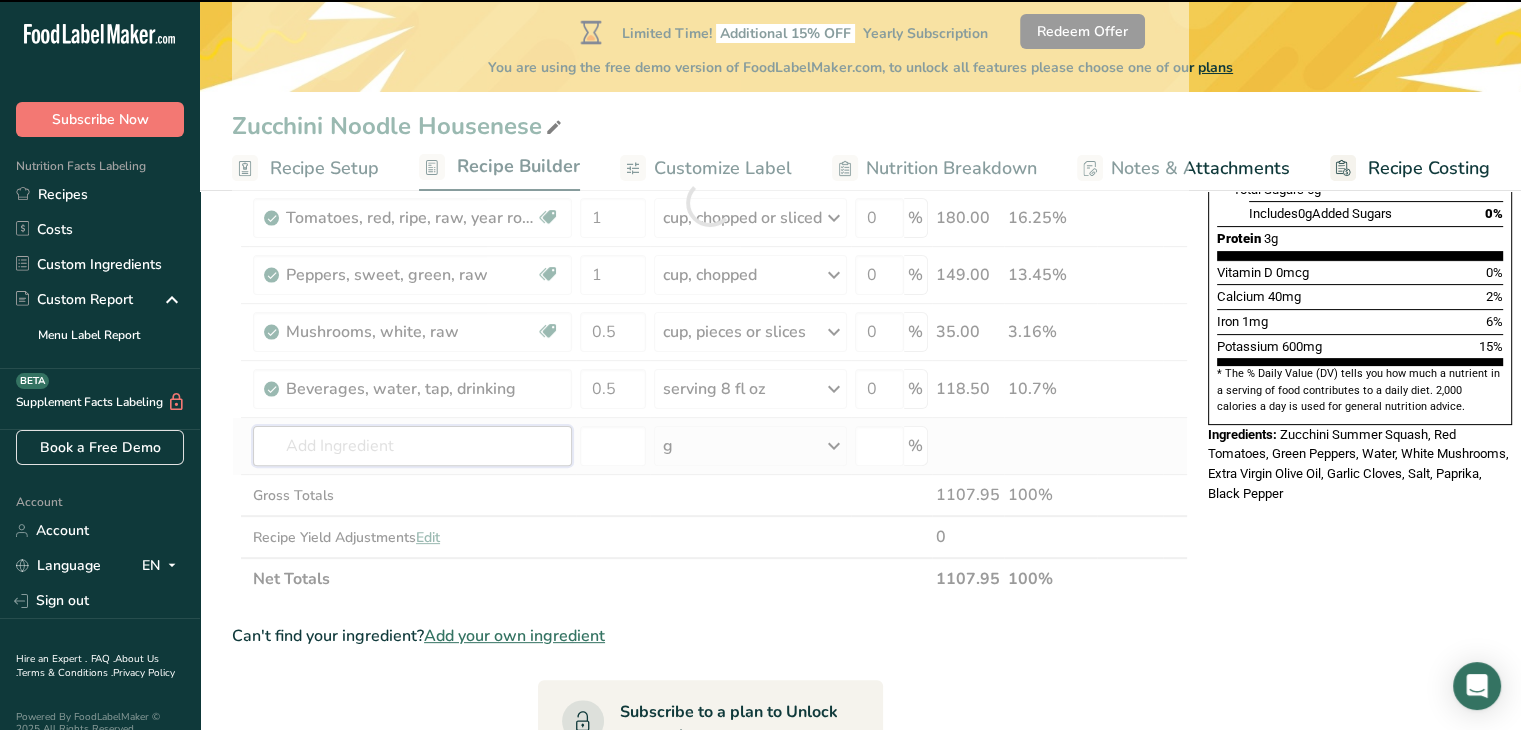 type on "L" 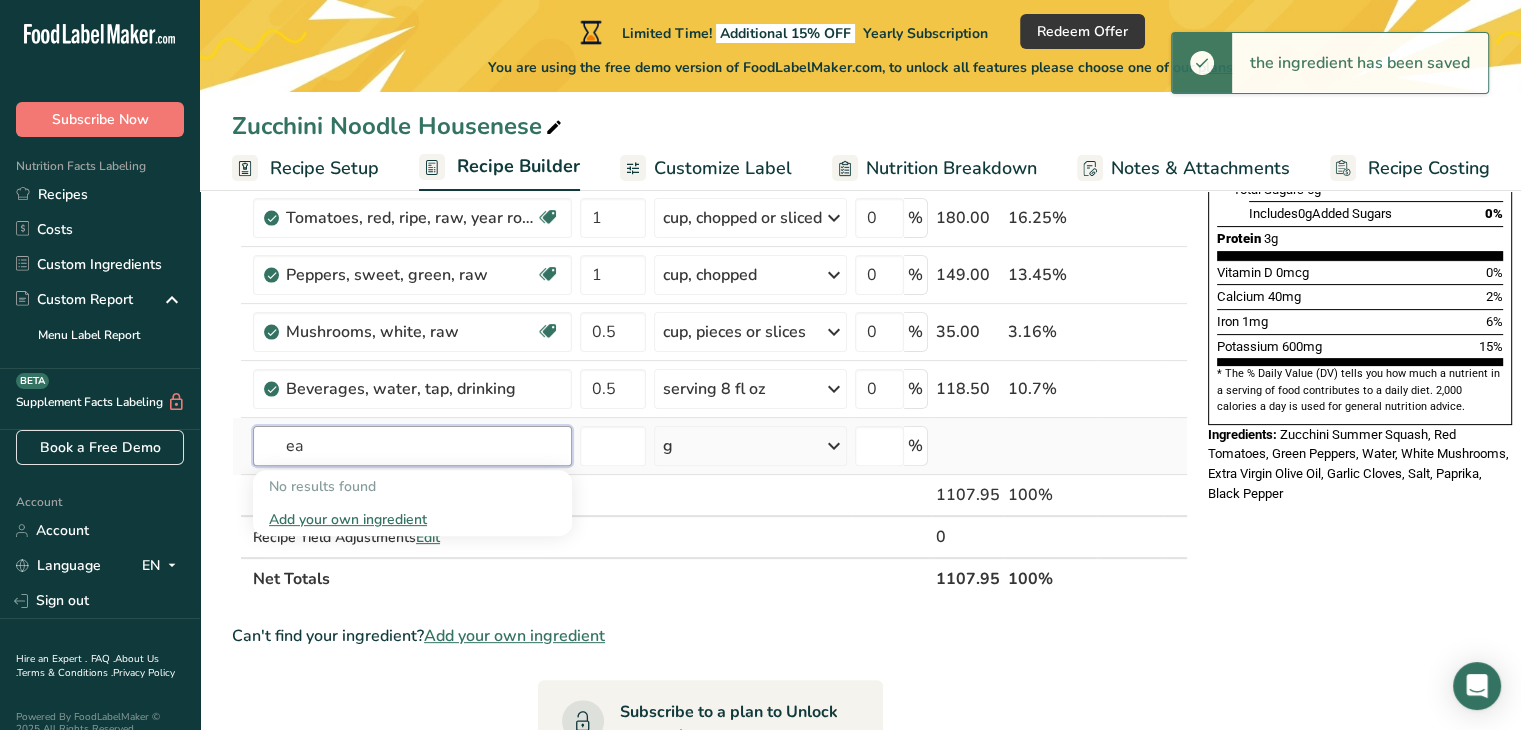 type on "e" 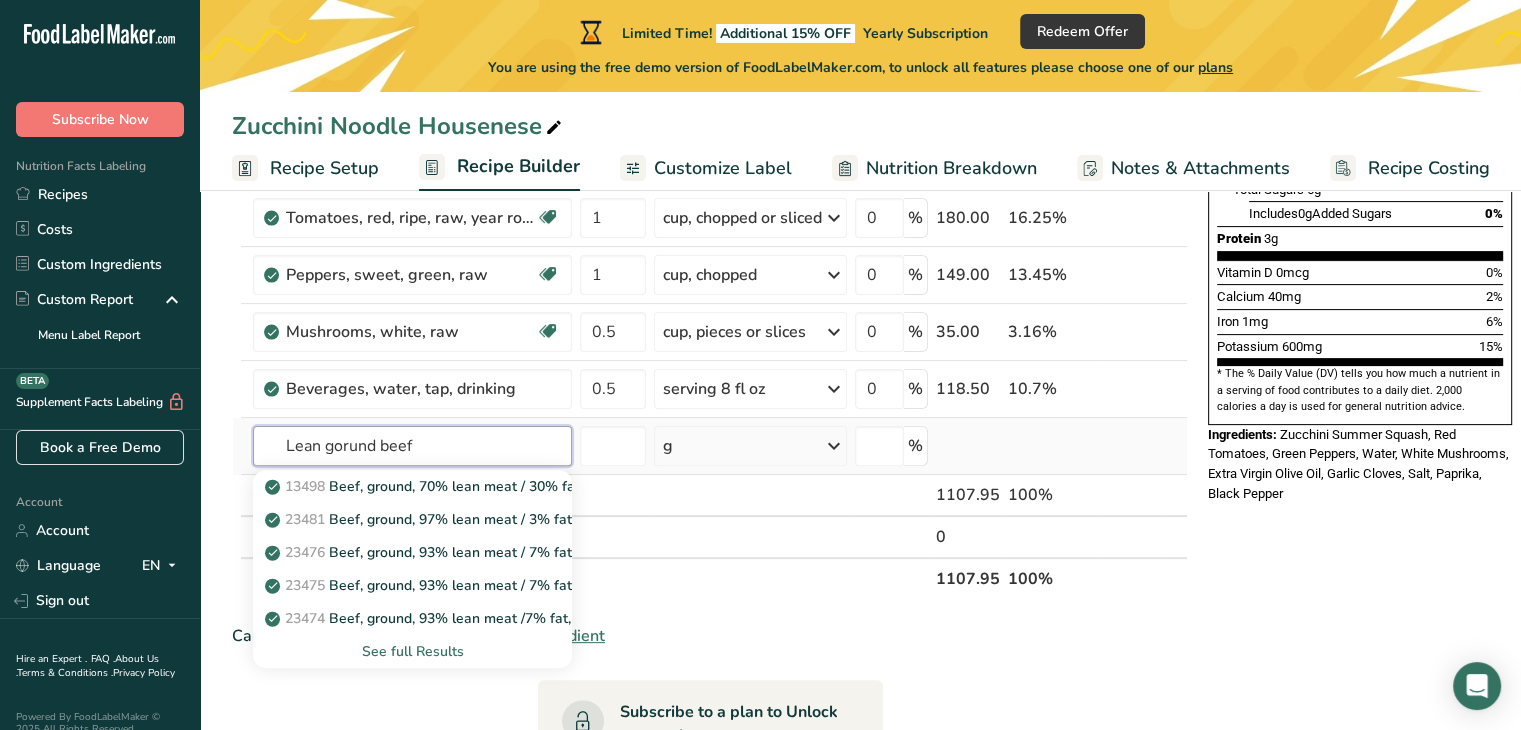 type on "Lean gorund beef" 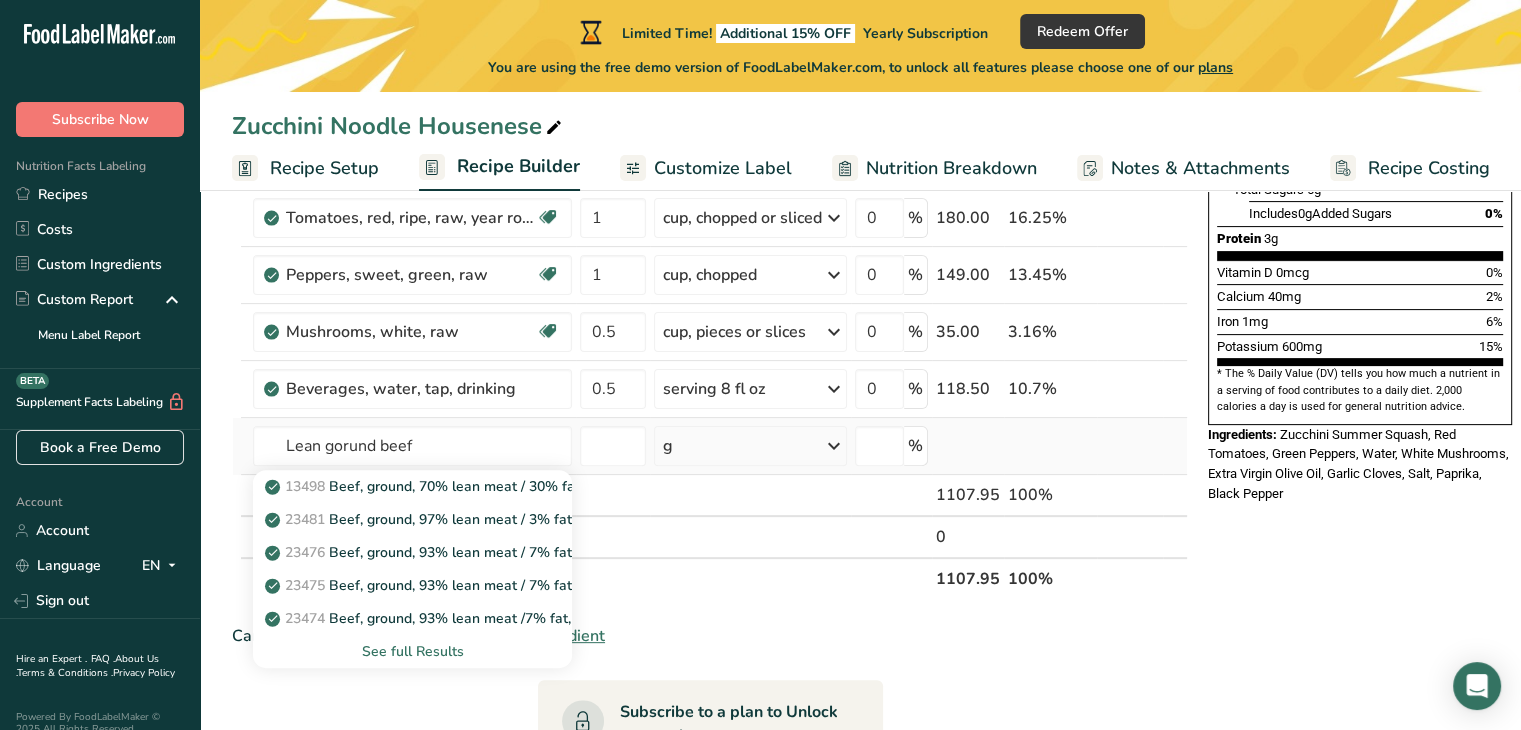 type 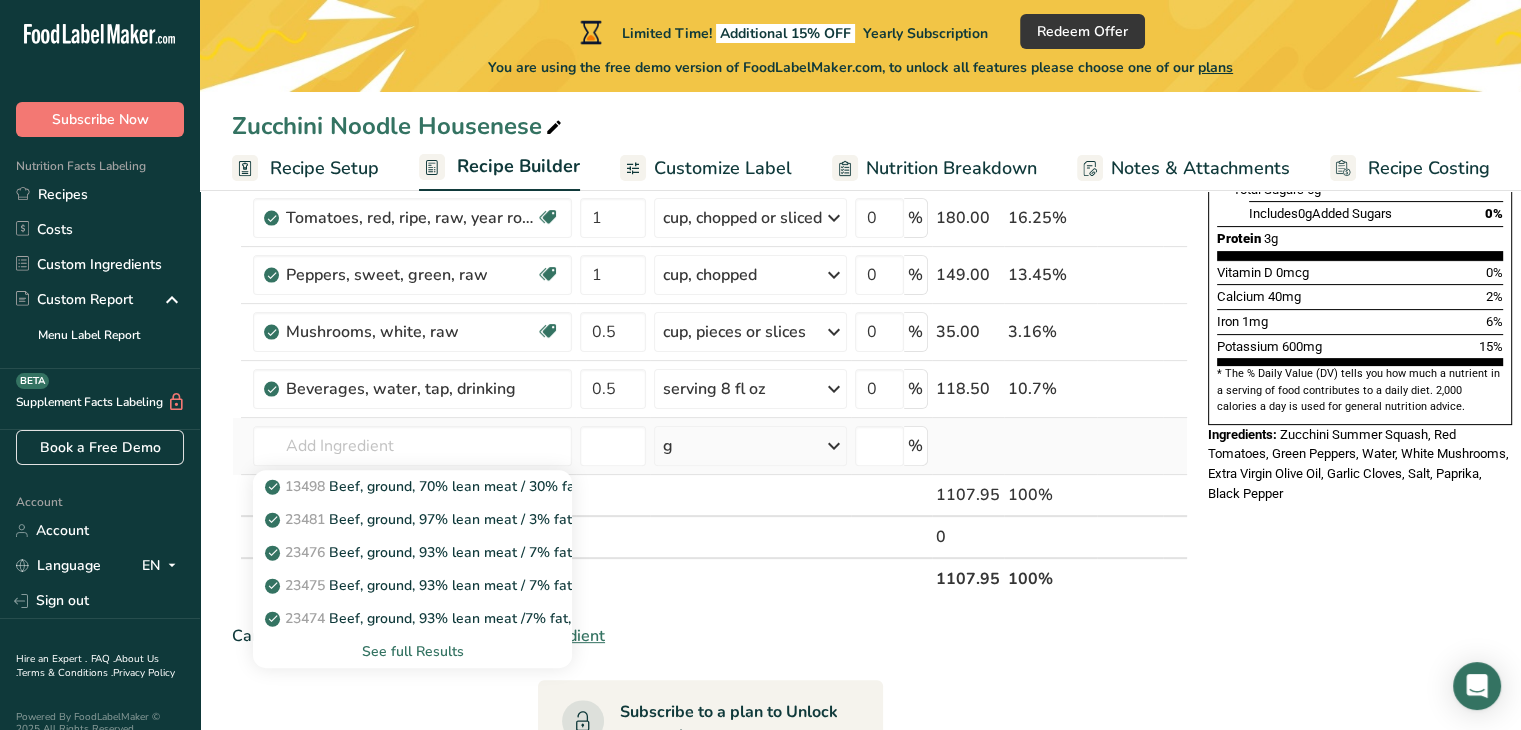 click on "See full Results" at bounding box center (412, 651) 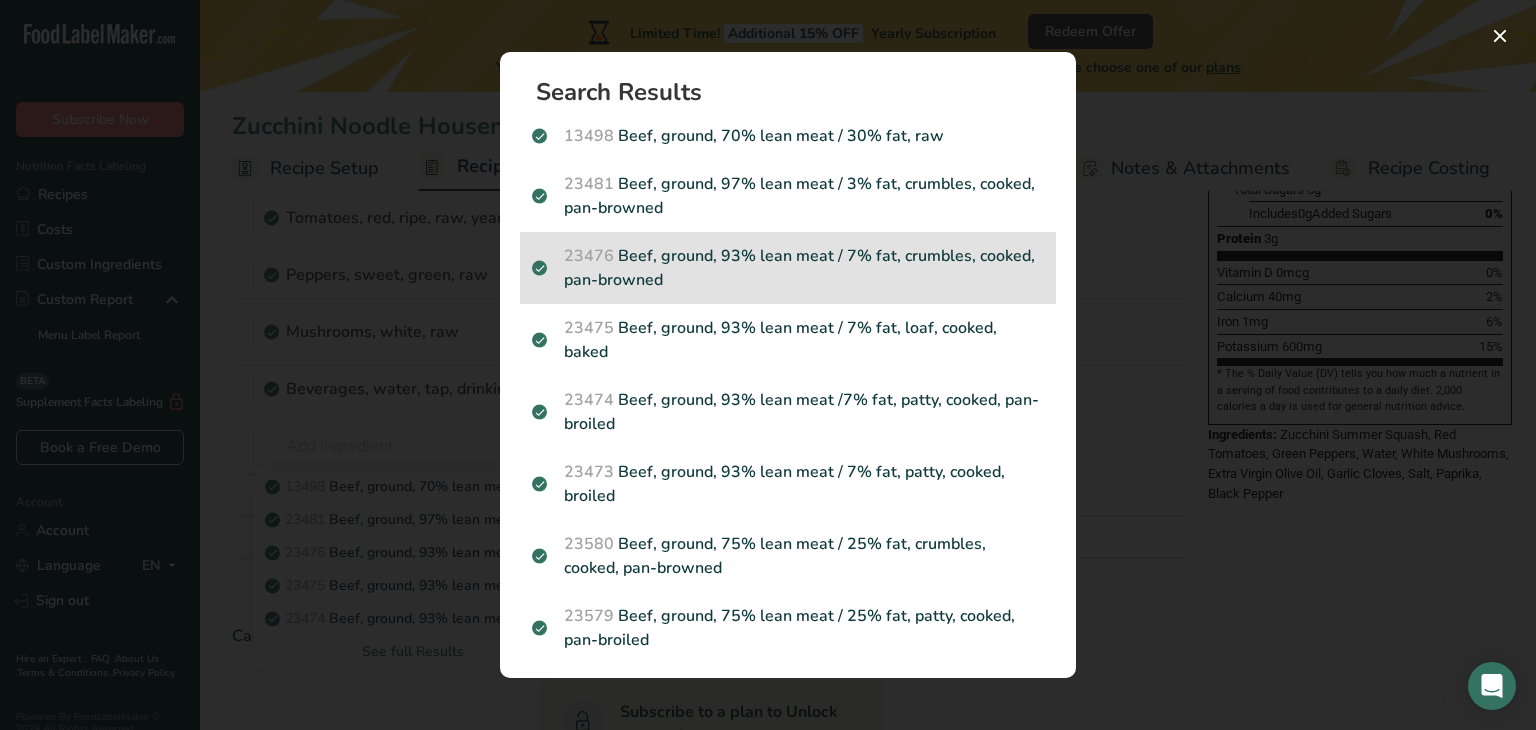 click on "23476
Beef, ground, 93% lean meat / 7% fat, crumbles, cooked, pan-browned" at bounding box center (788, 268) 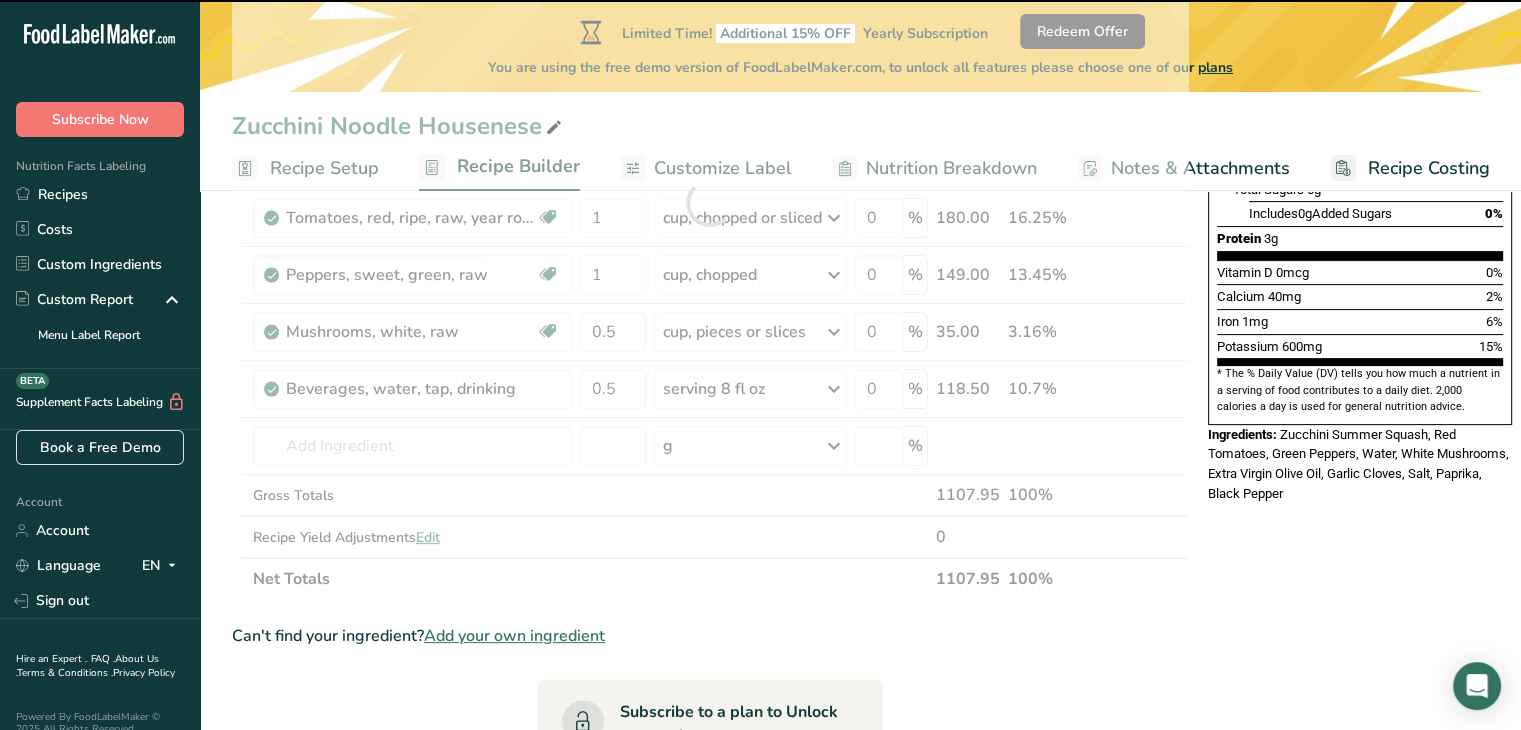 type on "0" 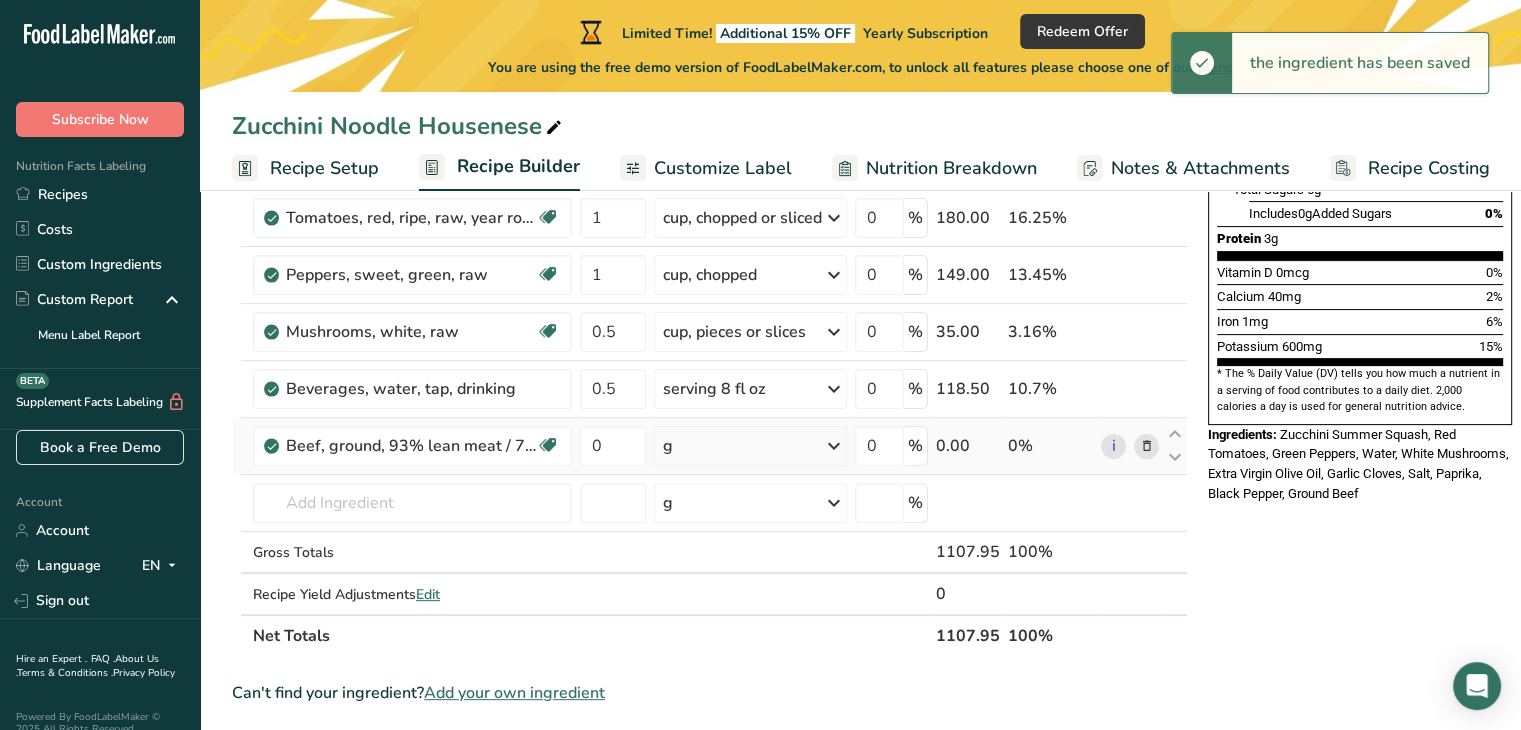 click at bounding box center [834, 446] 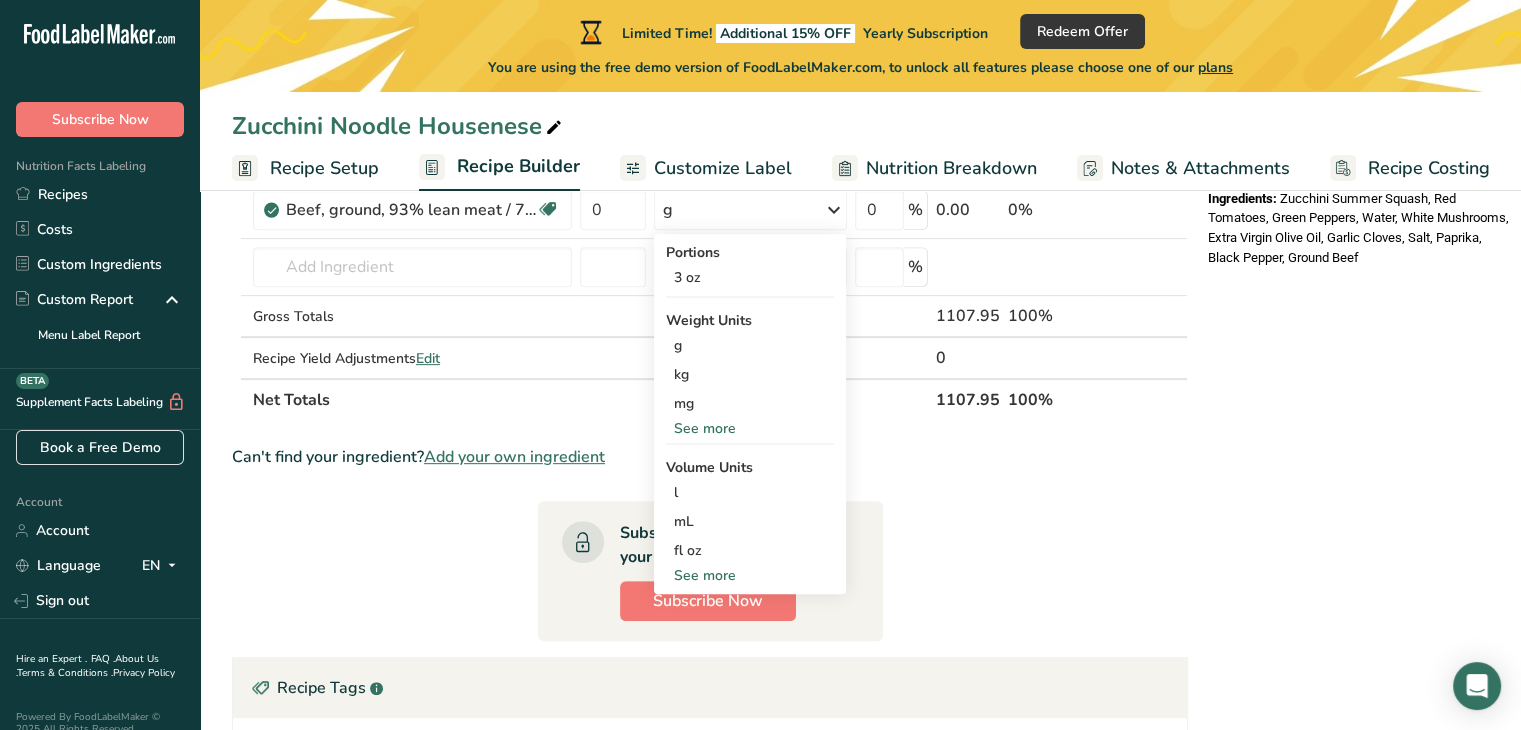 scroll, scrollTop: 780, scrollLeft: 0, axis: vertical 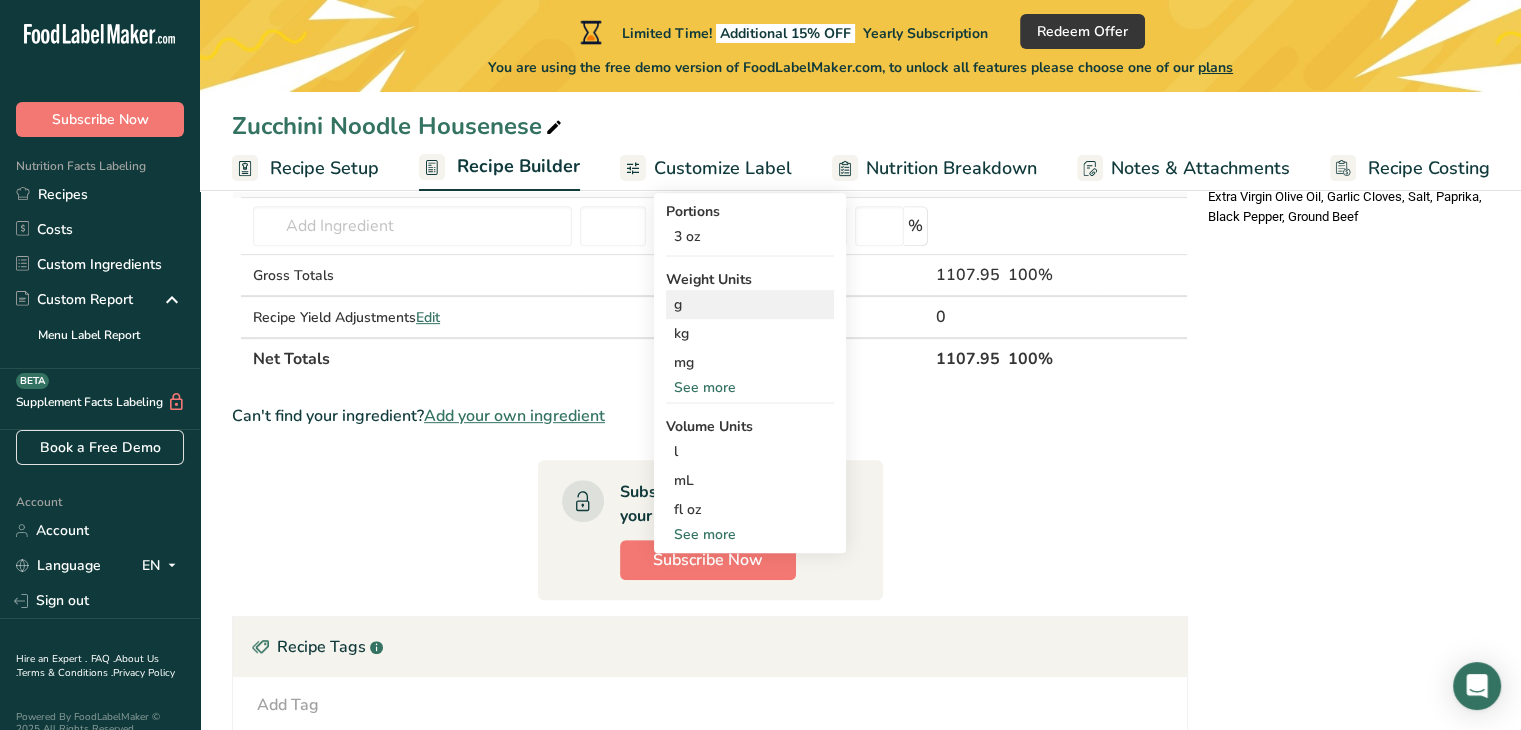 click on "g" at bounding box center (750, 304) 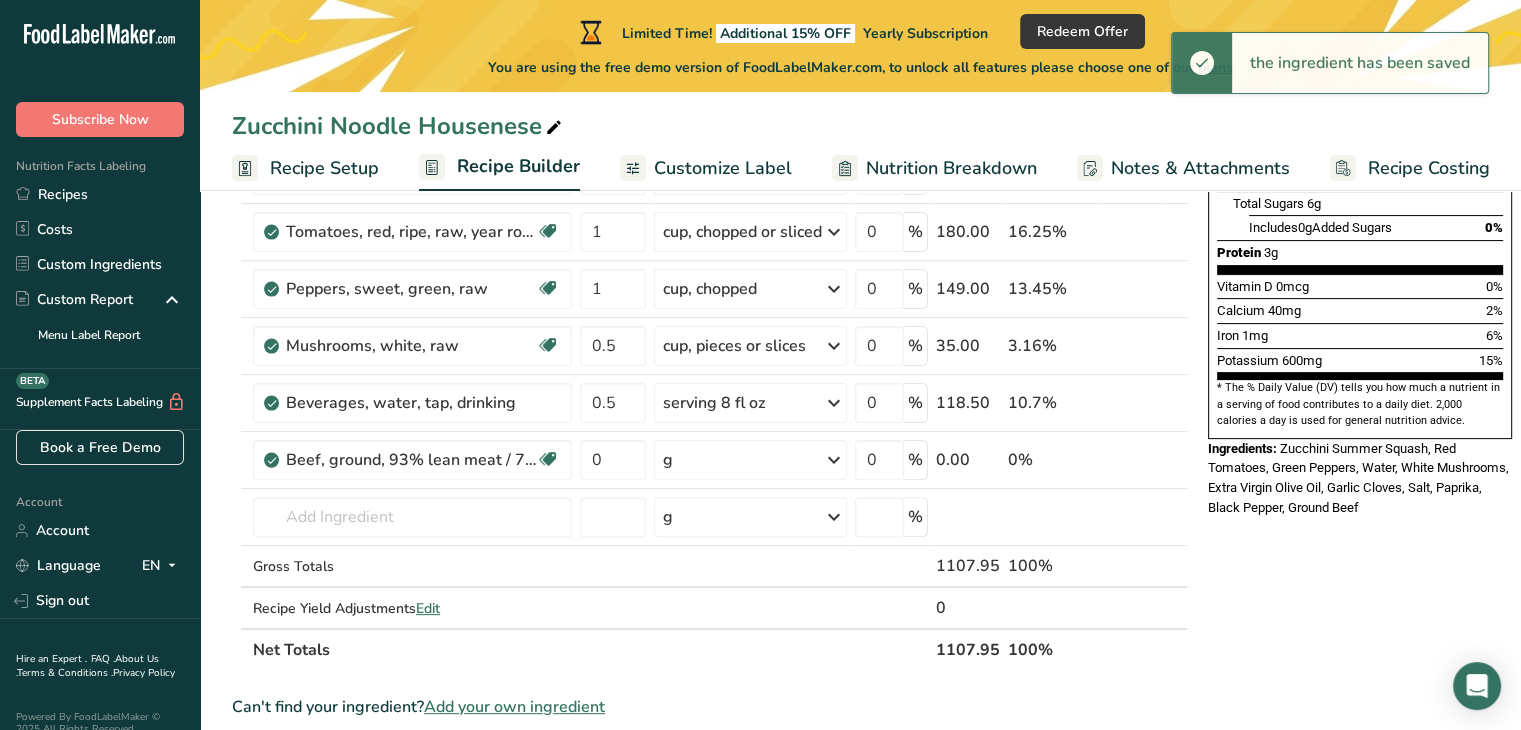scroll, scrollTop: 487, scrollLeft: 0, axis: vertical 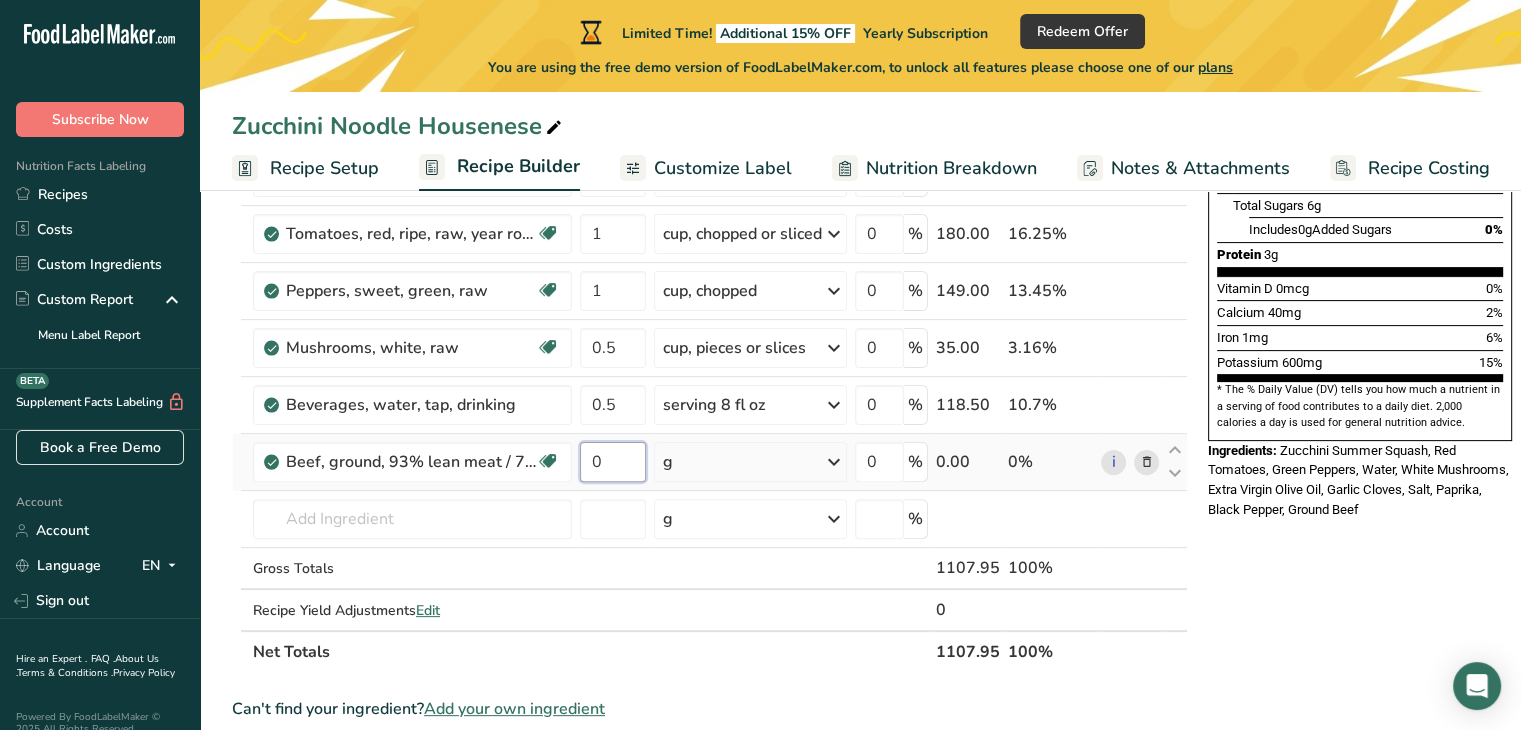 click on "0" at bounding box center [613, 462] 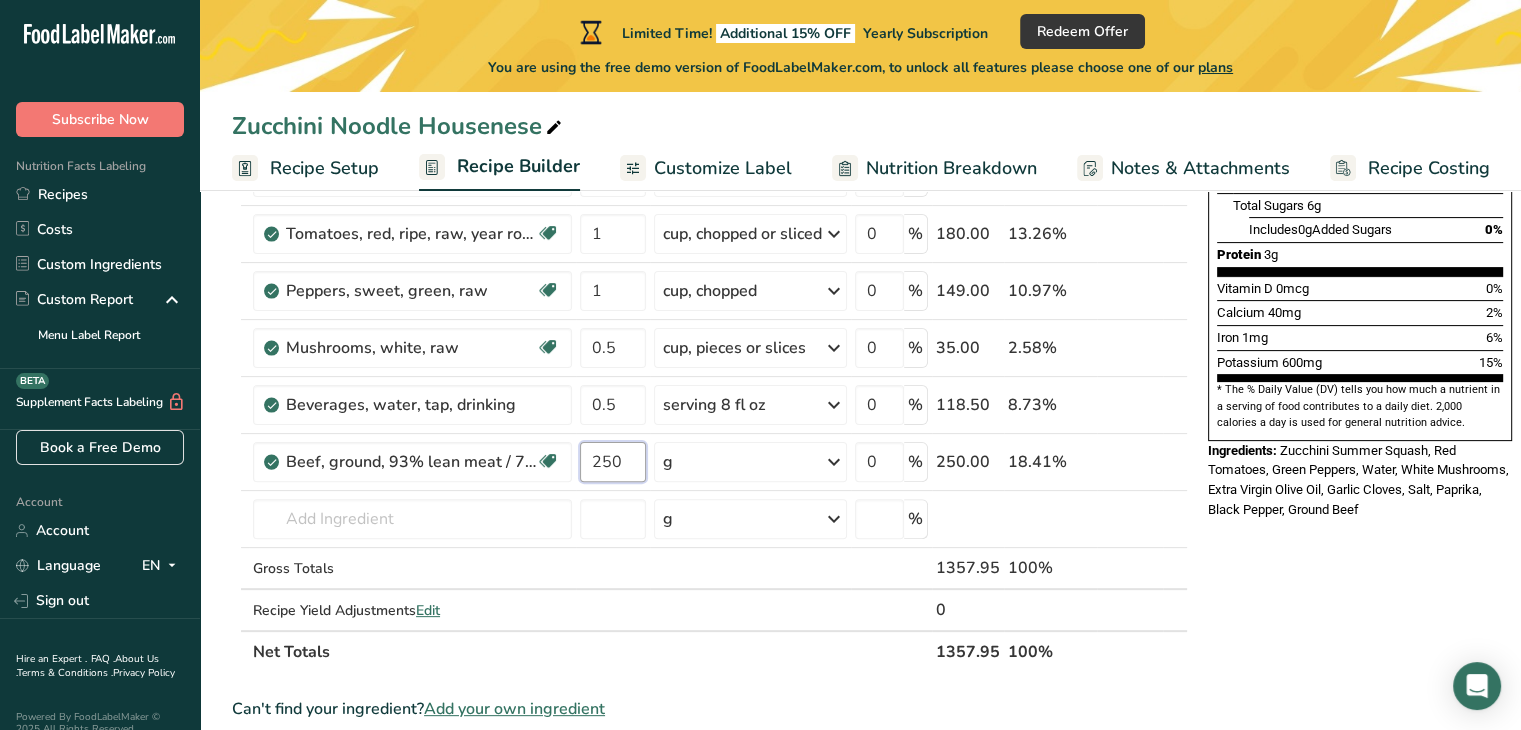 type on "250" 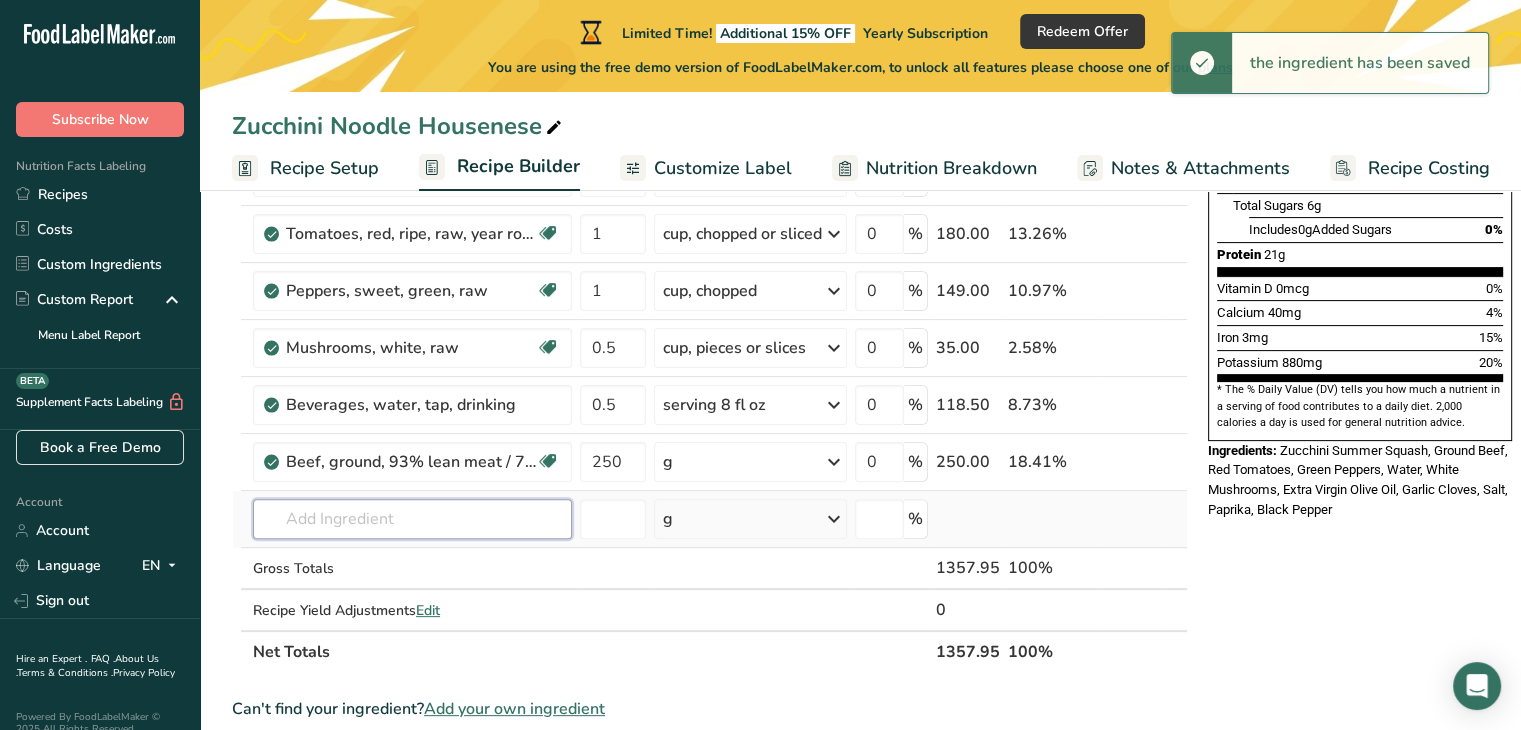 click on "Ingredient *
Amount *
Unit *
Waste *   .a-a{fill:#347362;}.b-a{fill:#fff;}          Grams
Percentage
Extra Virgin Olive Oil
2
tbsp
Weight Units
g
kg
mg
See more
Volume Units
l
Volume units require a density conversion. If you know your ingredient's density enter it below. Otherwise, click on "RIA" our AI Regulatory bot - she will be able to help you
0.91
lb/ft3
g/cm3
Confirm
mL
Volume units require a density conversion. If you know your ingredient's density enter it below. Otherwise, click on "RIA" our AI Regulatory bot - she will be able to help you
0.91
fl oz" at bounding box center [710, 247] 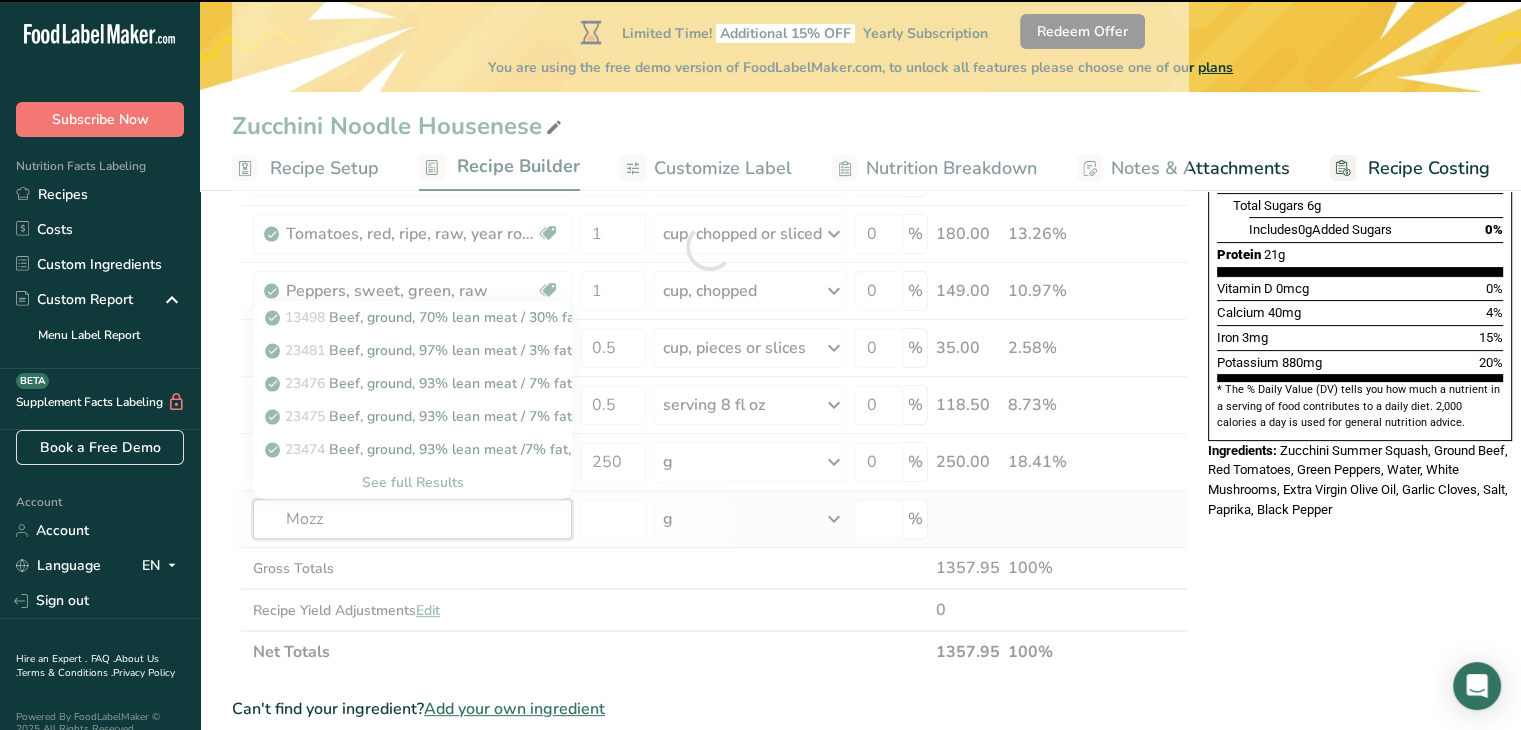 type on "Mozza" 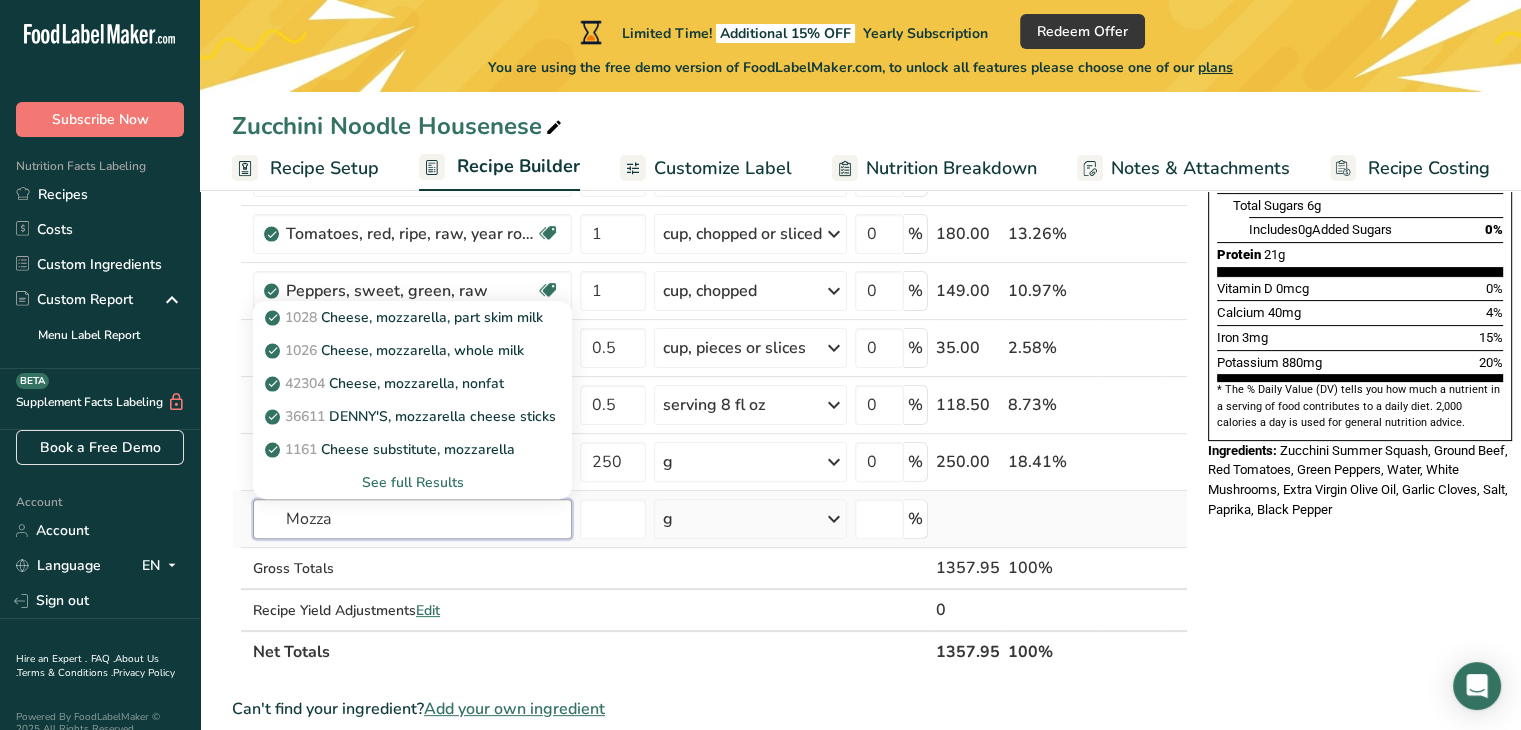 type on "Mozza" 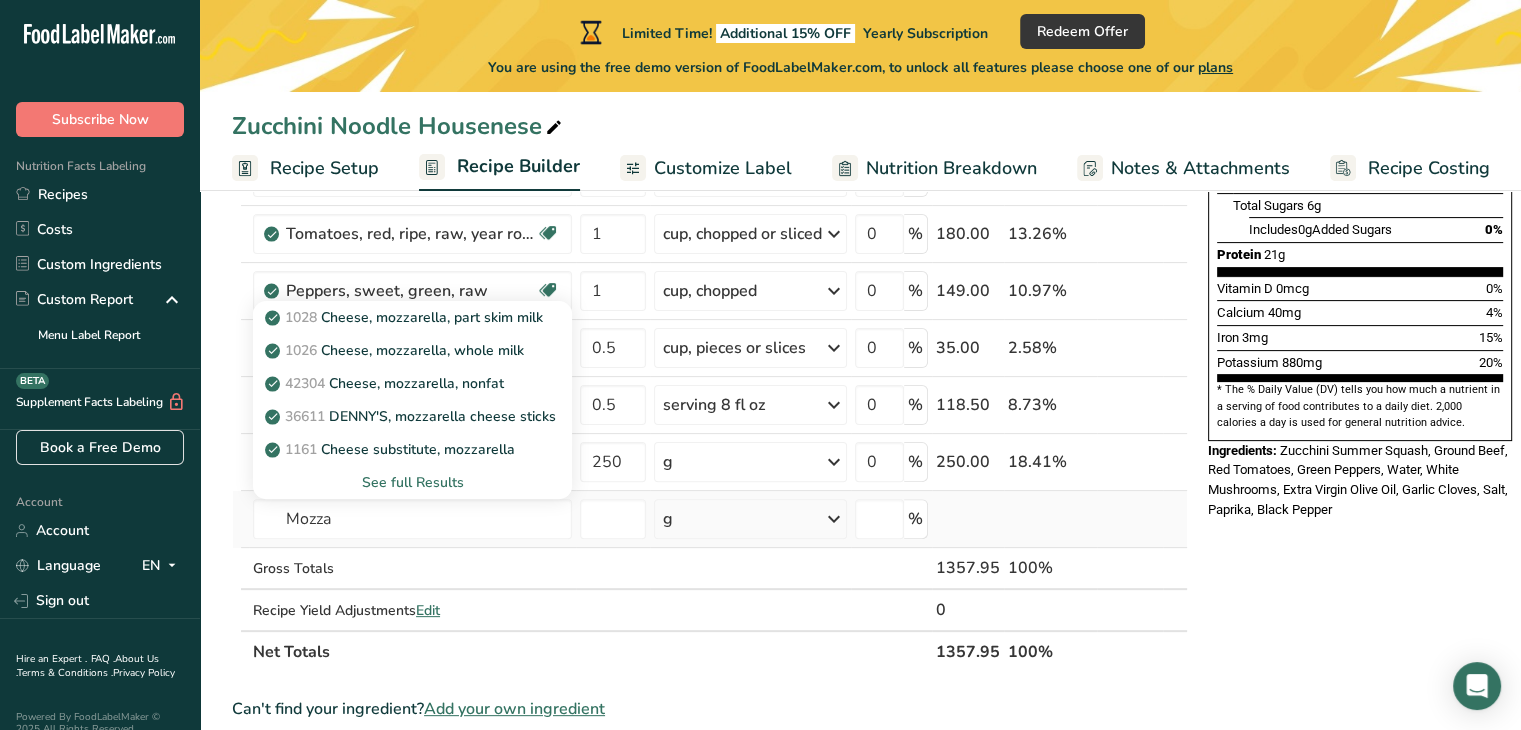 type 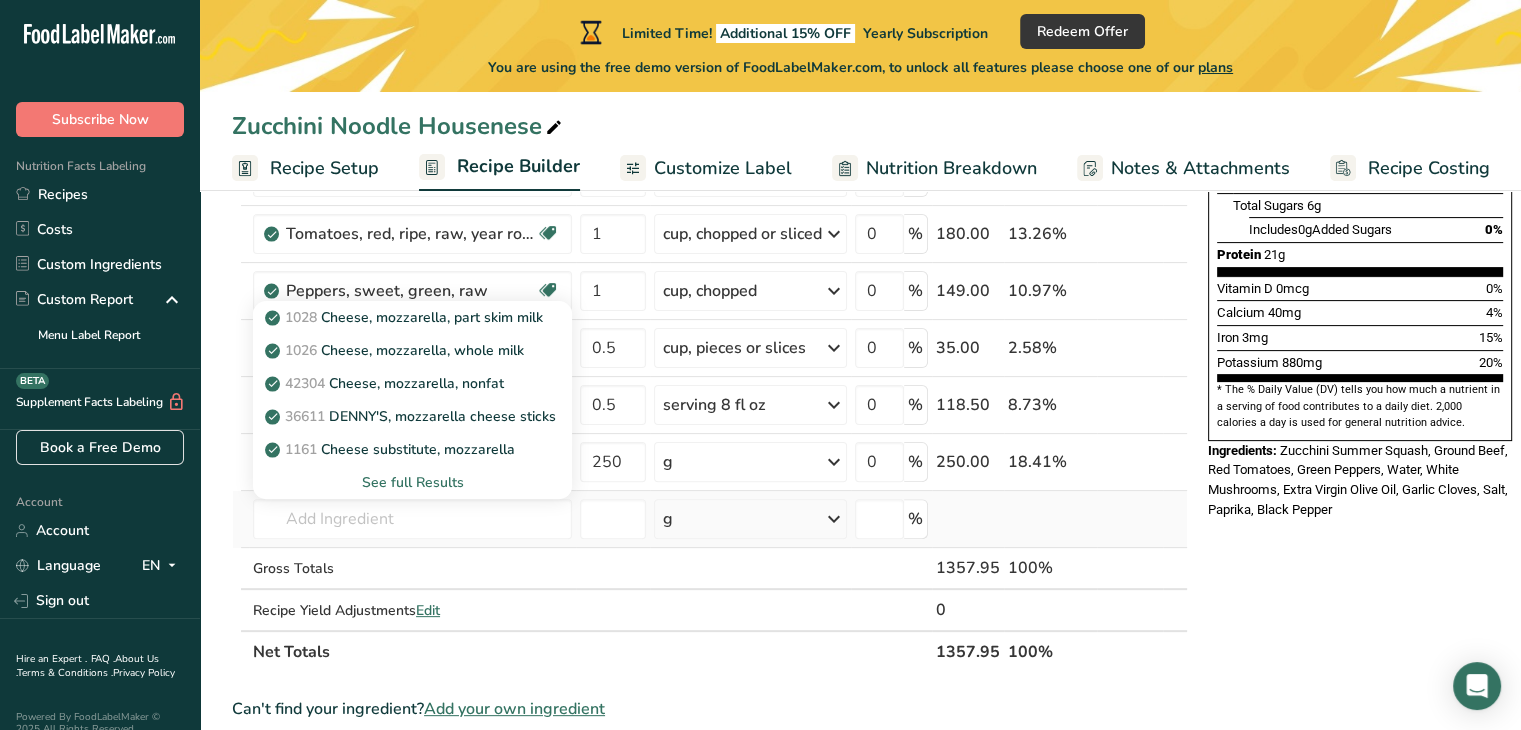 click on "See full Results" at bounding box center (412, 482) 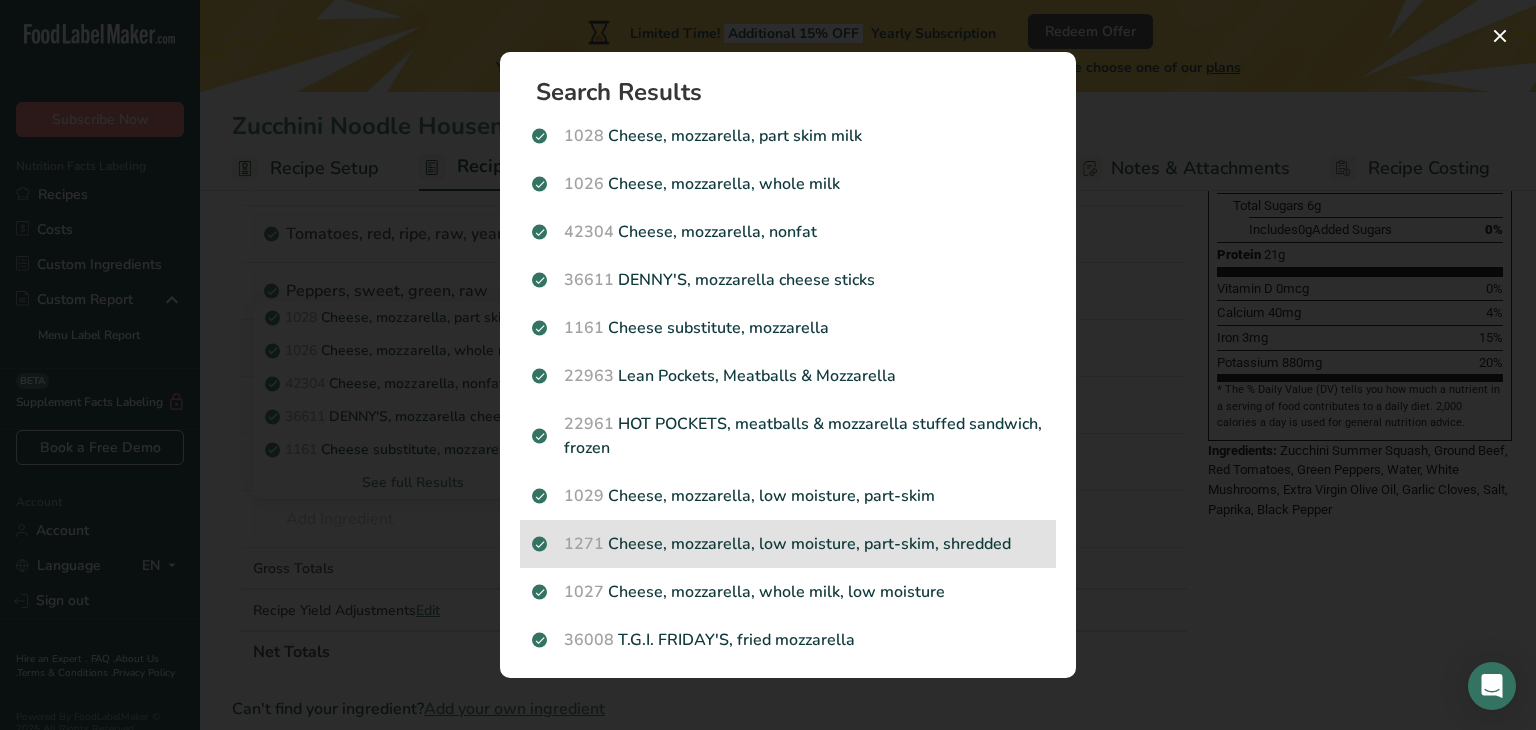 click on "1271
Cheese, mozzarella, low moisture, part-skim, shredded" at bounding box center [788, 544] 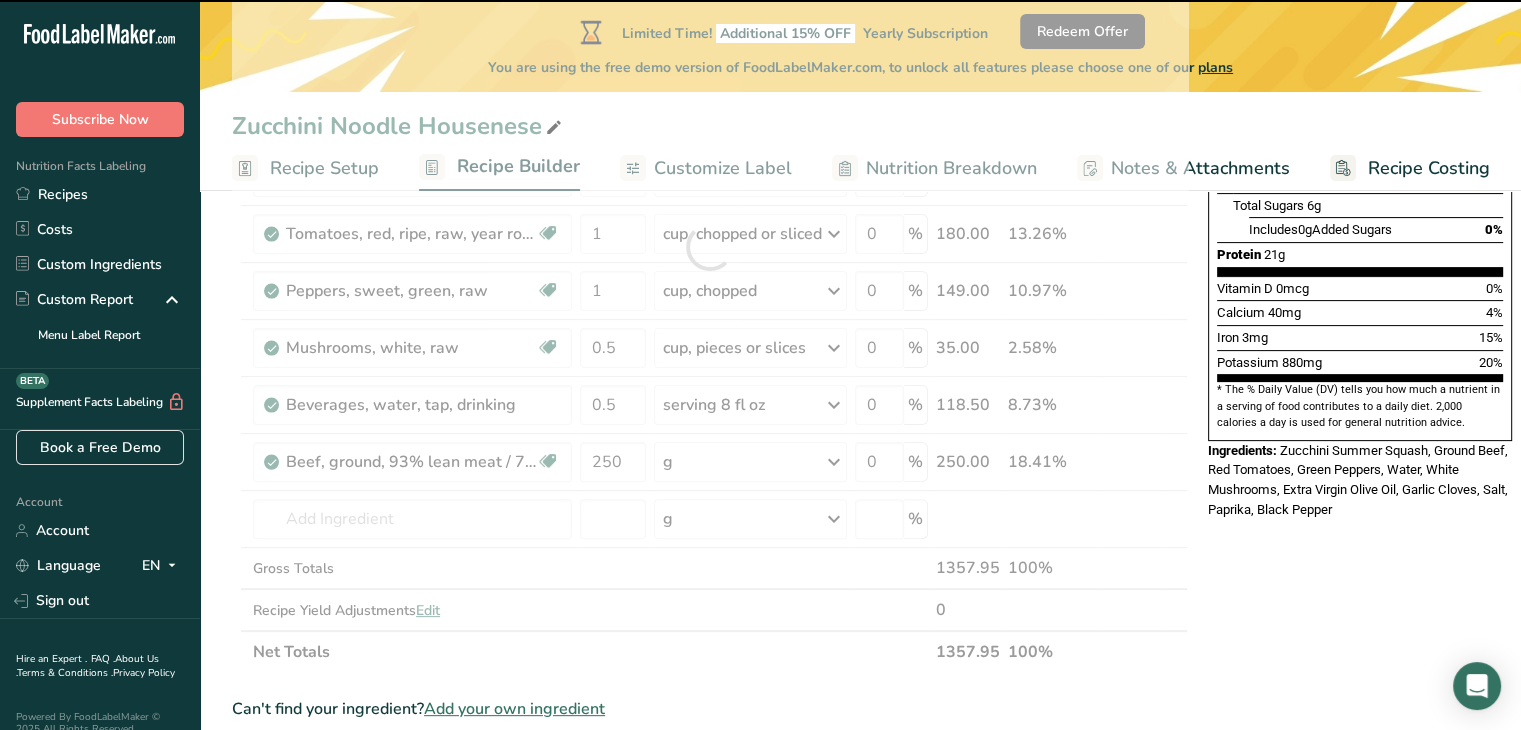 type on "0" 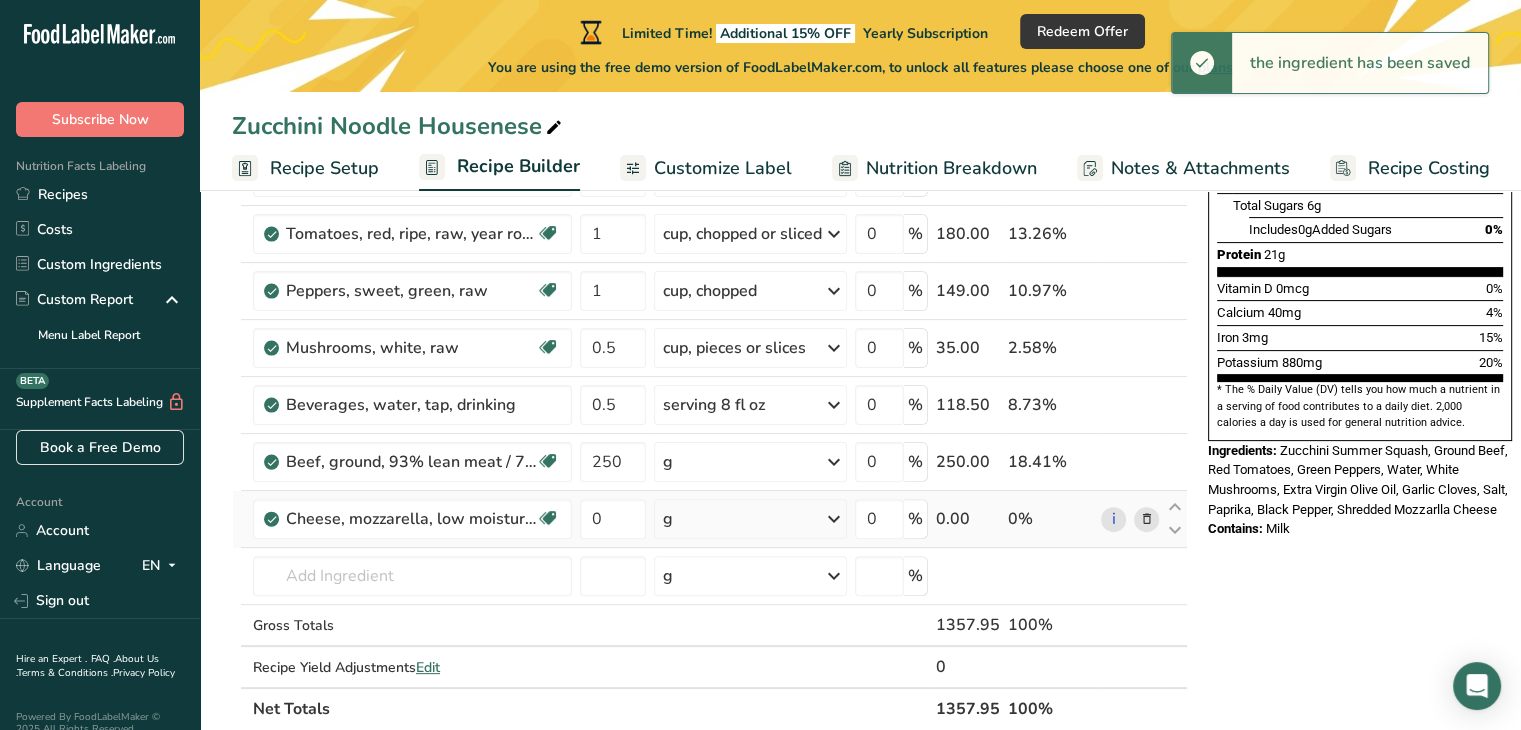click at bounding box center [834, 519] 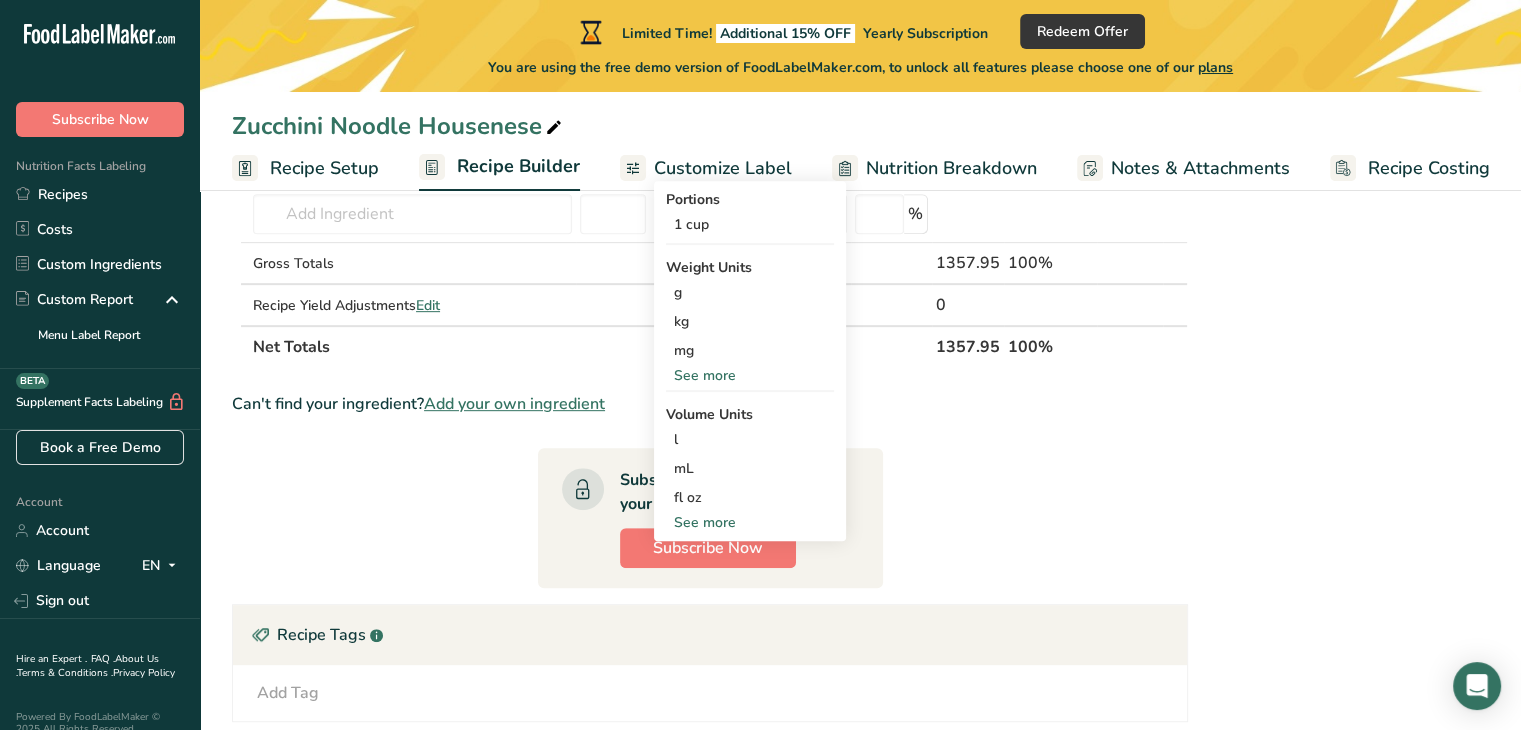 scroll, scrollTop: 858, scrollLeft: 0, axis: vertical 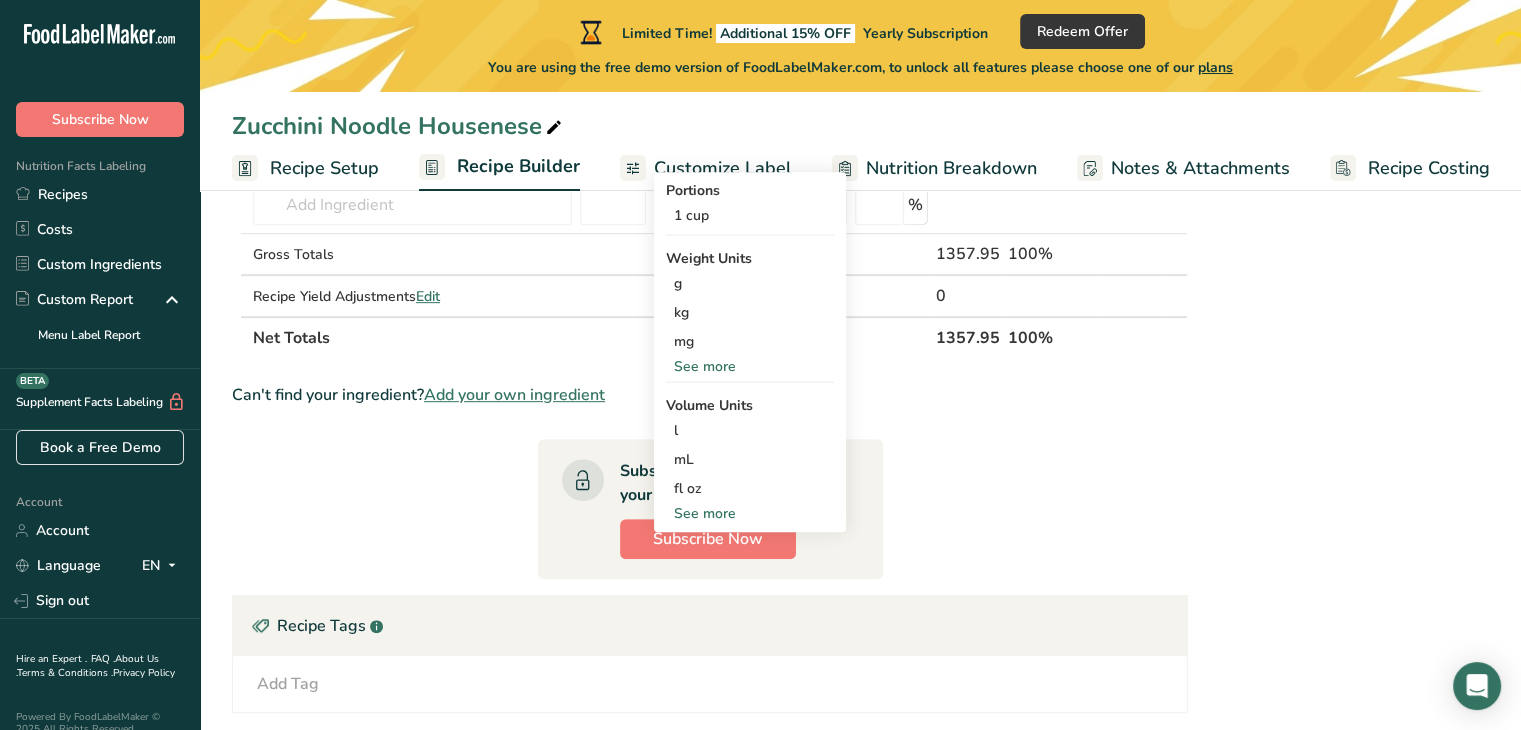 click on "See more" at bounding box center (750, 513) 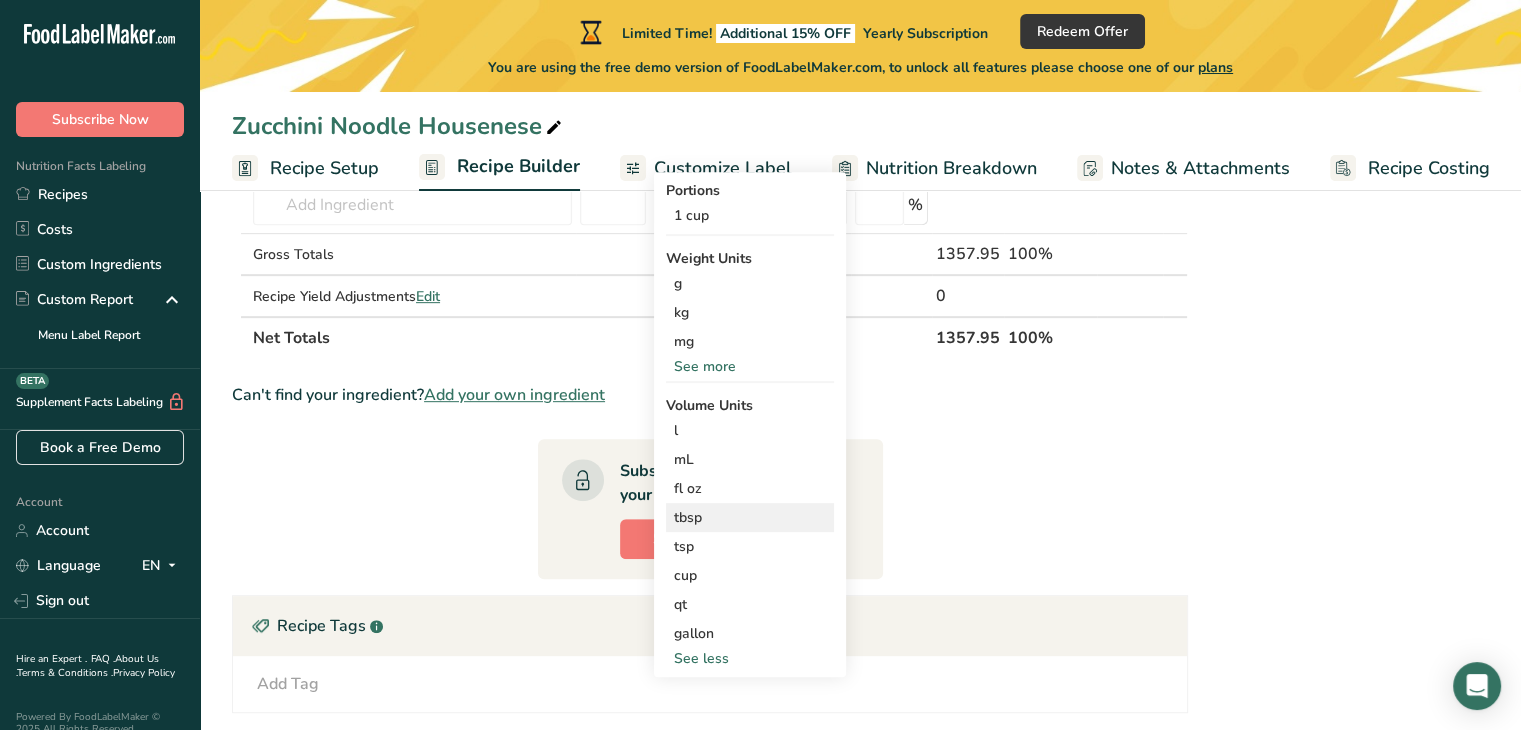 click on "tbsp" at bounding box center (750, 517) 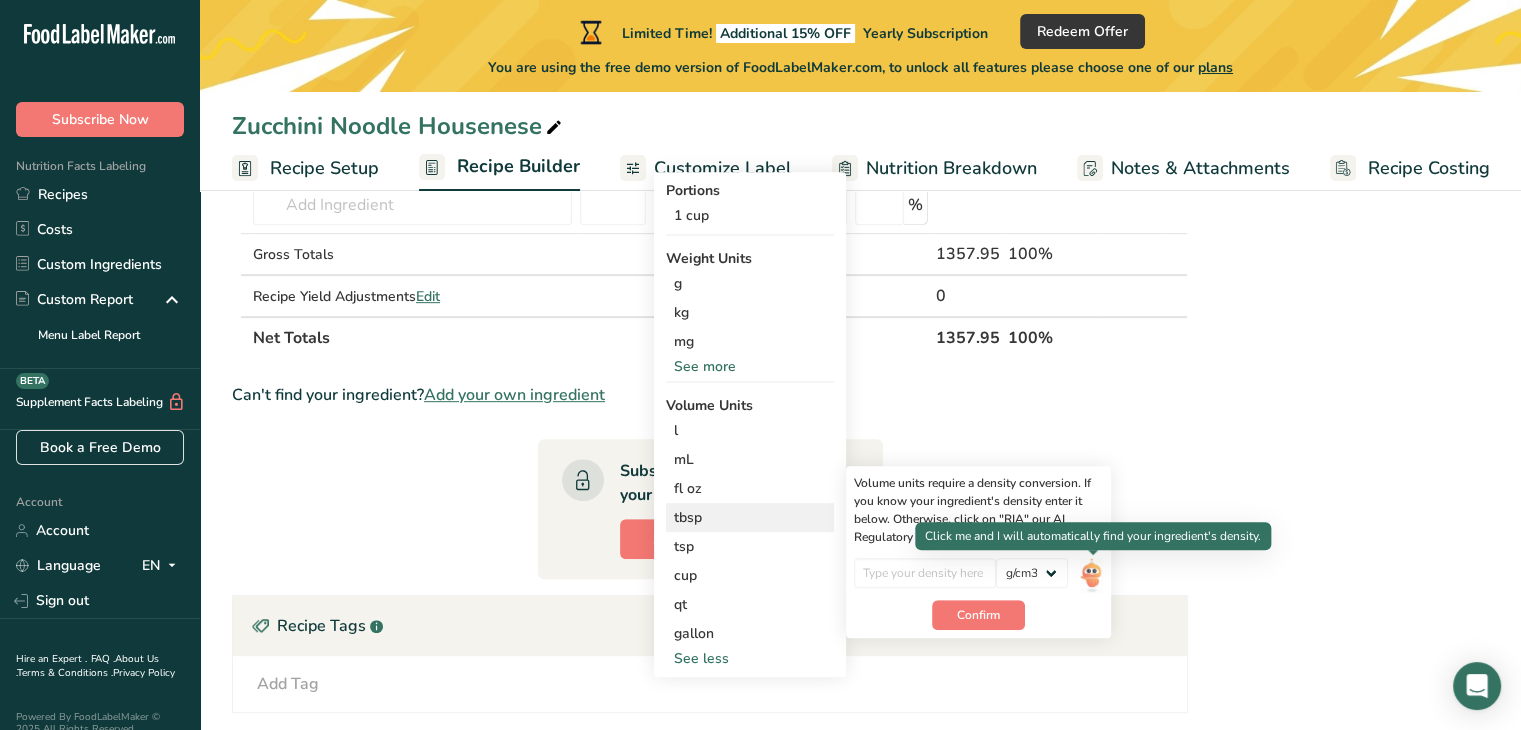 click at bounding box center (1091, 575) 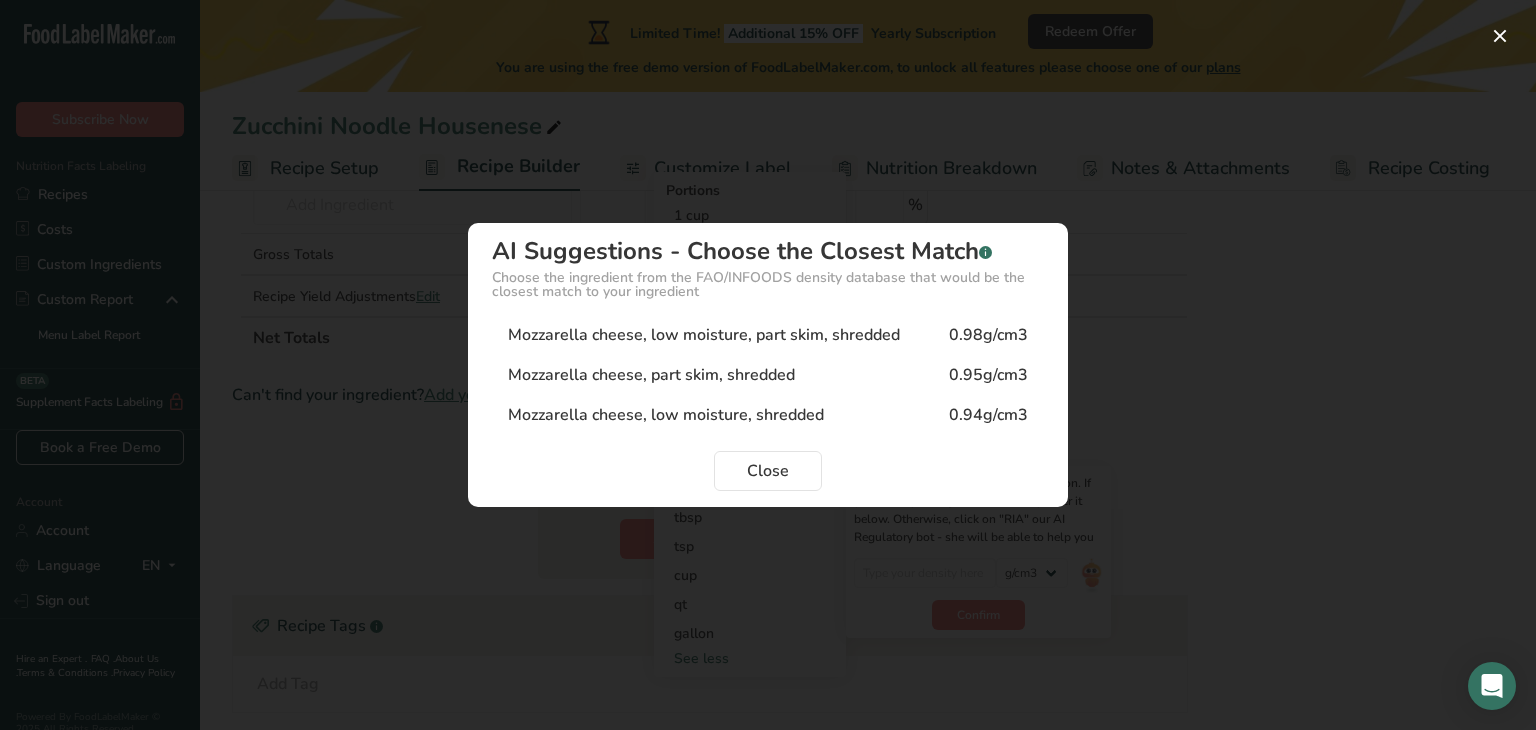 click on "Mozzarella cheese, low moisture, part skim, shredded" at bounding box center (704, 335) 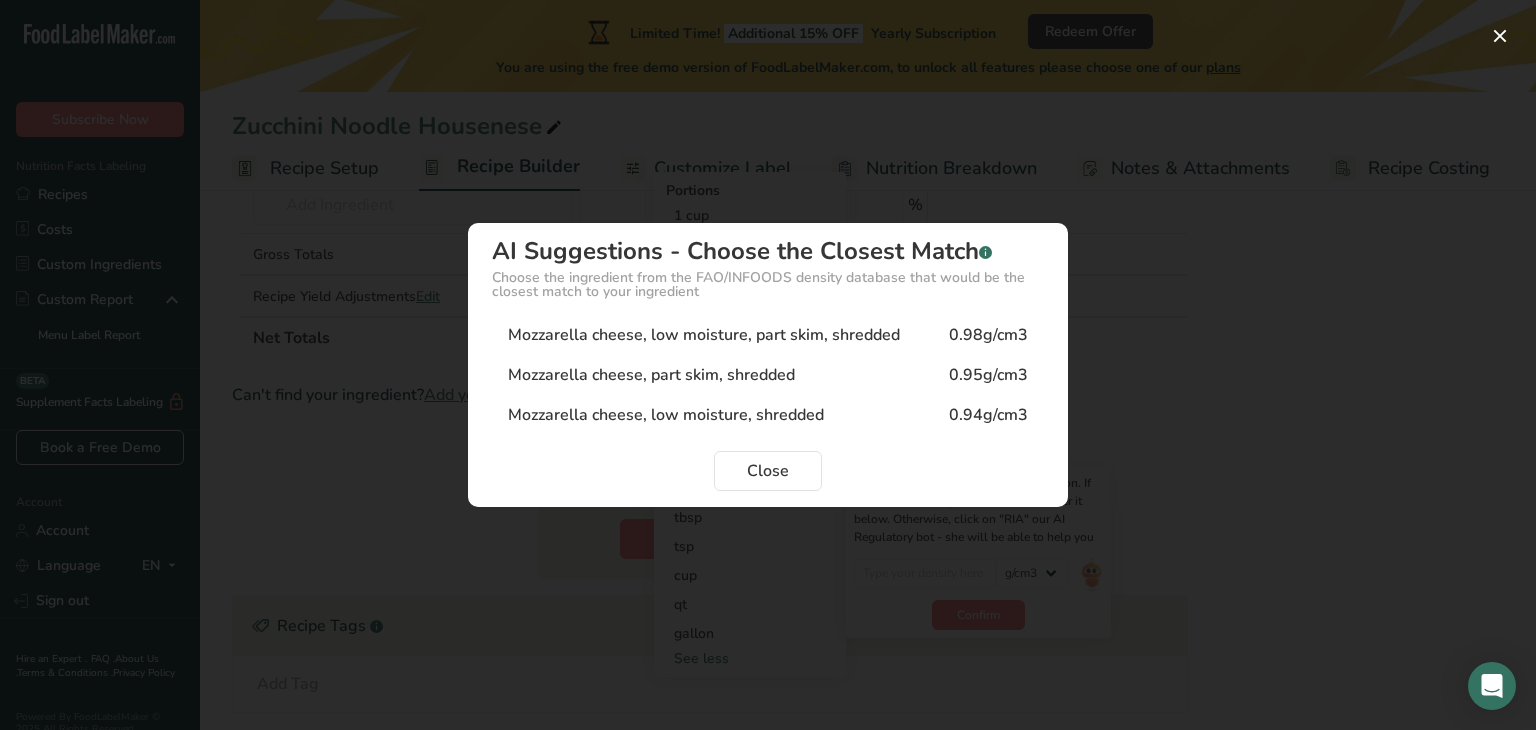type on "0.98" 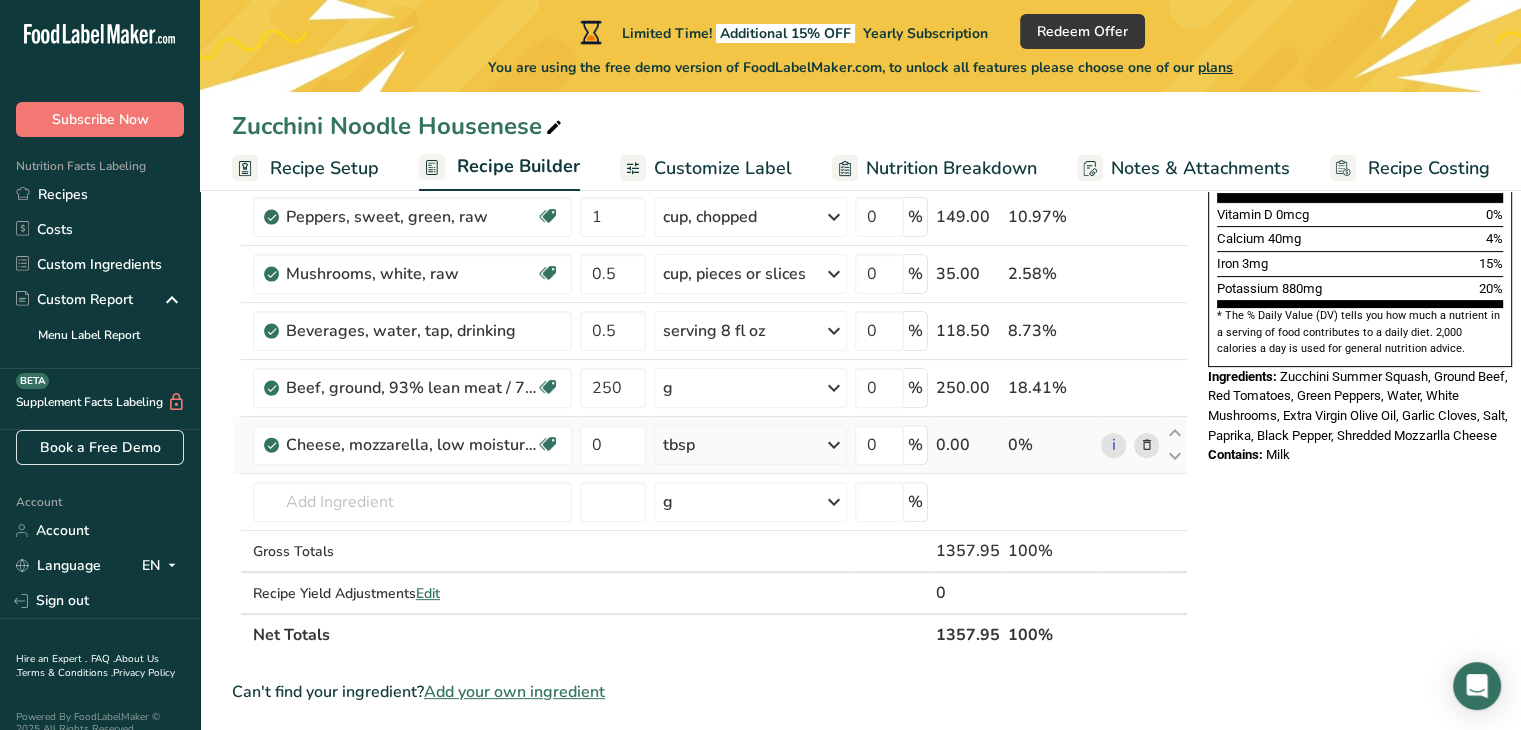 scroll, scrollTop: 559, scrollLeft: 0, axis: vertical 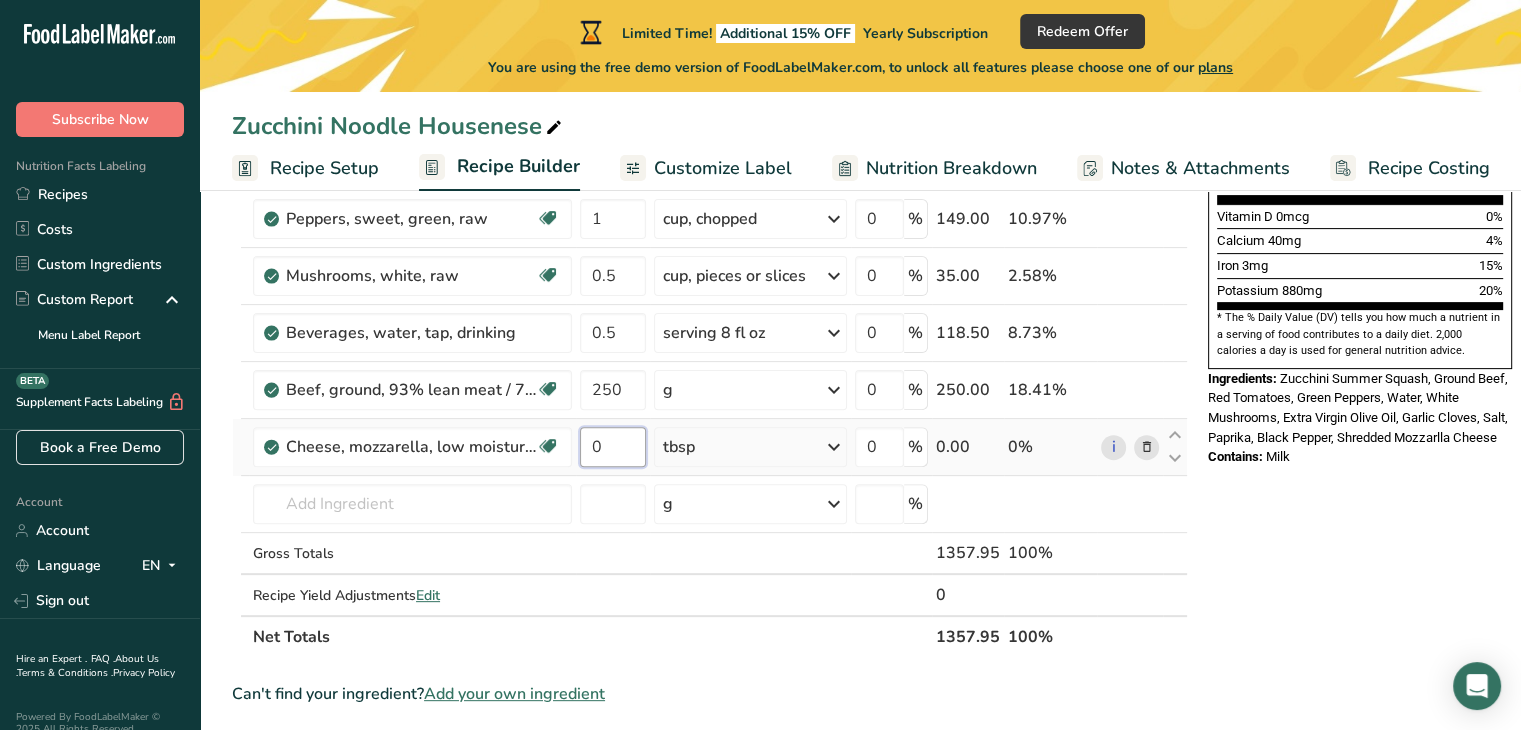 click on "0" at bounding box center (613, 447) 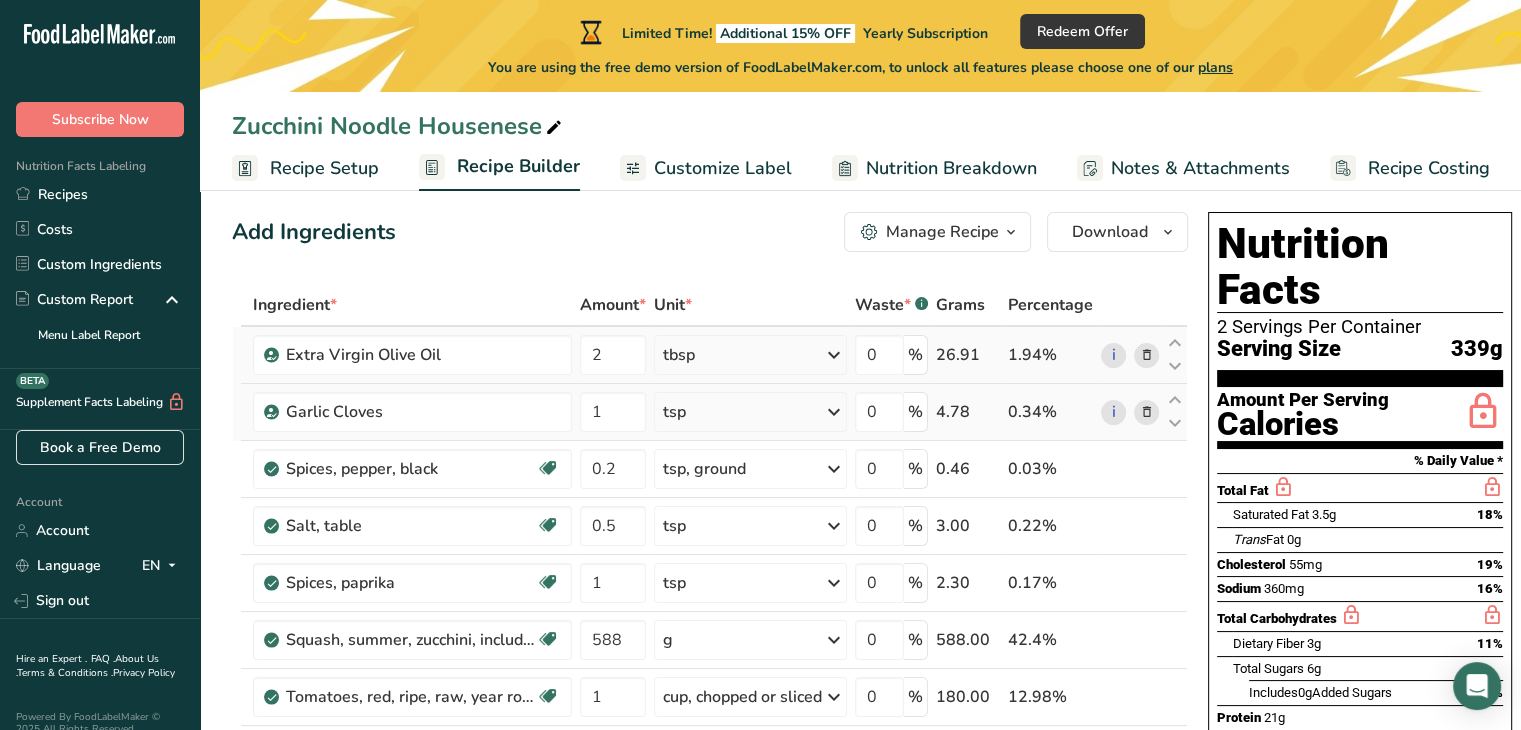 scroll, scrollTop: 0, scrollLeft: 0, axis: both 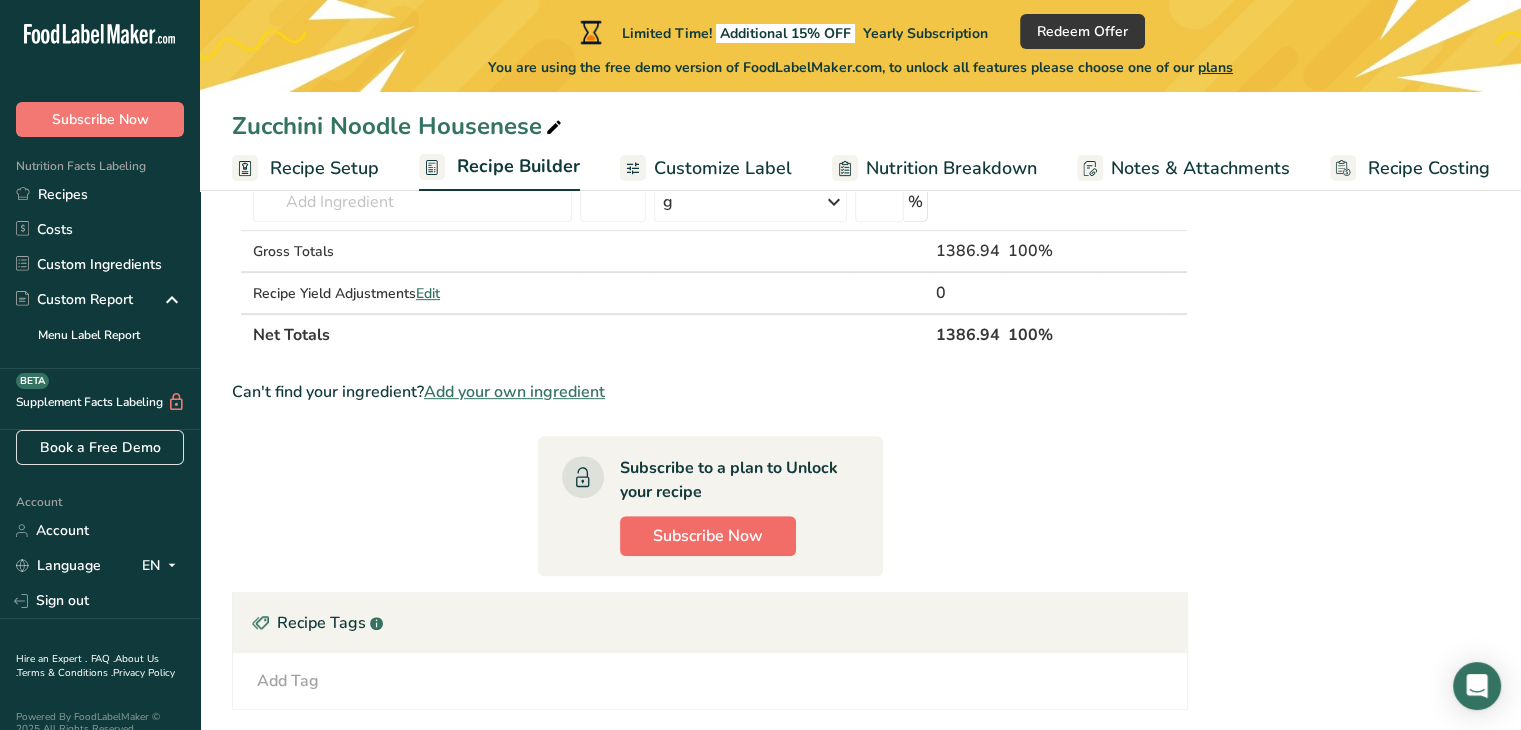 type on "2" 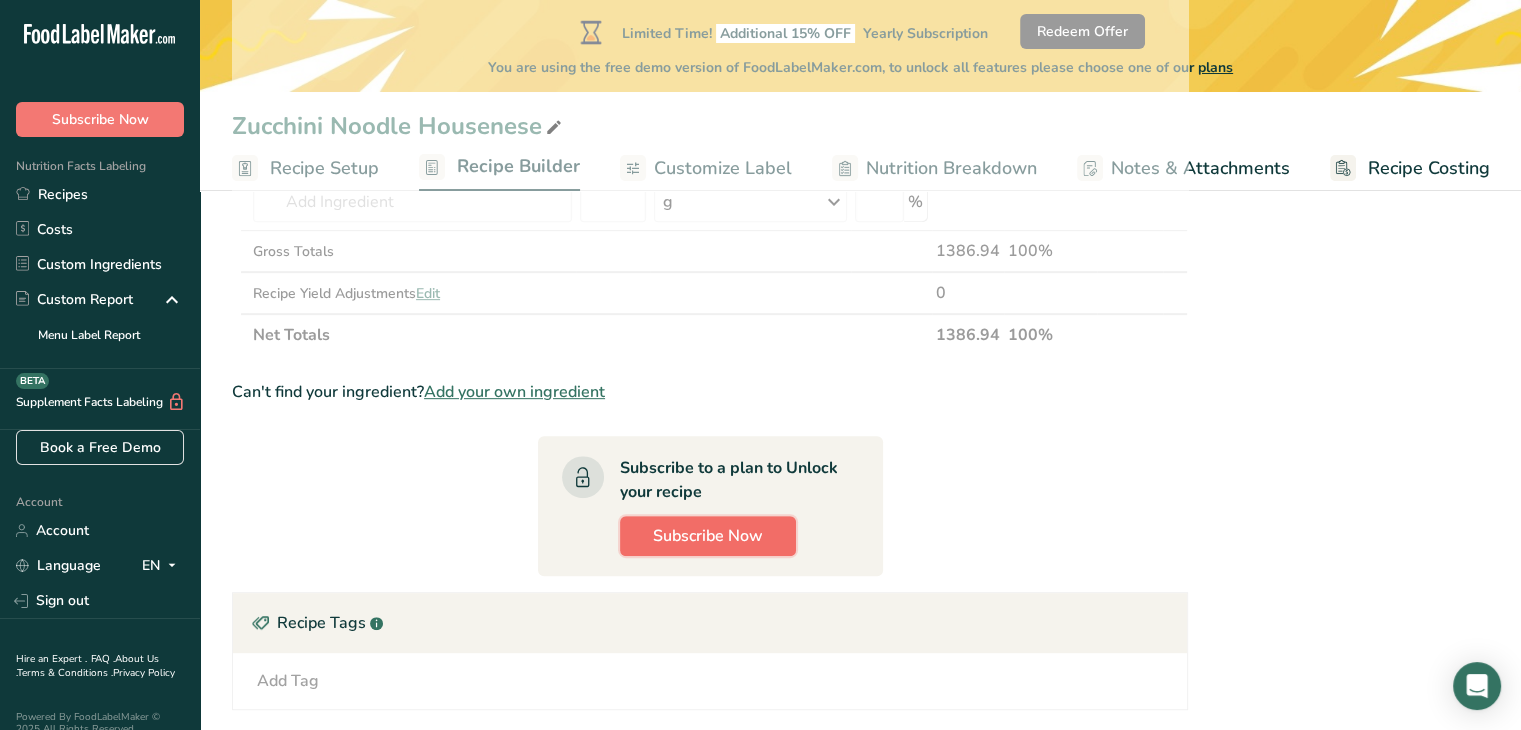 click on "Subscribe Now" at bounding box center (708, 536) 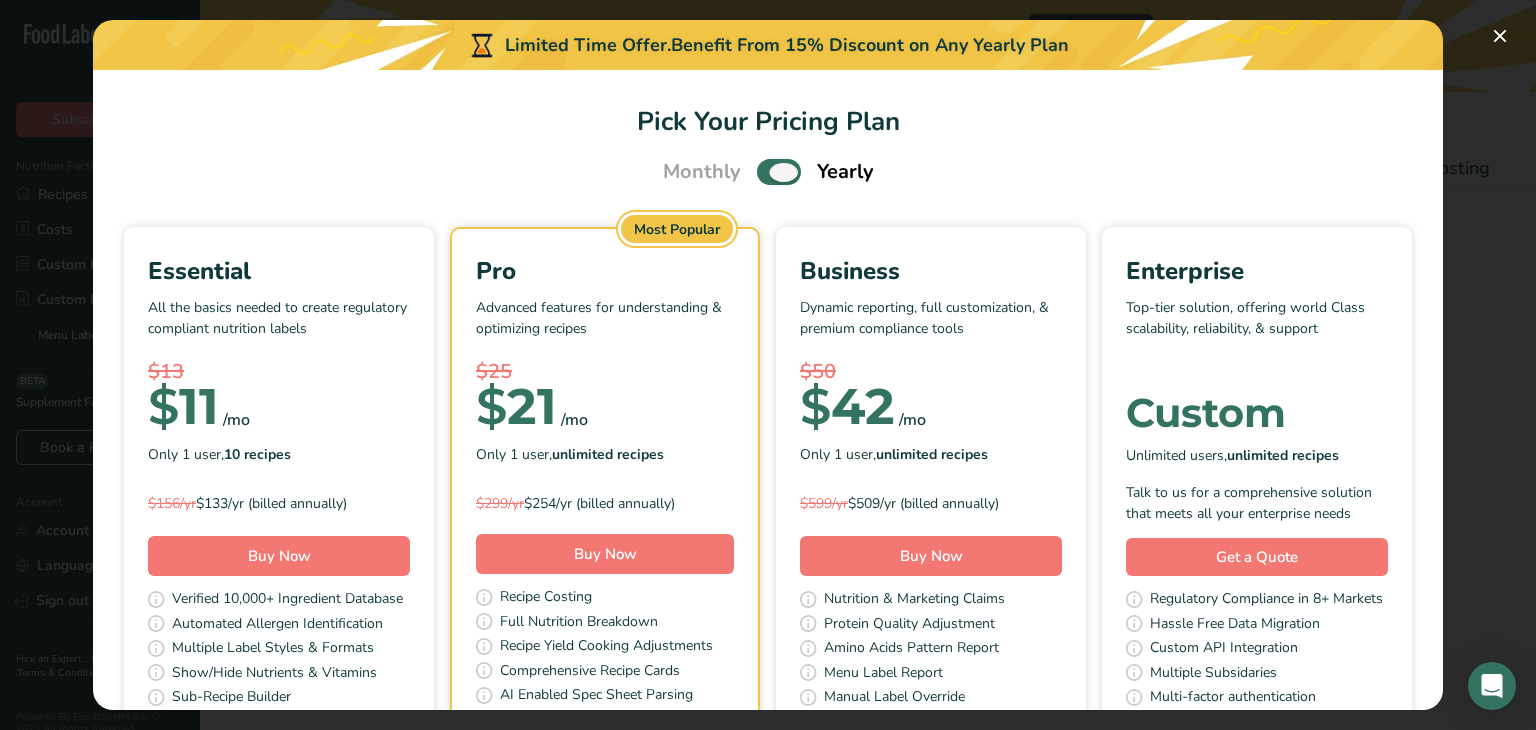 click at bounding box center [779, 171] 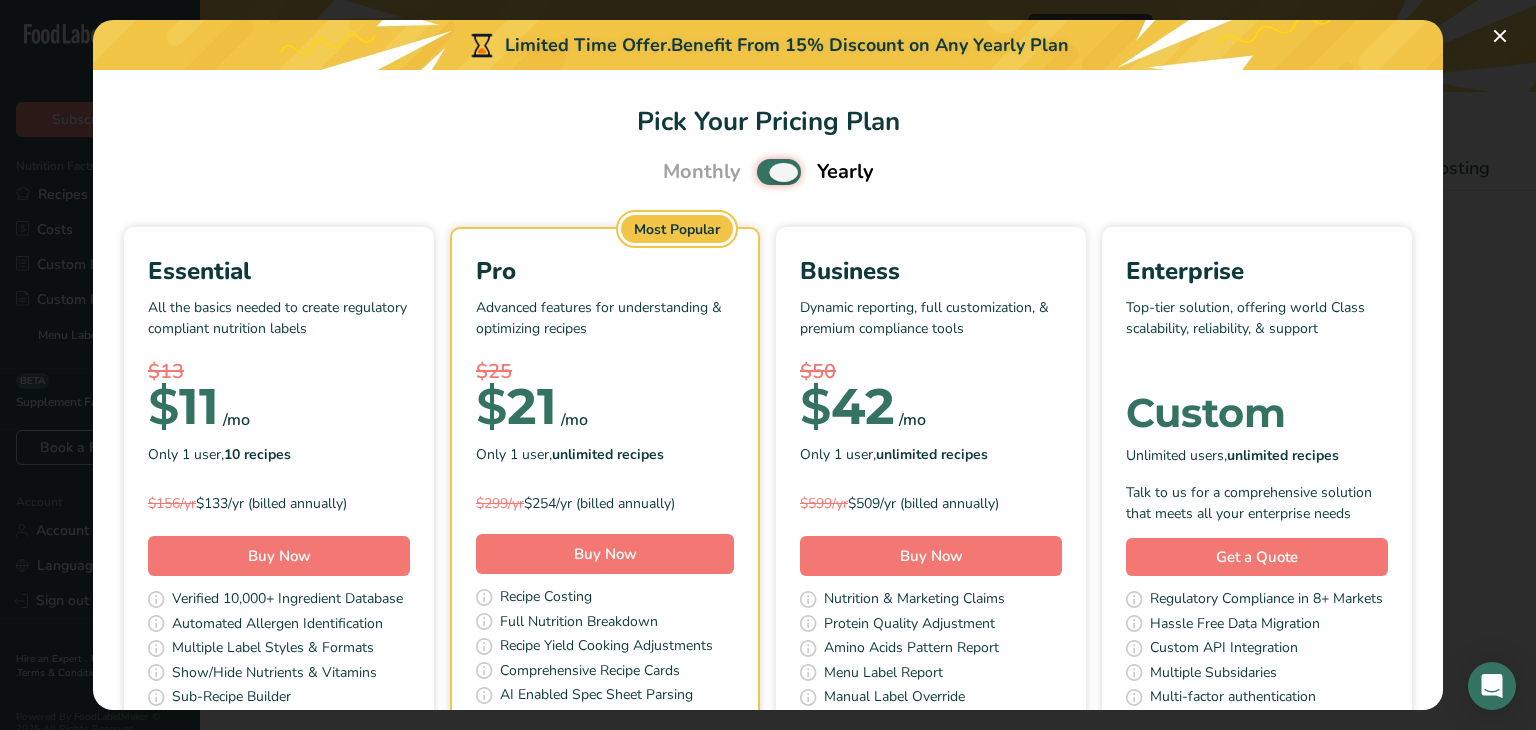 click at bounding box center [763, 172] 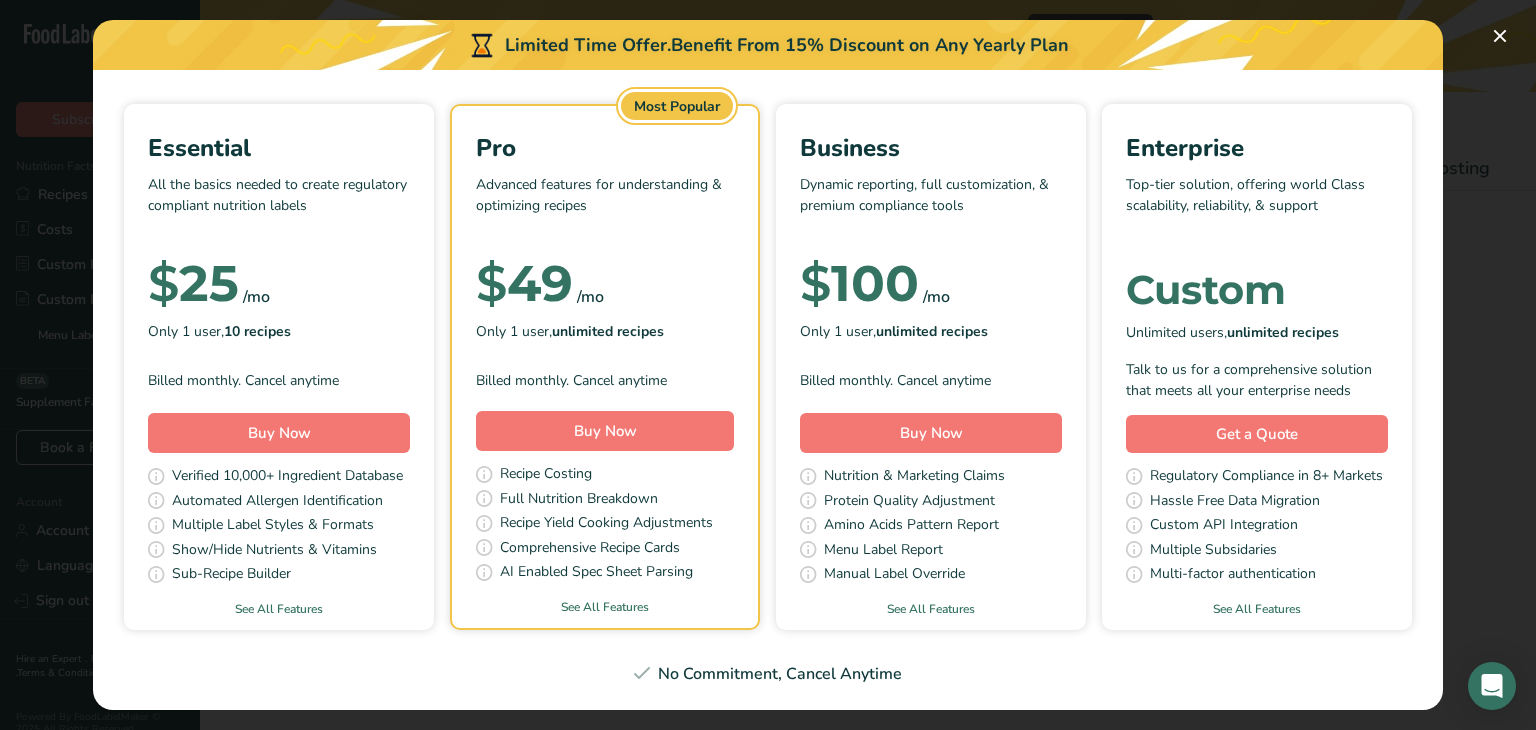 scroll, scrollTop: 276, scrollLeft: 0, axis: vertical 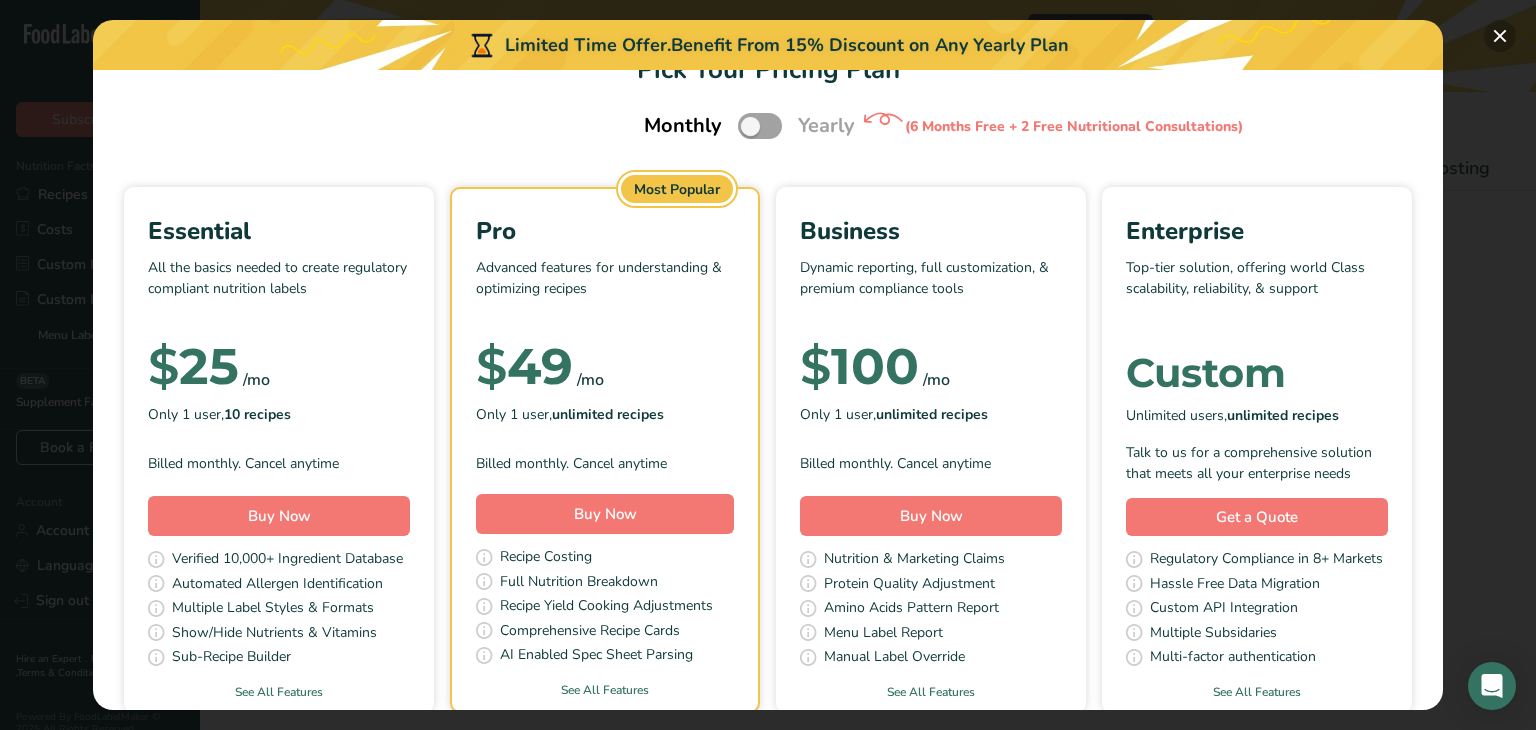 click at bounding box center [1500, 36] 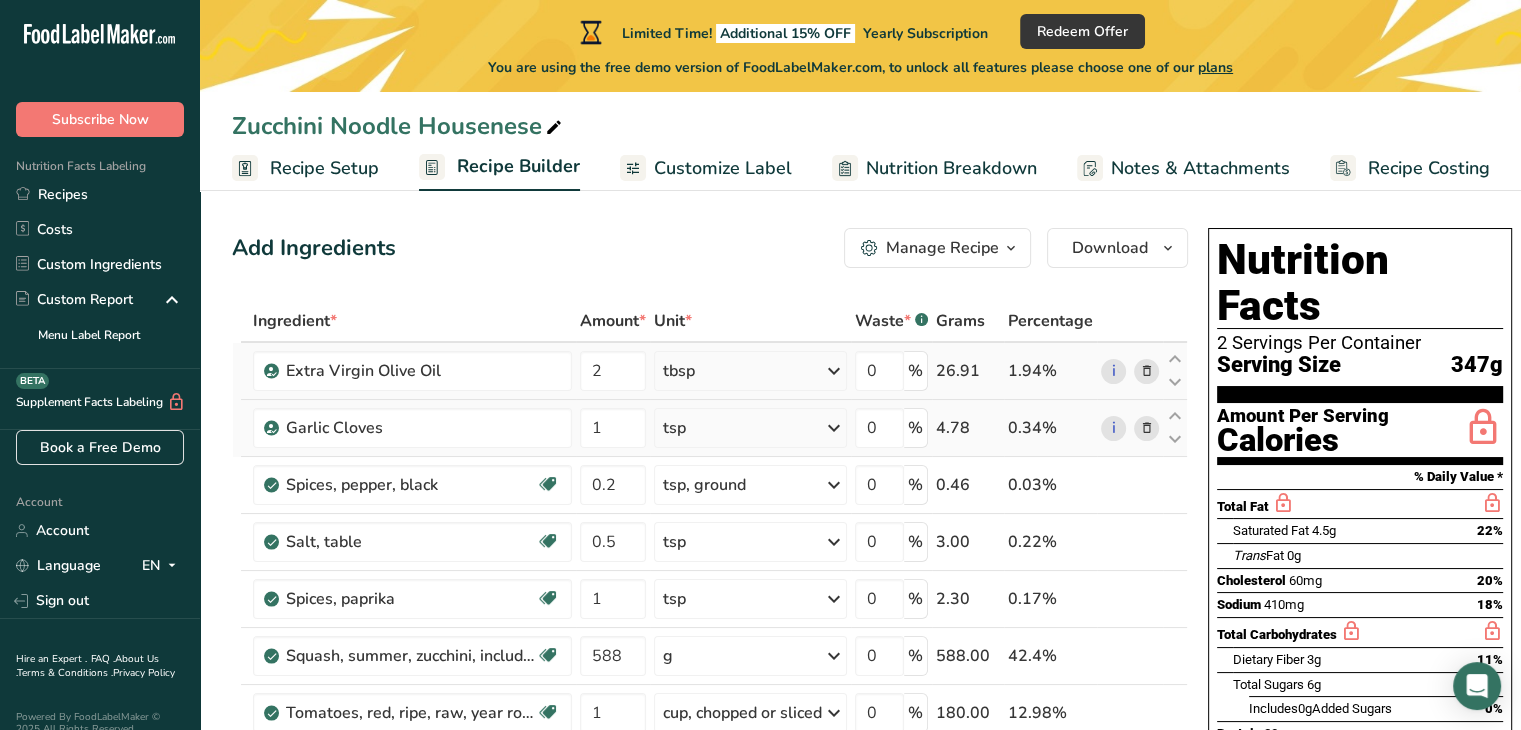 scroll, scrollTop: 0, scrollLeft: 0, axis: both 